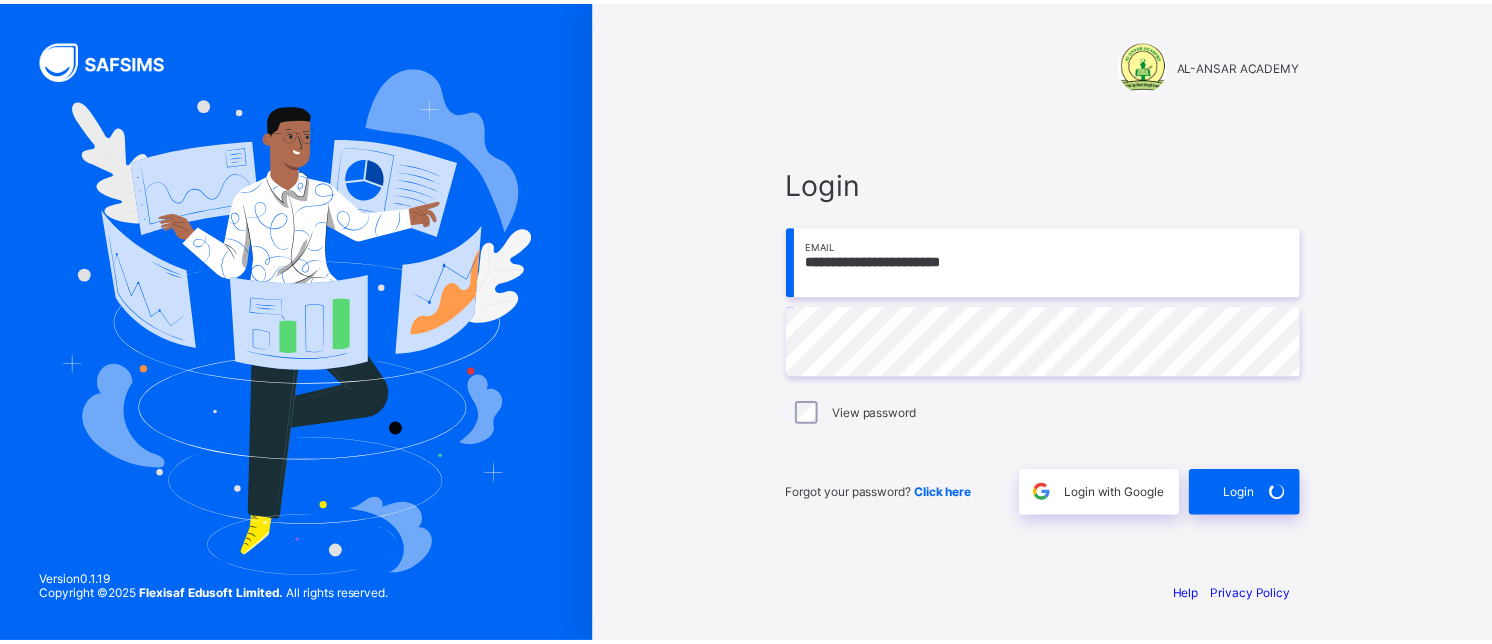 scroll, scrollTop: 0, scrollLeft: 0, axis: both 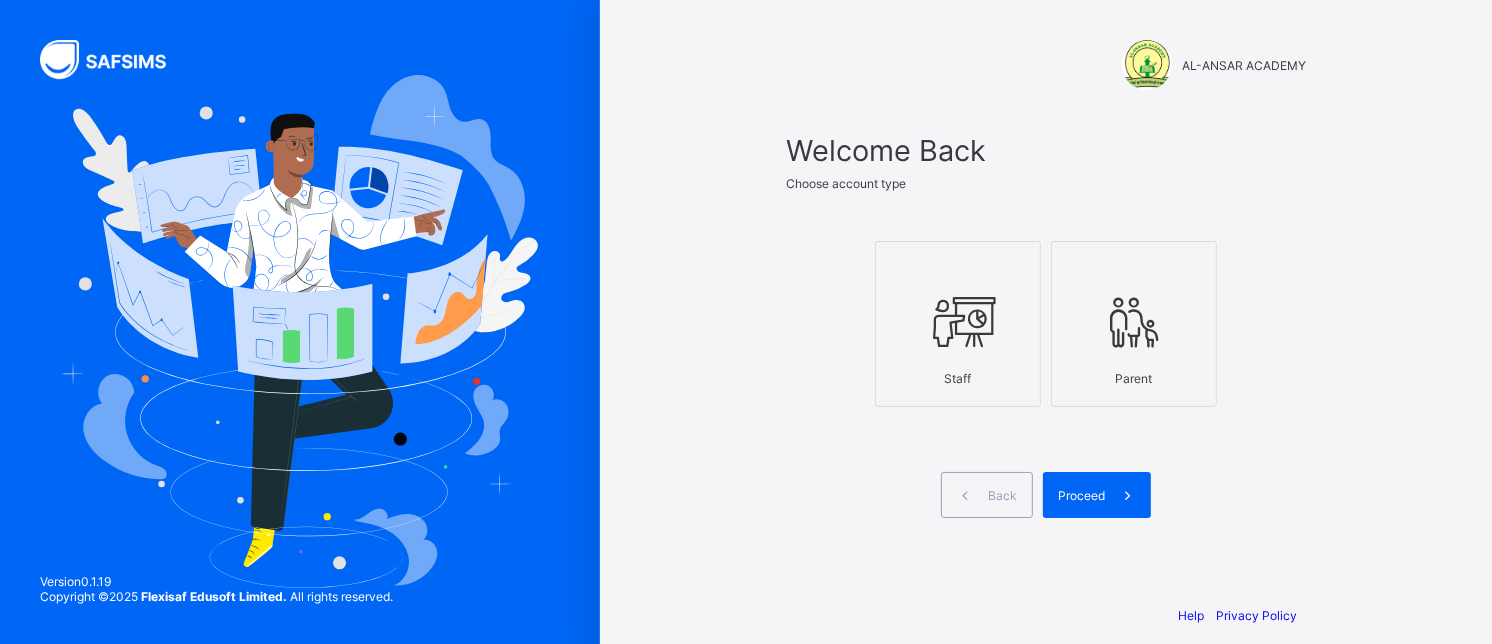 click on "Staff Parent" at bounding box center [1046, 324] 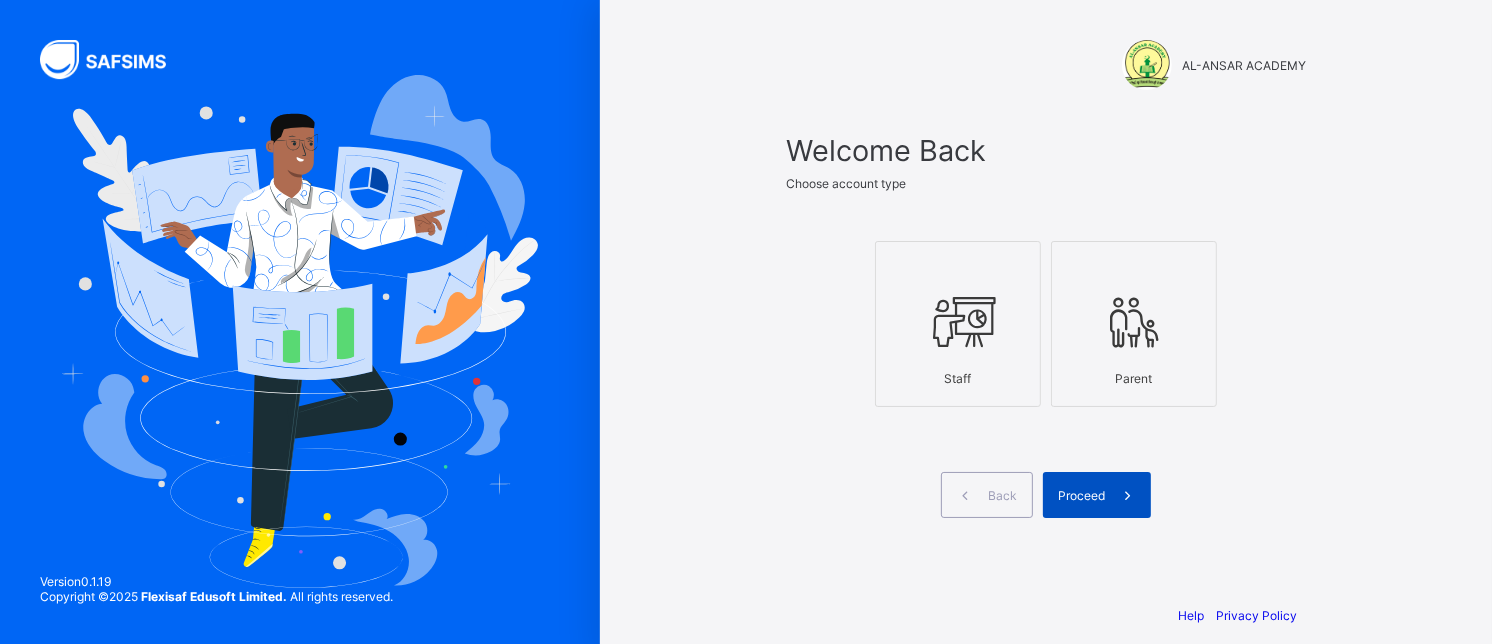 click on "Proceed" at bounding box center [1081, 495] 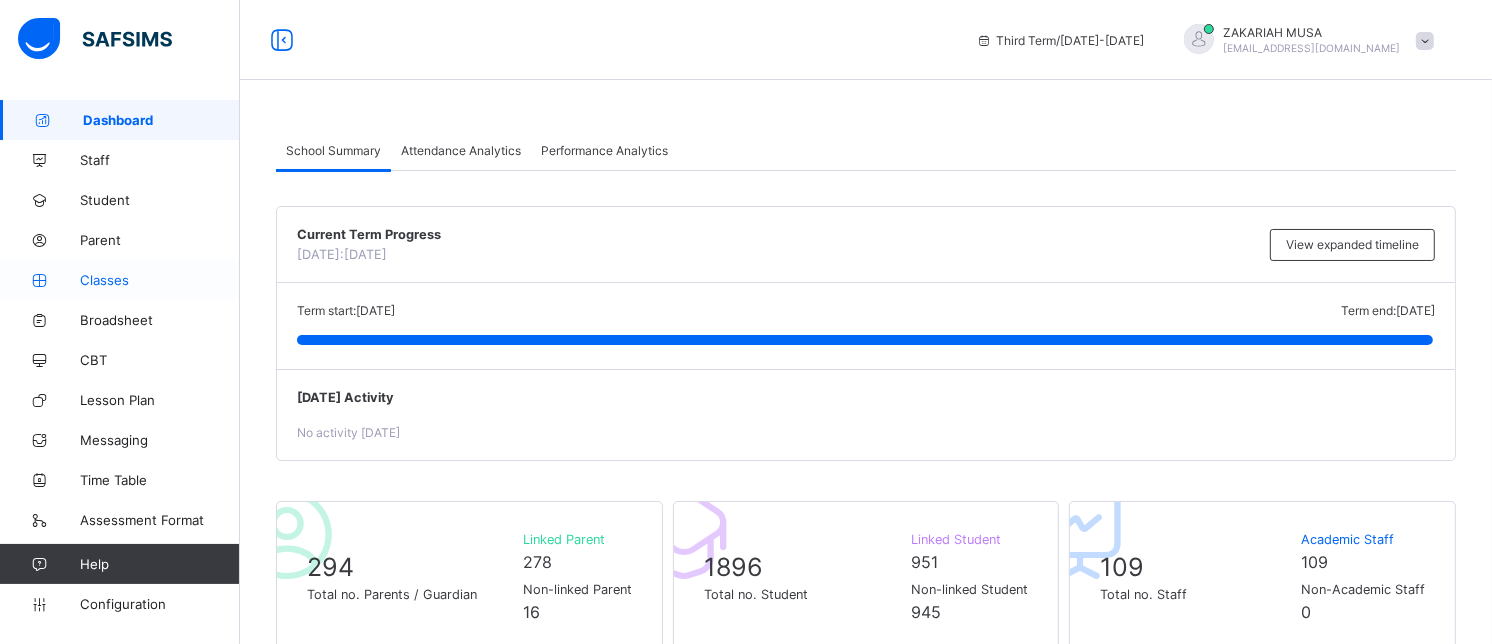 click on "Classes" at bounding box center [160, 280] 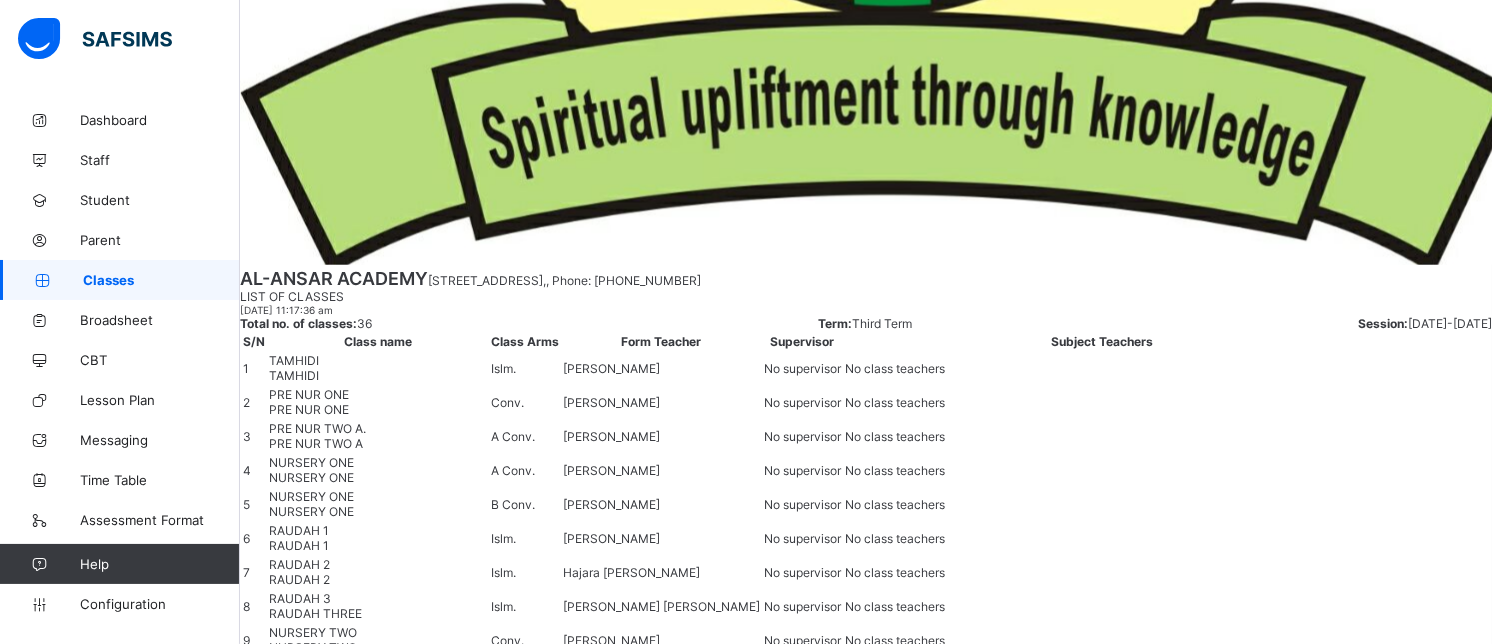 scroll, scrollTop: 1768, scrollLeft: 0, axis: vertical 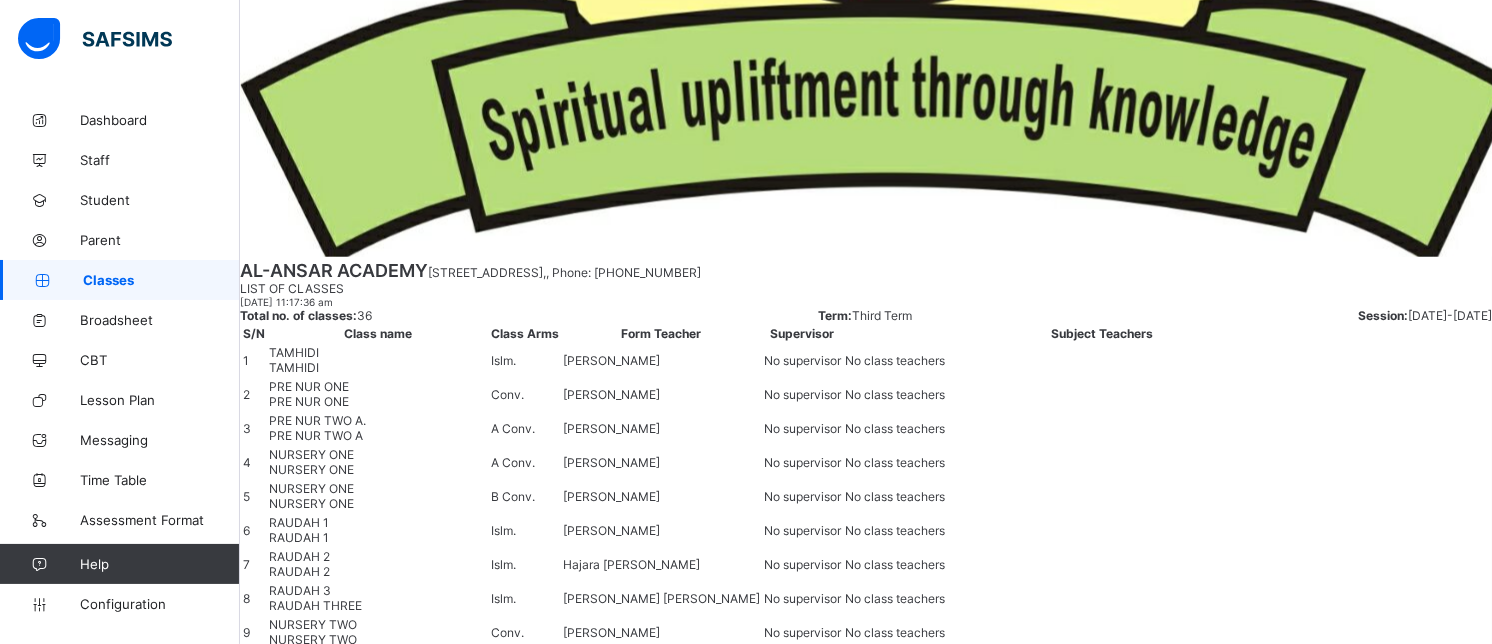 click on "BASIC 7.   Islm." at bounding box center (372, -907) 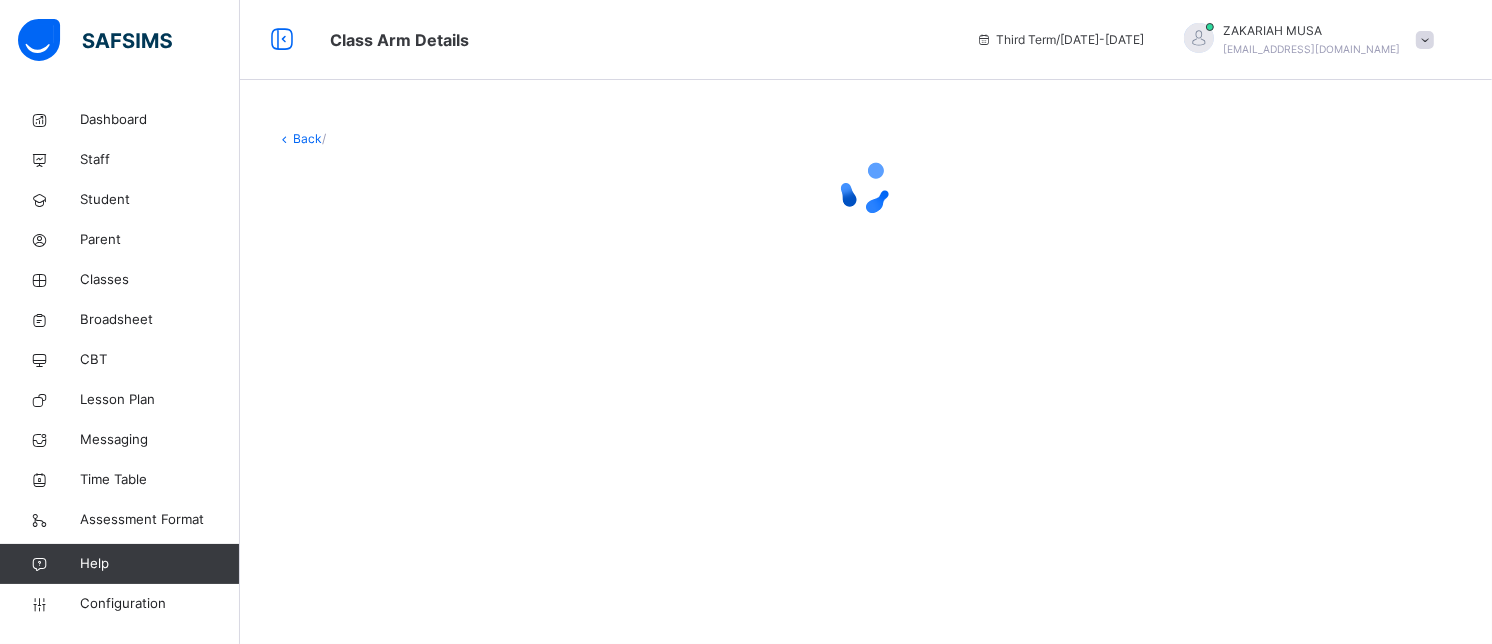 scroll, scrollTop: 0, scrollLeft: 0, axis: both 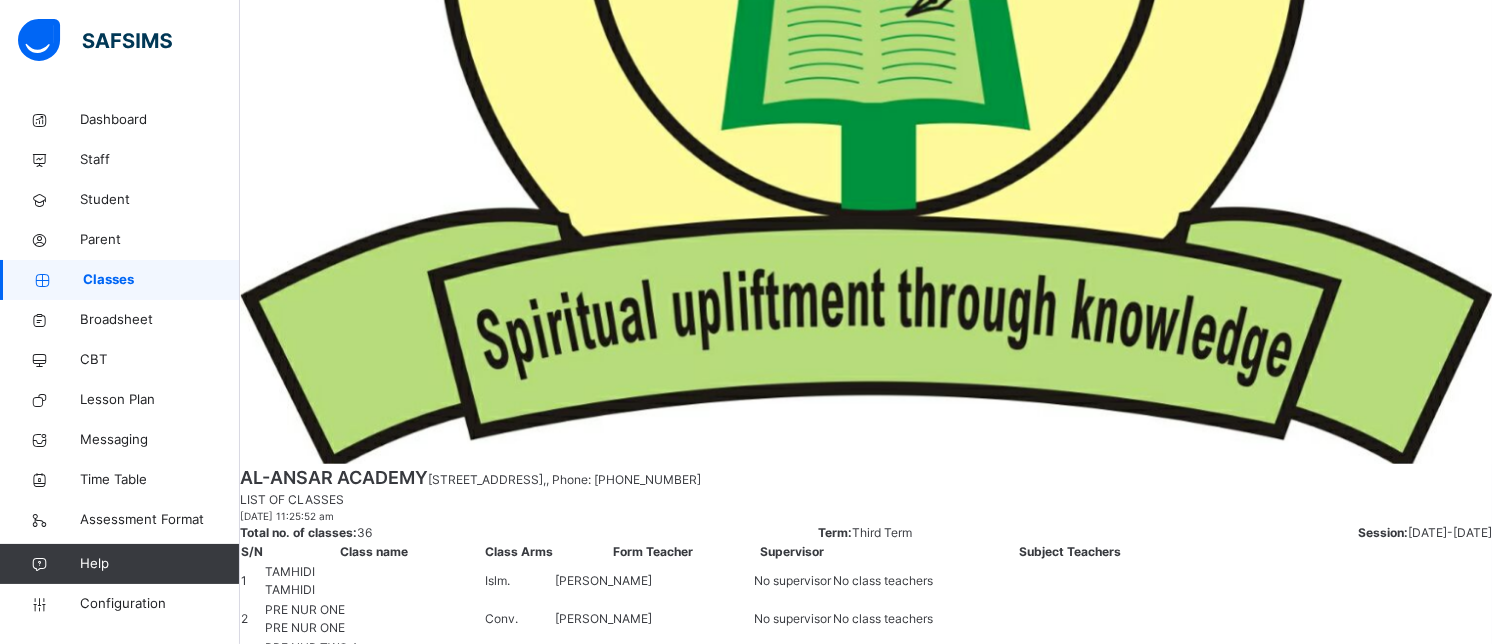 click on "BASIC 7   Conv." at bounding box center (369, -703) 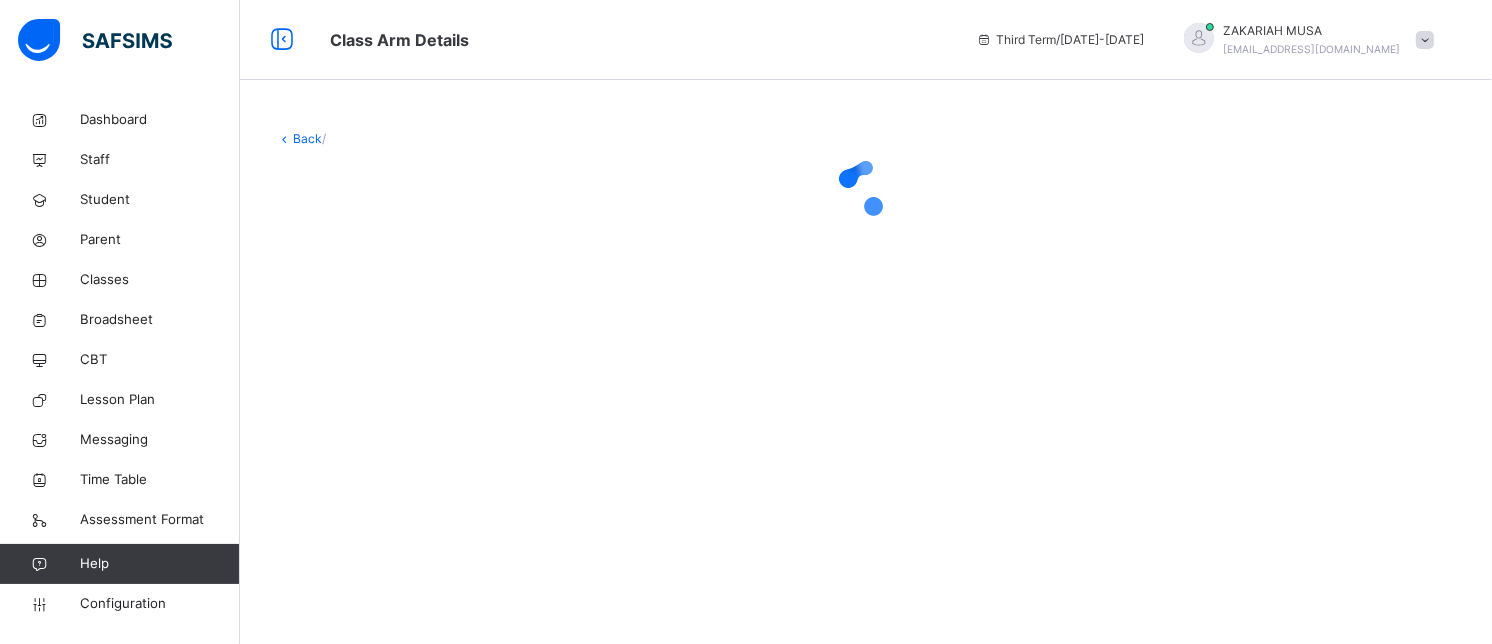 scroll, scrollTop: 0, scrollLeft: 0, axis: both 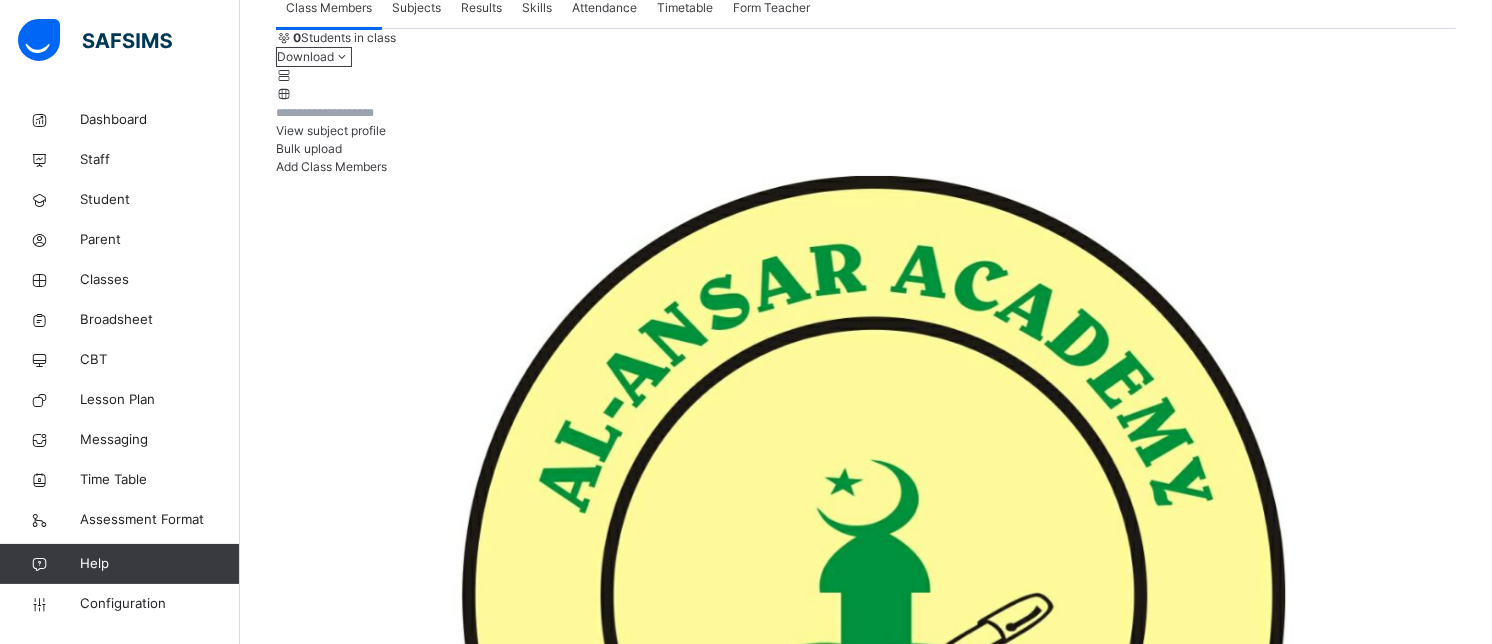 click at bounding box center (336, 113) 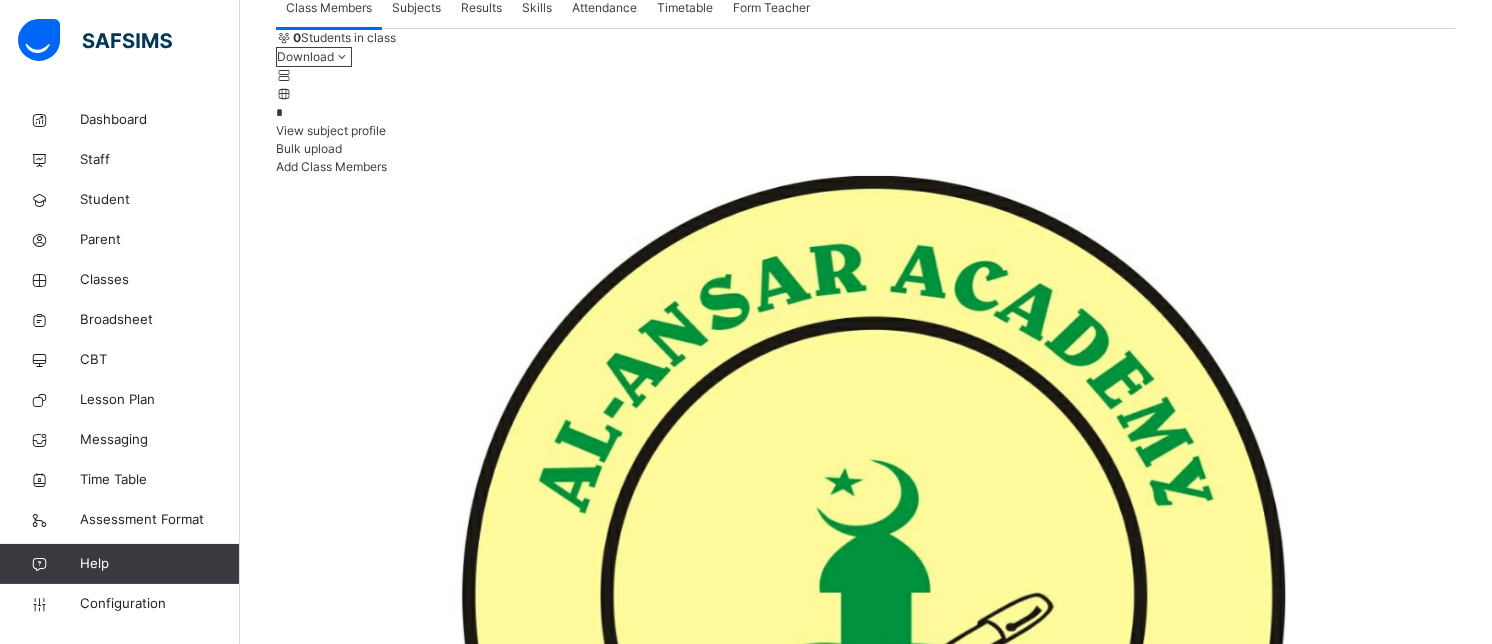 type 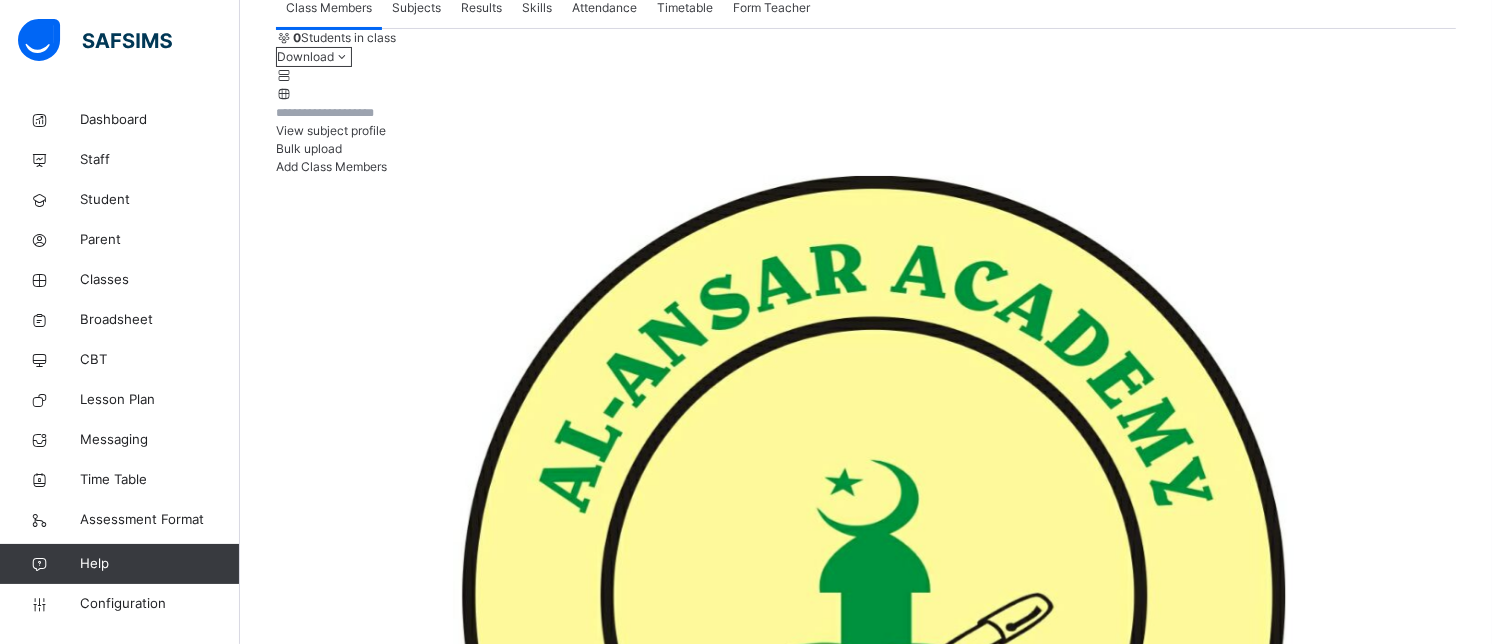 click on "0  Students in class" at bounding box center [866, 38] 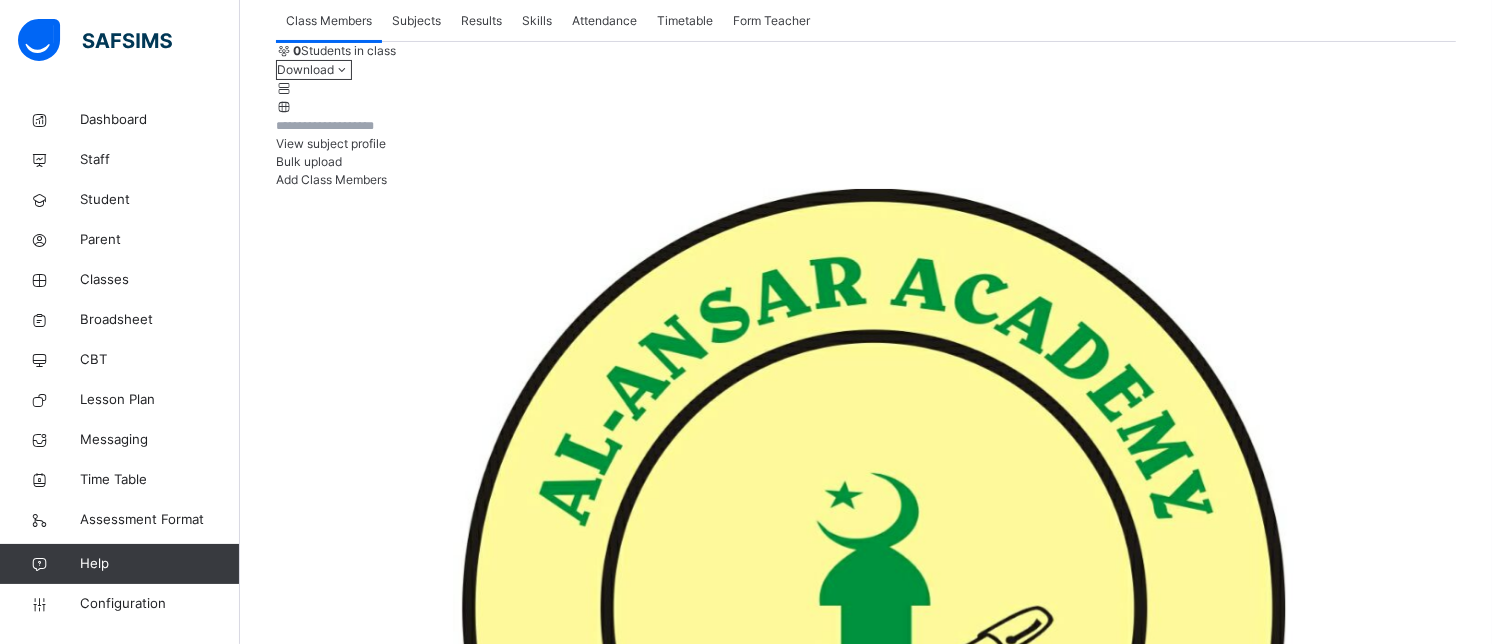 scroll, scrollTop: 161, scrollLeft: 0, axis: vertical 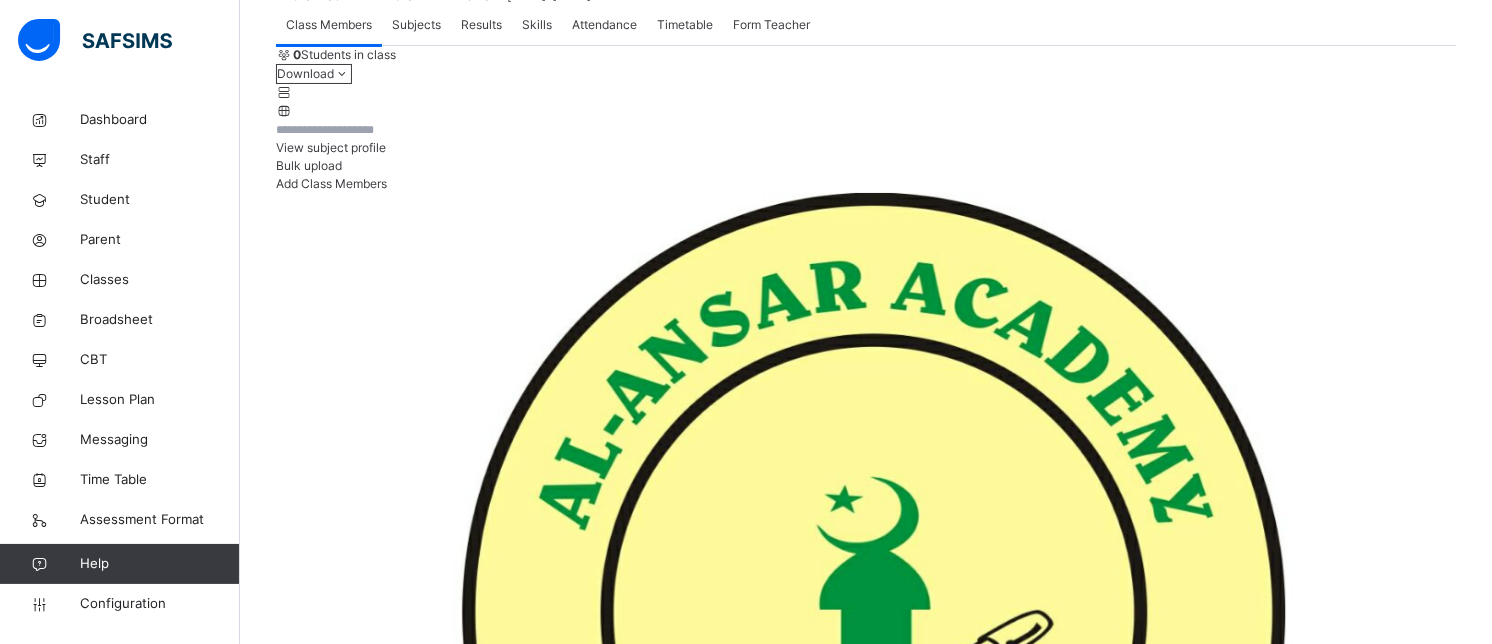 click on "Subjects" at bounding box center (416, 25) 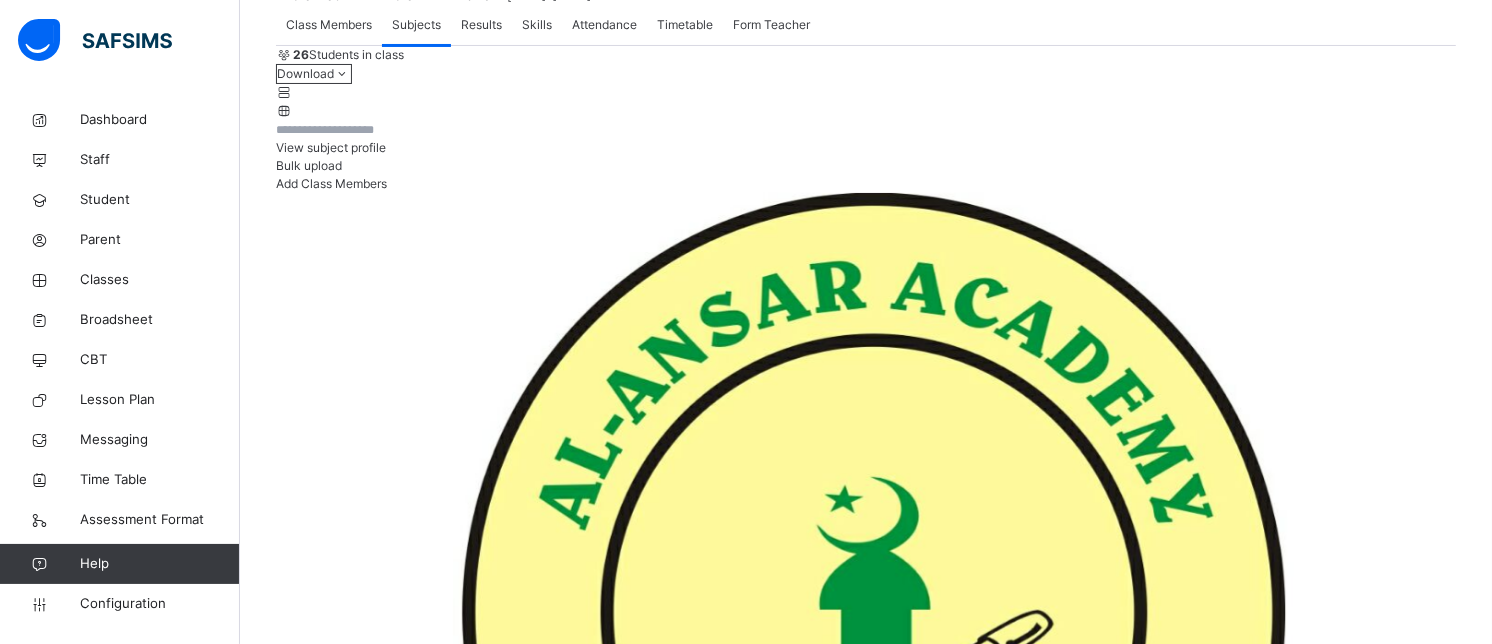 click on "Class Members" at bounding box center (329, 25) 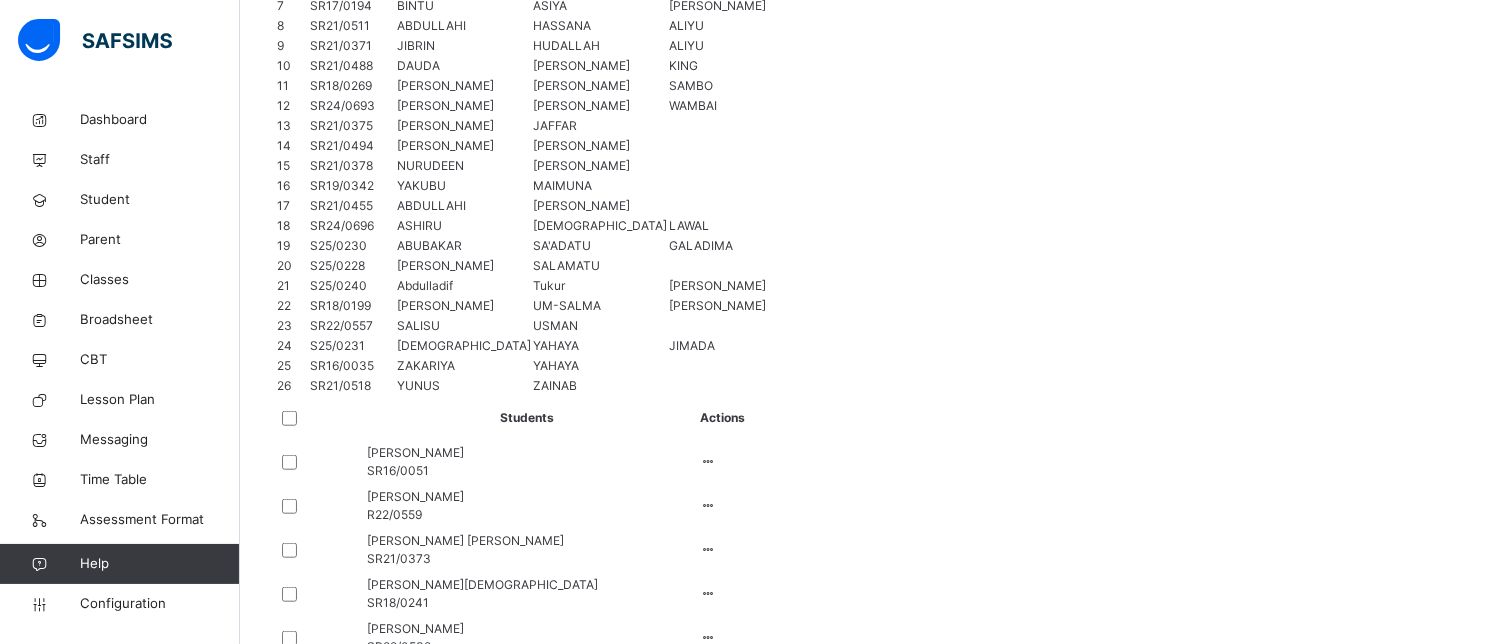scroll, scrollTop: 1865, scrollLeft: 0, axis: vertical 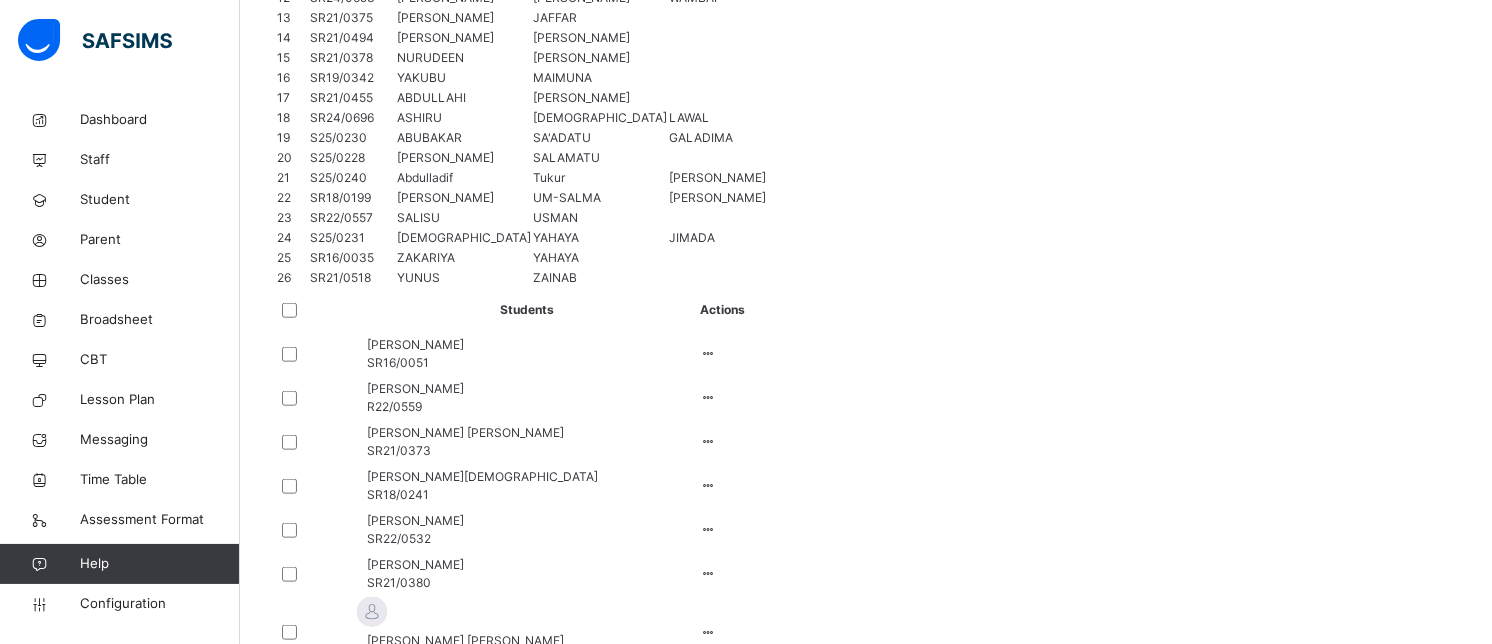 click on "Resume" at bounding box center (1069, -1697) 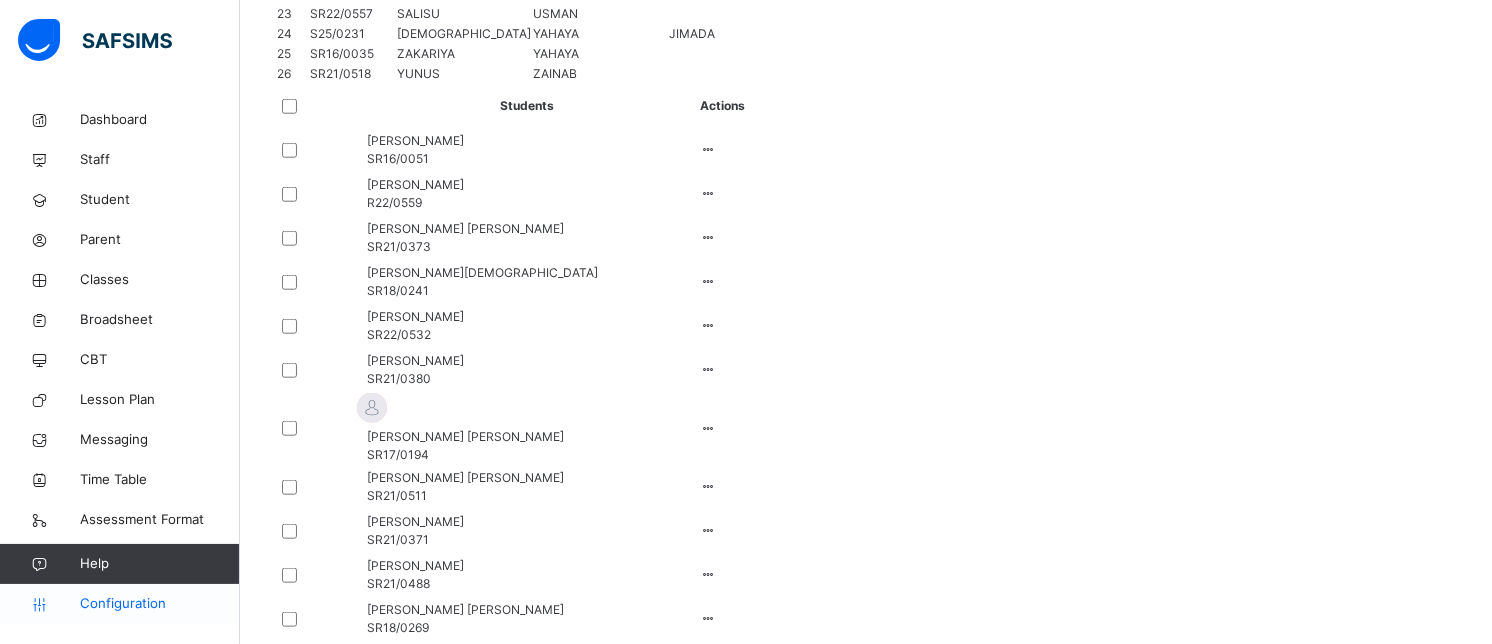 click on "Configuration" at bounding box center (159, 604) 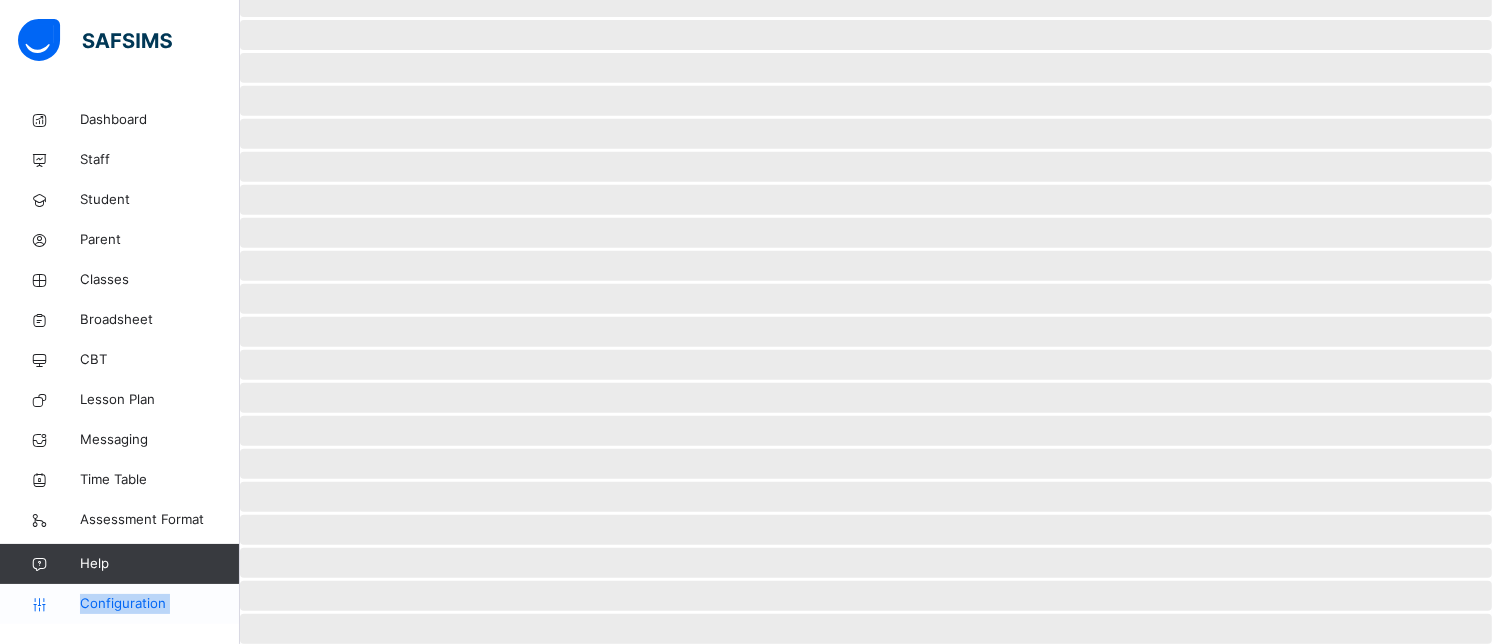 scroll, scrollTop: 482, scrollLeft: 0, axis: vertical 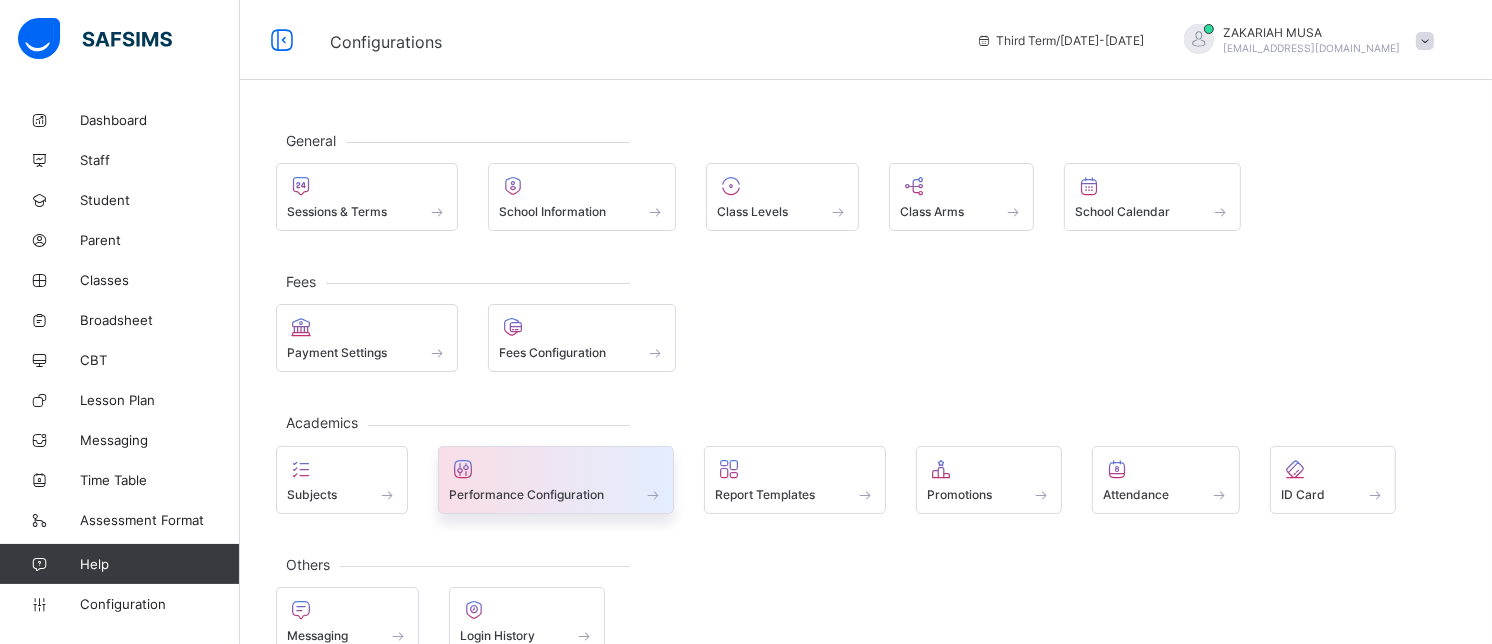 click at bounding box center (556, 469) 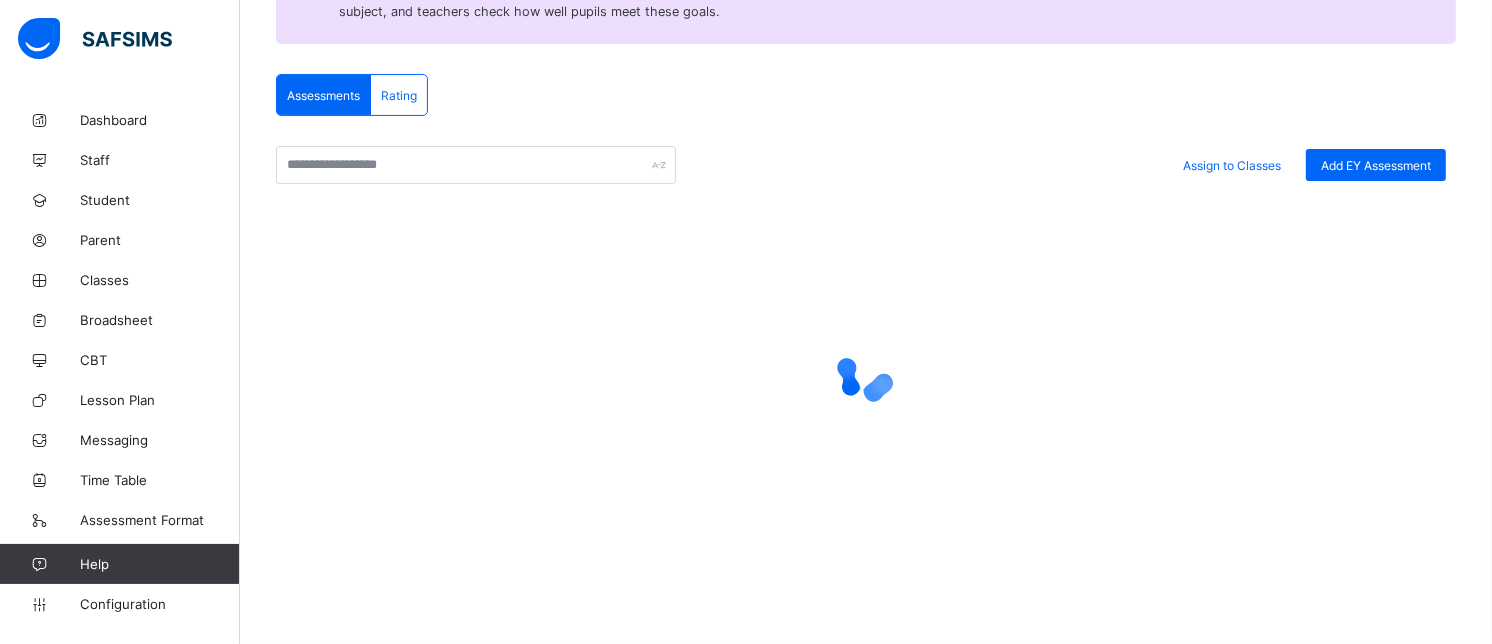 scroll, scrollTop: 180, scrollLeft: 0, axis: vertical 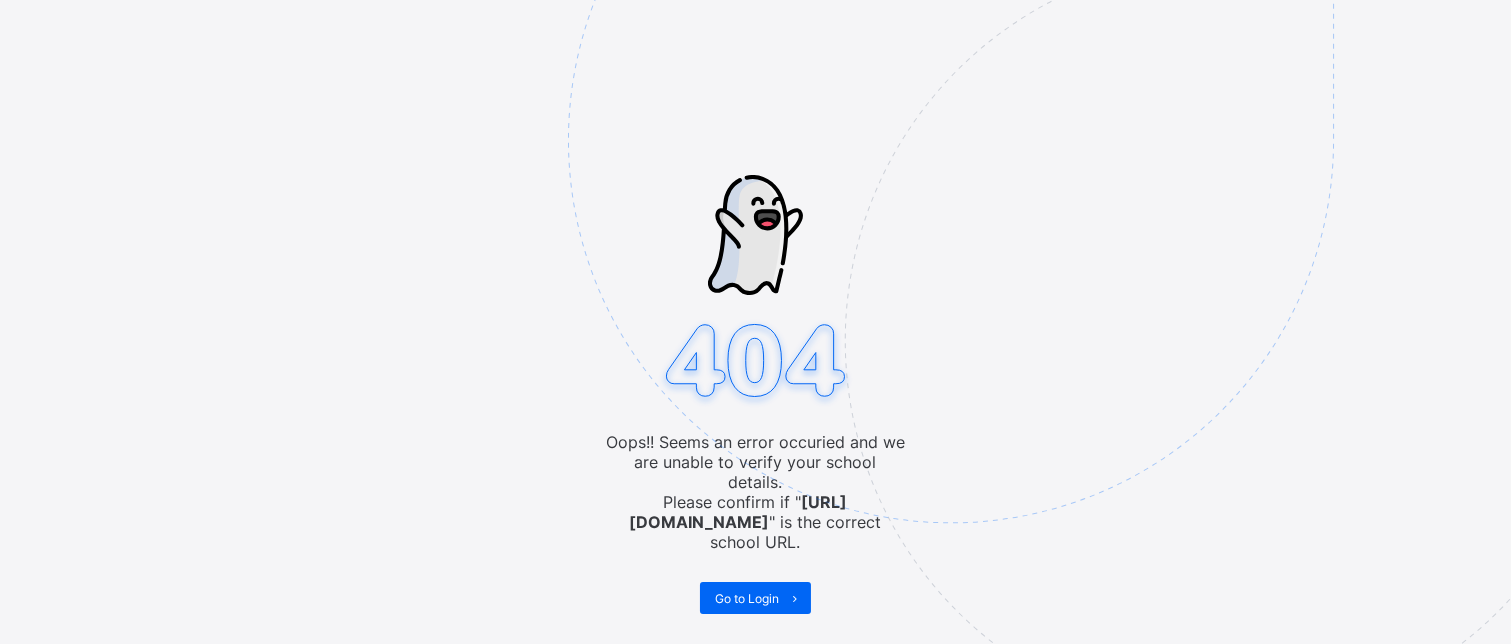 click on "Go to Login" at bounding box center (747, 598) 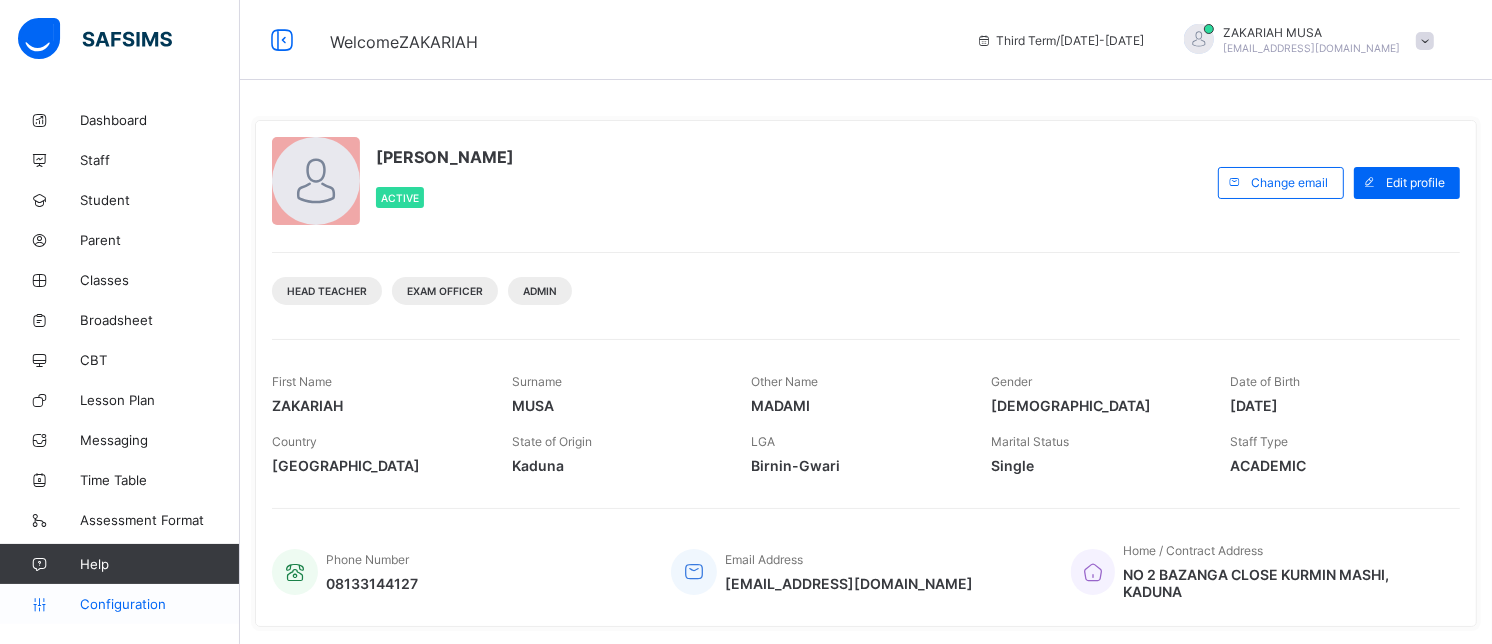 click on "Configuration" at bounding box center (159, 604) 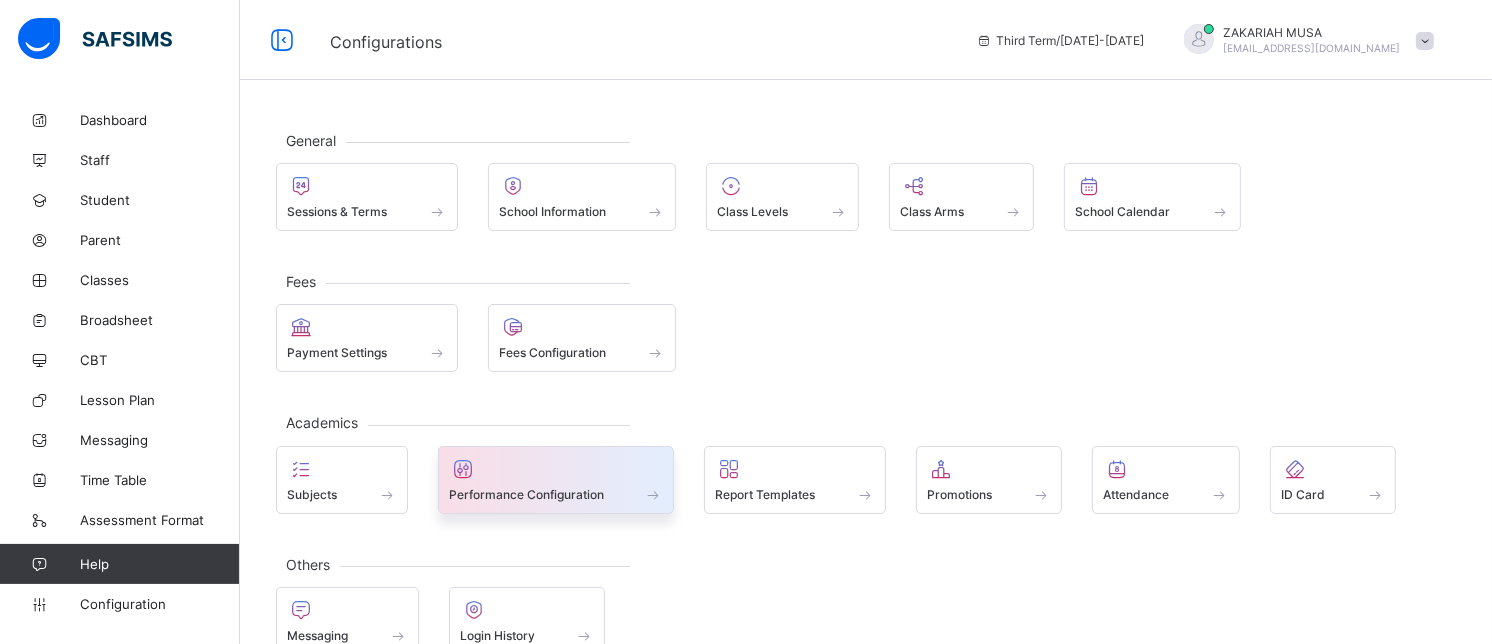 click at bounding box center [556, 469] 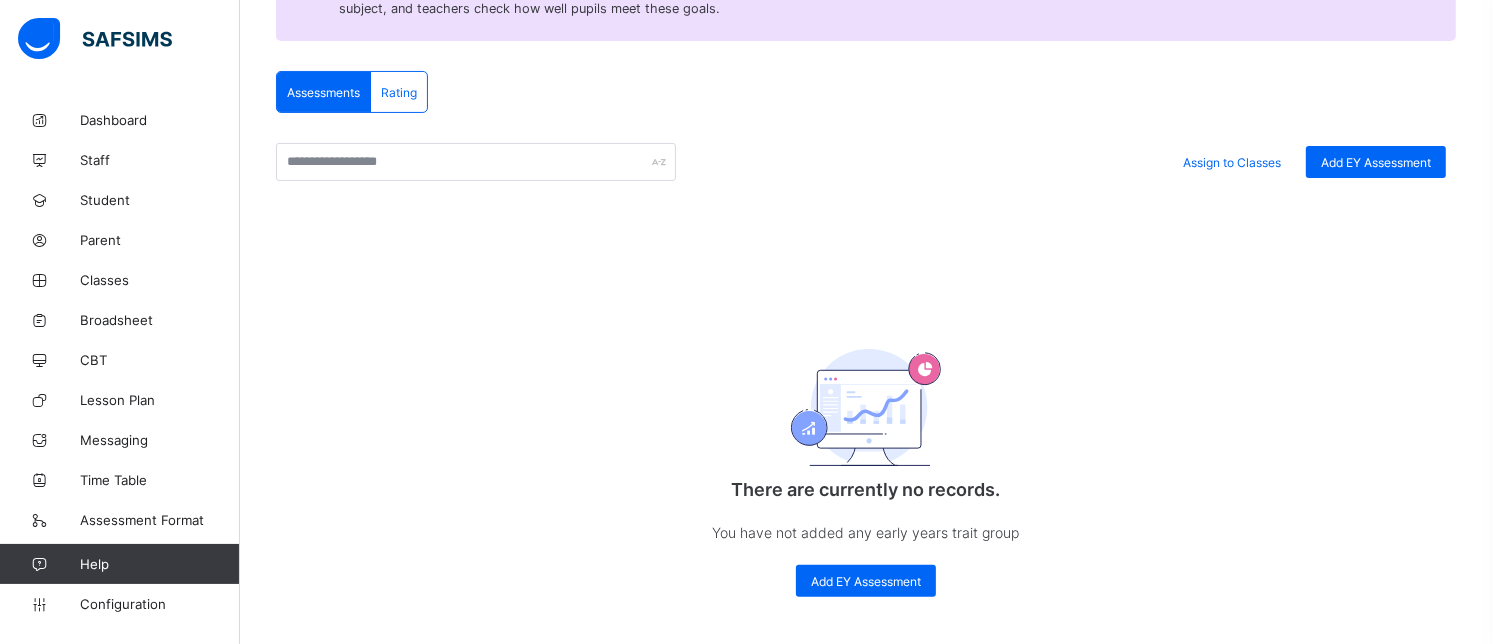 scroll, scrollTop: 210, scrollLeft: 0, axis: vertical 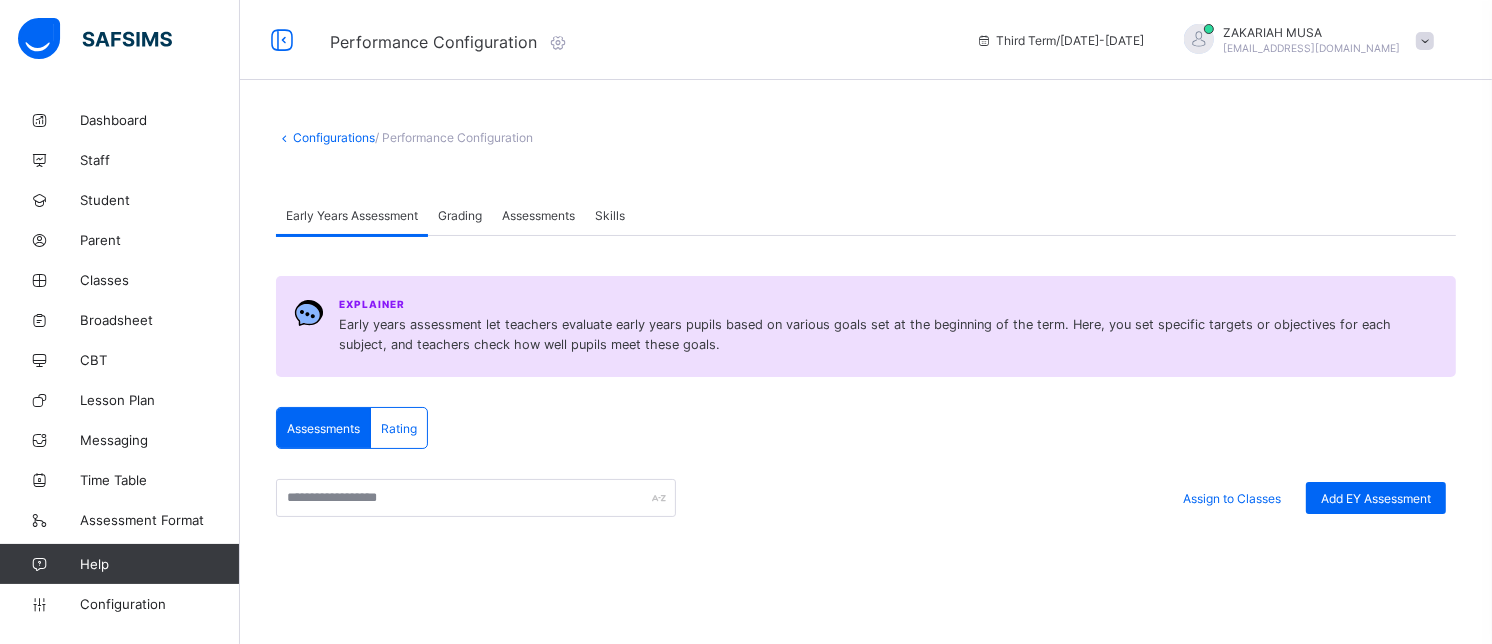 click on "Rating" at bounding box center [399, 428] 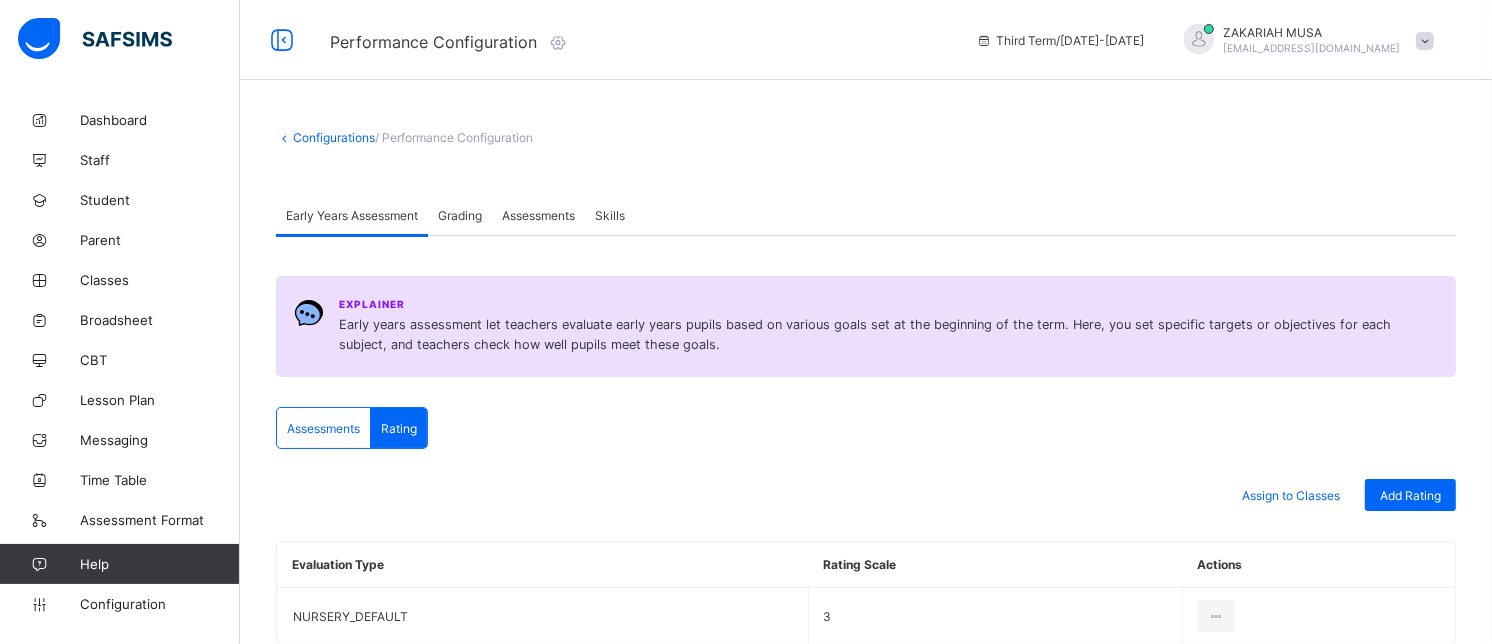 click on "Assessments" at bounding box center (323, 428) 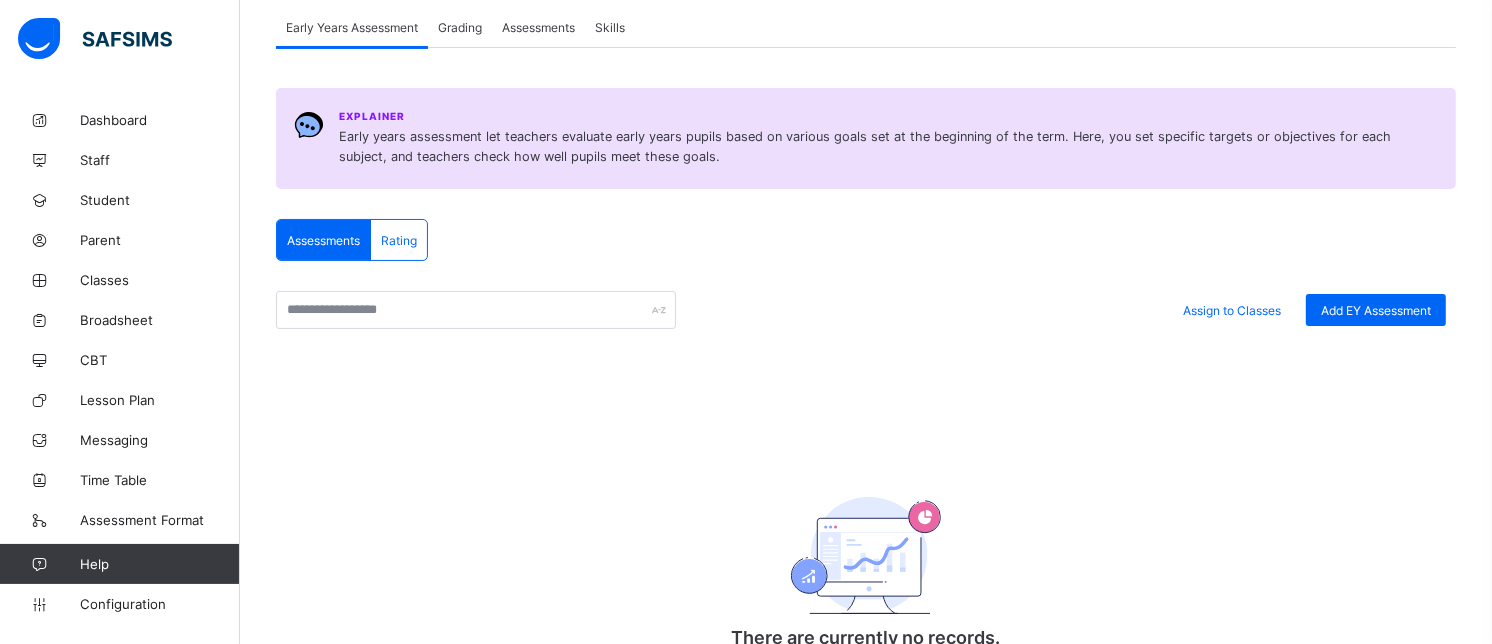 scroll, scrollTop: 0, scrollLeft: 0, axis: both 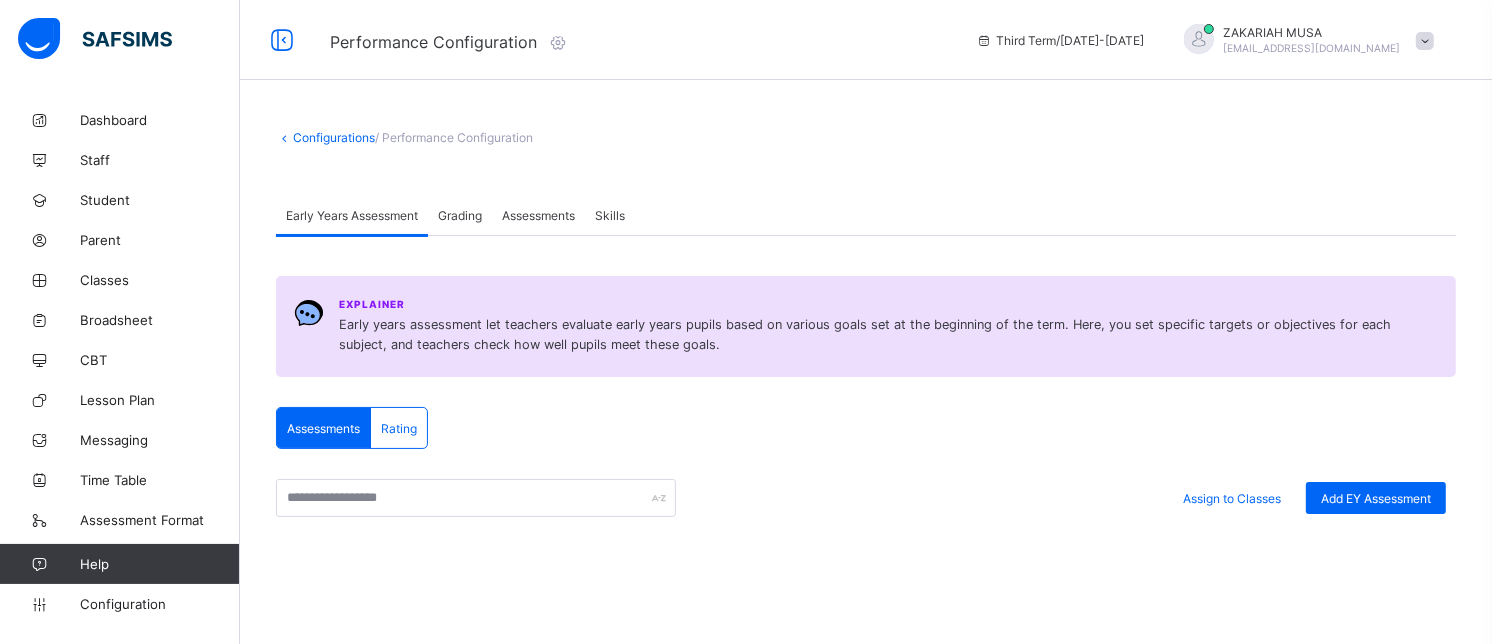 click on "Grading" at bounding box center (460, 215) 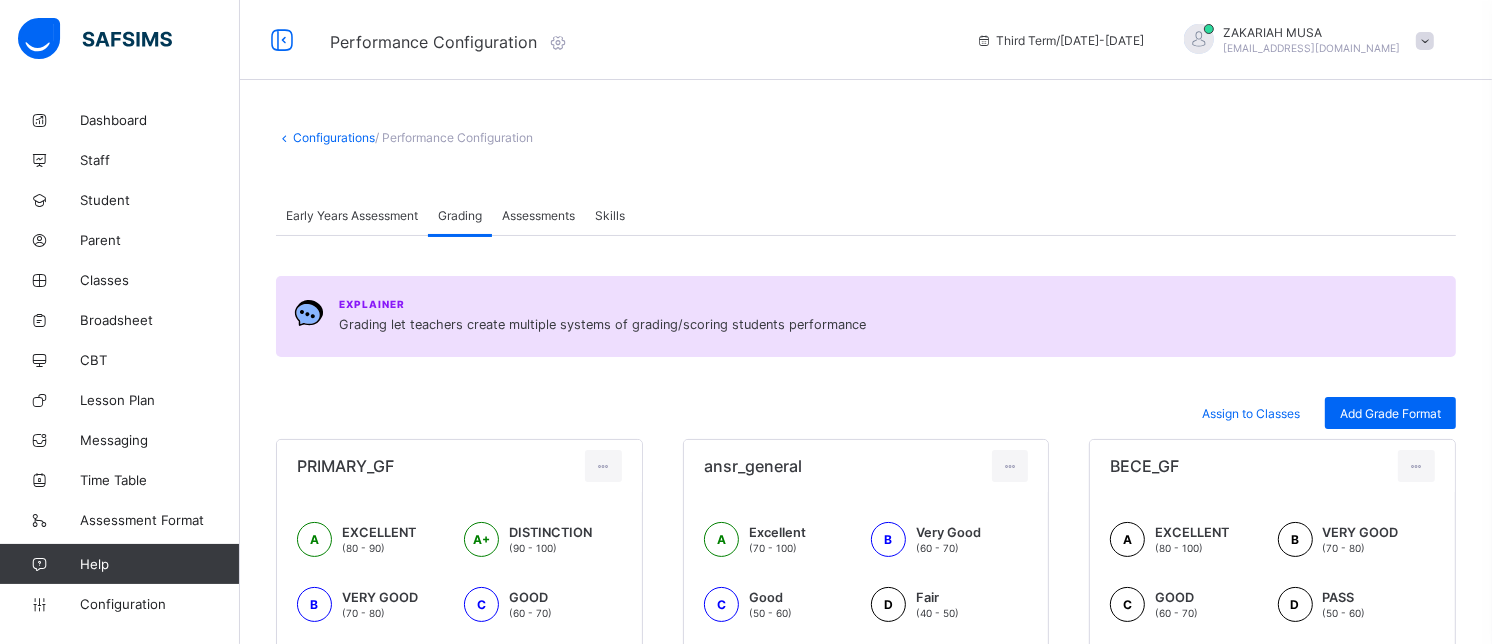 click on "Assessments" at bounding box center (538, 215) 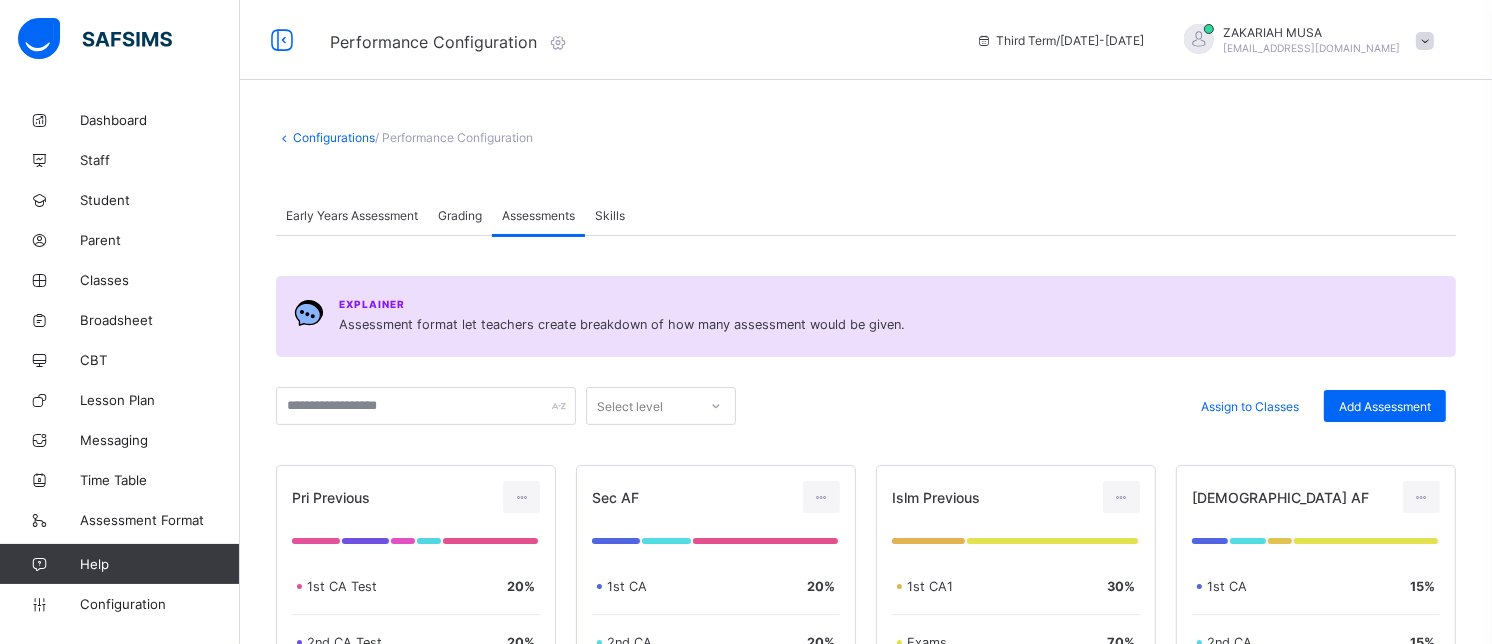click on "Skills" at bounding box center (610, 215) 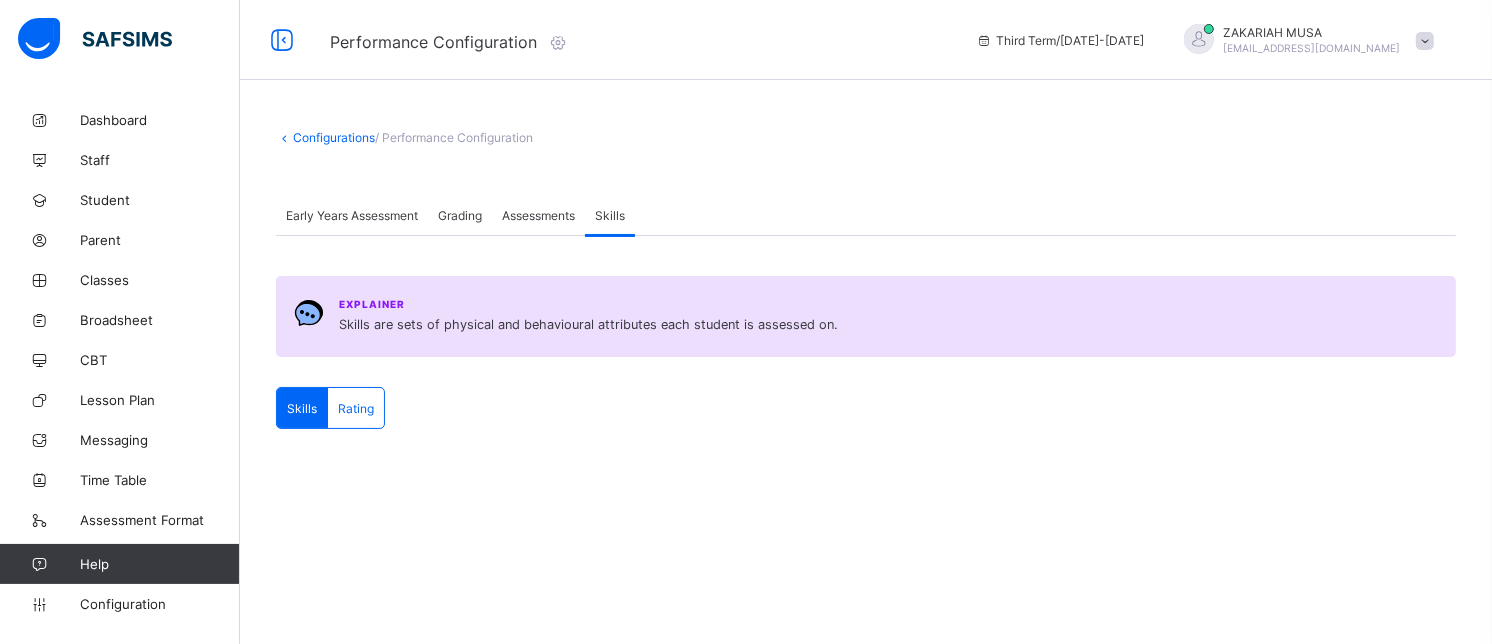 click on "Early Years Assessment" at bounding box center [352, 215] 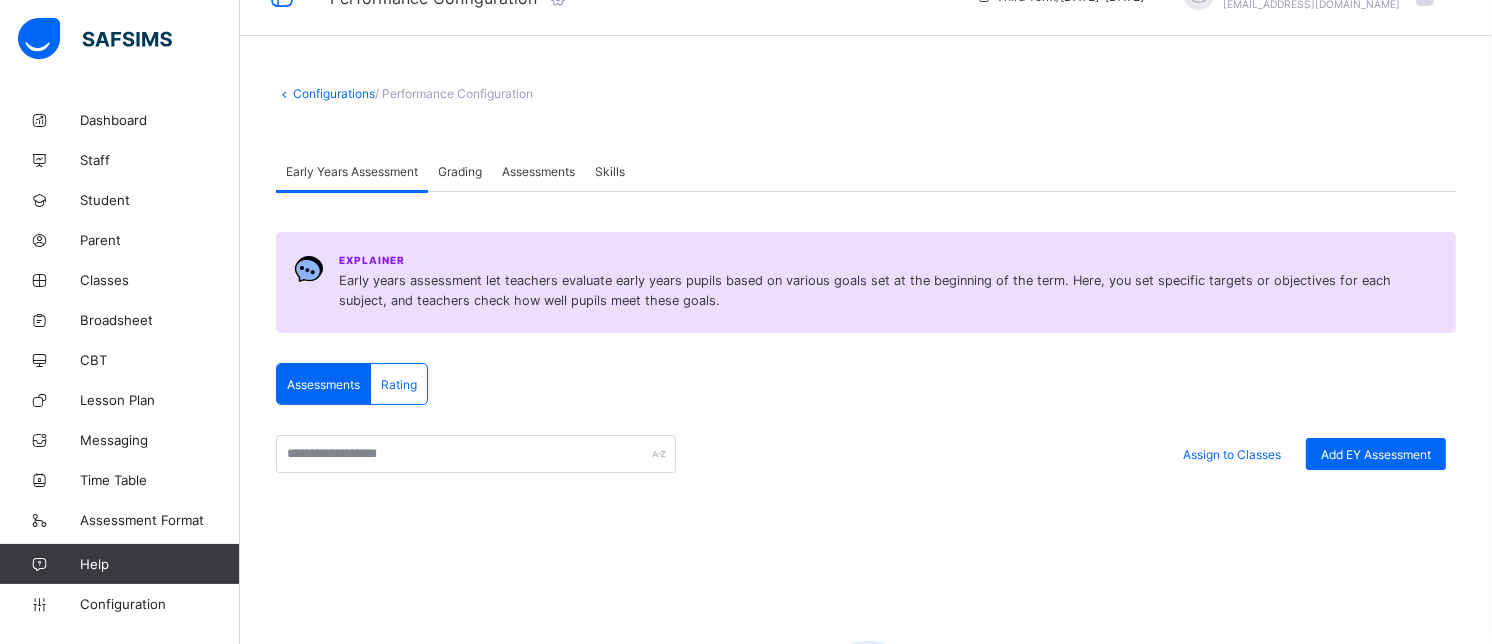 scroll, scrollTop: 38, scrollLeft: 0, axis: vertical 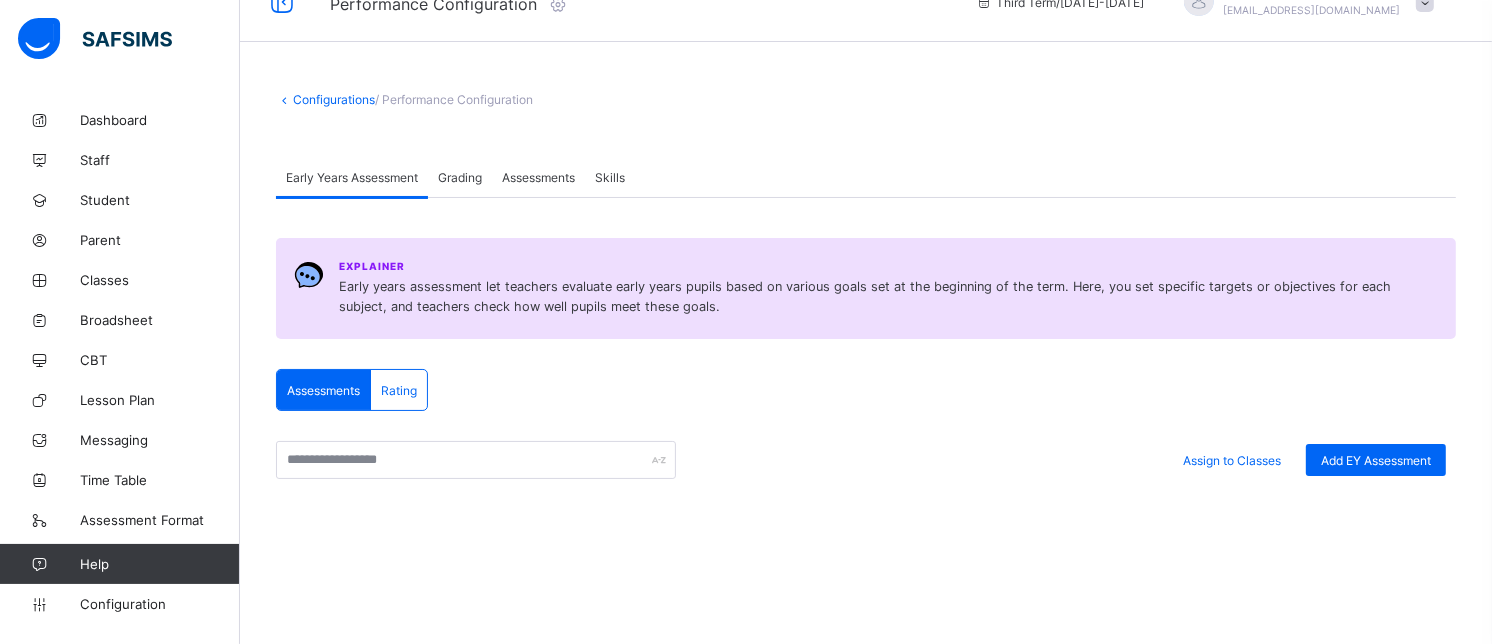 click on "Grading" at bounding box center [460, 177] 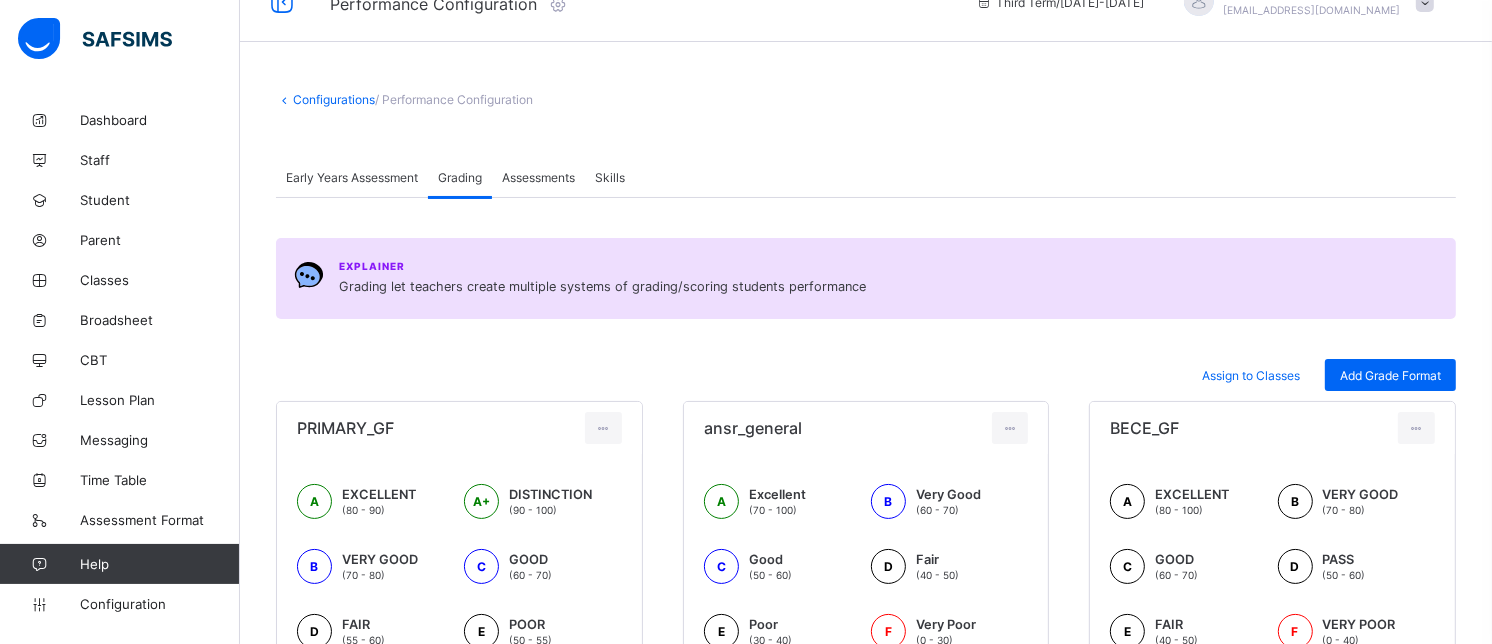 click on "Assessments" at bounding box center [538, 177] 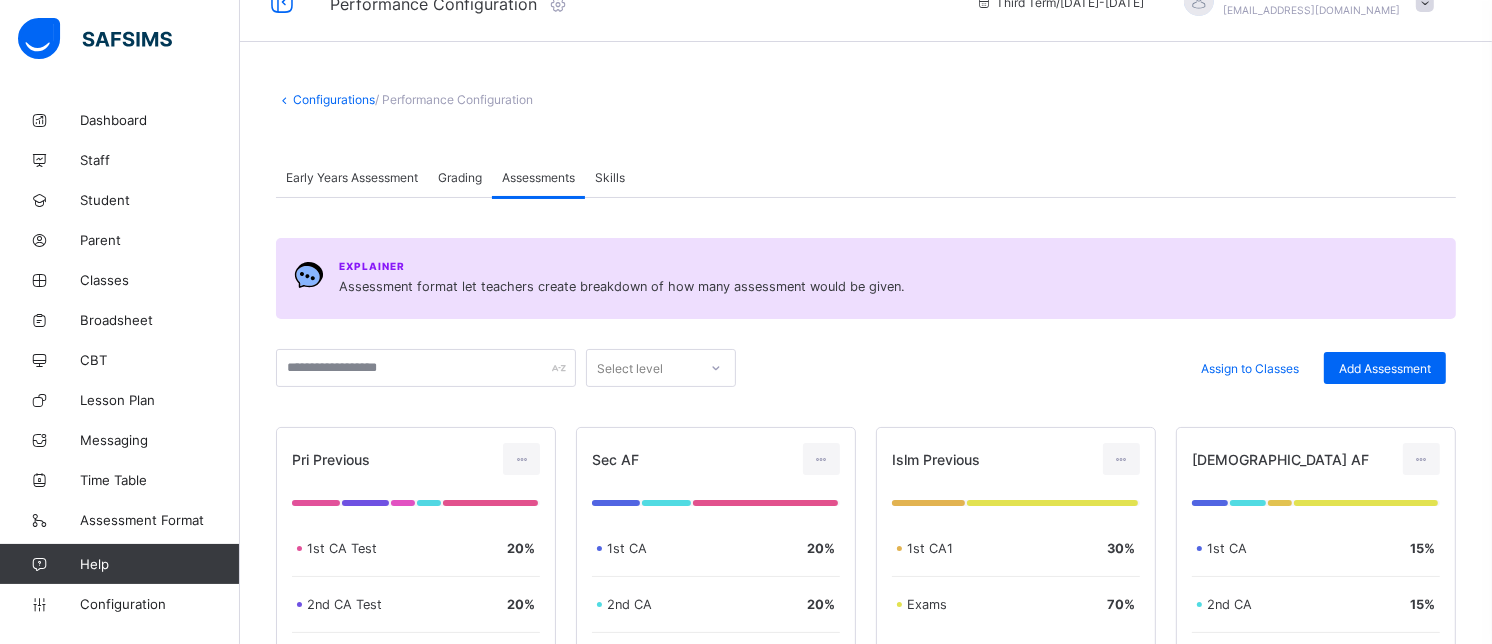 click on "Early Years Assessment" at bounding box center (352, 177) 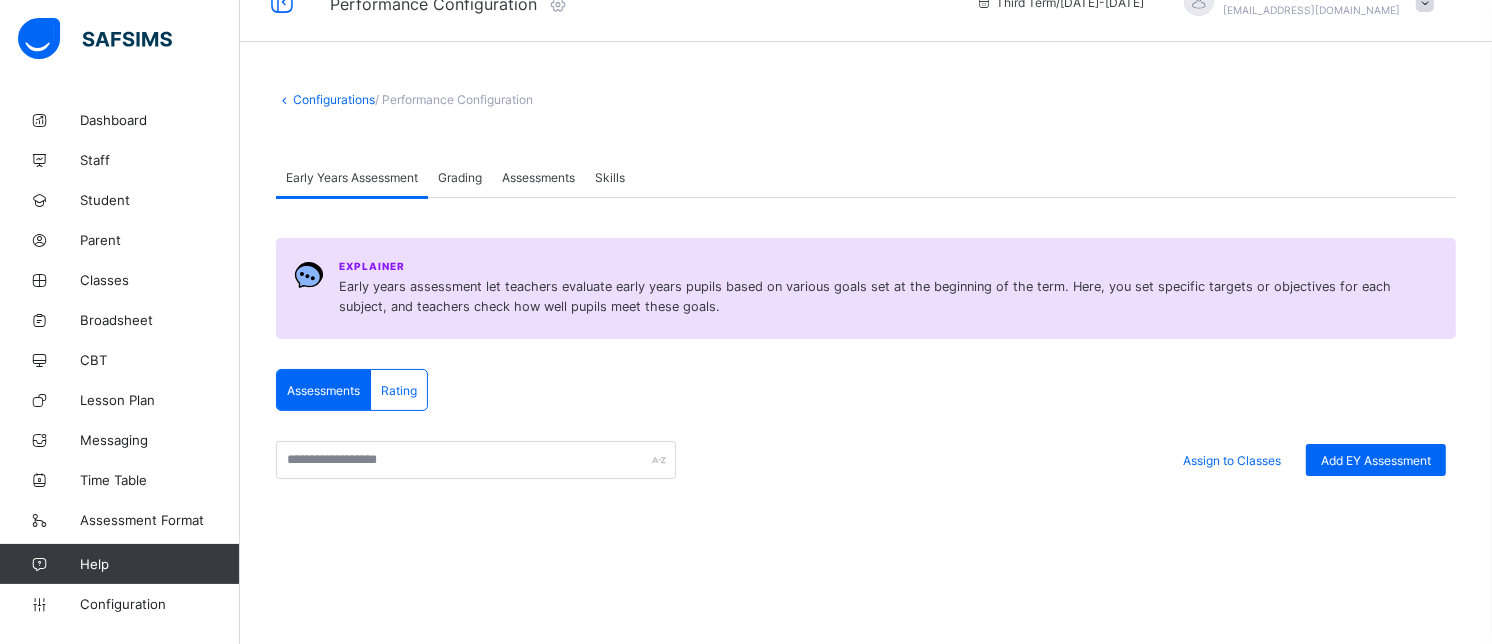 click on "Grading" at bounding box center (460, 177) 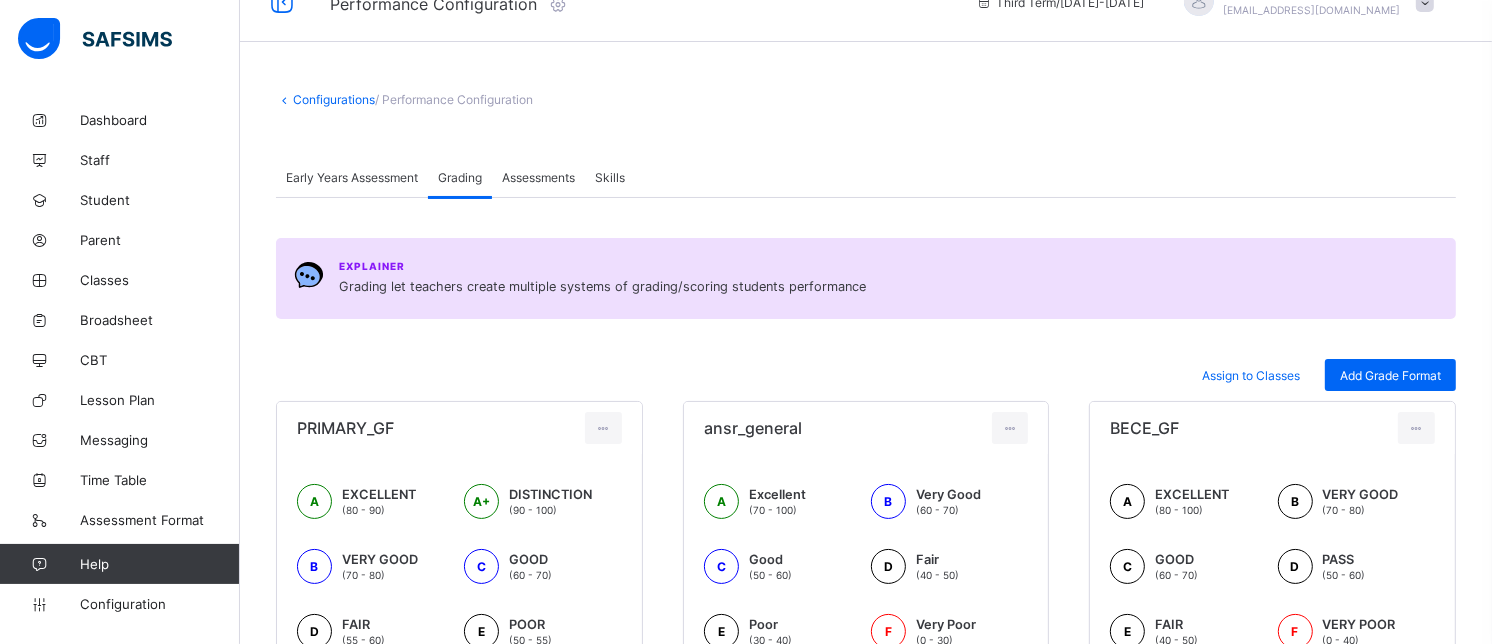 click on "Grading" at bounding box center [460, 177] 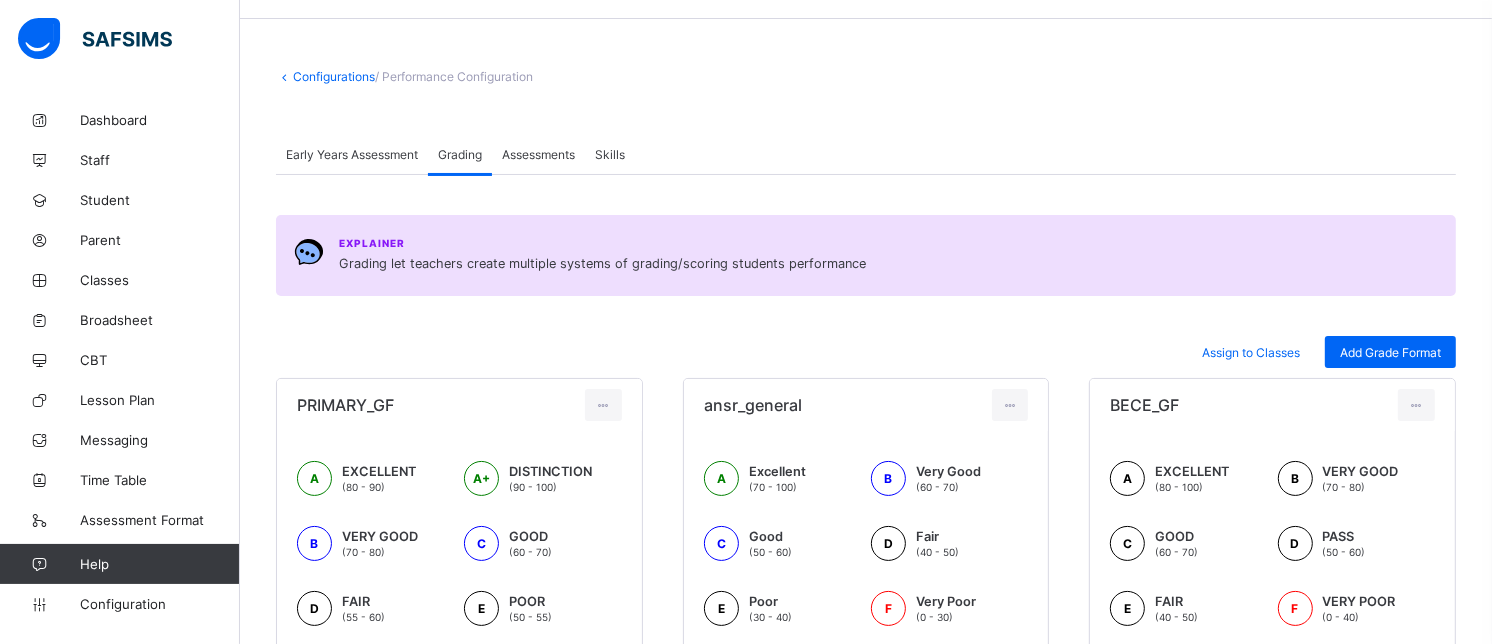 click on "Assessments" at bounding box center (538, 154) 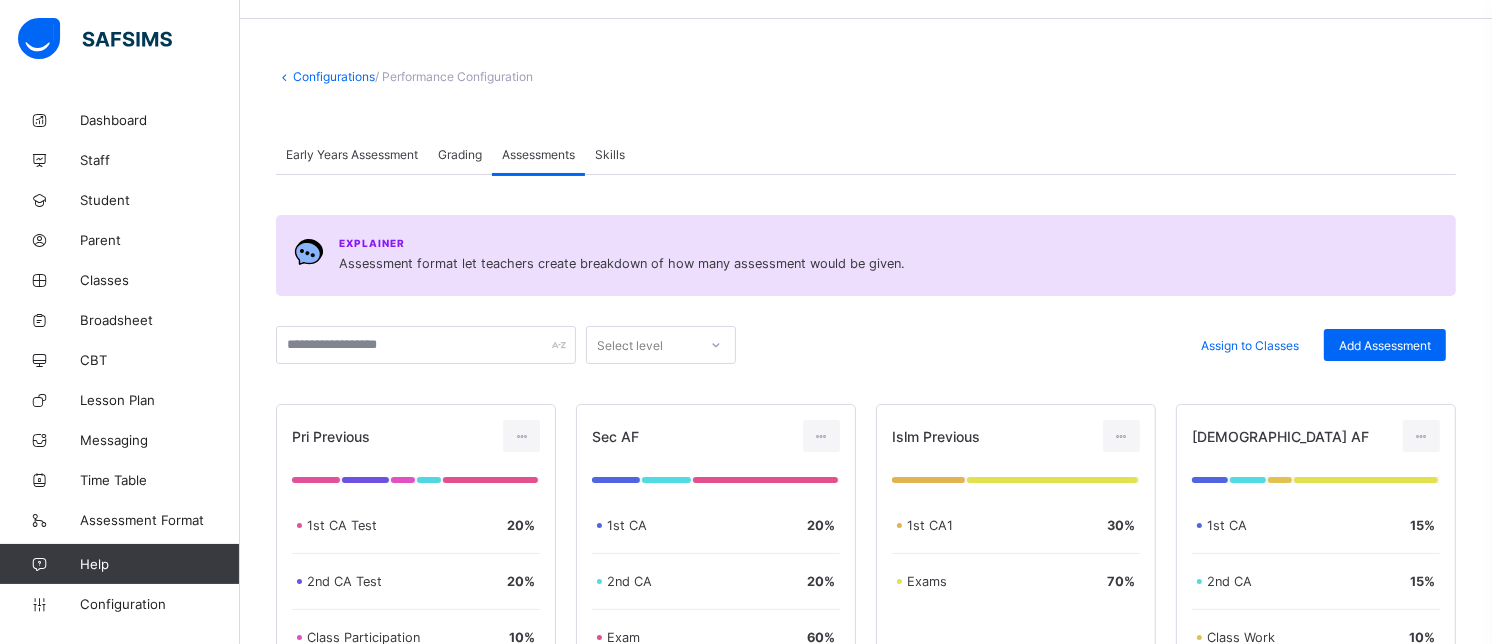 click on "Early Years Assessment" at bounding box center (352, 154) 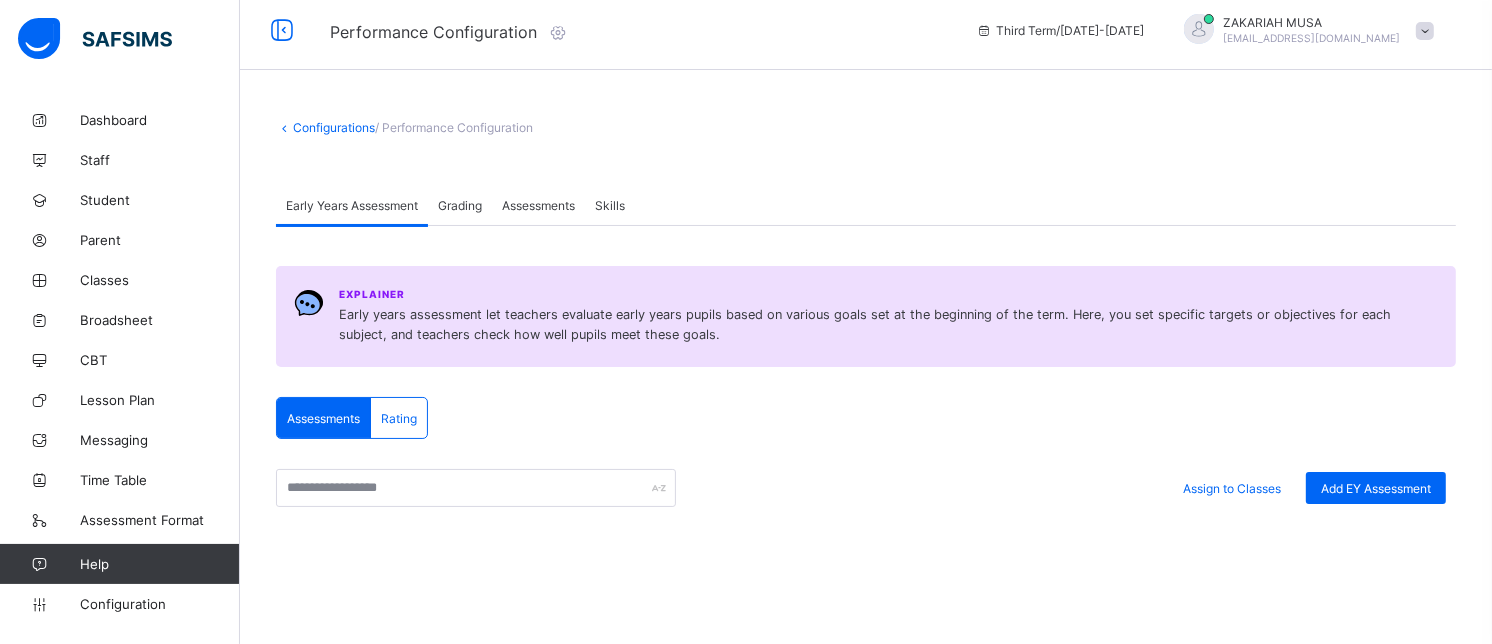 scroll, scrollTop: 0, scrollLeft: 0, axis: both 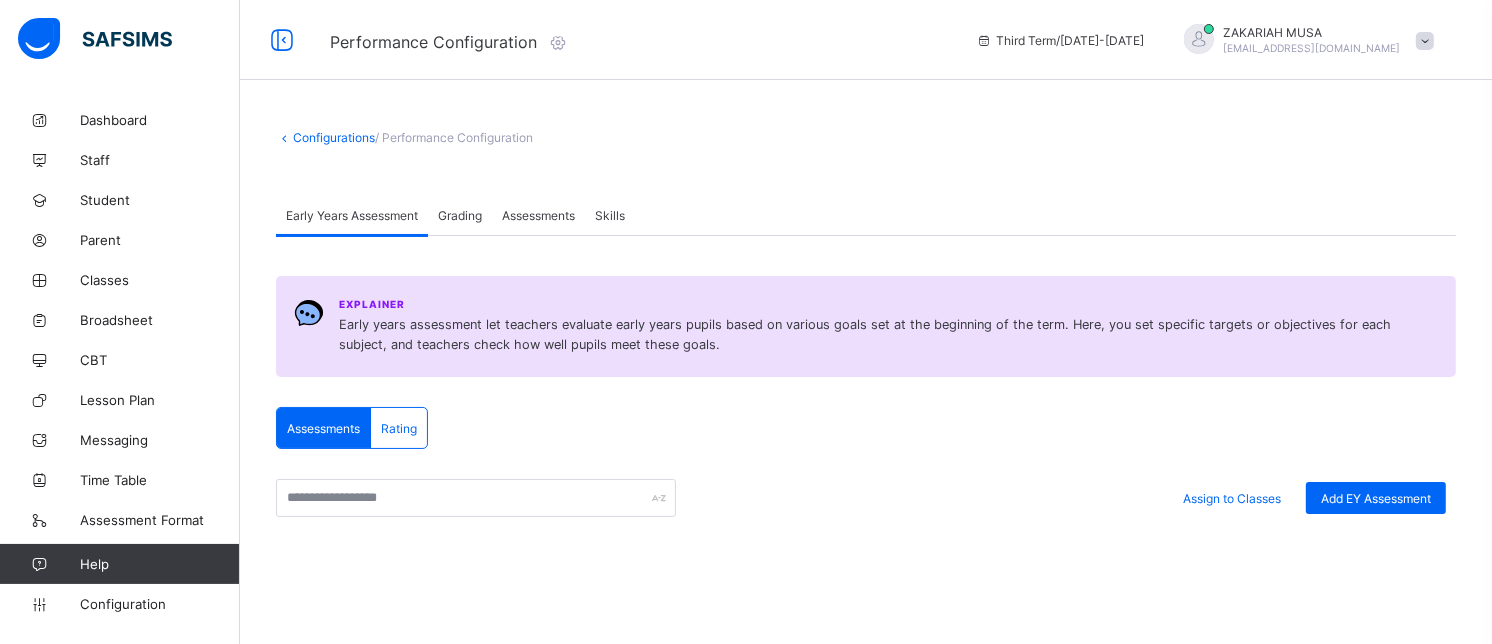 click on "Configurations" at bounding box center [334, 137] 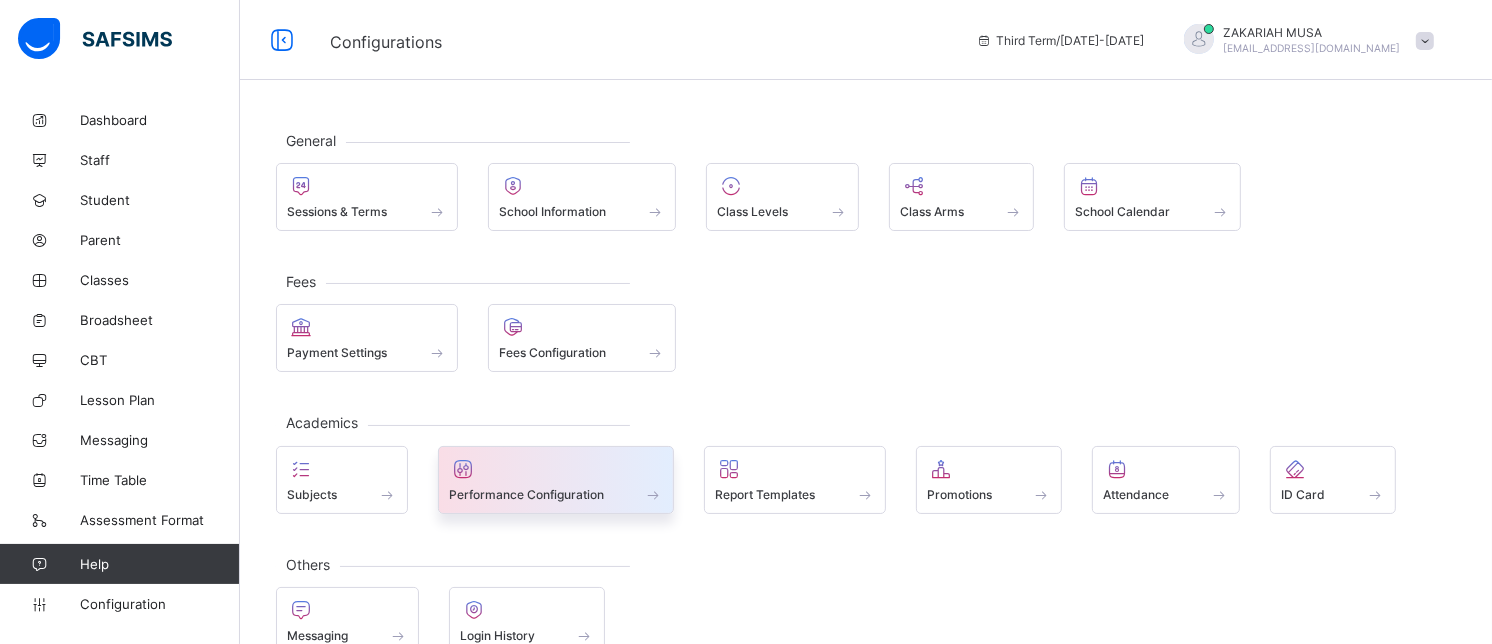 click on "Performance Configuration" at bounding box center [556, 494] 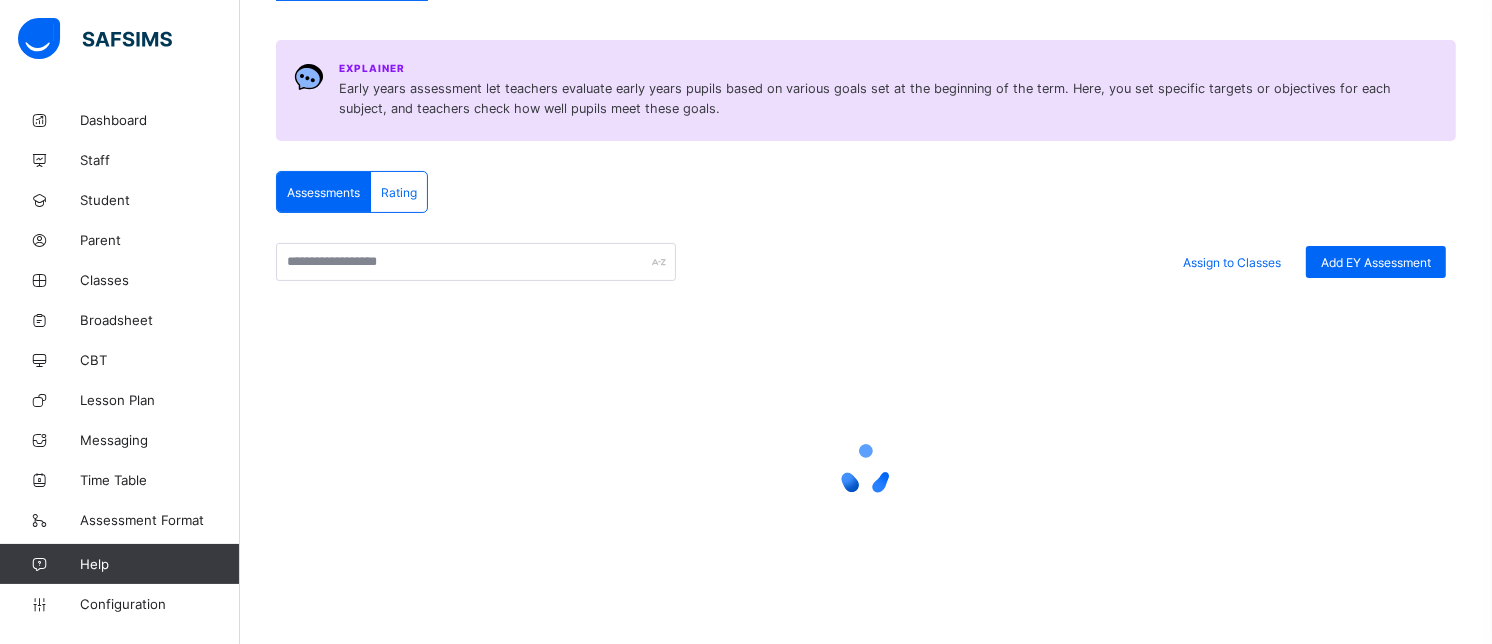 scroll, scrollTop: 338, scrollLeft: 0, axis: vertical 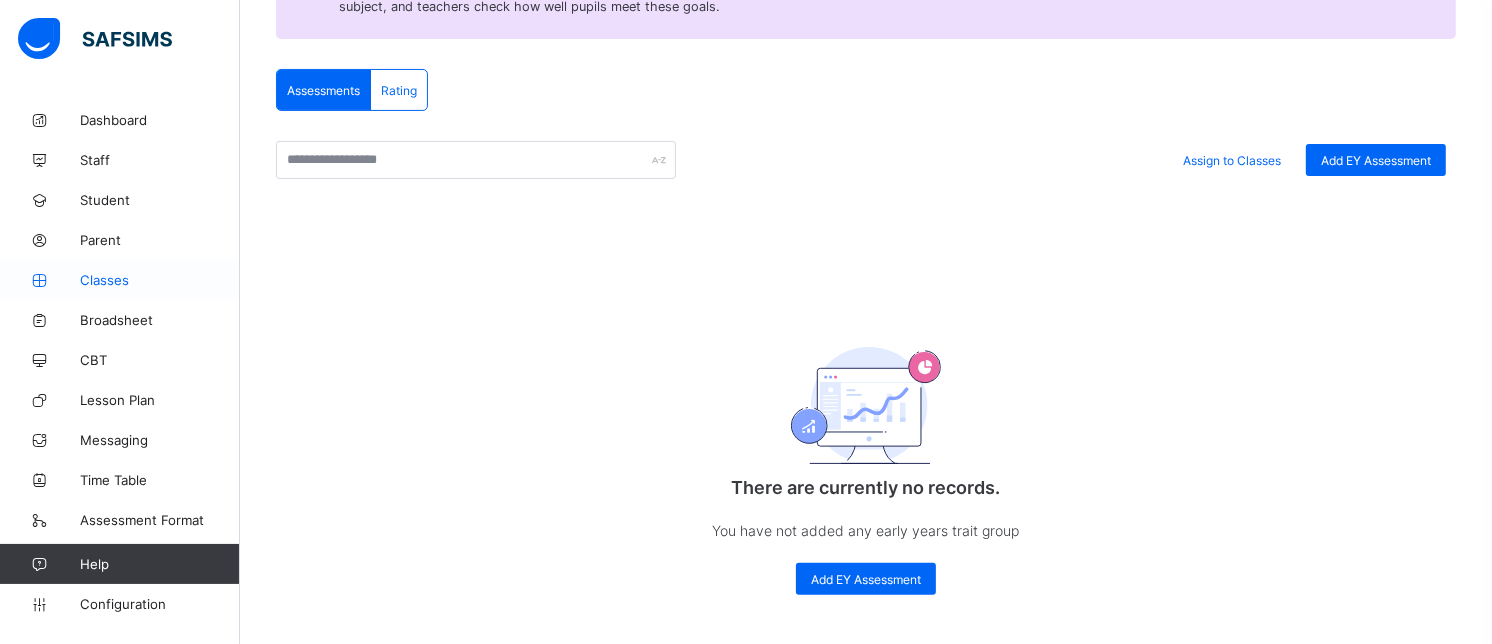 click on "Classes" at bounding box center [160, 280] 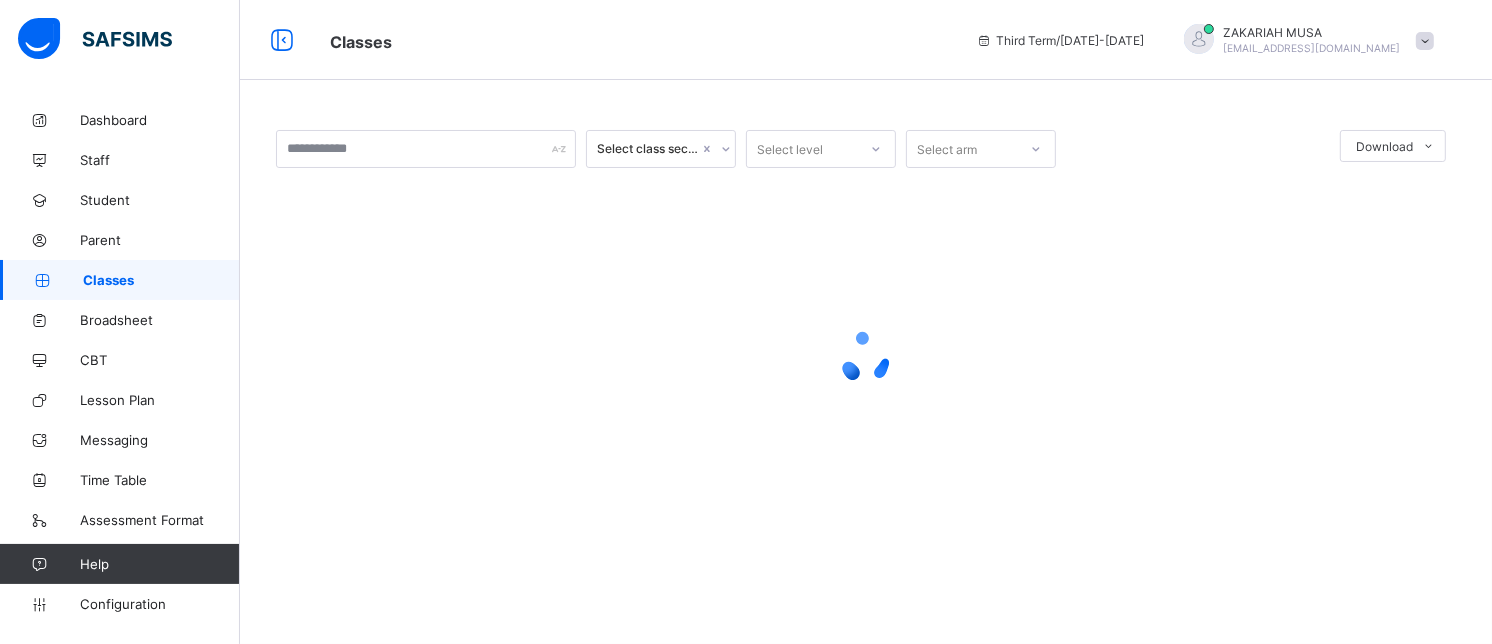 scroll, scrollTop: 0, scrollLeft: 0, axis: both 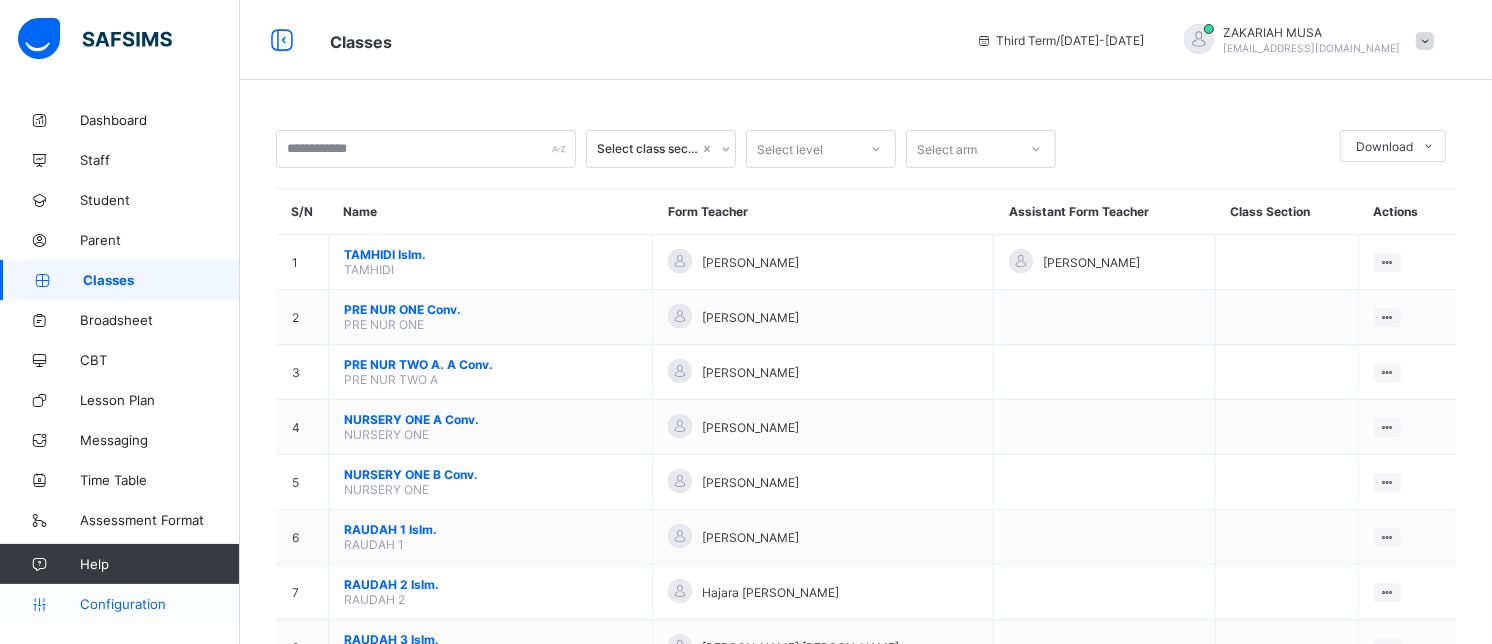 click on "Configuration" at bounding box center (159, 604) 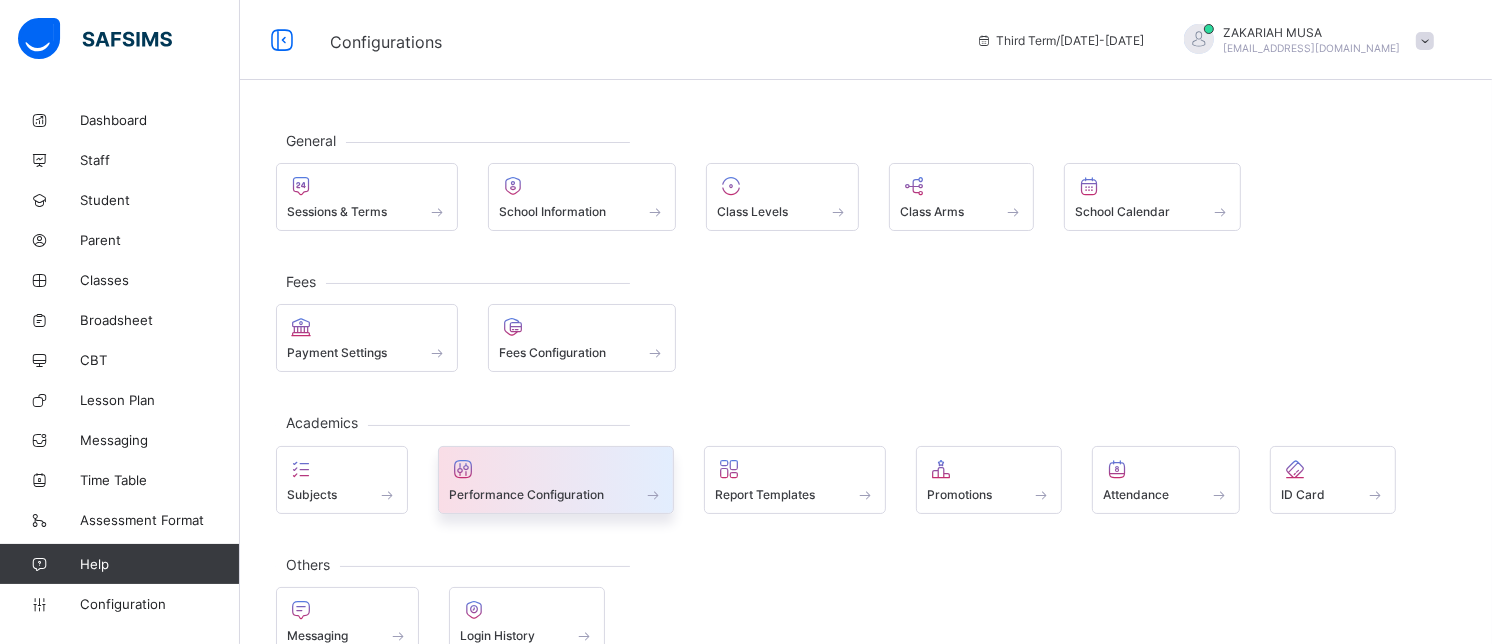 click at bounding box center (556, 469) 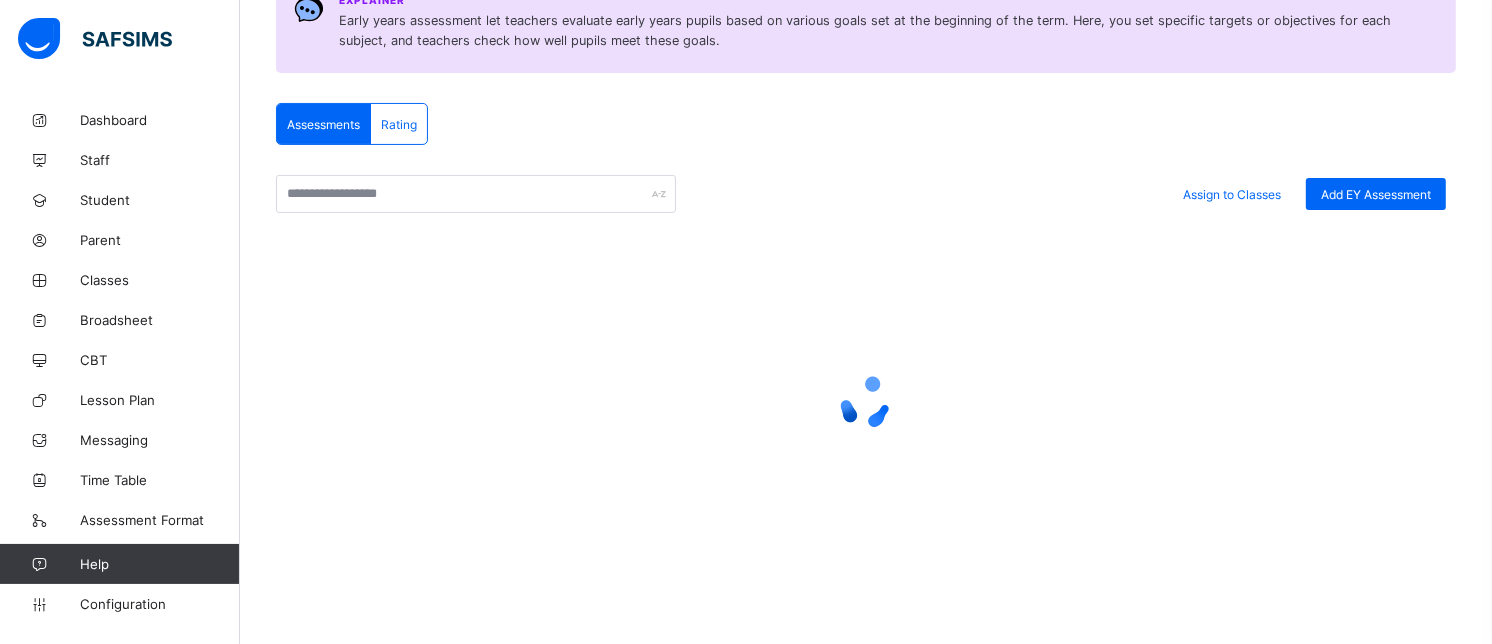 scroll, scrollTop: 338, scrollLeft: 0, axis: vertical 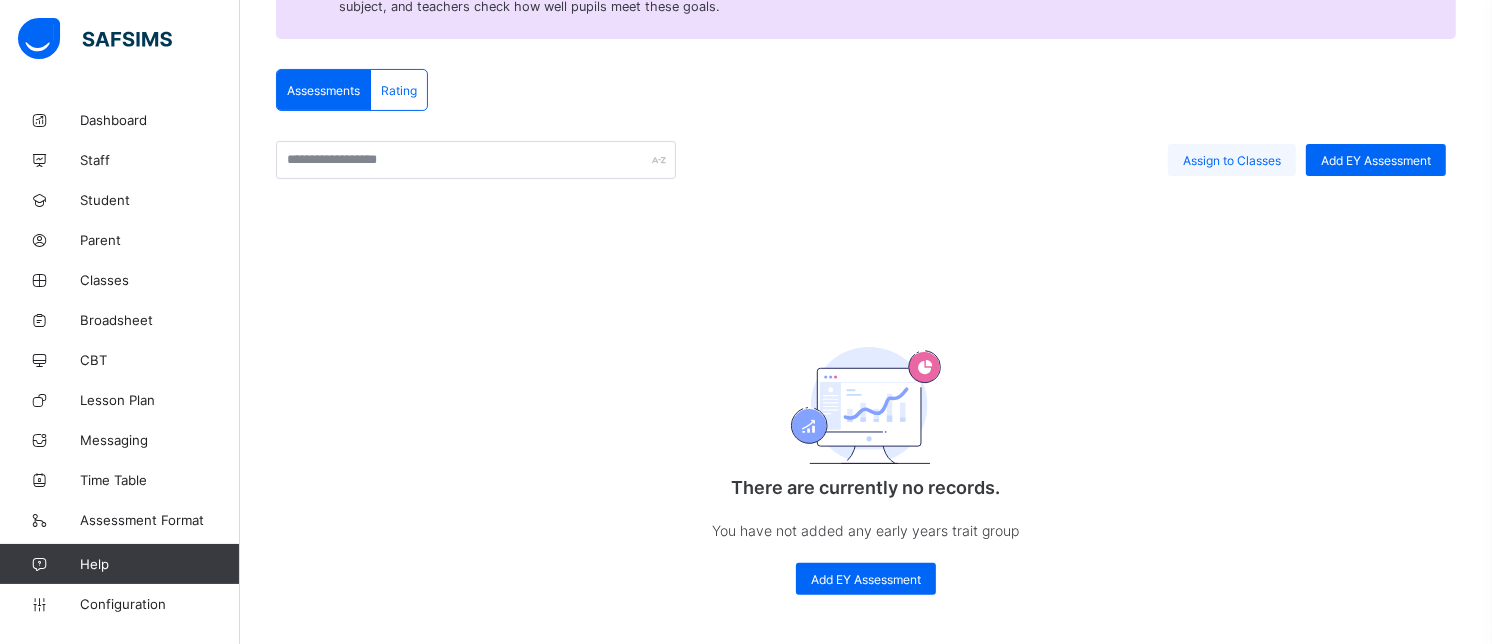 click on "Assign to Classes" at bounding box center (1232, 160) 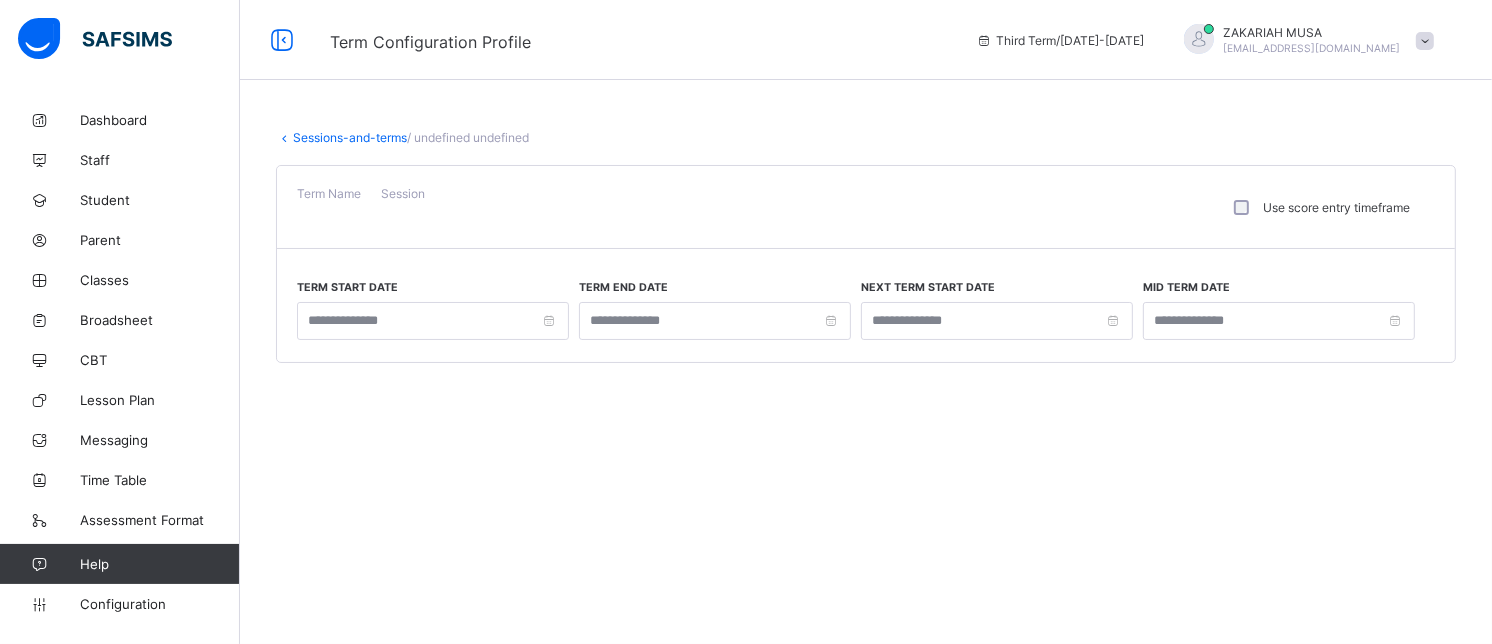 scroll, scrollTop: 0, scrollLeft: 0, axis: both 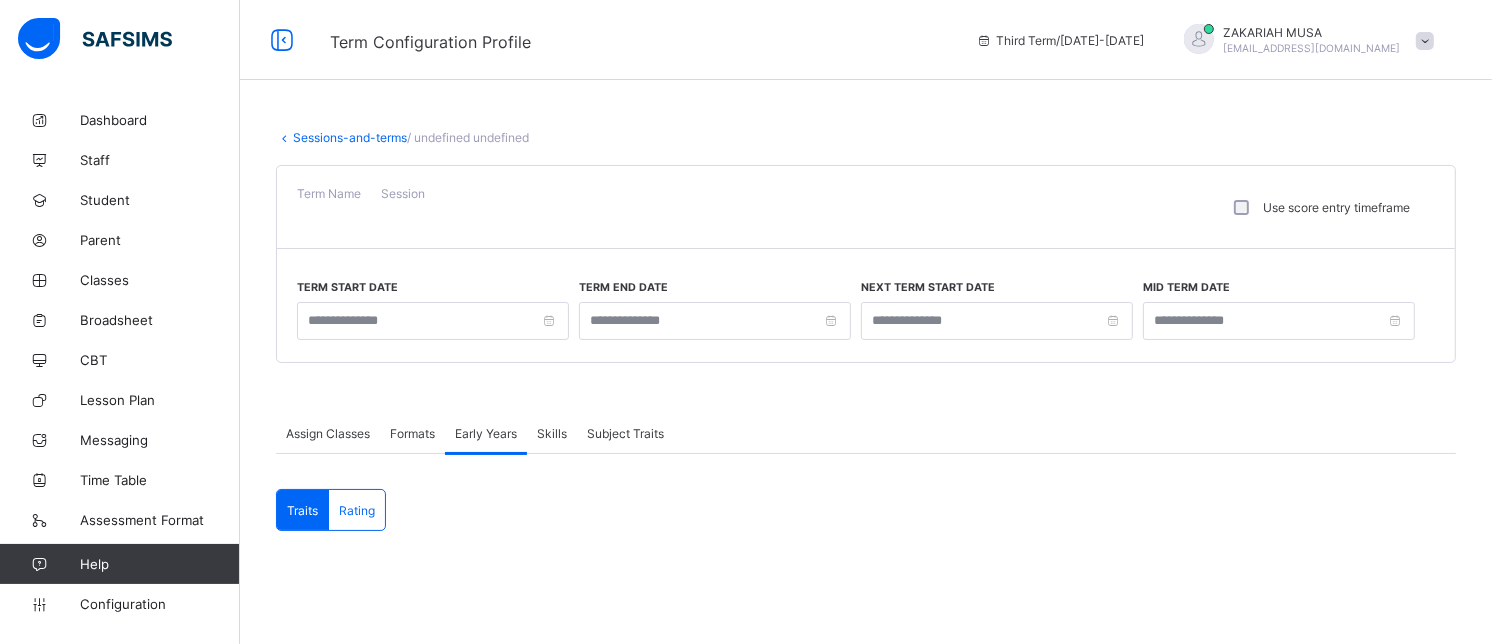 click on "Assign Classes" at bounding box center (328, 433) 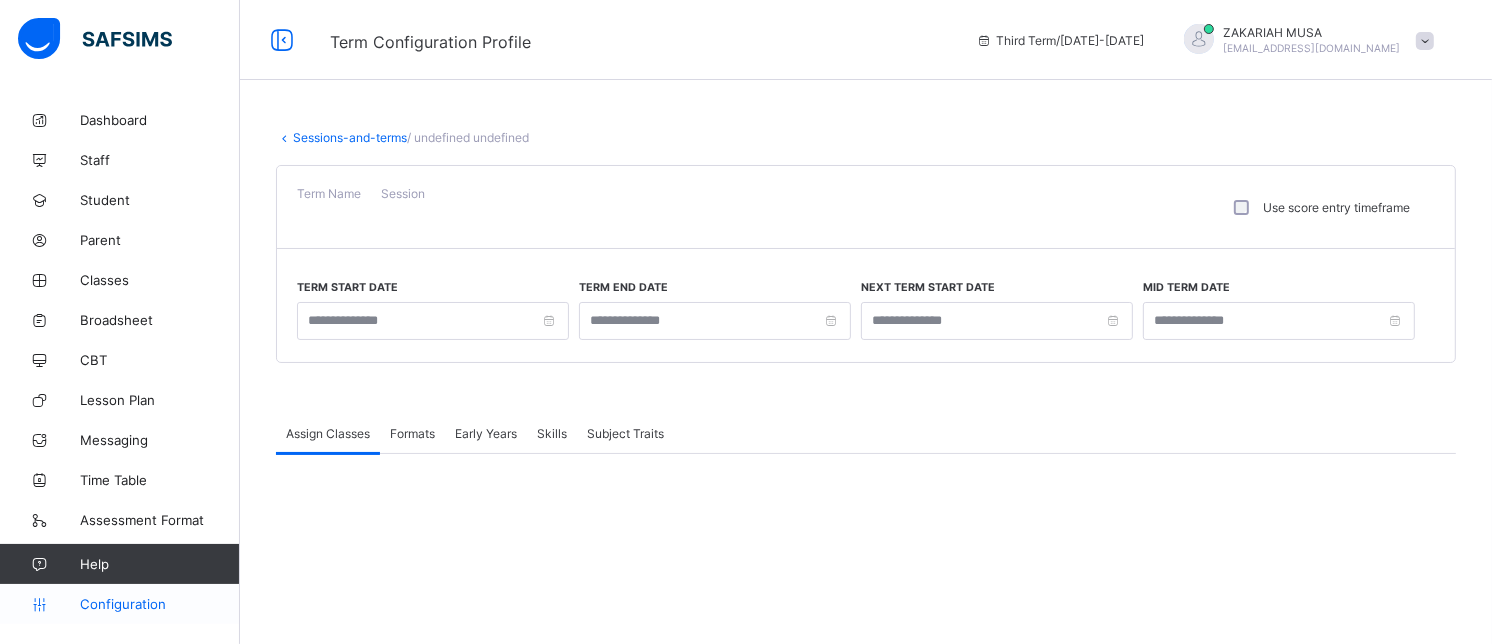 click on "Configuration" at bounding box center (159, 604) 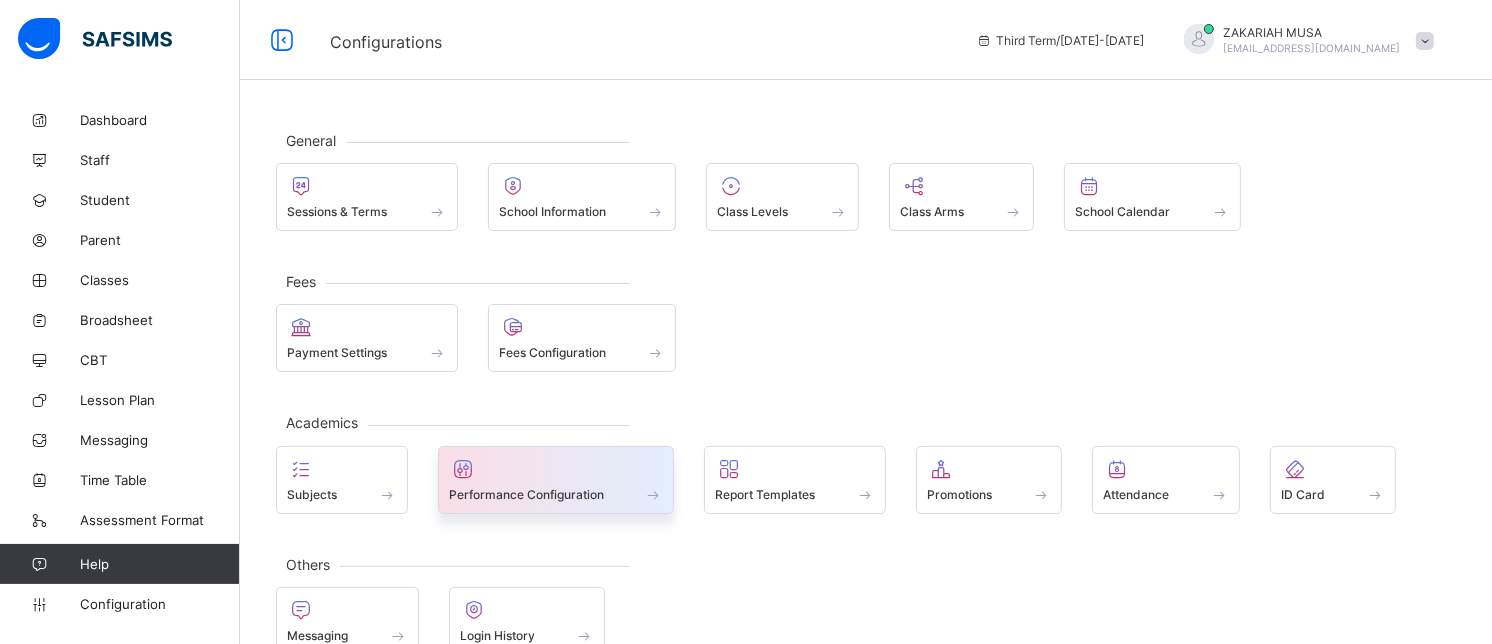 click on "Performance Configuration" at bounding box center (556, 494) 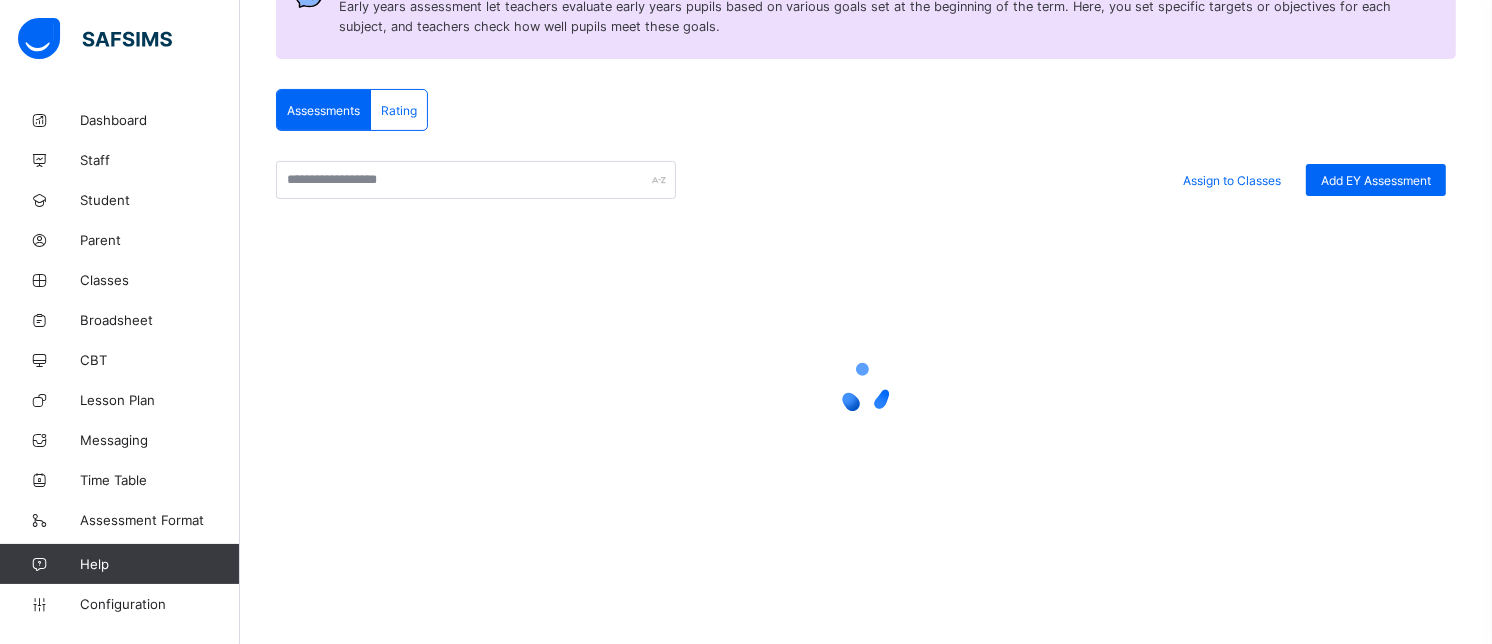 scroll, scrollTop: 338, scrollLeft: 0, axis: vertical 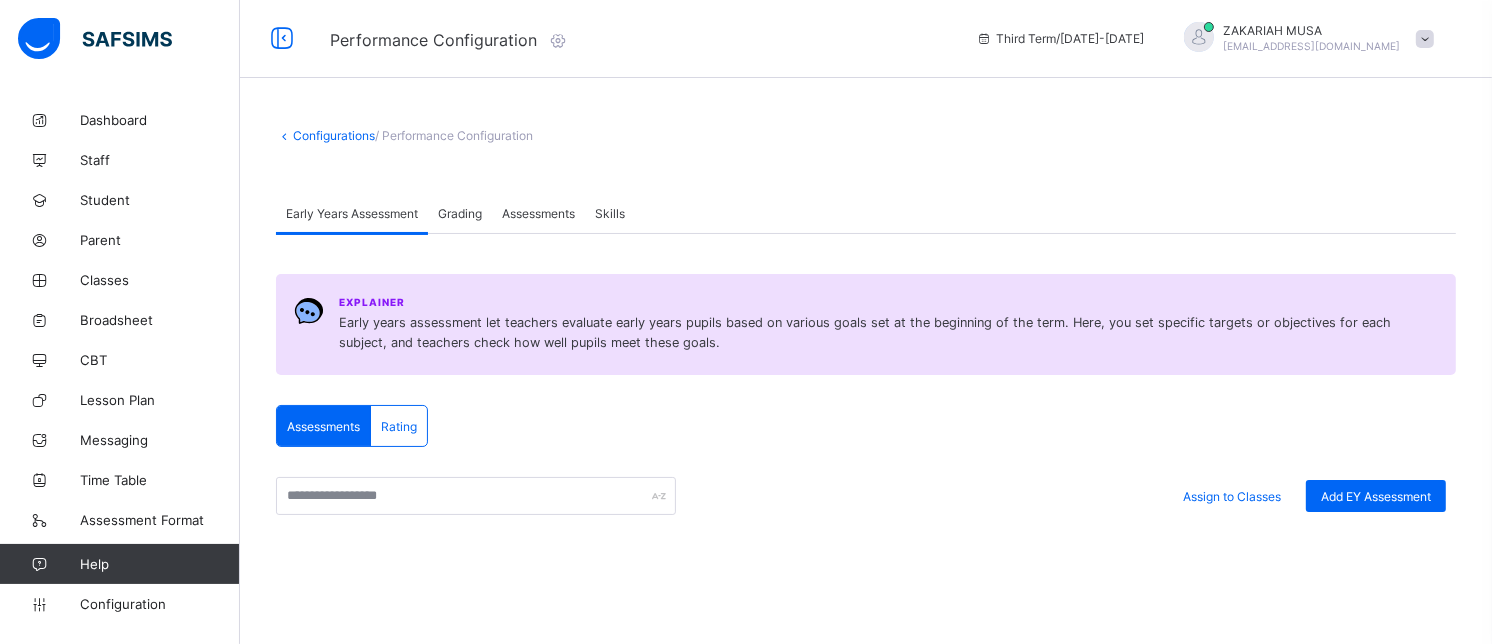 click at bounding box center [1425, 39] 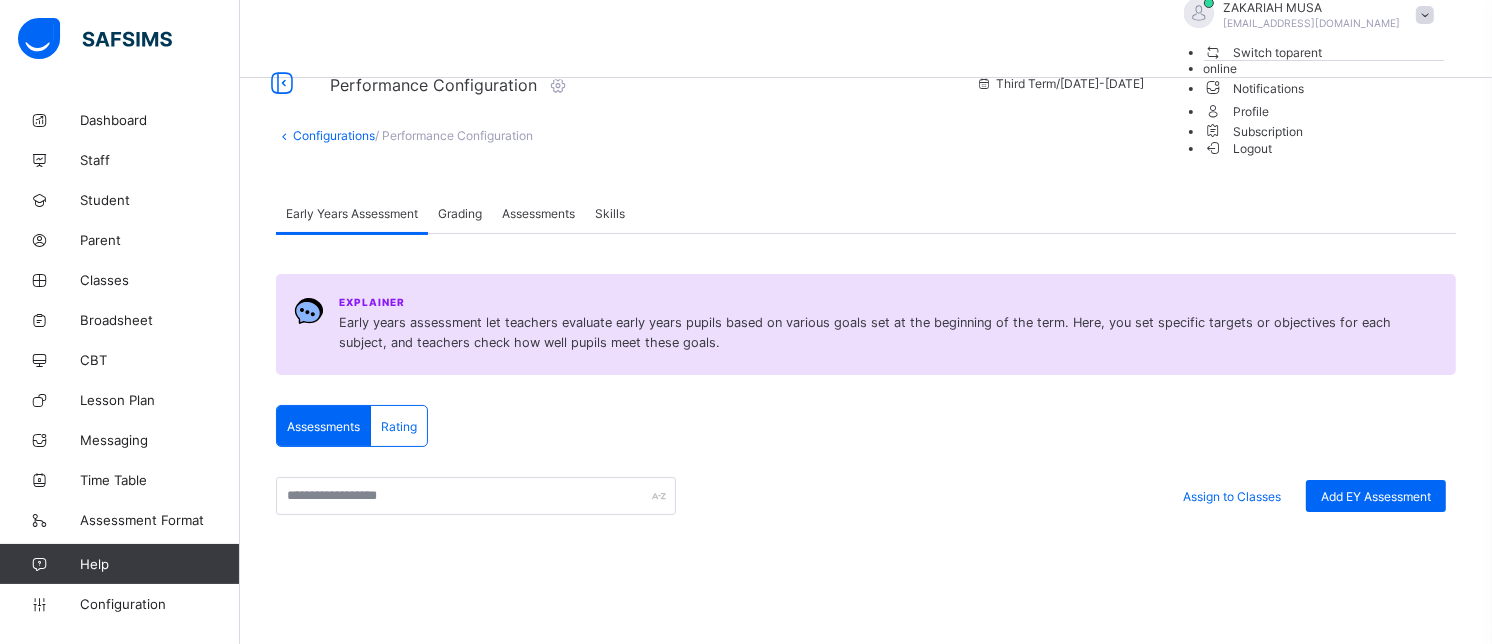 click on "Logout" at bounding box center [1238, 148] 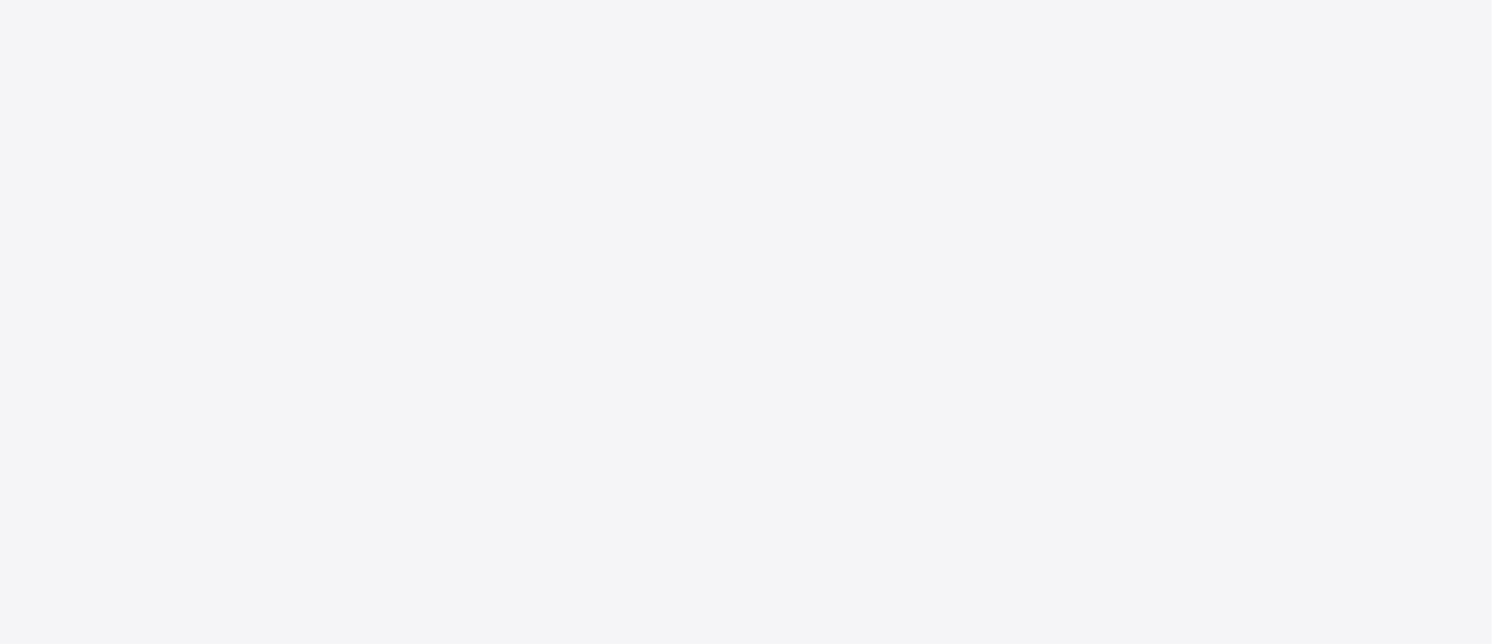 scroll, scrollTop: 0, scrollLeft: 0, axis: both 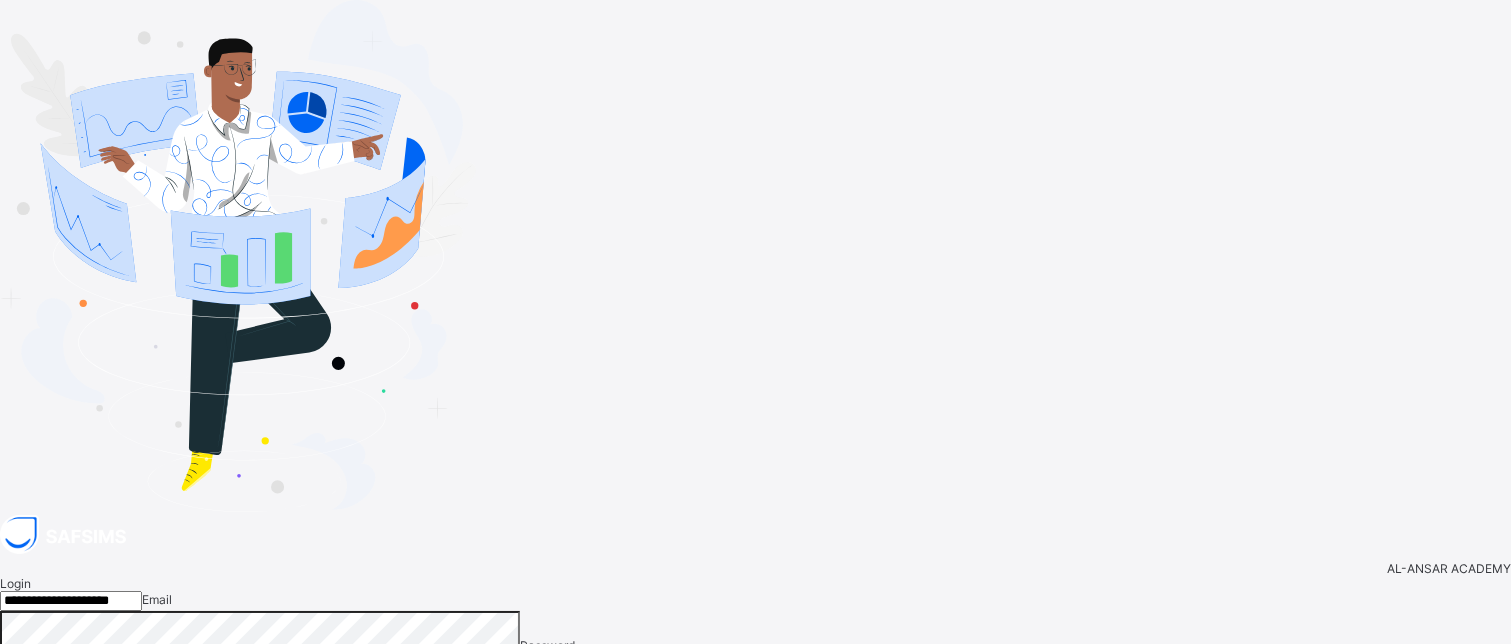 click on "**********" at bounding box center [71, 601] 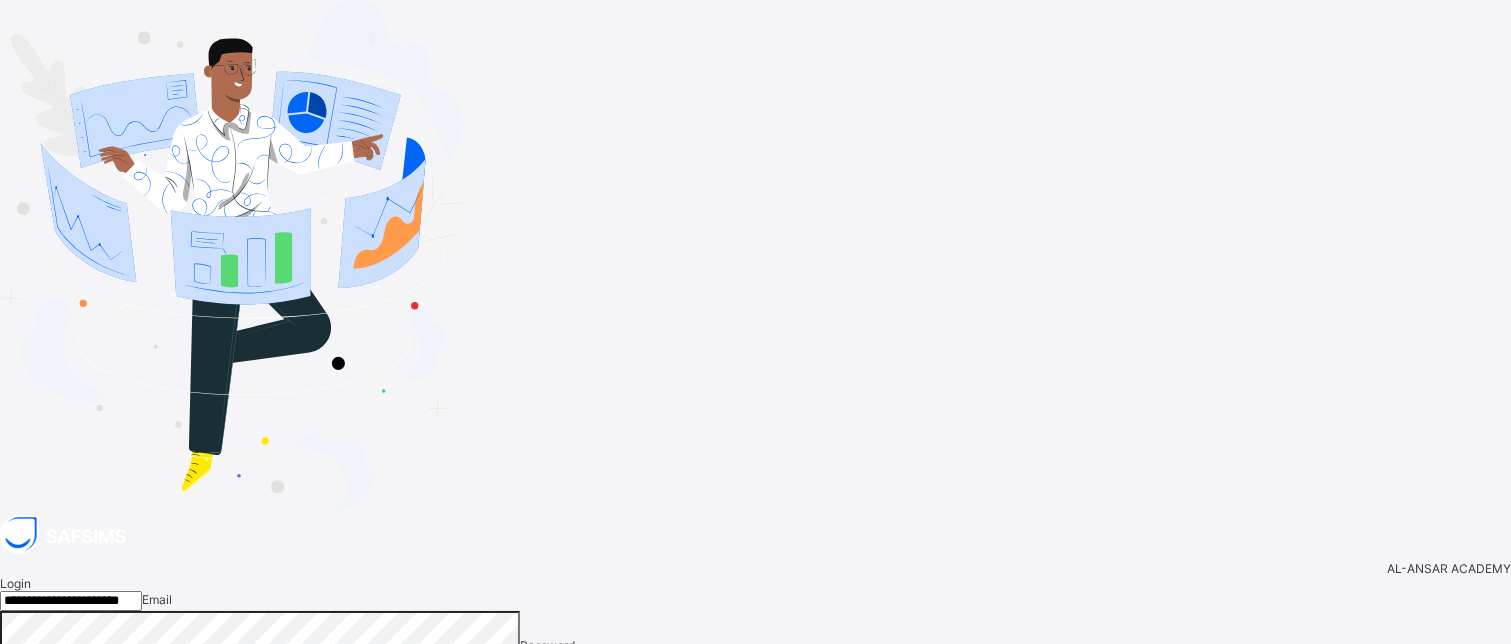 click on "Login" at bounding box center [1478, 730] 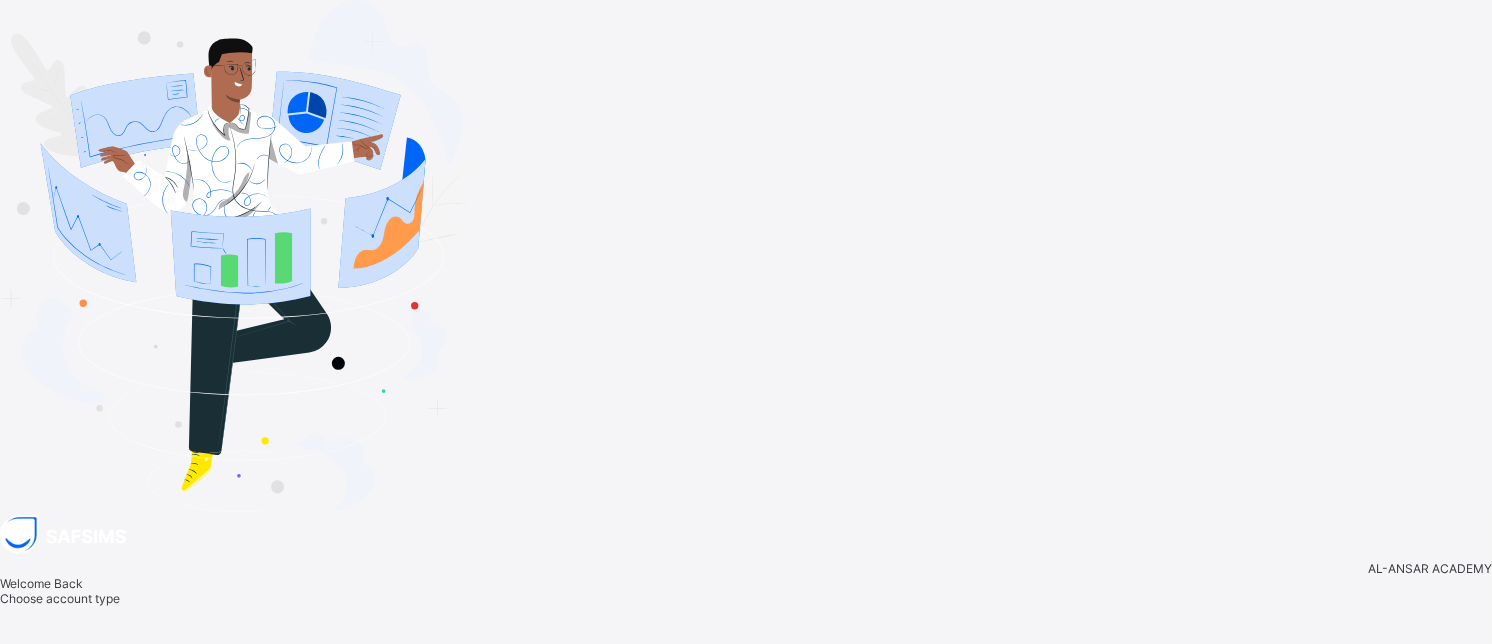 click on "Staff" at bounding box center [727, 707] 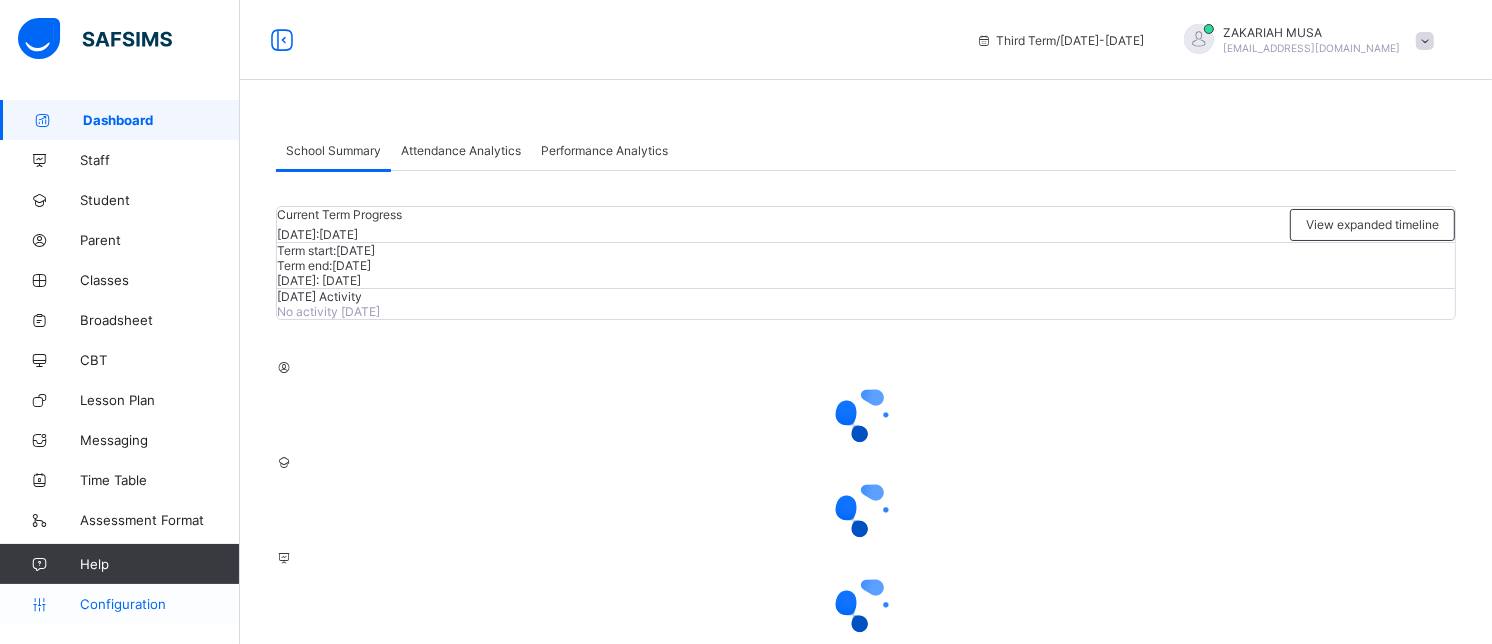 click on "Configuration" at bounding box center [159, 604] 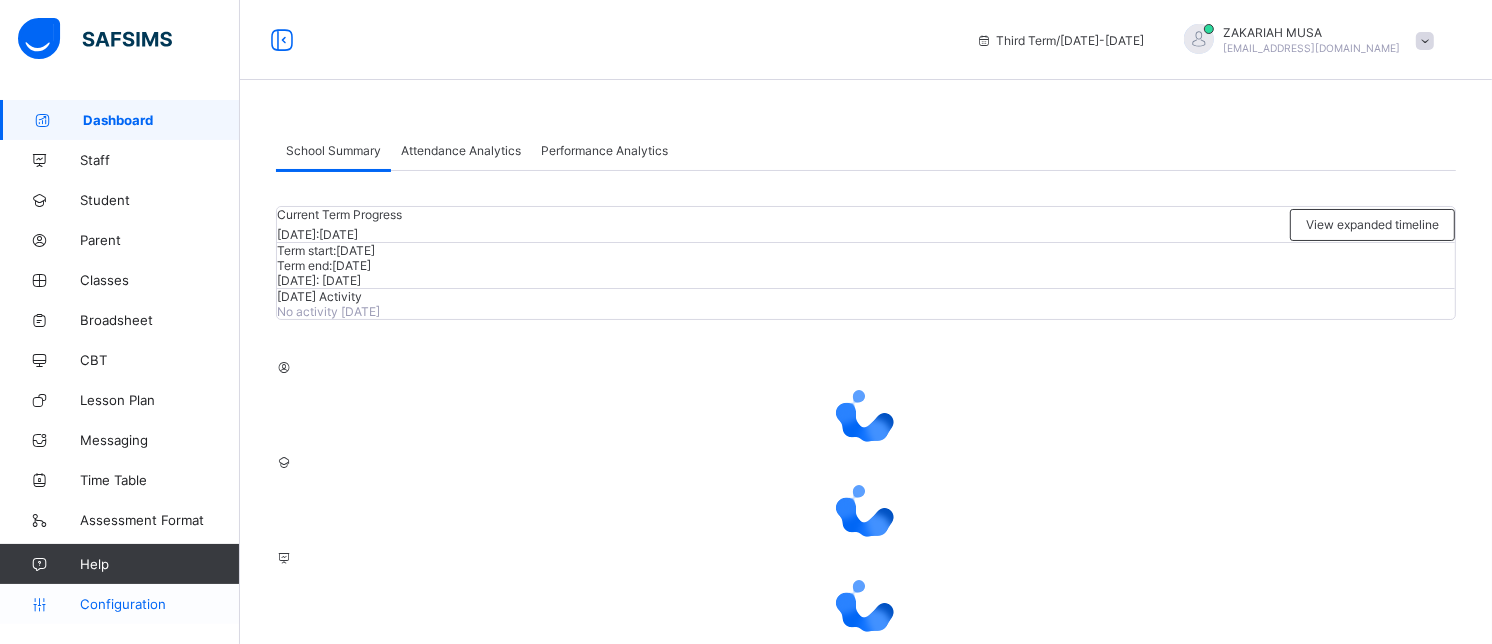 click on "Configuration" at bounding box center (159, 604) 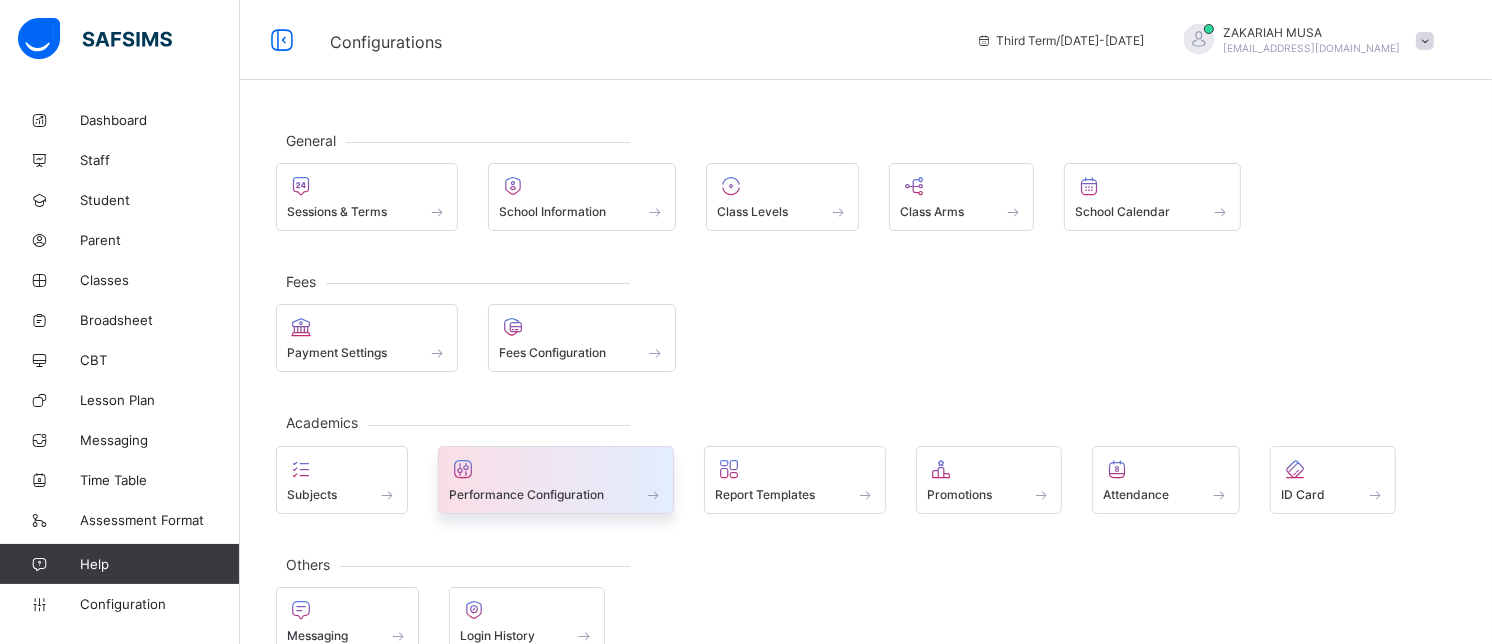 click at bounding box center (556, 483) 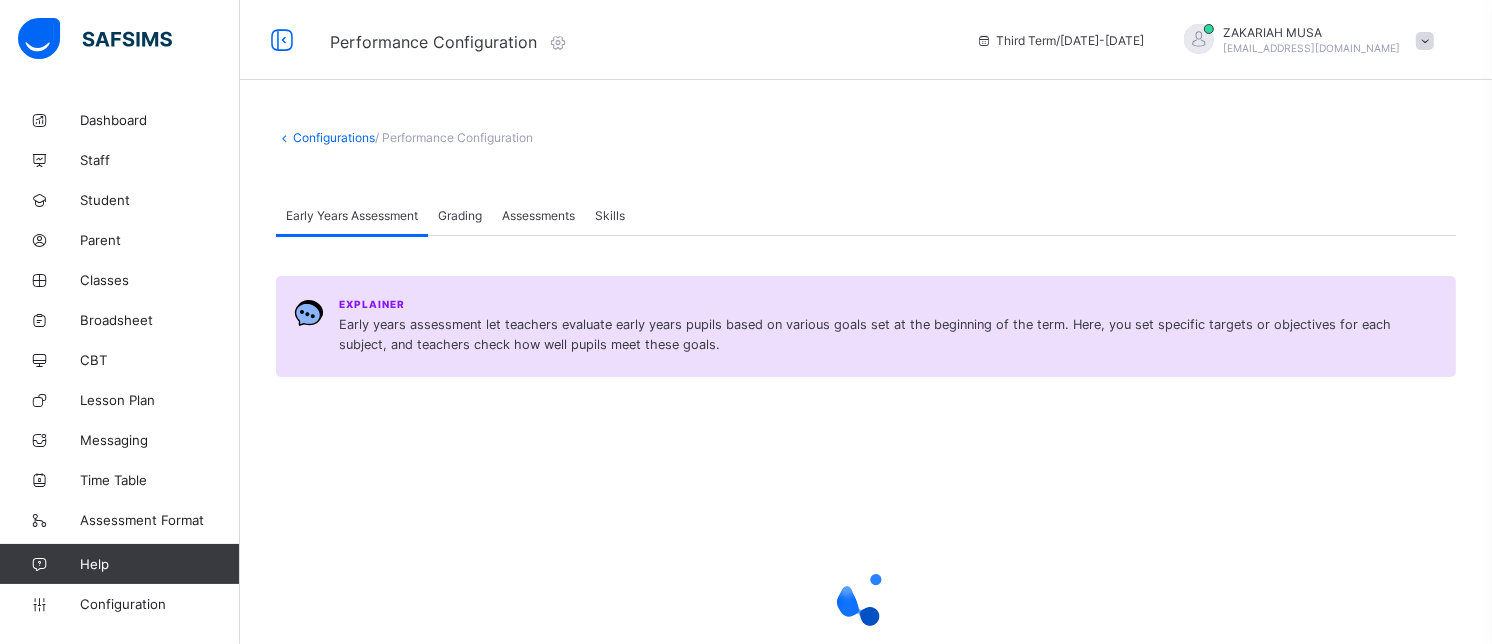 click at bounding box center (866, 597) 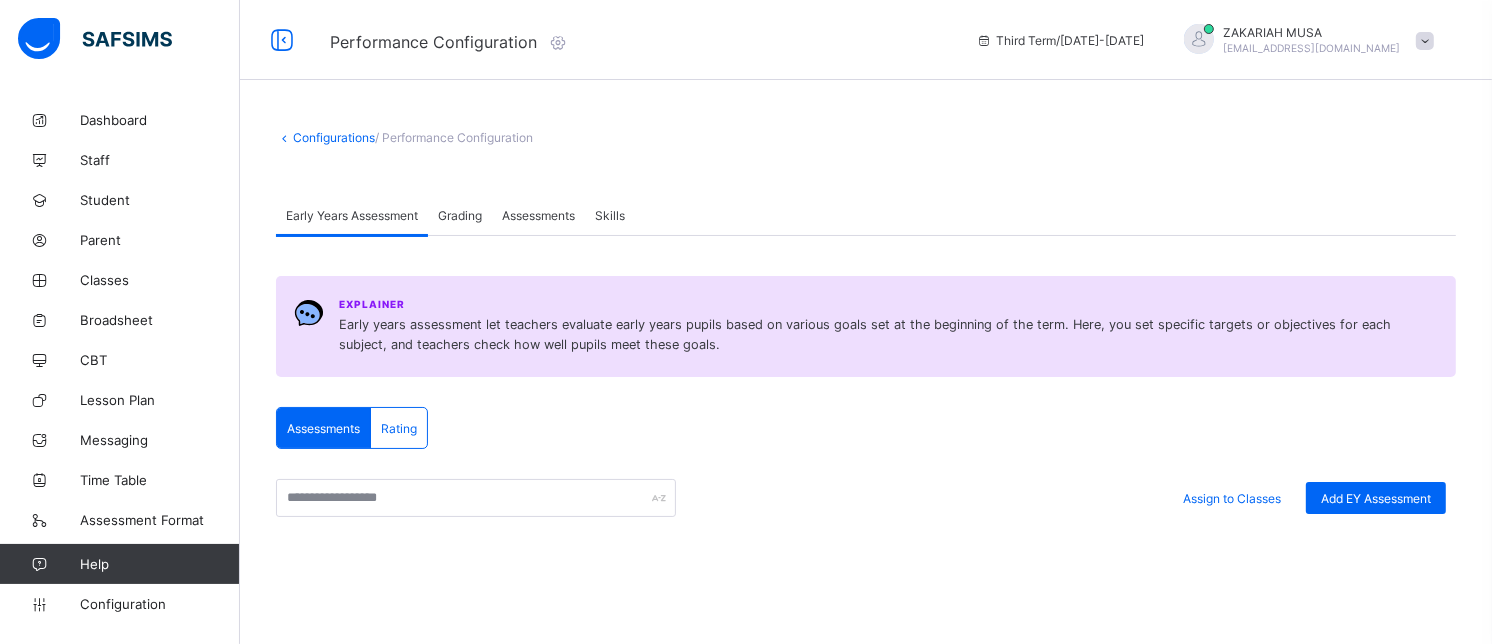 scroll, scrollTop: 338, scrollLeft: 0, axis: vertical 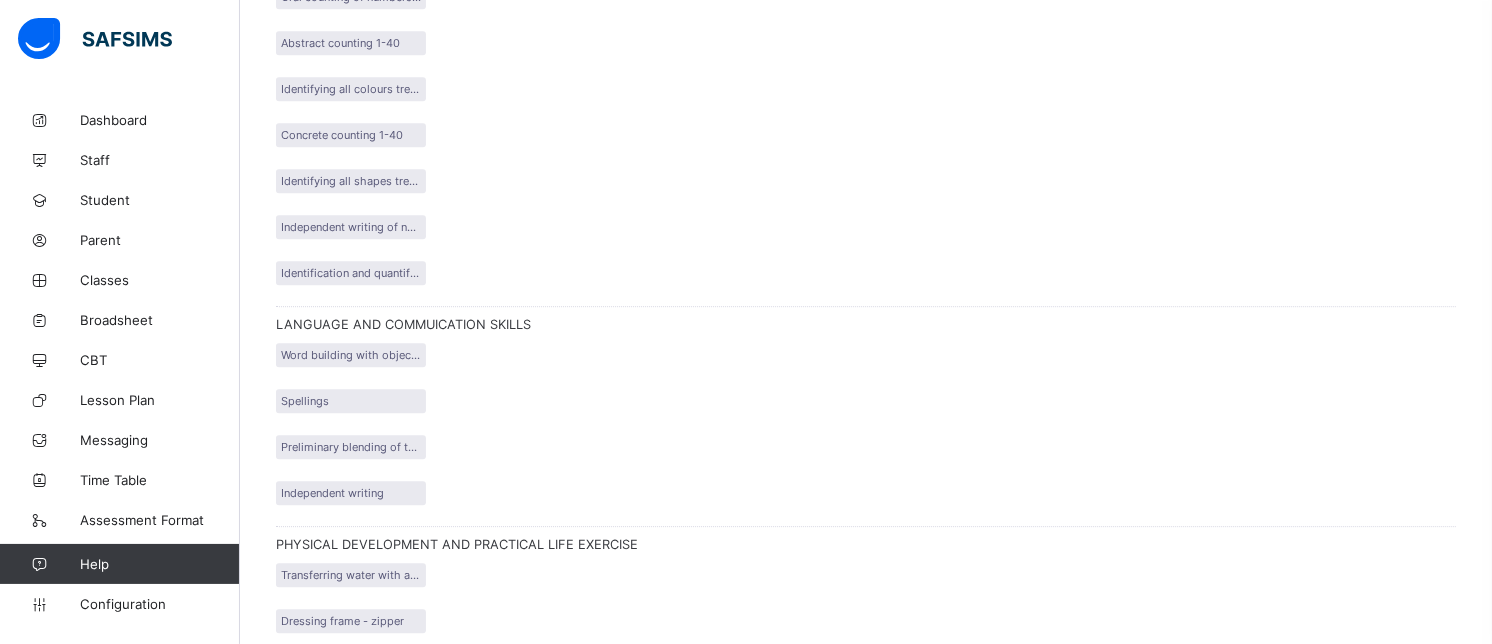 click at bounding box center (284, 49402) 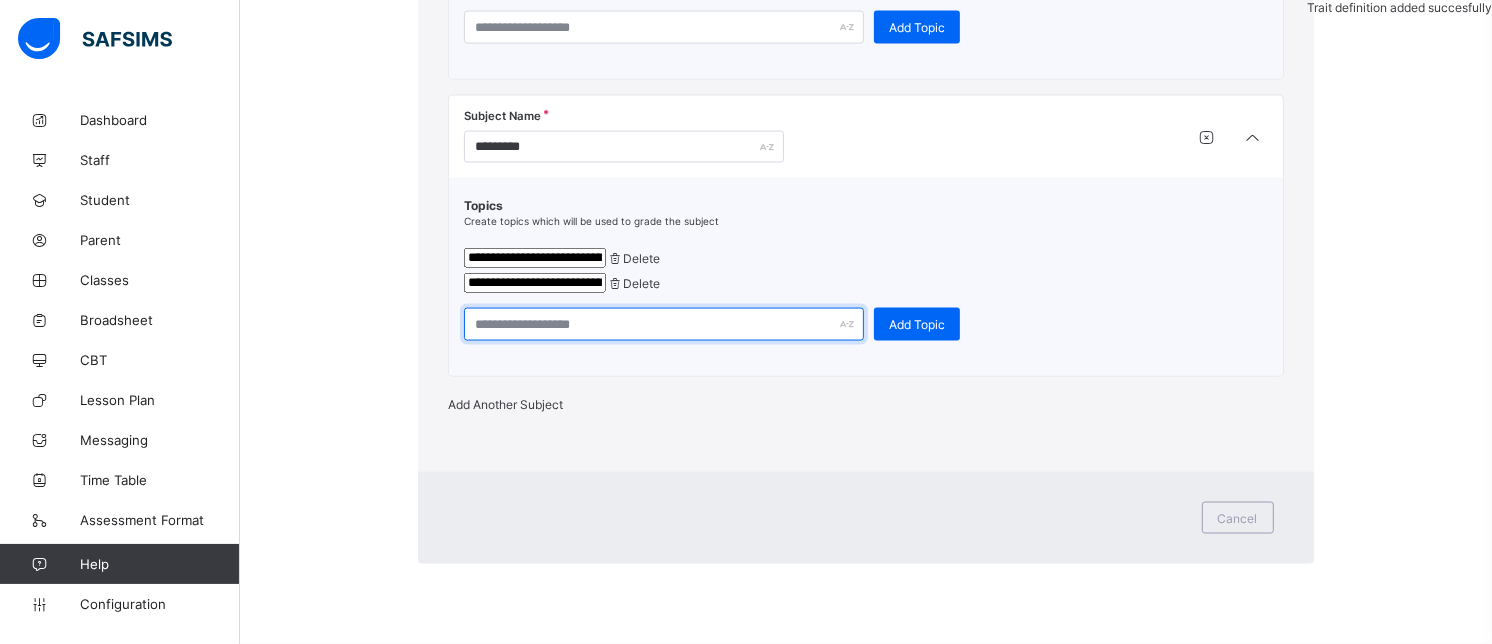 scroll, scrollTop: 338, scrollLeft: 0, axis: vertical 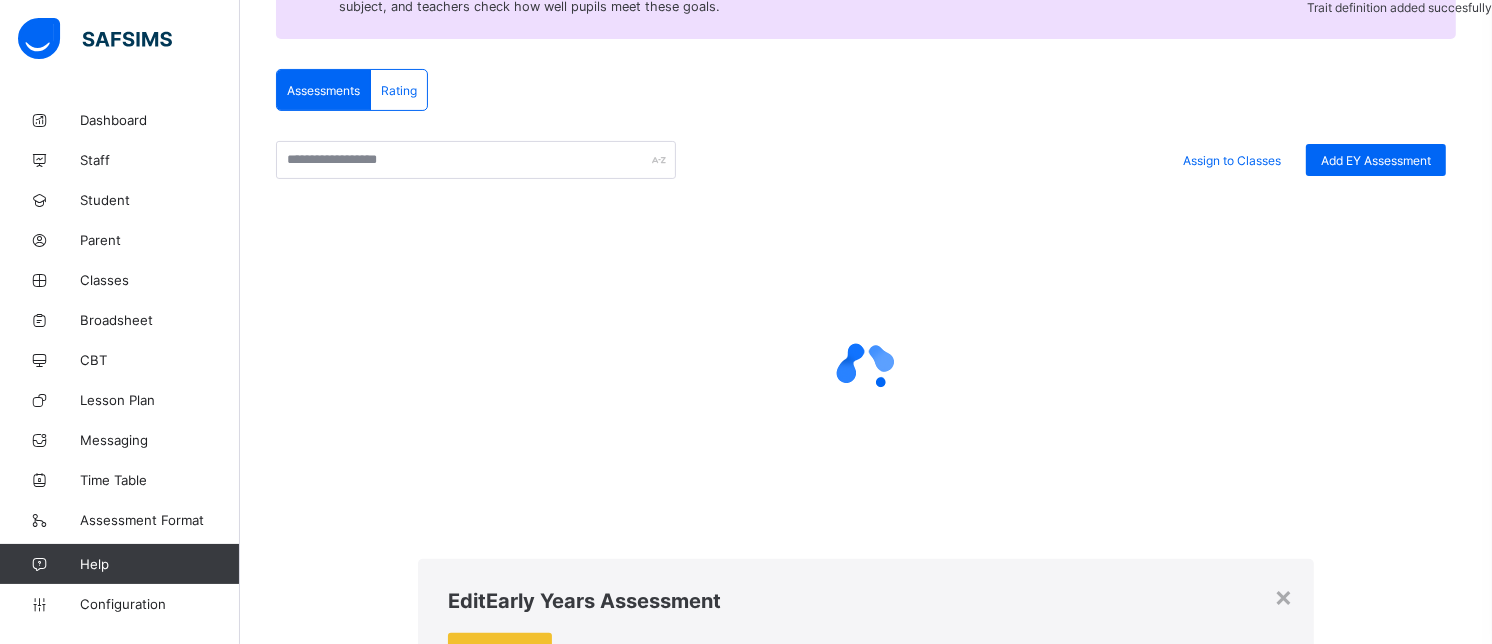 click at bounding box center [664, 2700] 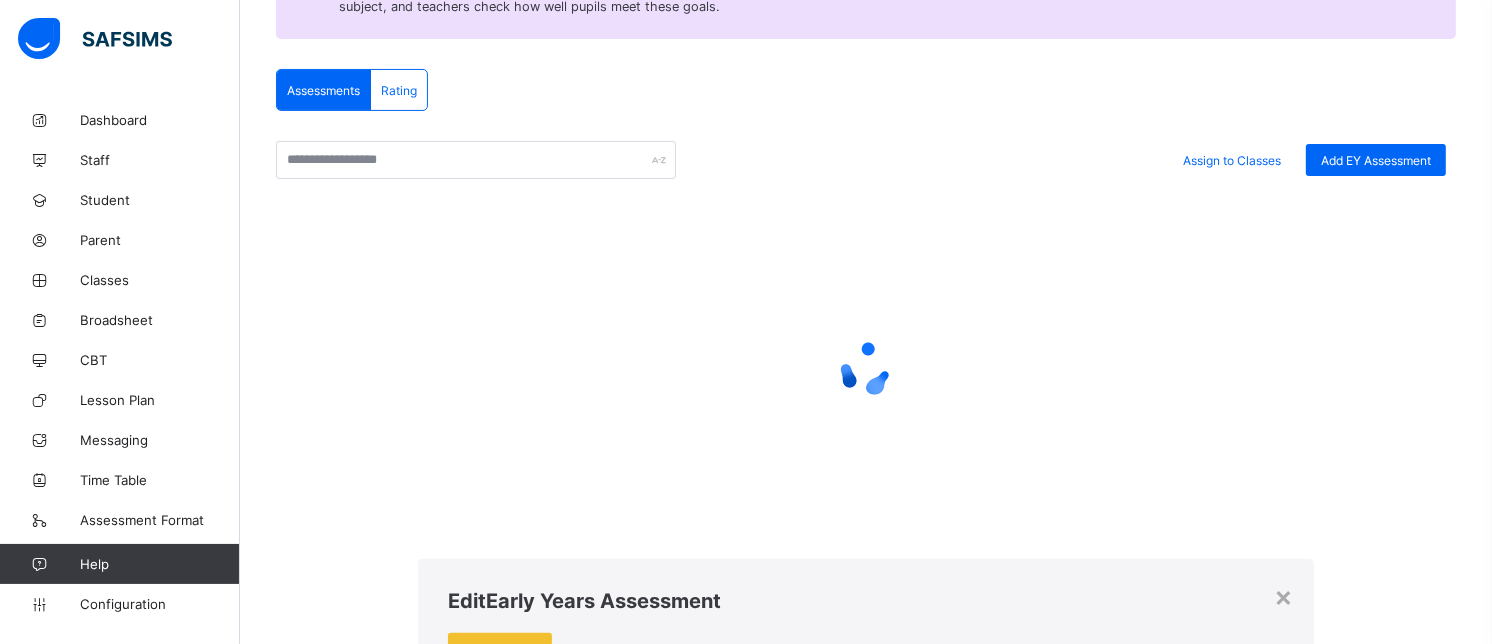 click on "Add Topic" at bounding box center [917, 2700] 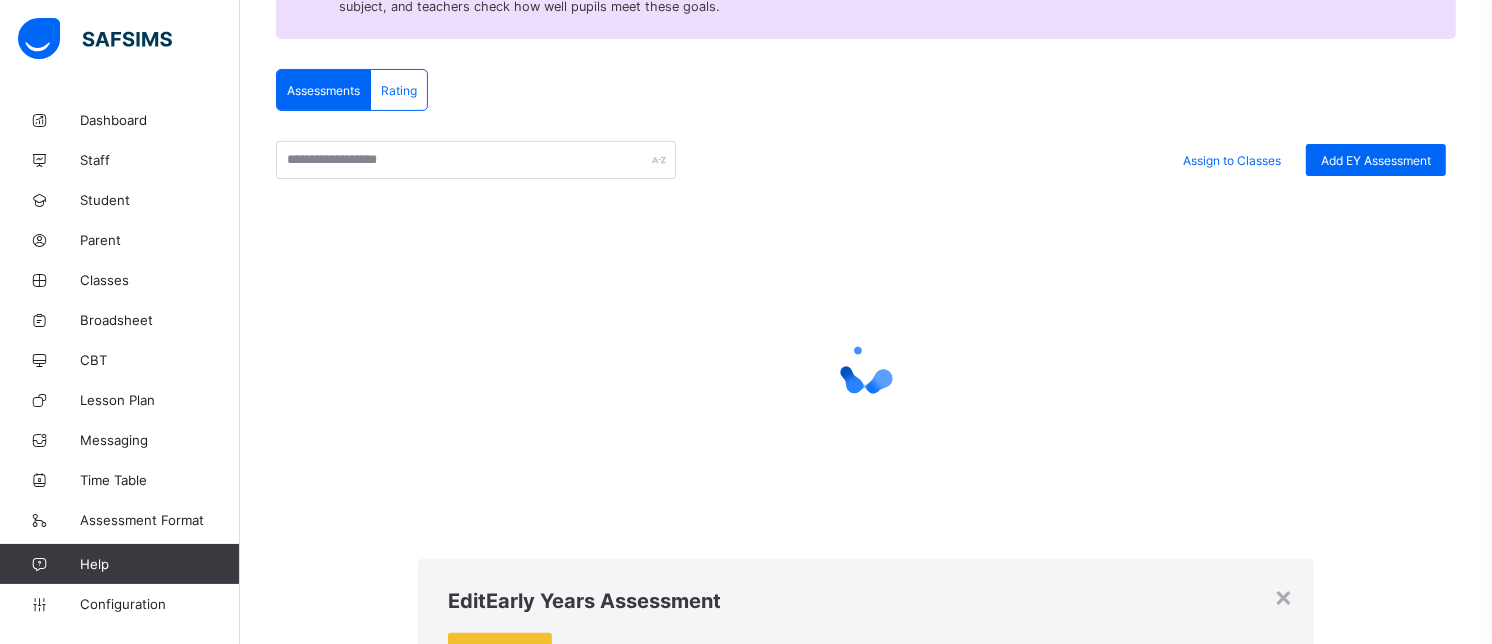 click on "Add Topic" at bounding box center (865, 2784) 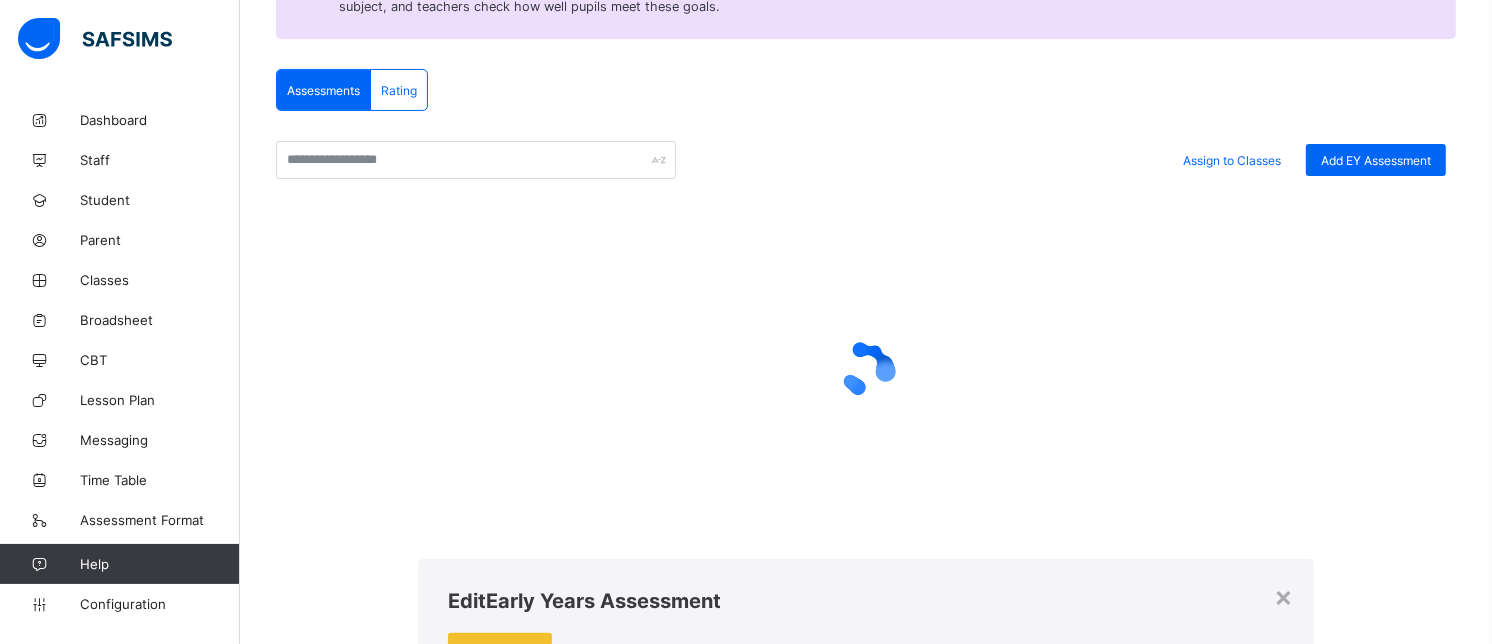 click on "Add Topic" at bounding box center [865, 2784] 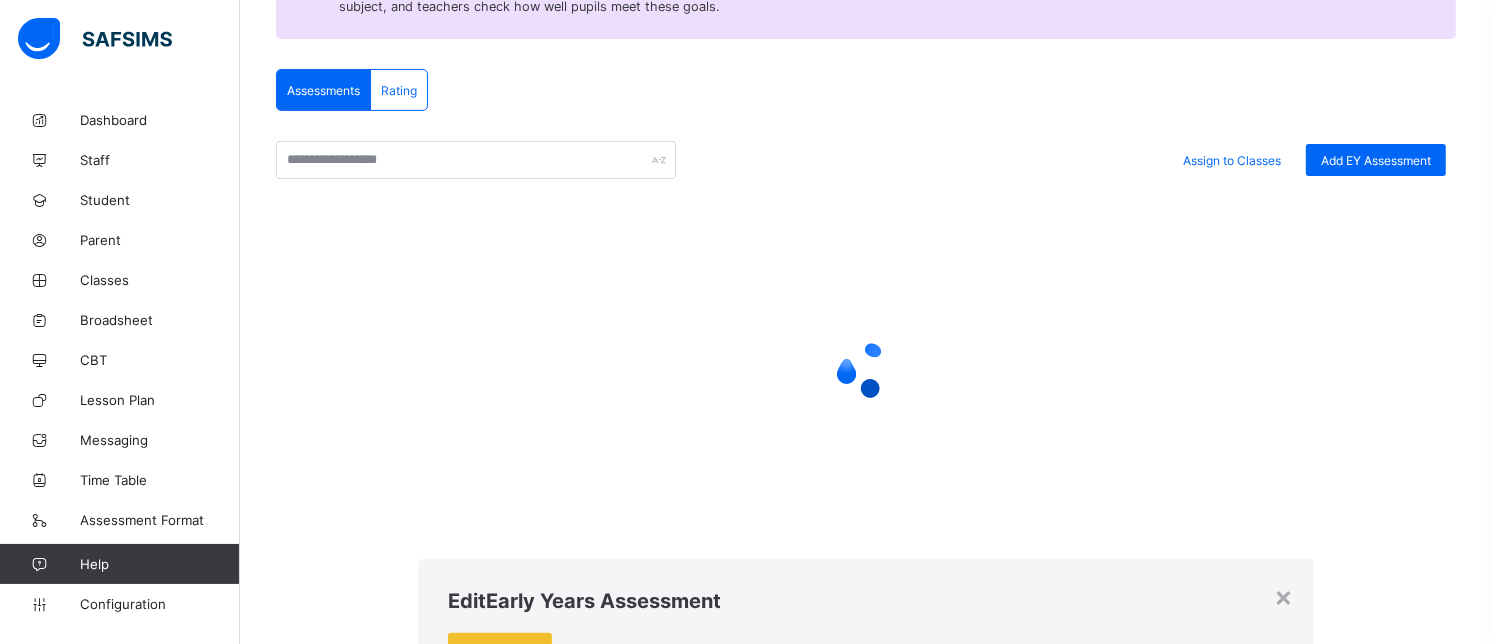 scroll, scrollTop: 2263, scrollLeft: 0, axis: vertical 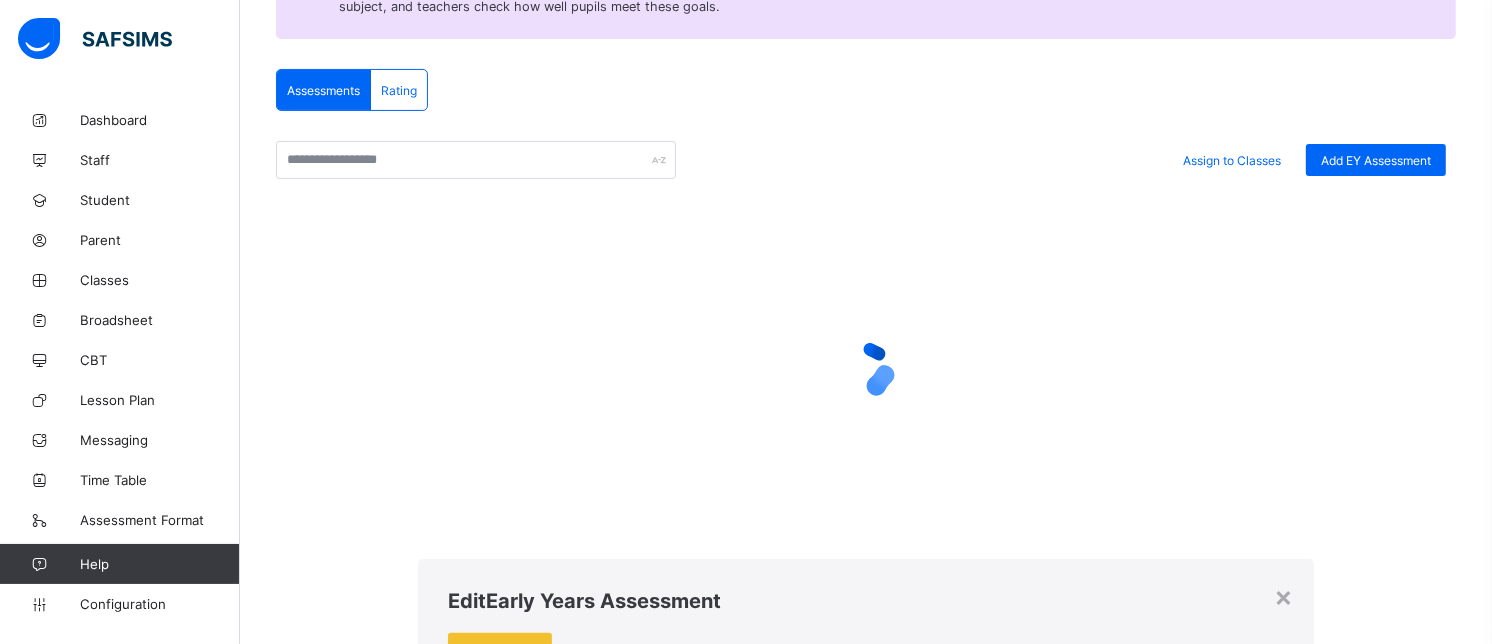 click on "Add Topic" at bounding box center (492, 2784) 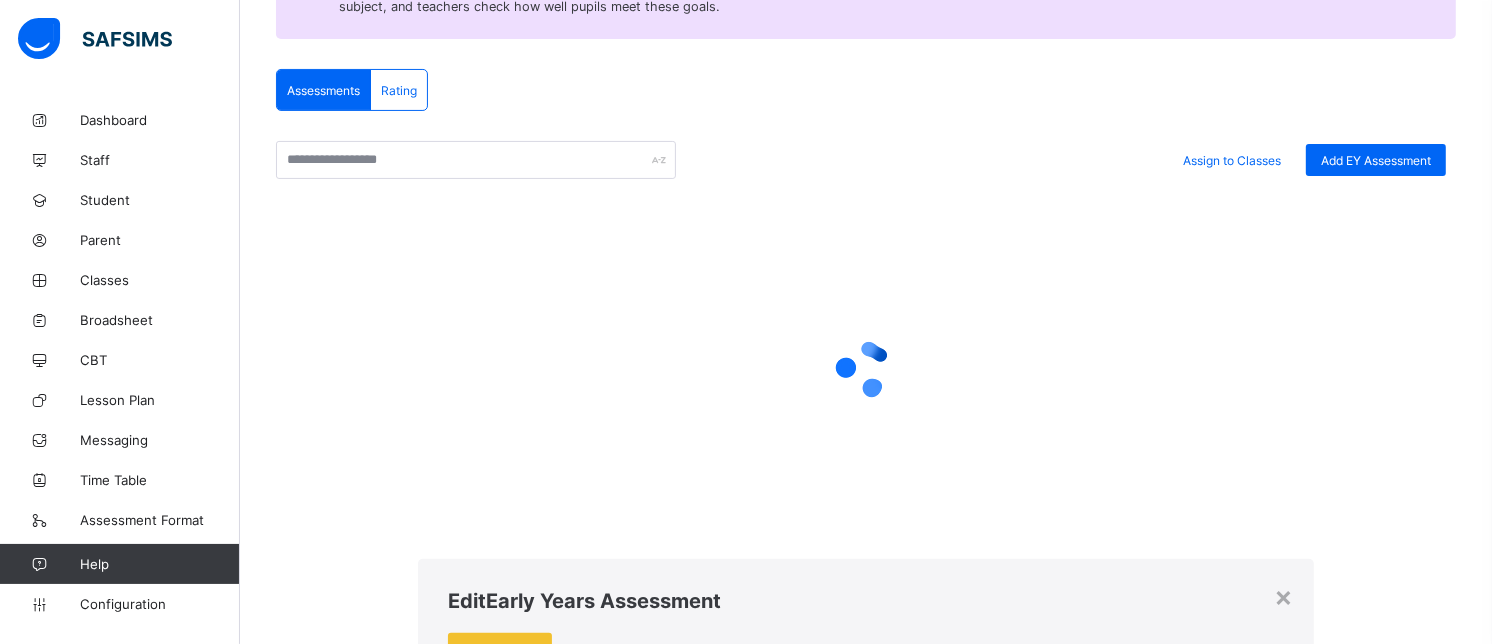 click on "Add Topic" at bounding box center [492, 2784] 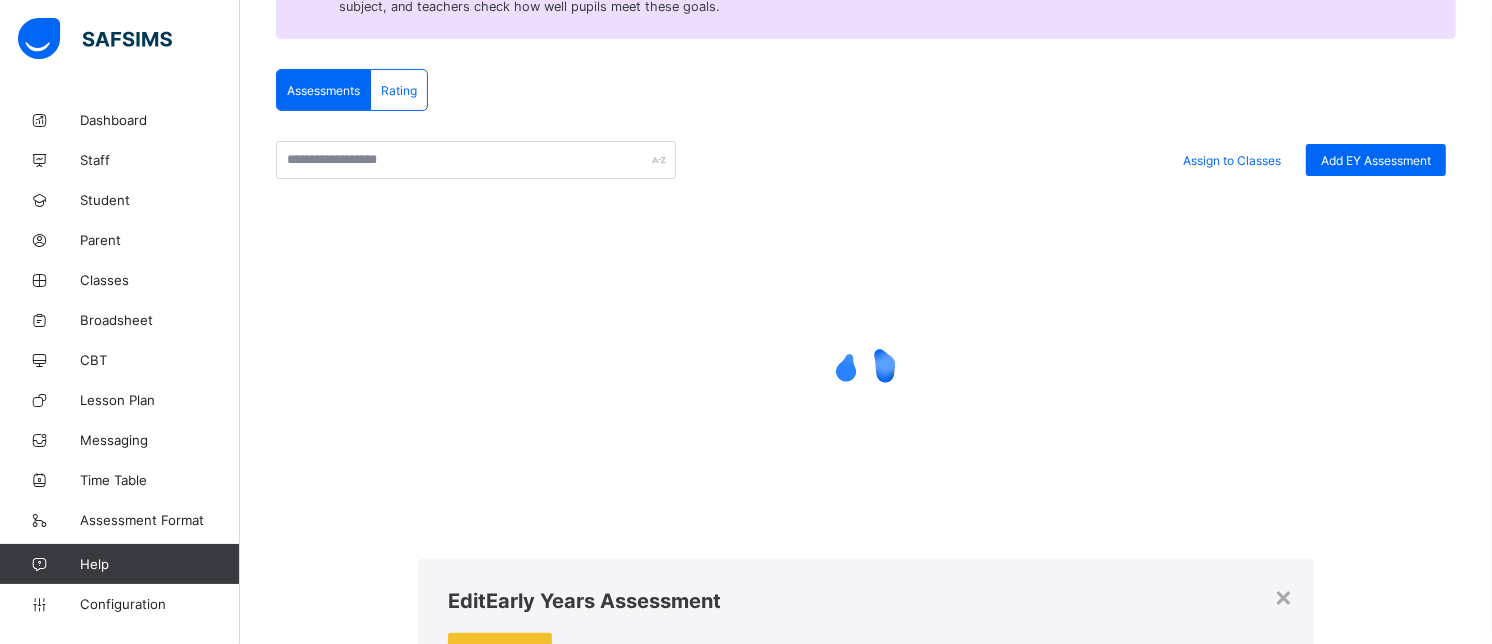 click on "Add Topic" at bounding box center [865, 2784] 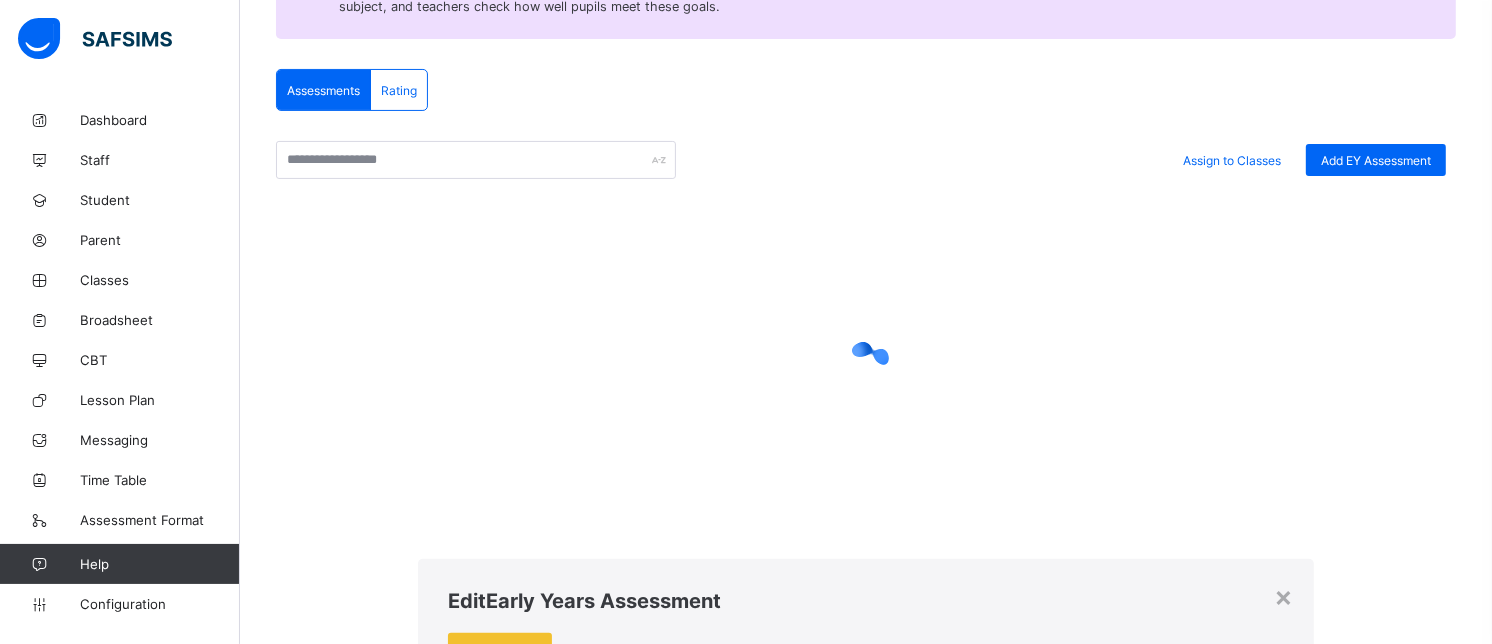 click on "Add Topic" at bounding box center (865, 2784) 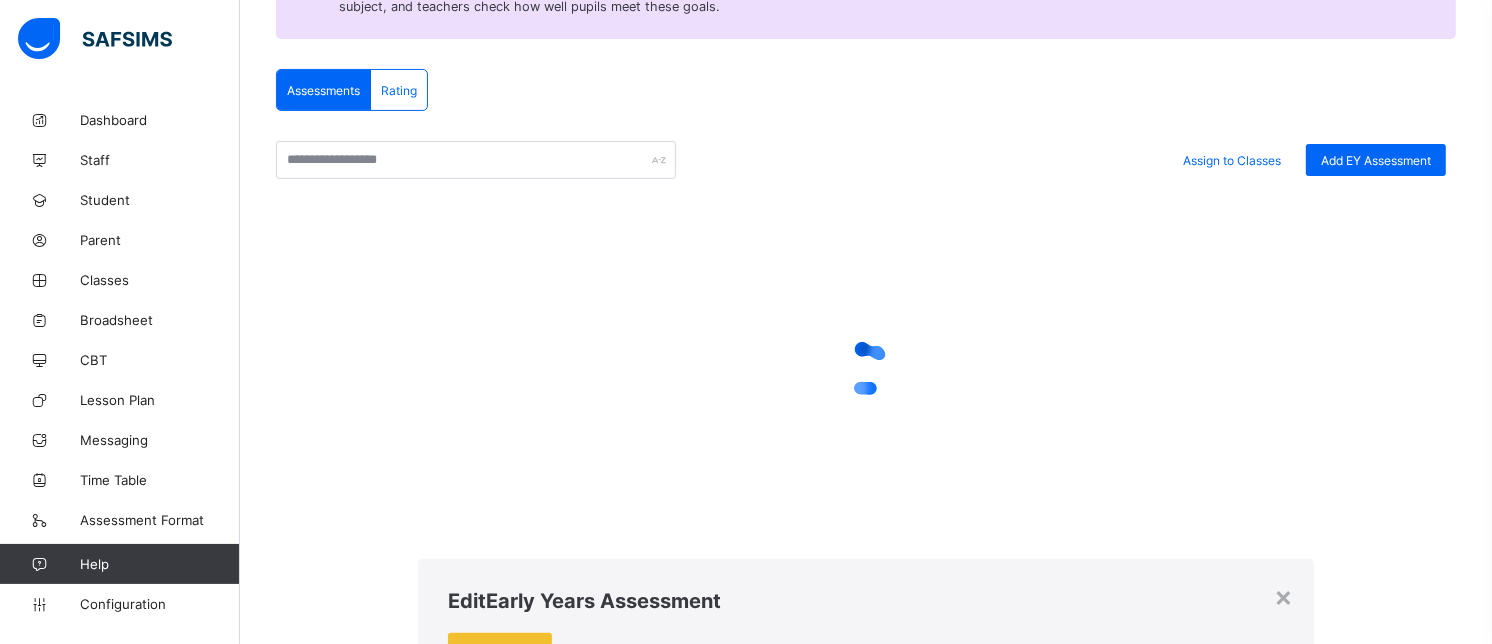 click on "Add Topic" at bounding box center (492, 2784) 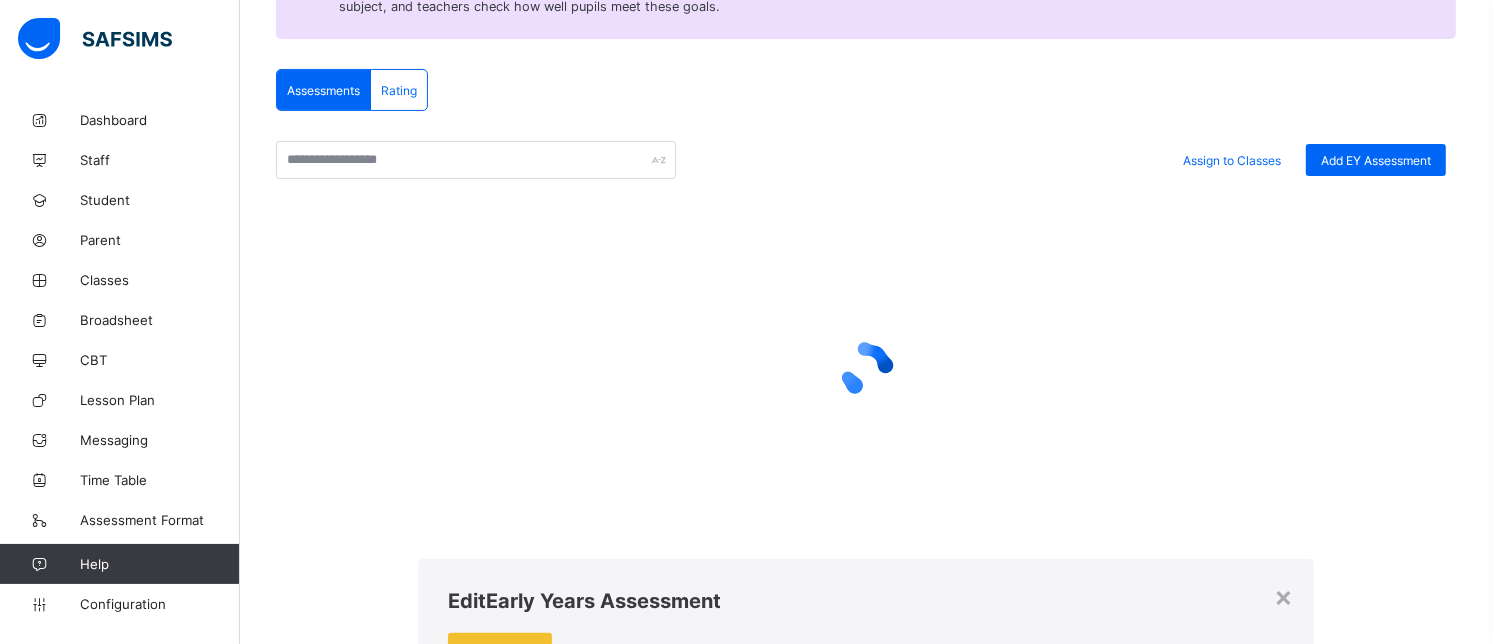 click on "Add Topic" at bounding box center [492, 2784] 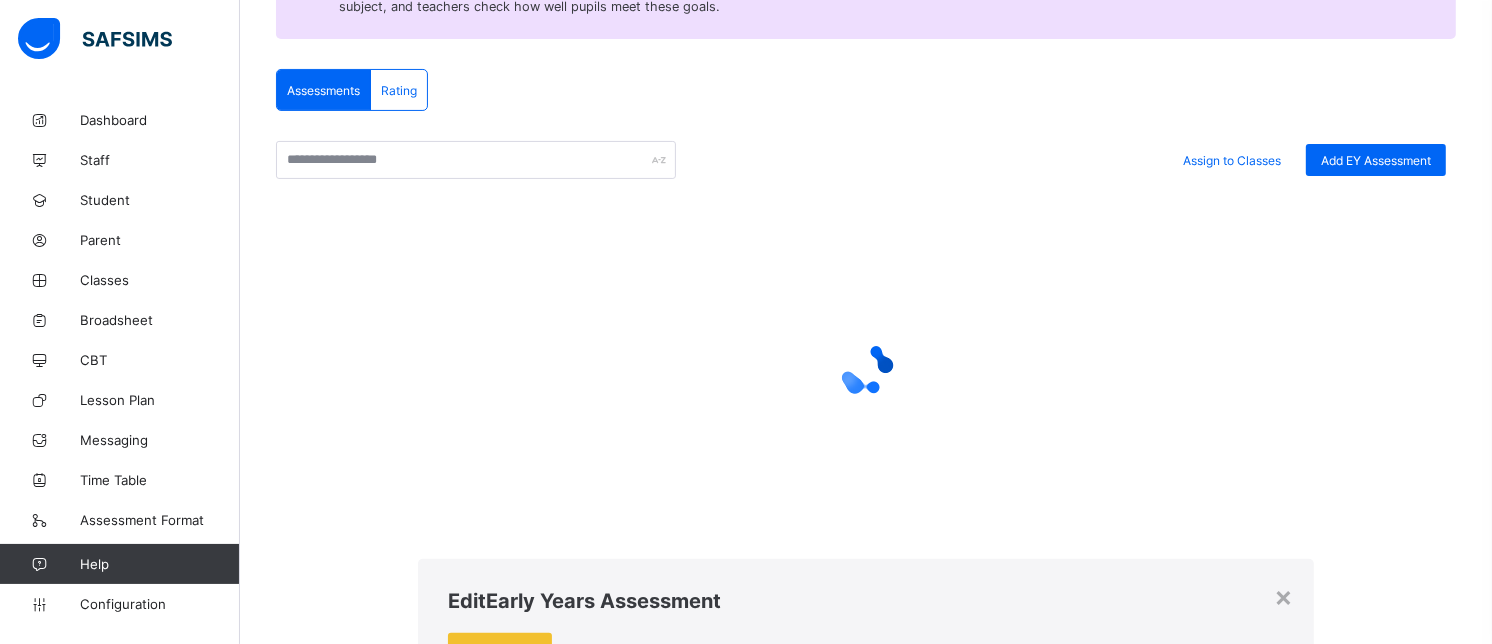 click on "Add Topic" at bounding box center [492, 2784] 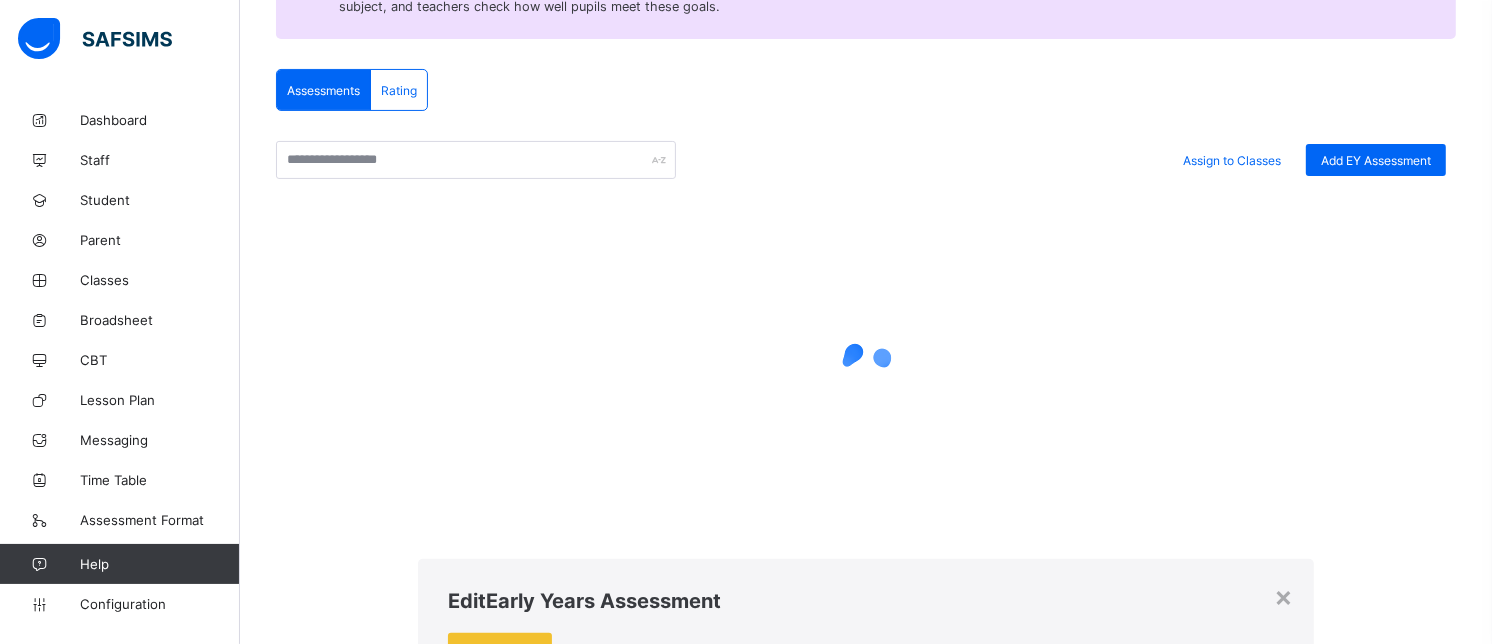 click on "Add Topic" at bounding box center (492, 2784) 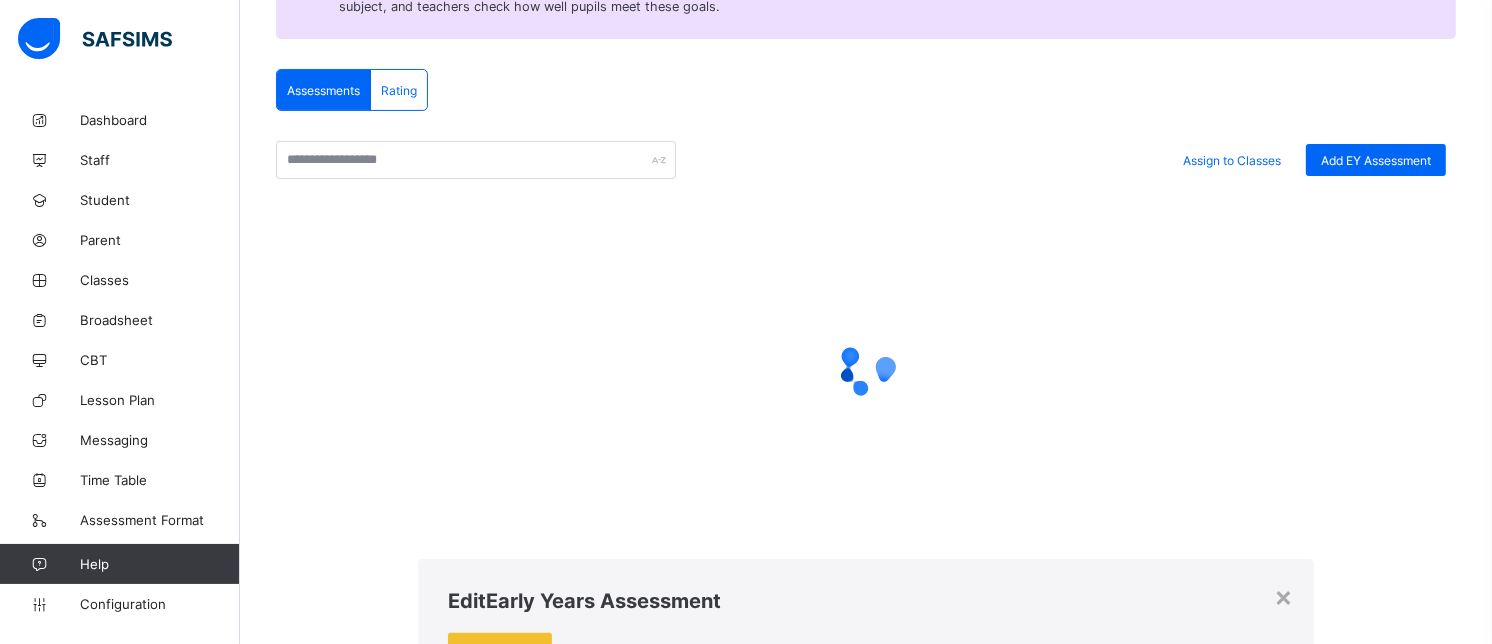 click on "**********" at bounding box center (664, 2760) 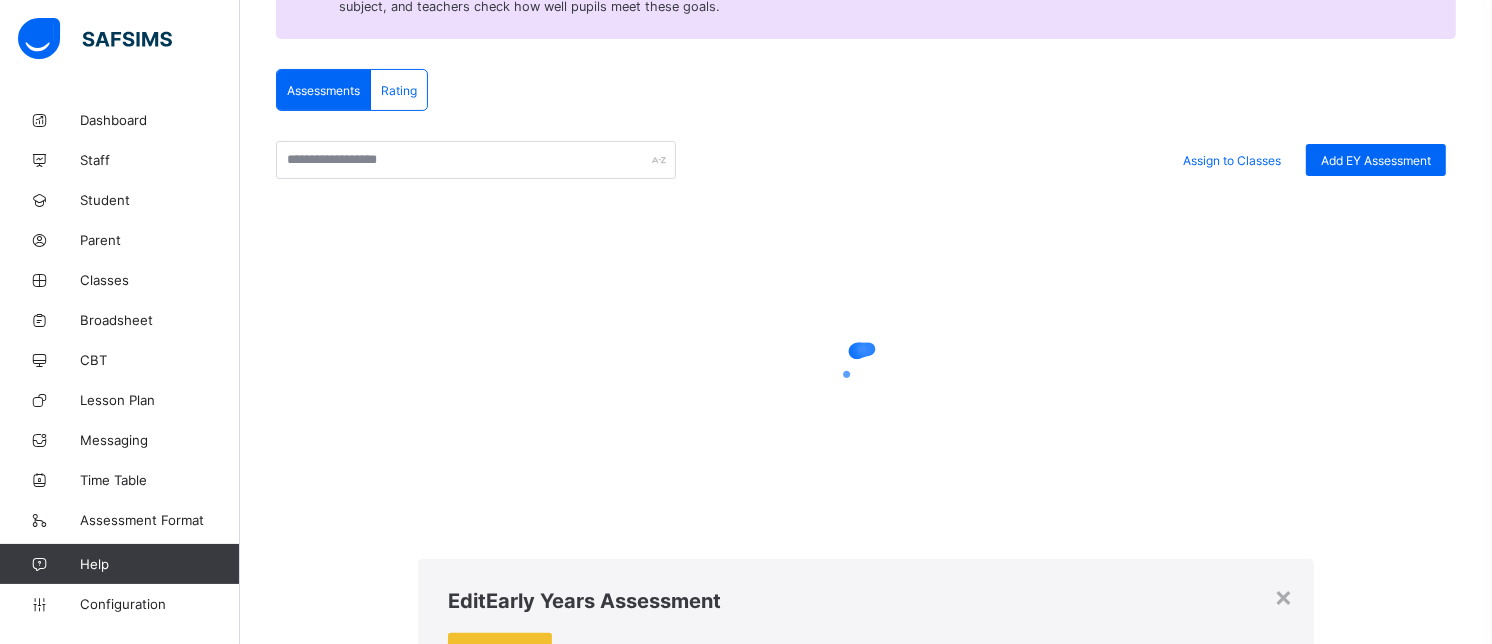 type on "**********" 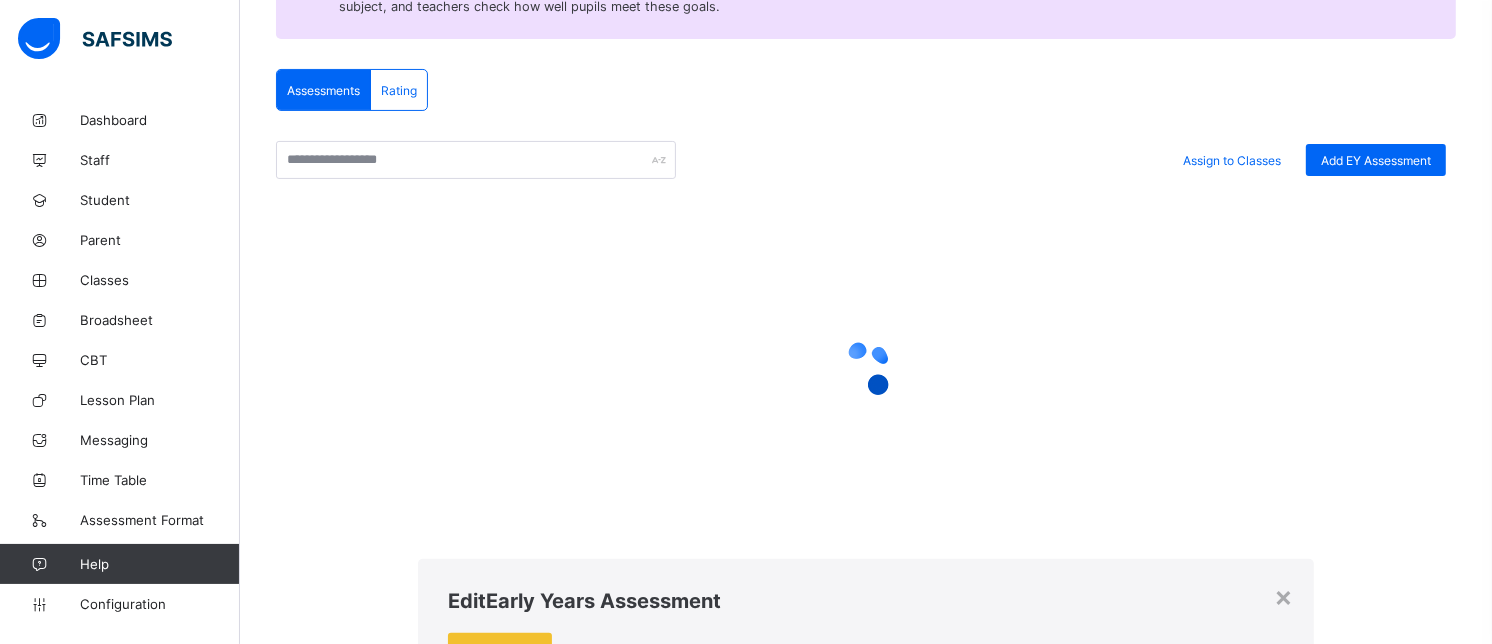 click on "**********" at bounding box center (535, 2719) 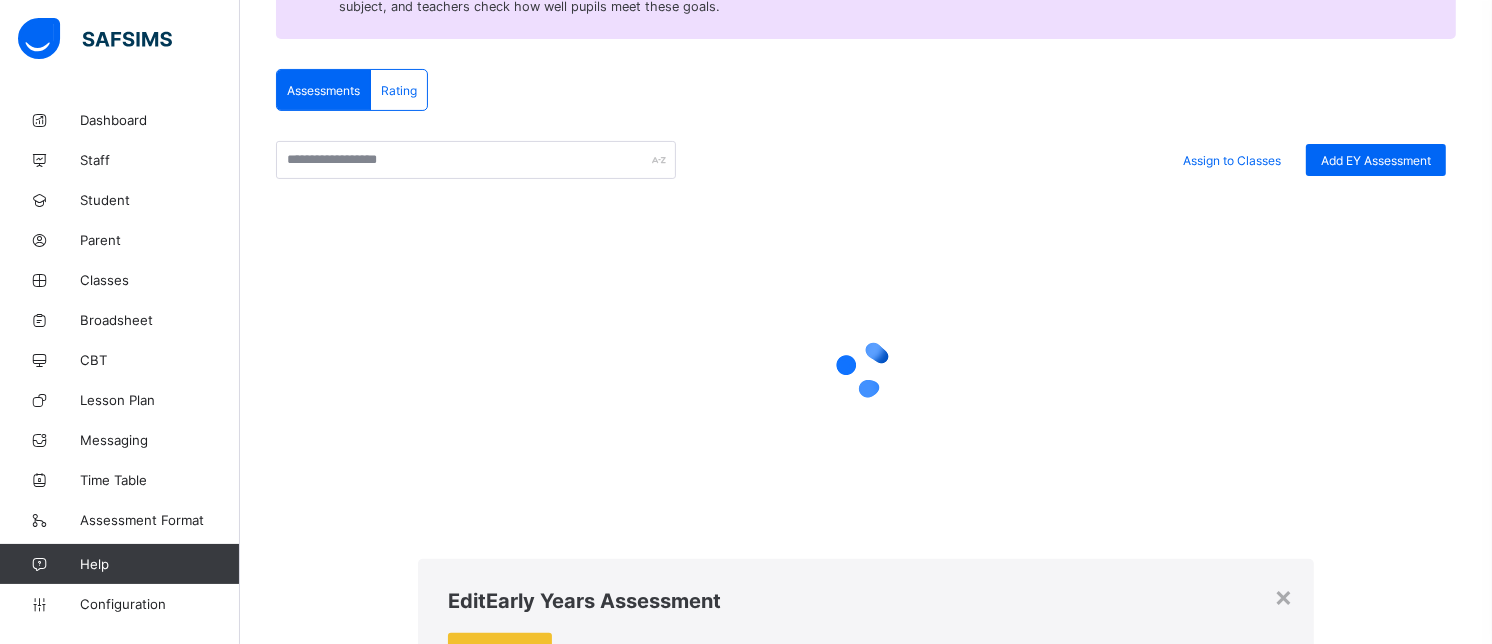 type on "**********" 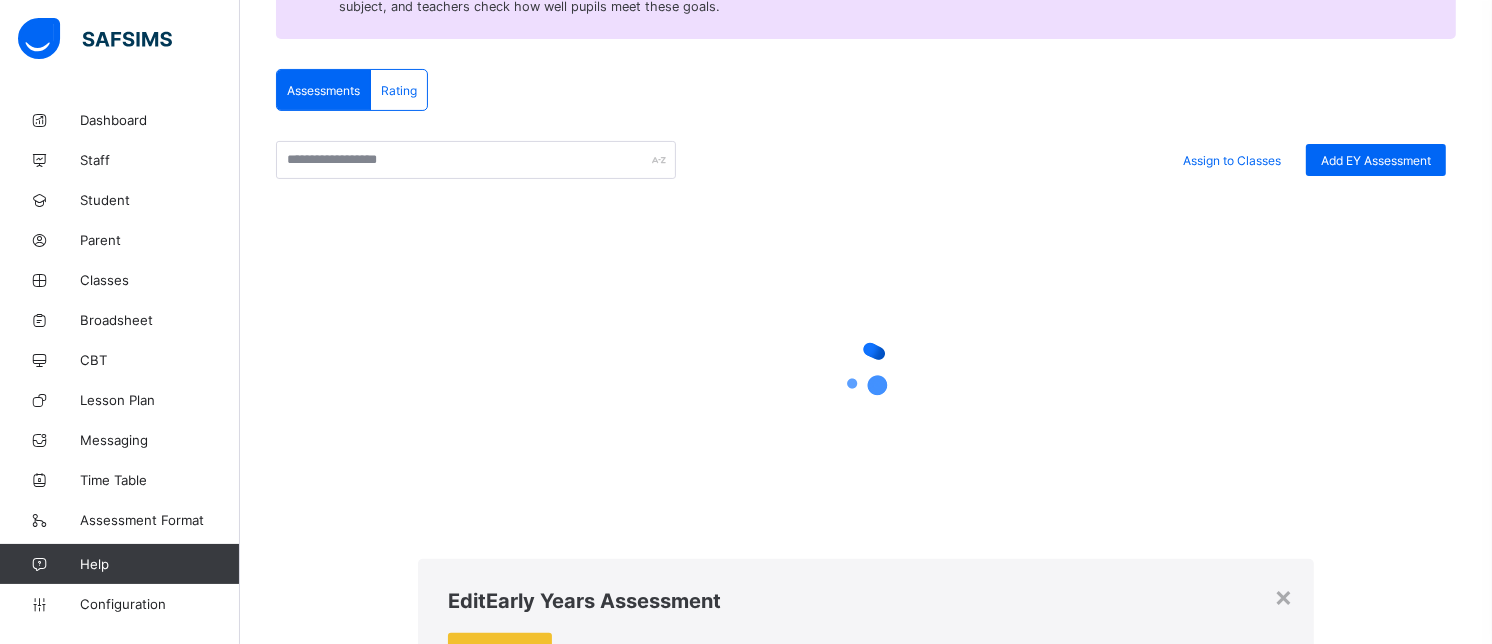 click on "**********" at bounding box center (535, 2694) 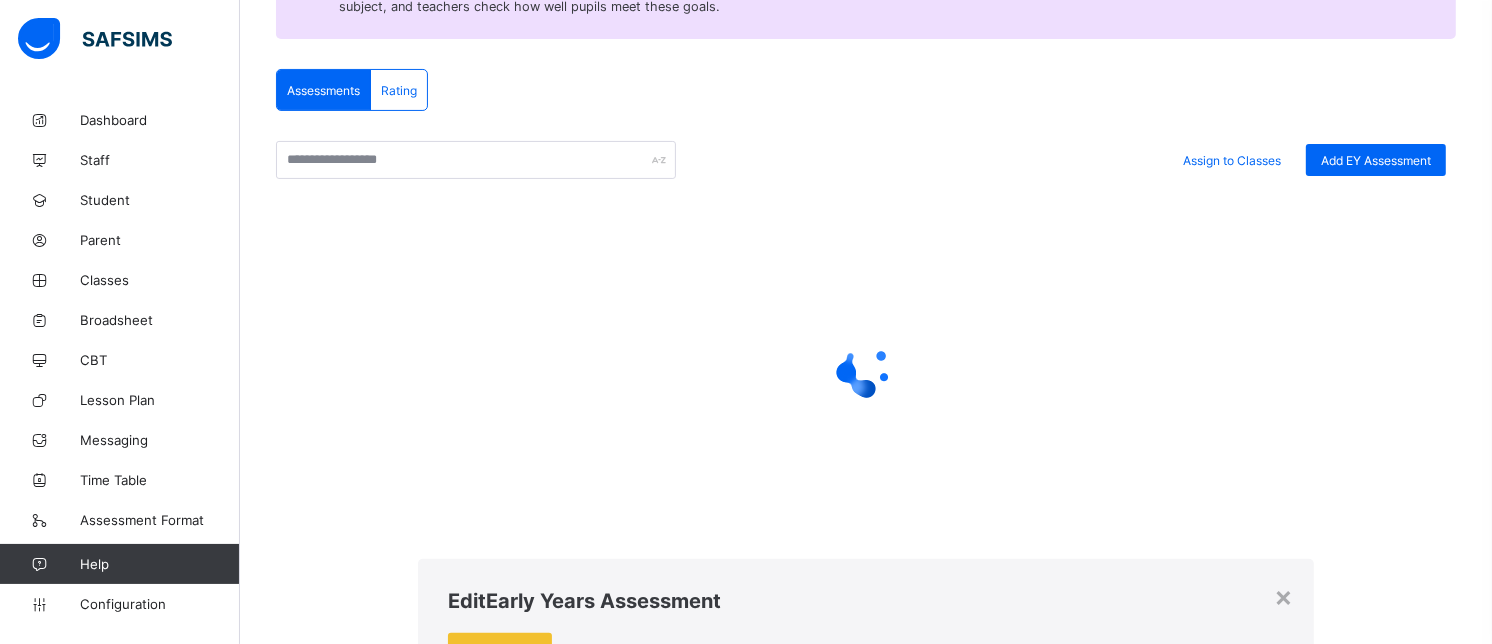 type on "**********" 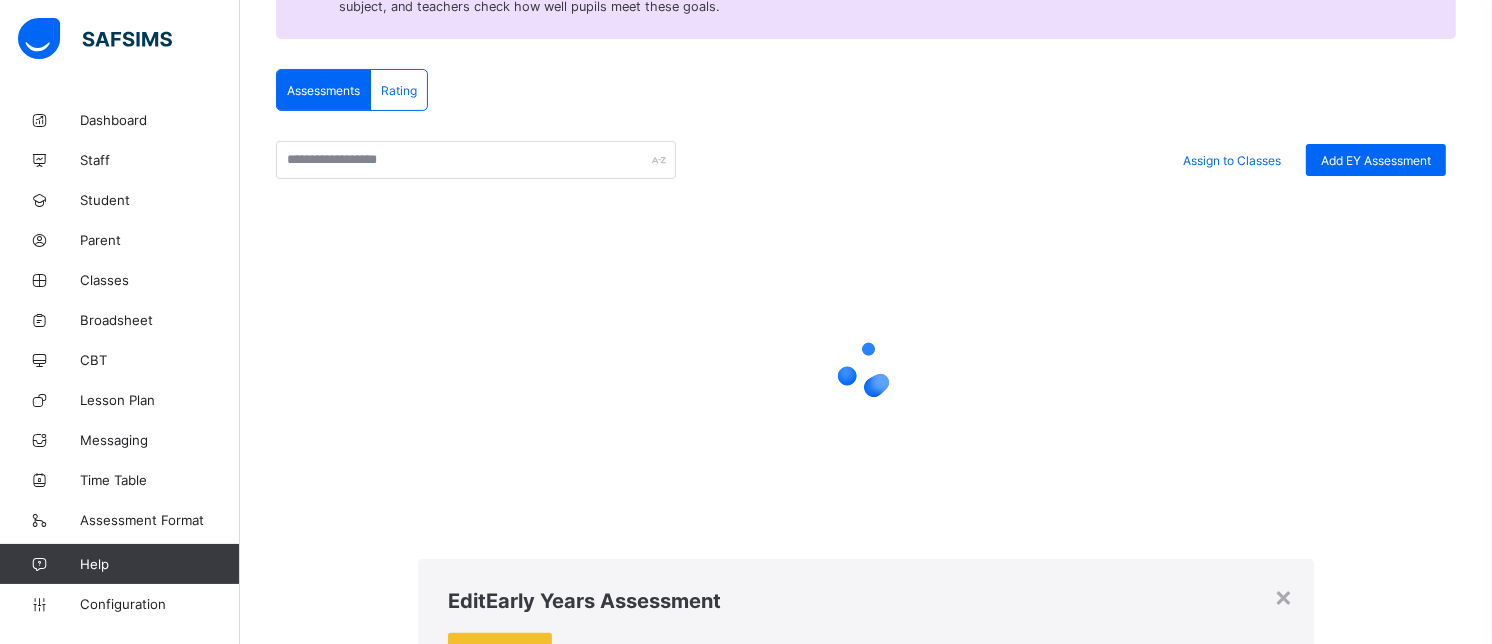 click on "Save" at bounding box center [626, 2691] 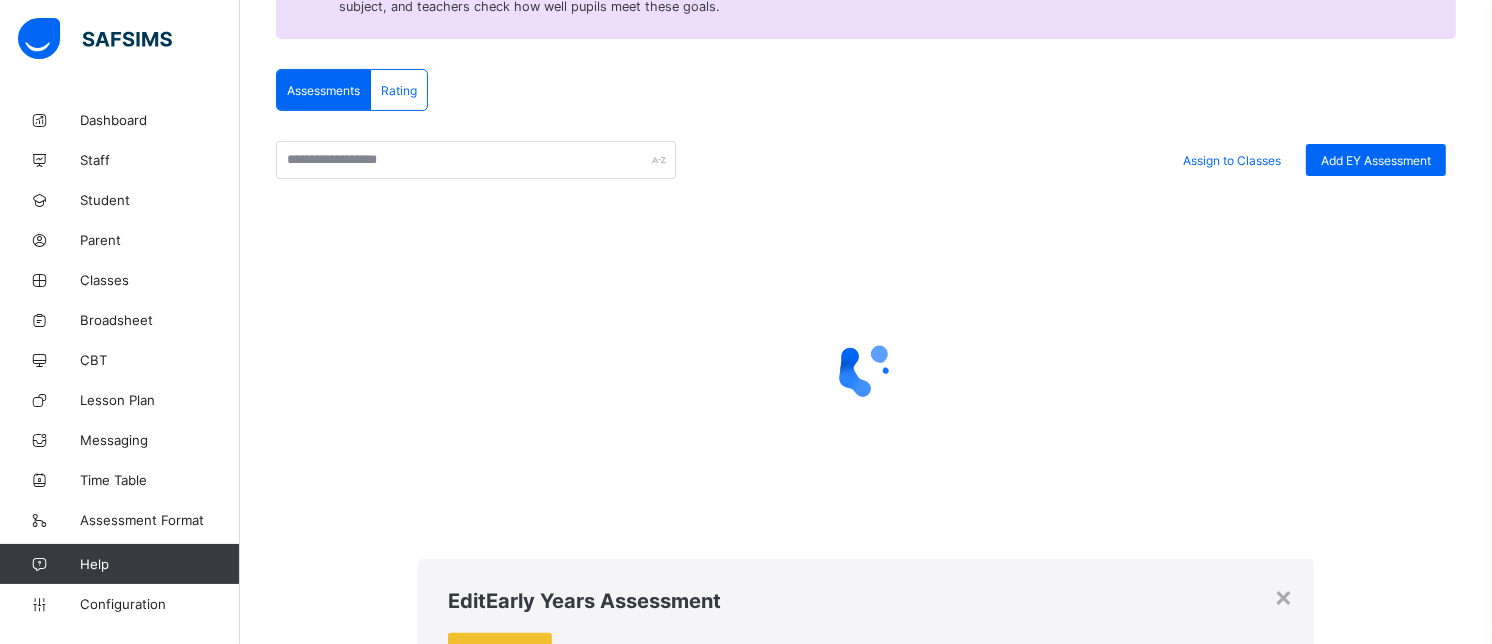 click on "Save" at bounding box center (620, 2726) 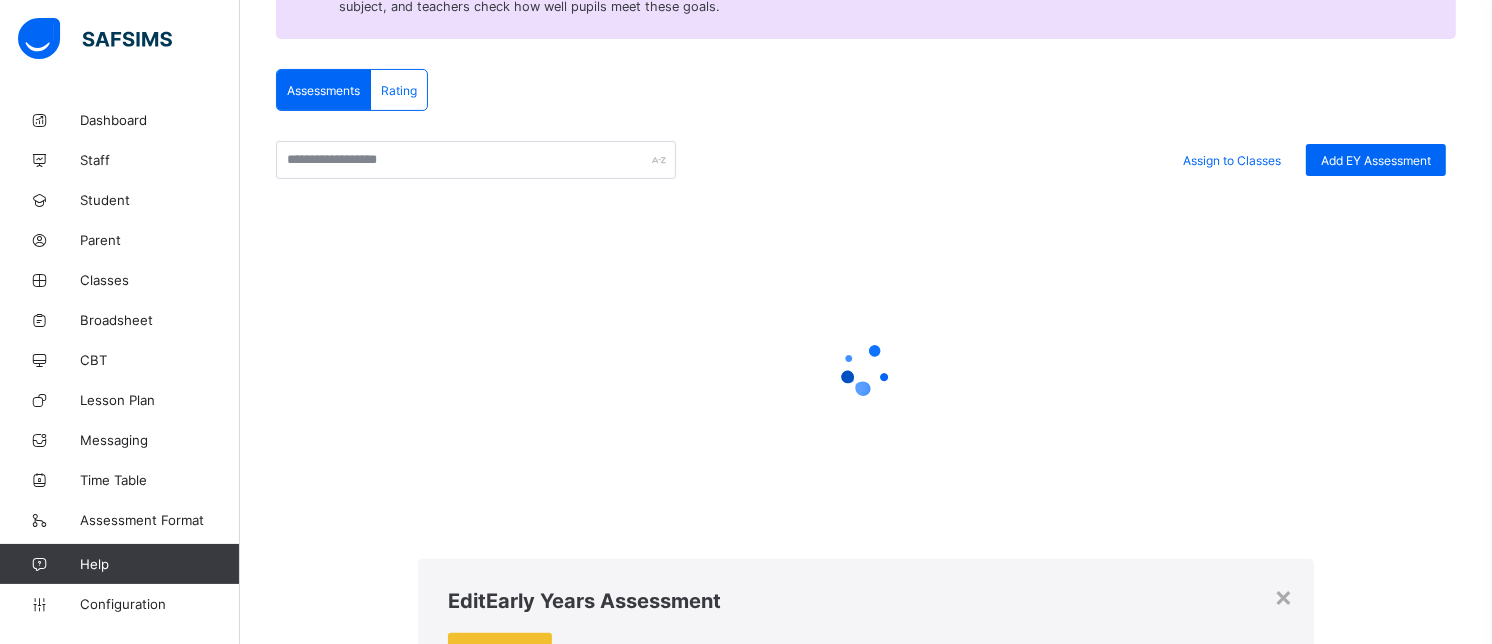 click on "**********" at bounding box center (664, 2780) 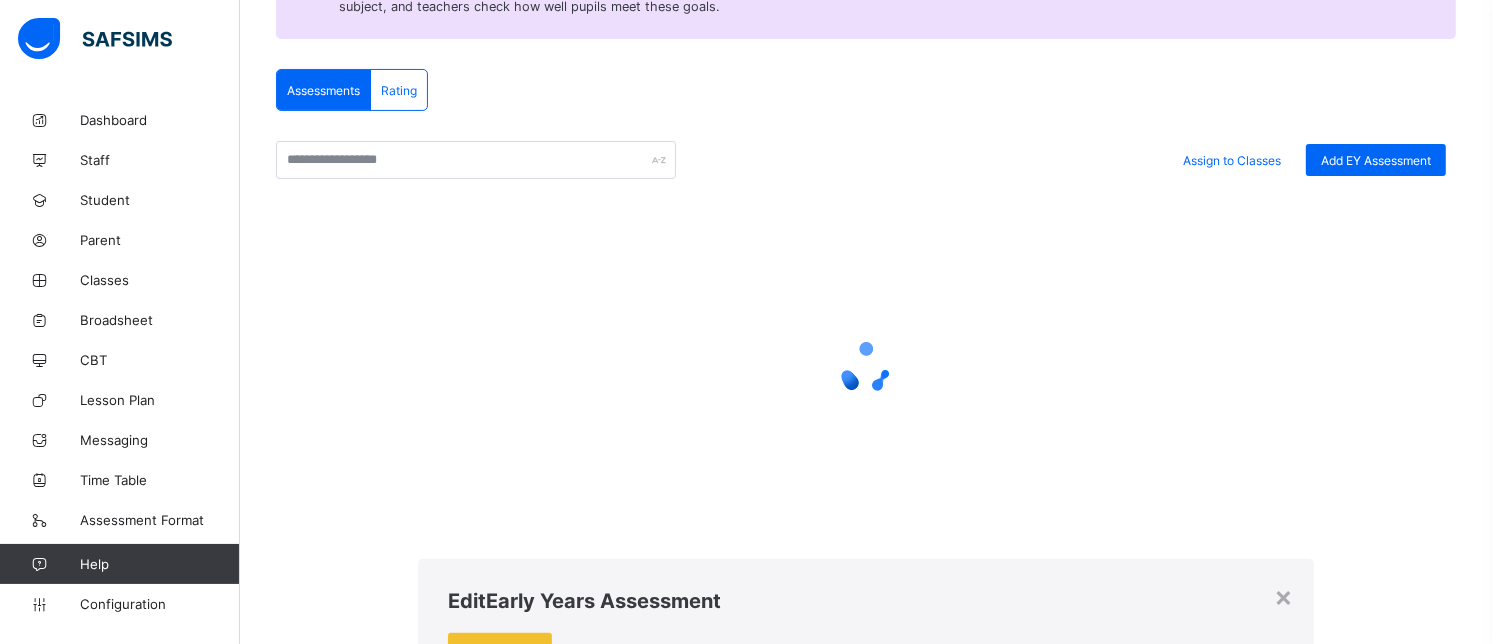 click on "Save" at bounding box center [626, 2726] 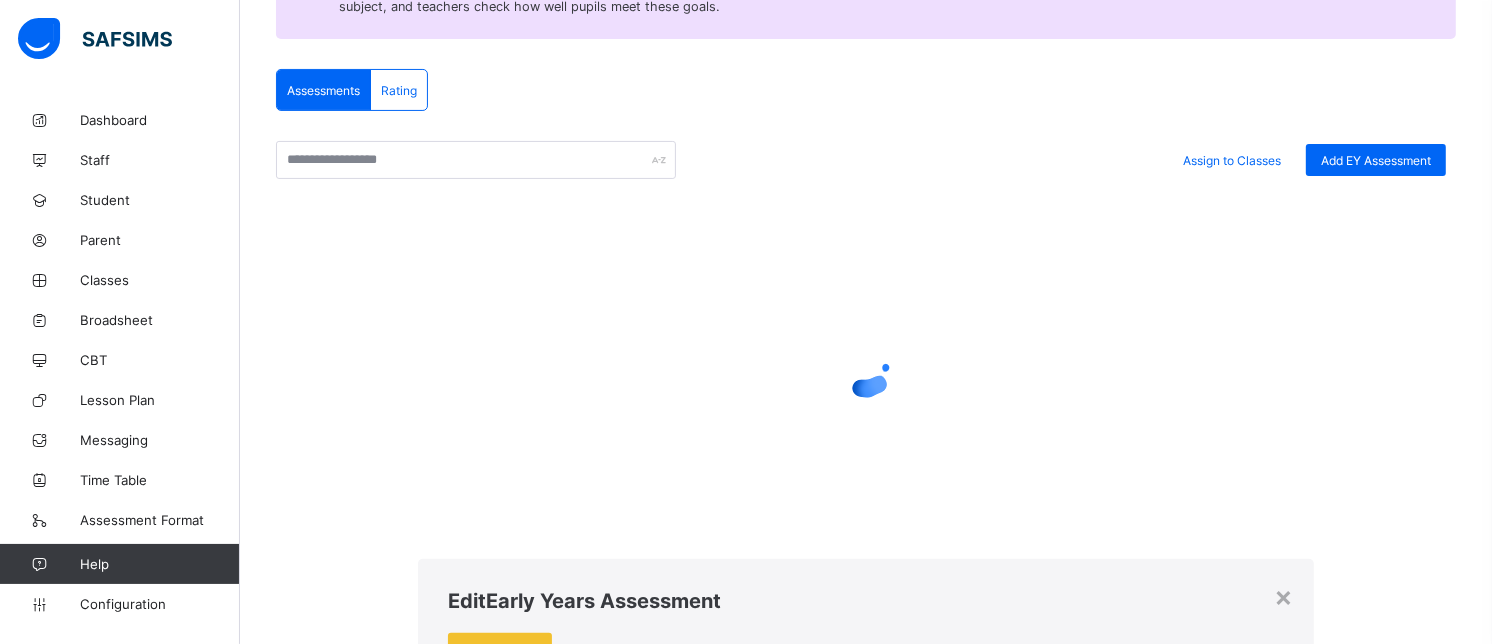 click on "Save" at bounding box center (626, 2726) 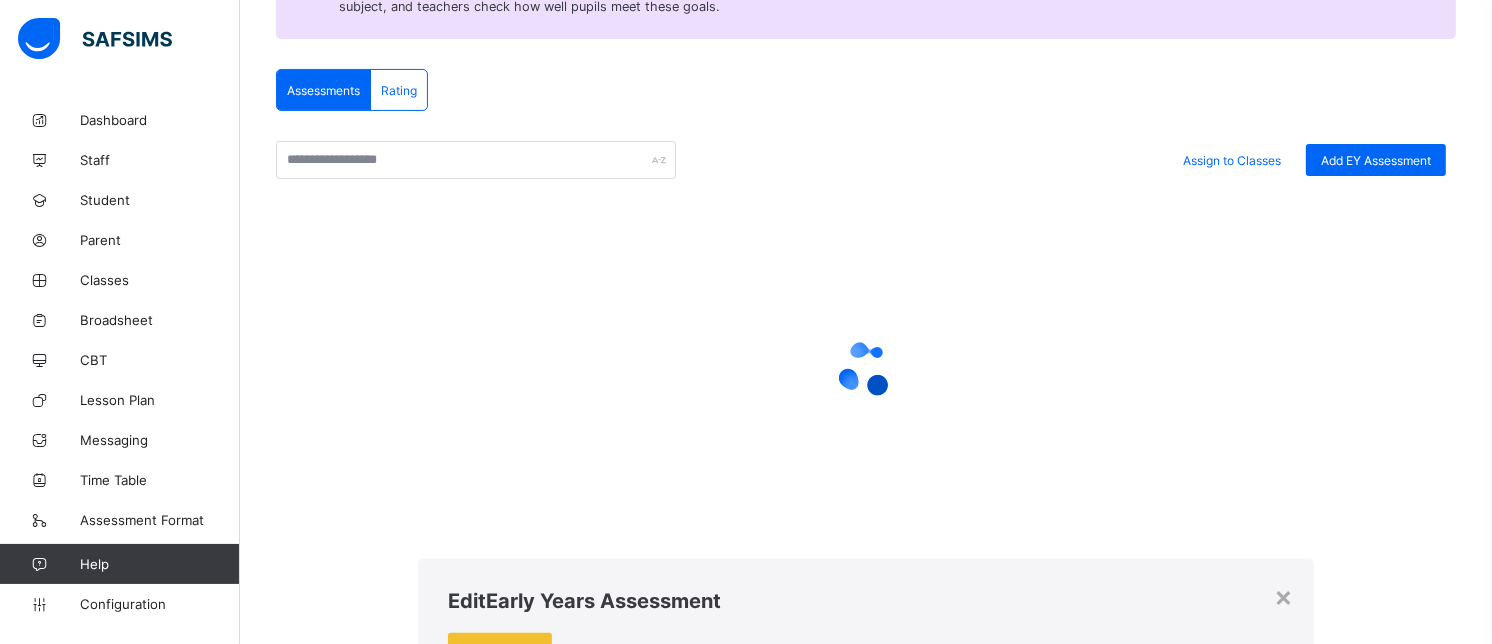 click on "Save" at bounding box center (626, 2691) 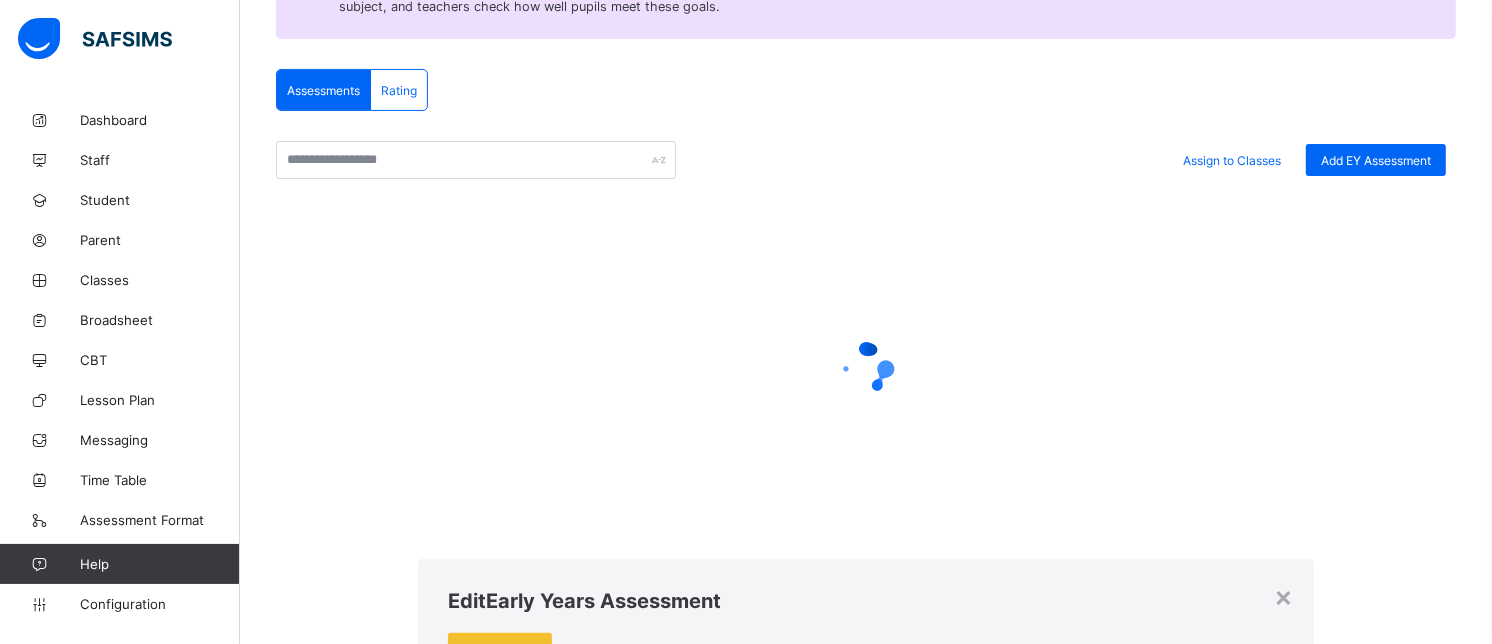 click on "Save" at bounding box center [626, 2691] 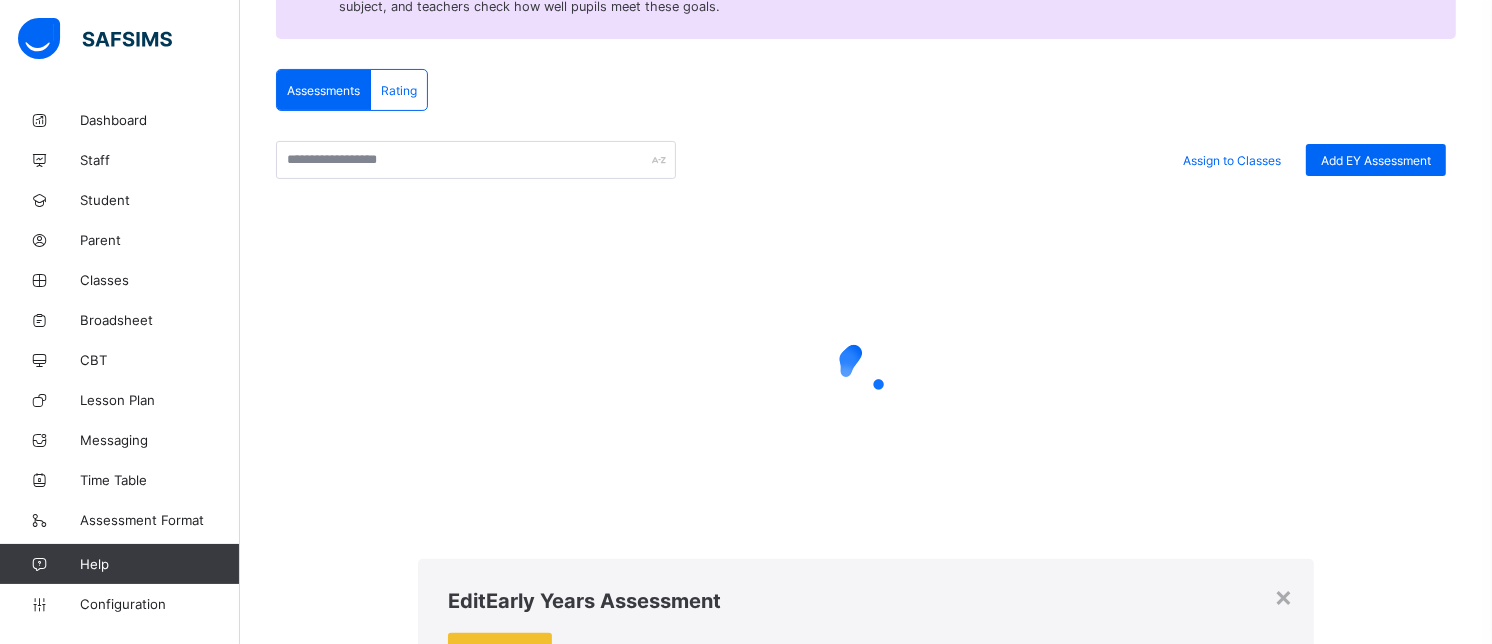 click on "Save" at bounding box center (620, 2726) 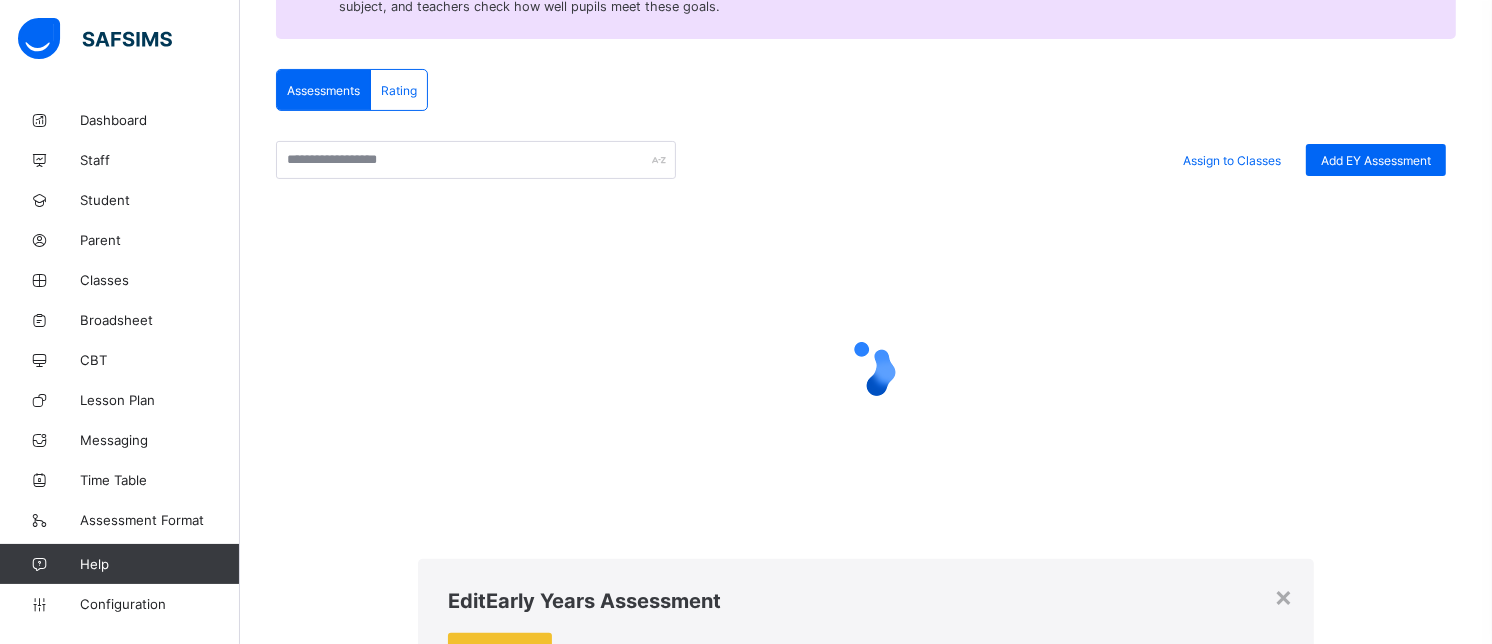 click on "Save" at bounding box center (626, 2726) 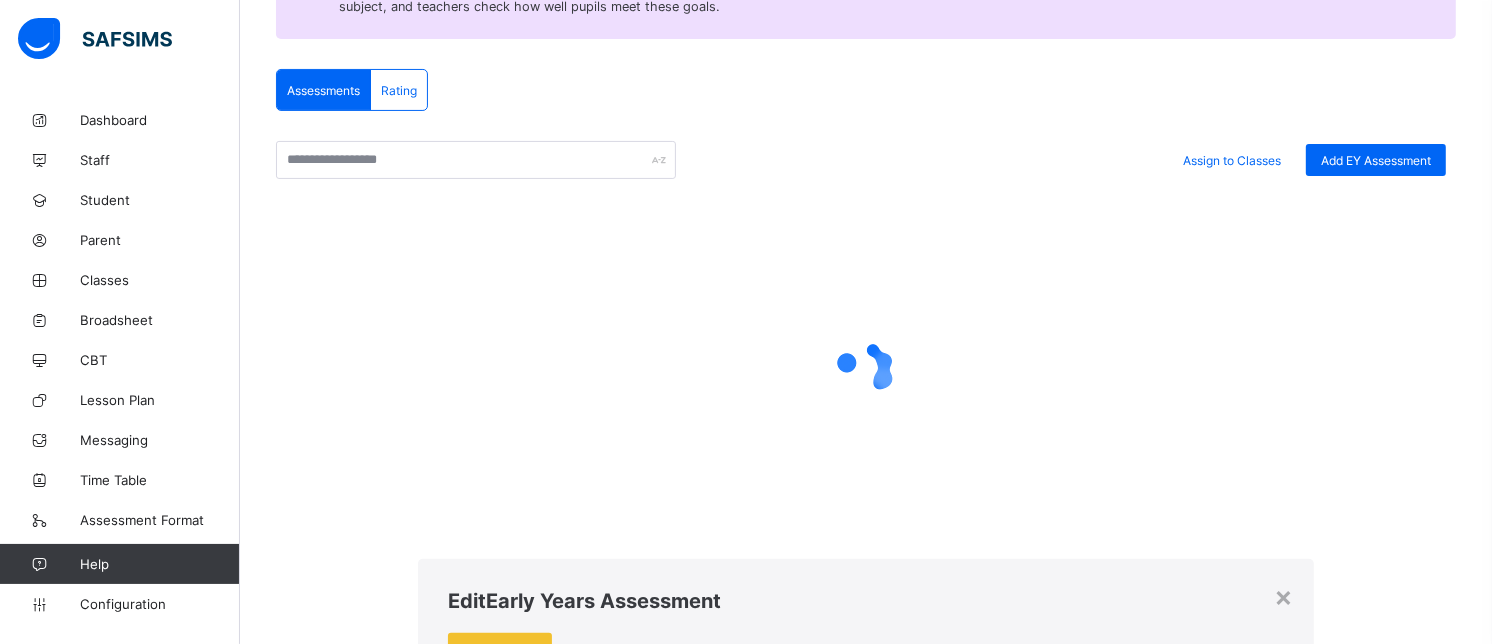 click on "Save" at bounding box center (626, 2691) 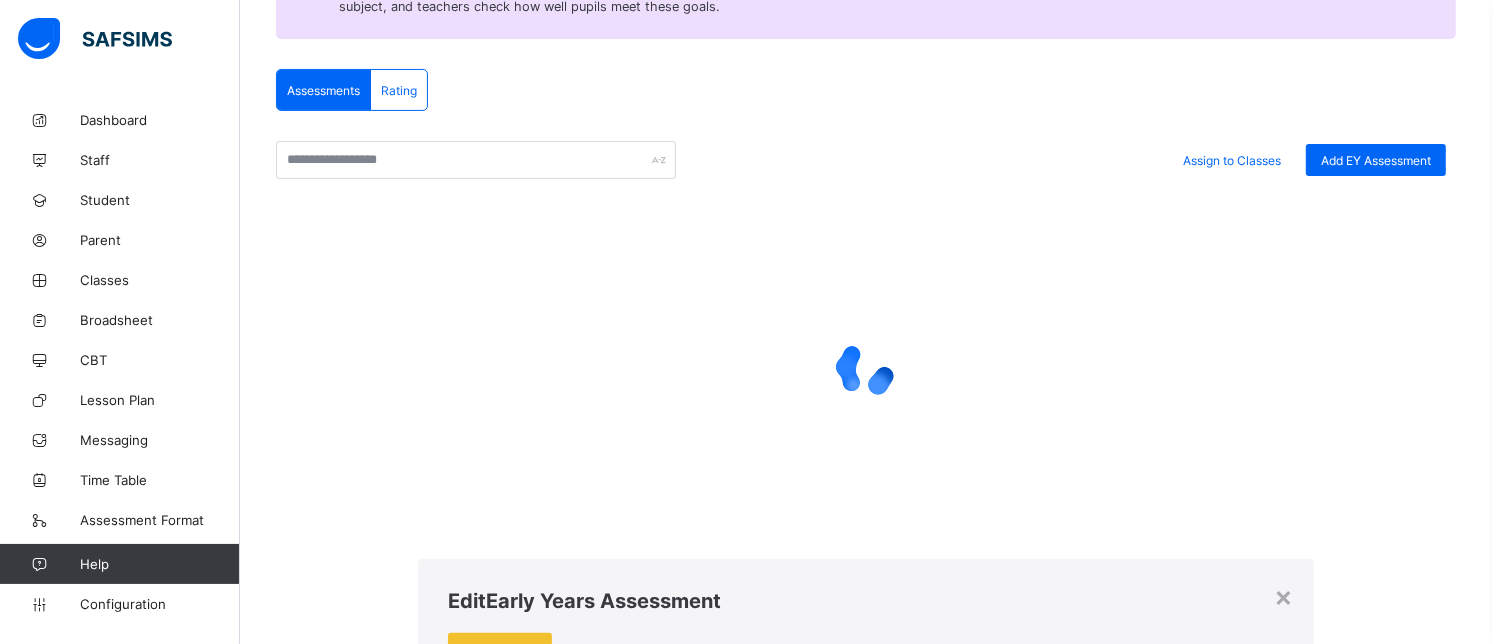 click on "Save" at bounding box center [626, 2691] 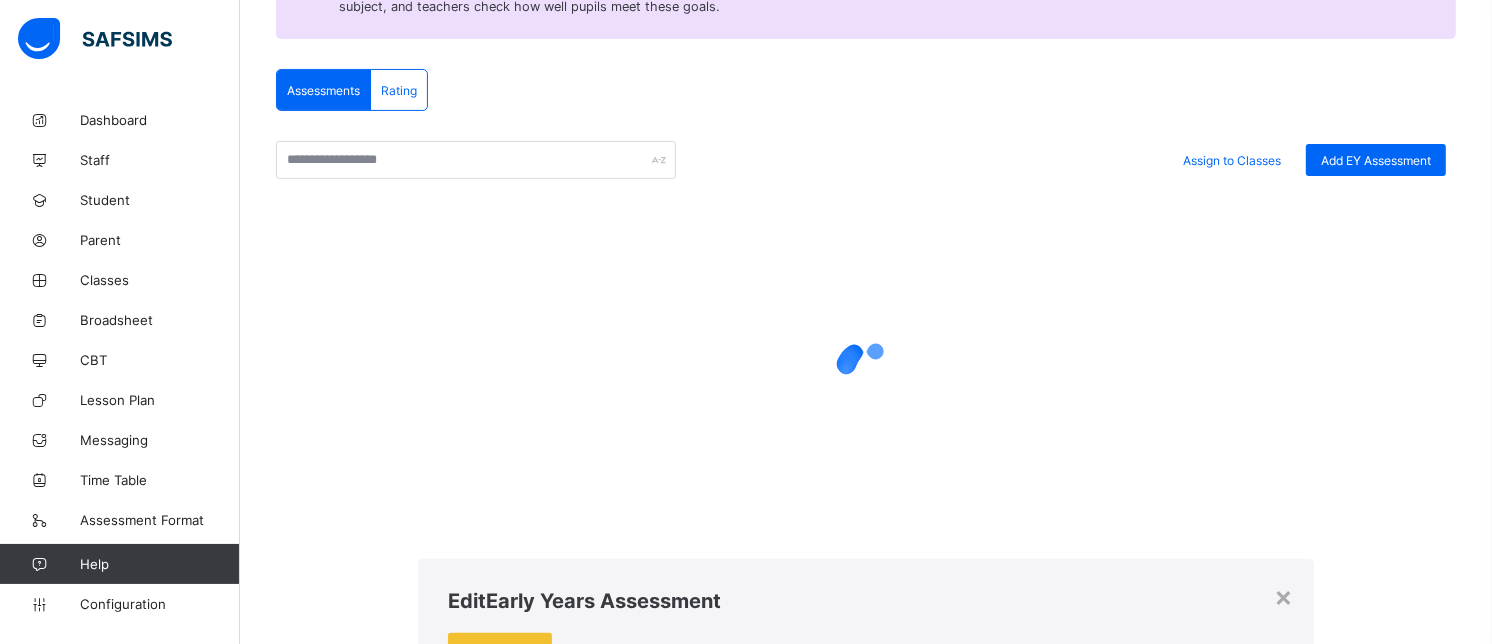 click on "Add Topic" at bounding box center (865, 2804) 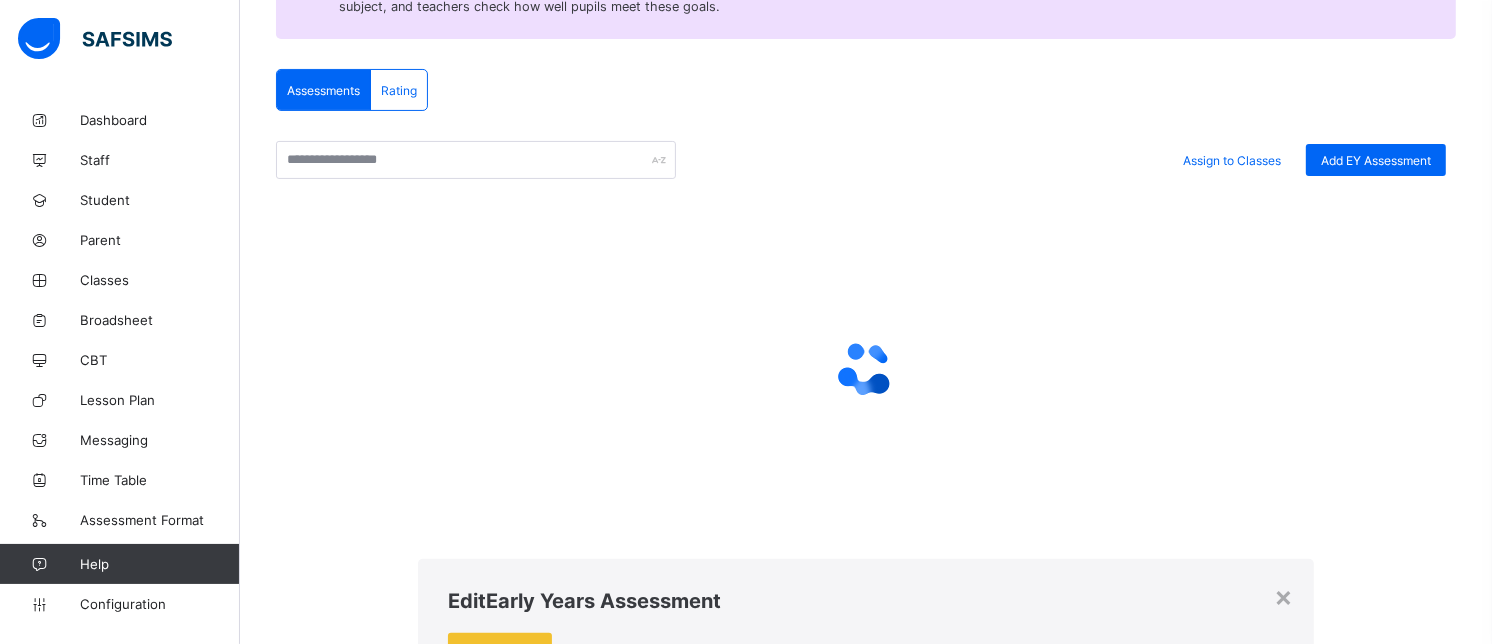 click on "Add Topic" at bounding box center [865, 2804] 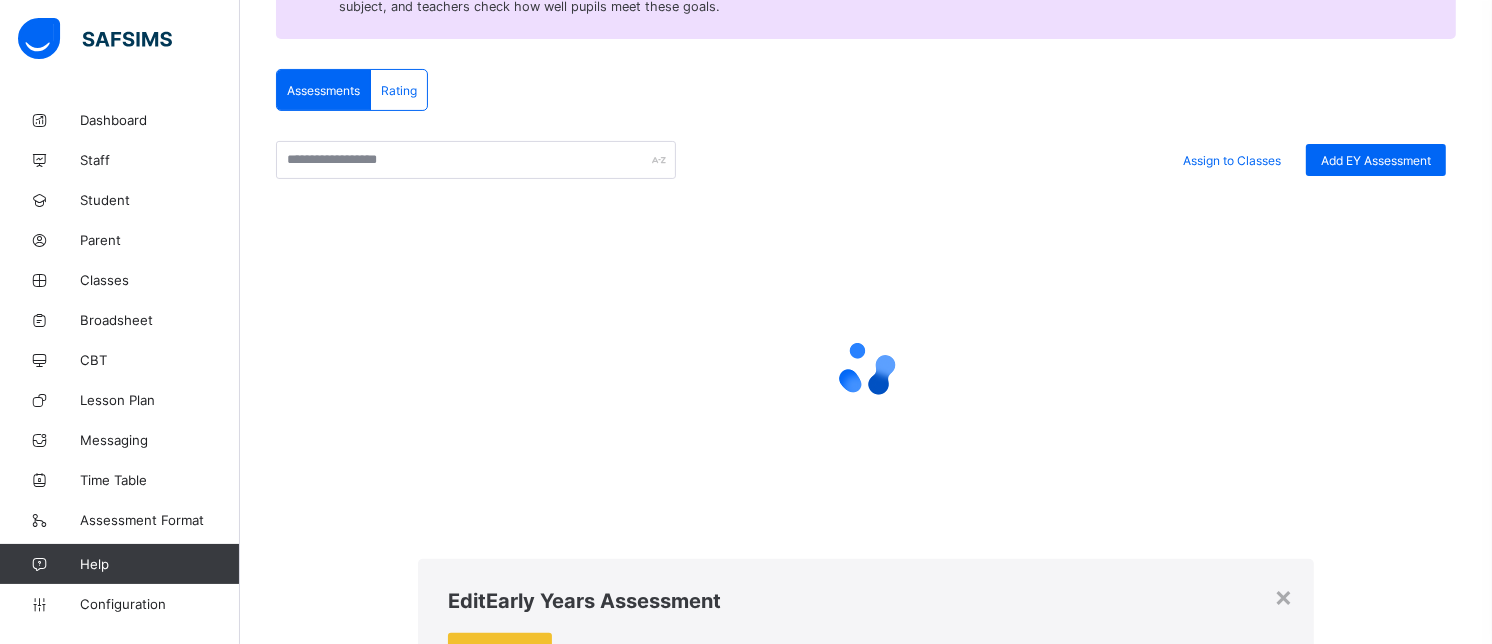 click at bounding box center [664, 2745] 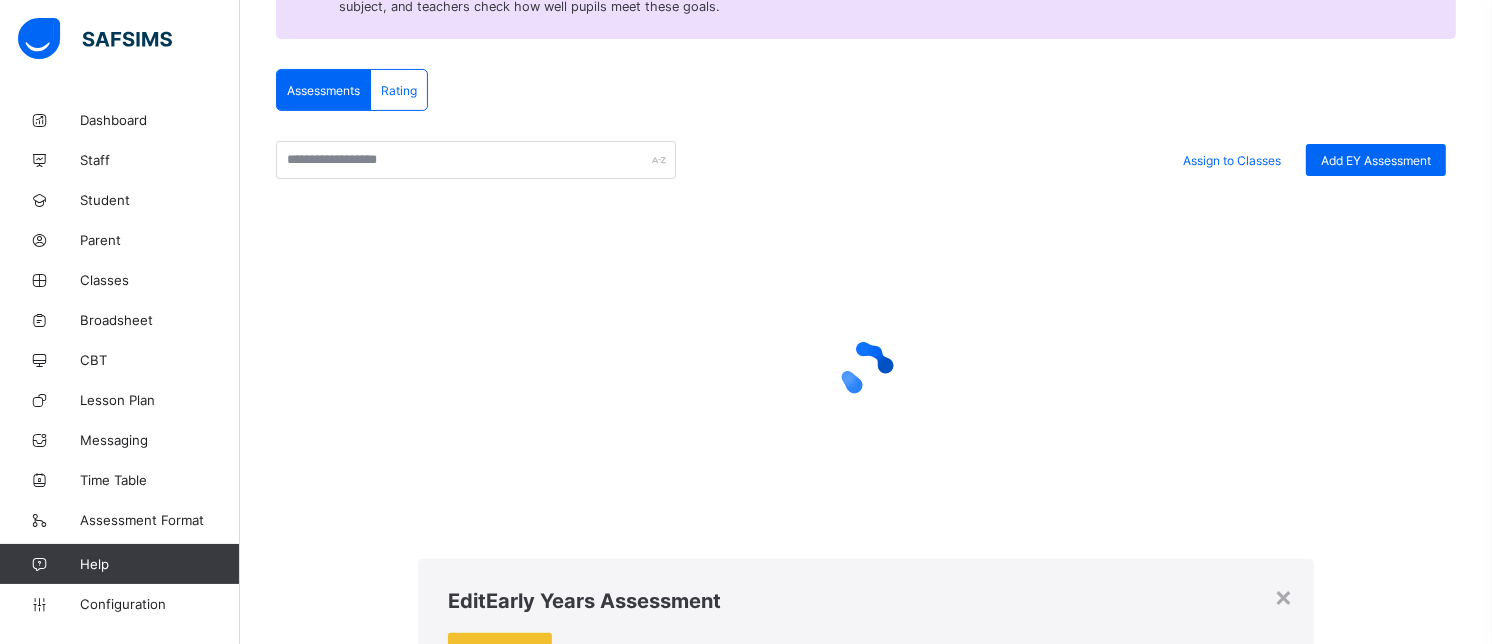 type on "*" 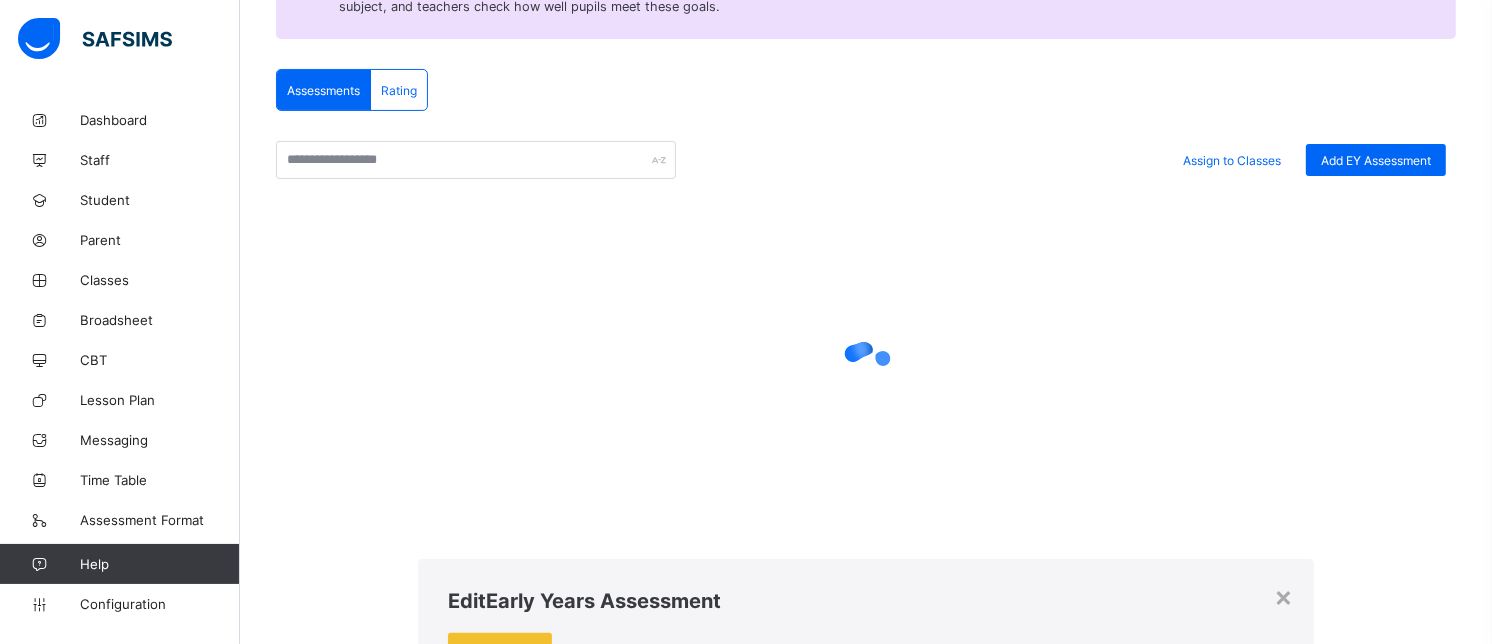 type on "**********" 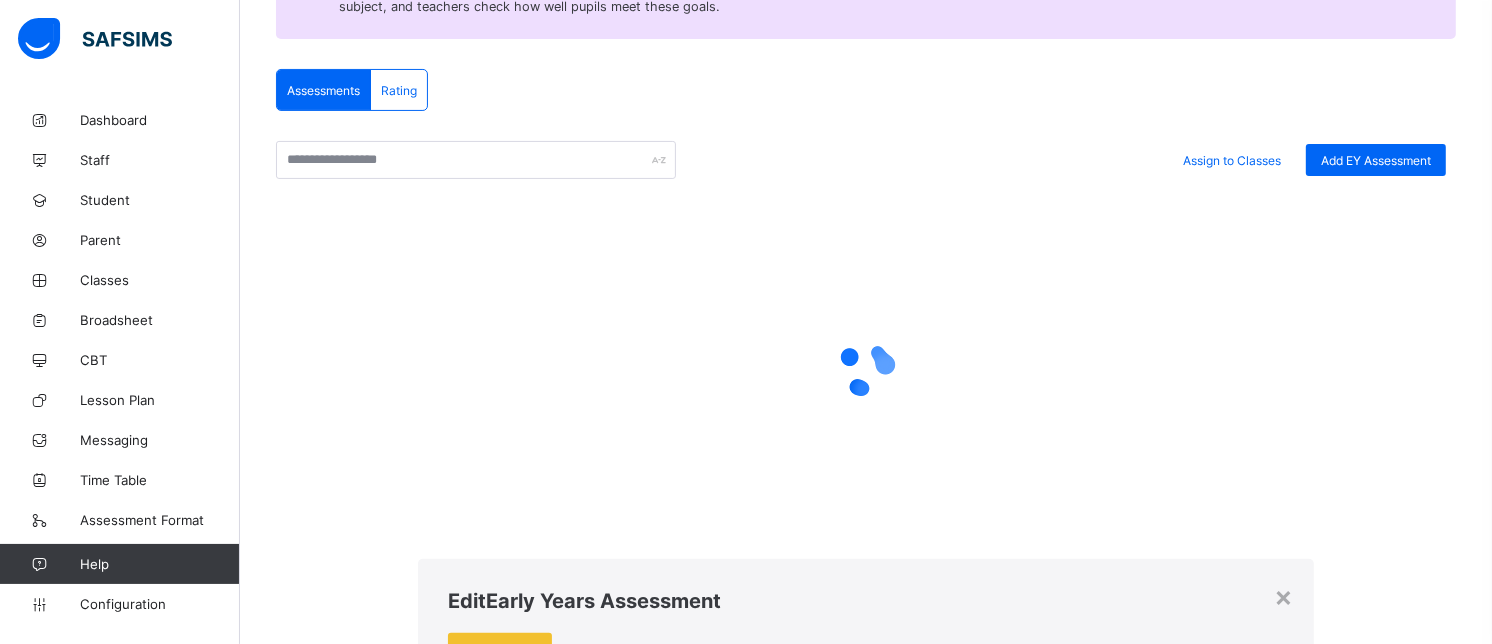 click on "Add Topic" at bounding box center (917, 2745) 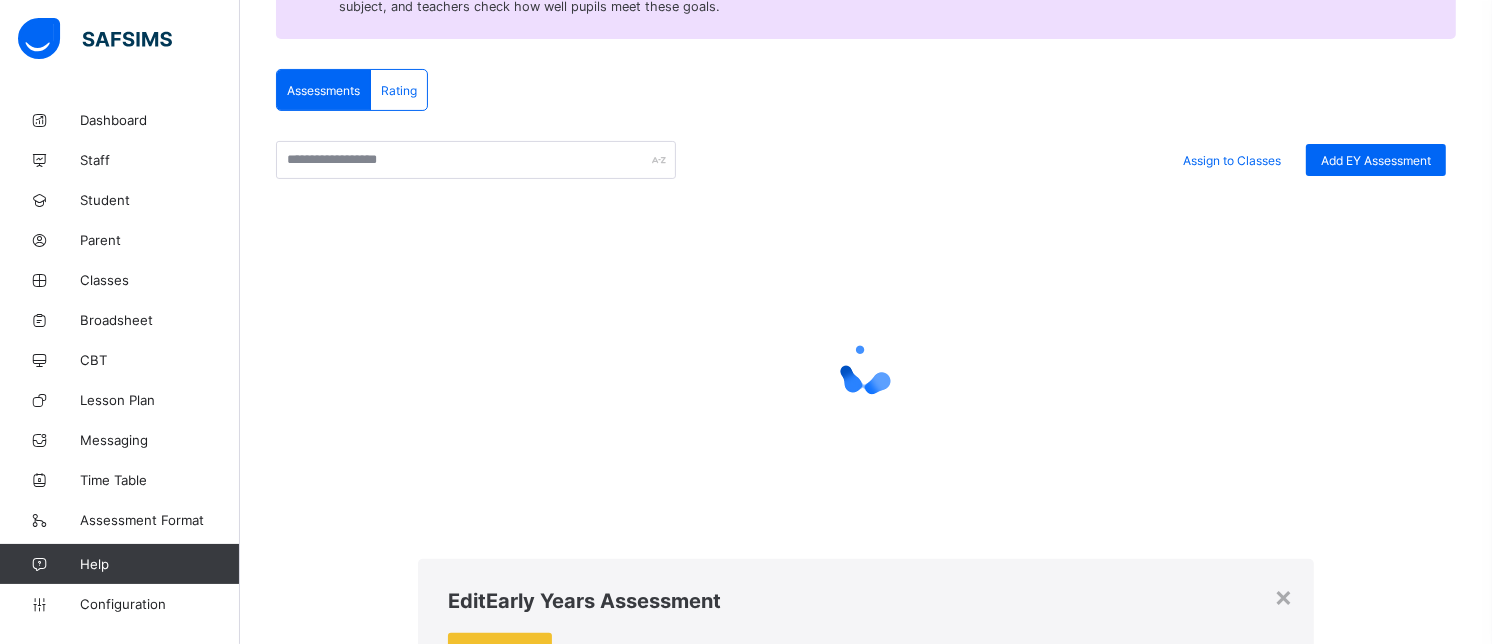click on "Add Topic" at bounding box center (865, 2829) 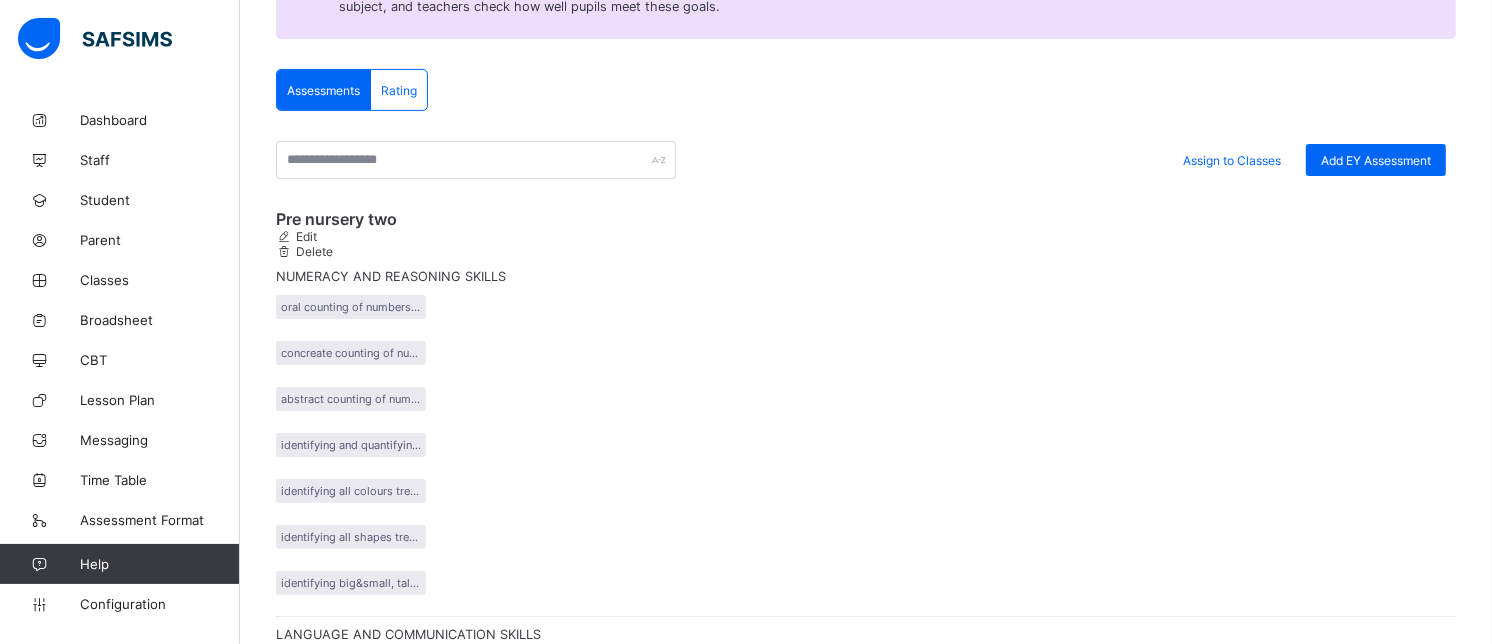 click on "Add Topic" at bounding box center [917, 91581] 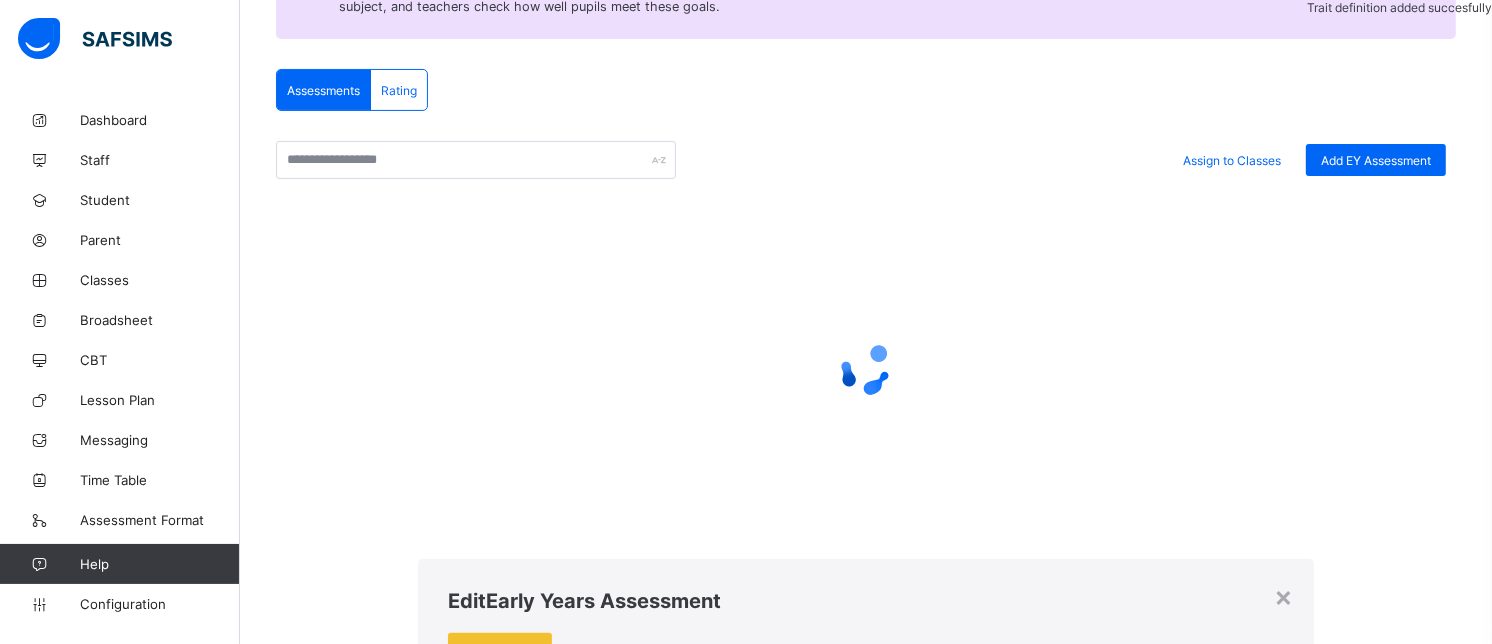 type 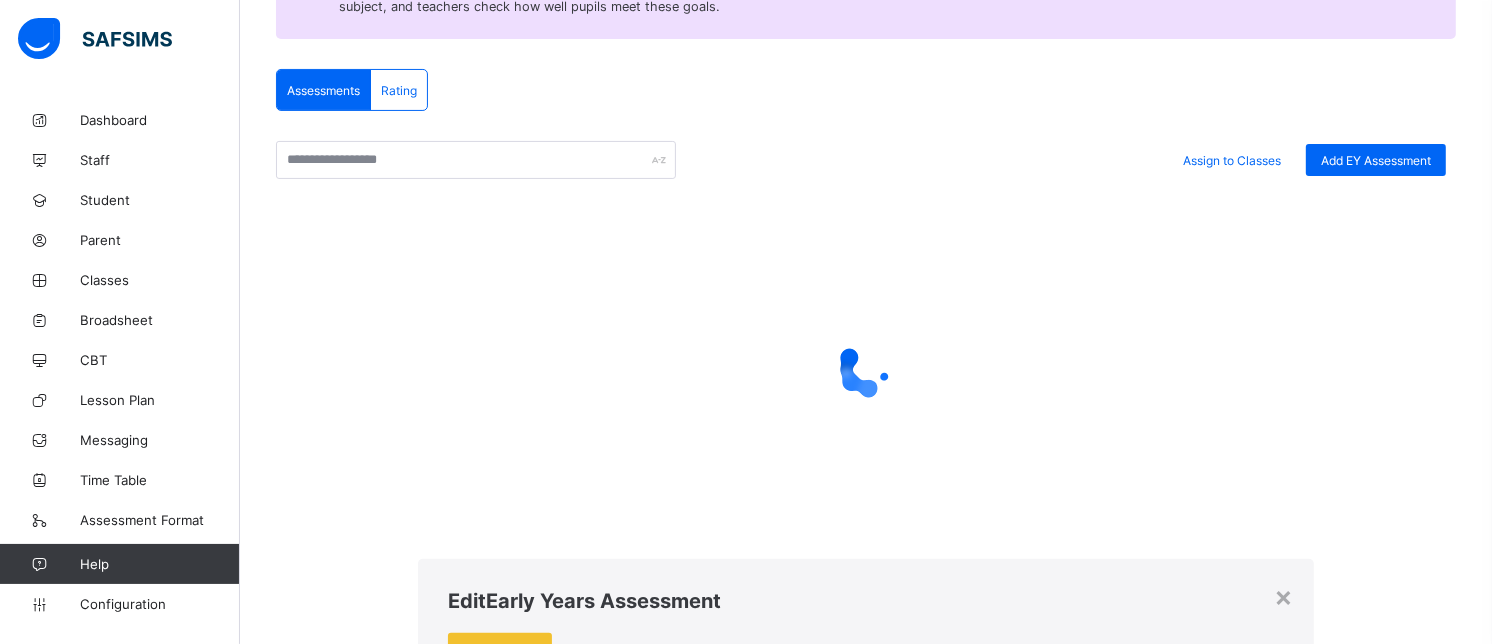 click on "Save" at bounding box center (620, 2631) 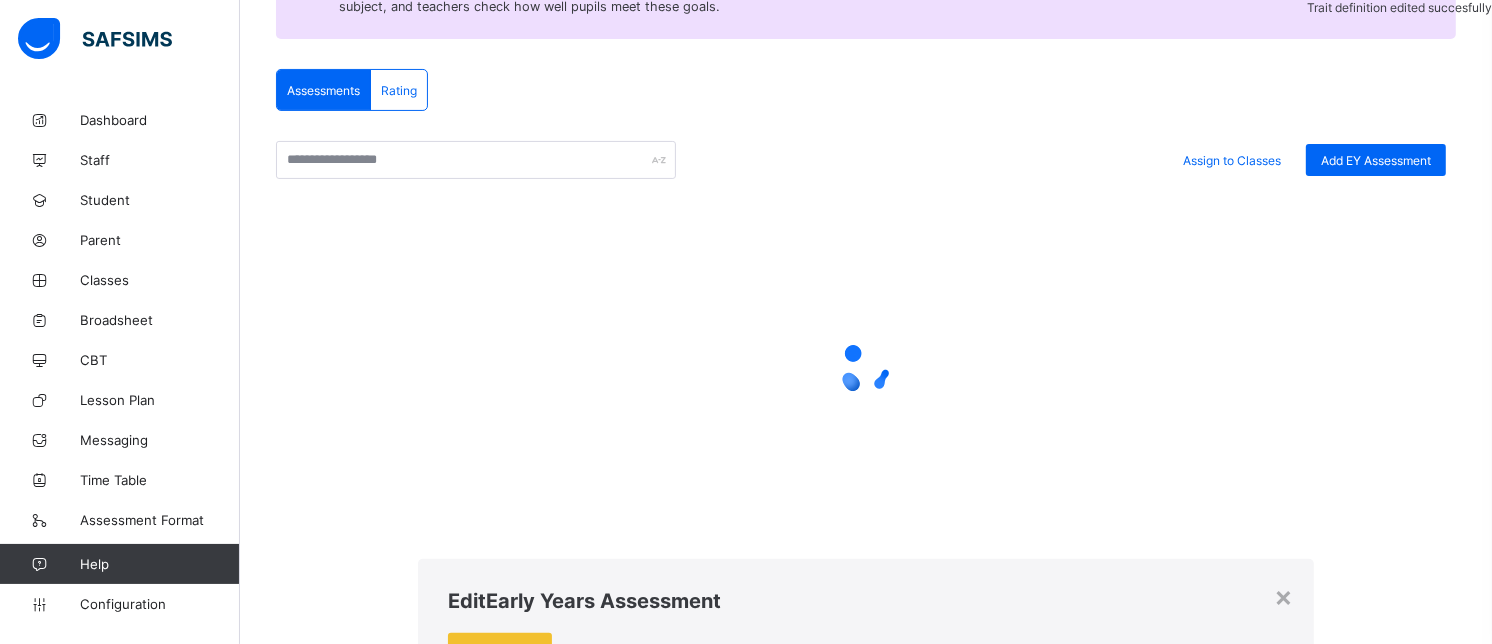 click on "Save" at bounding box center [626, 2656] 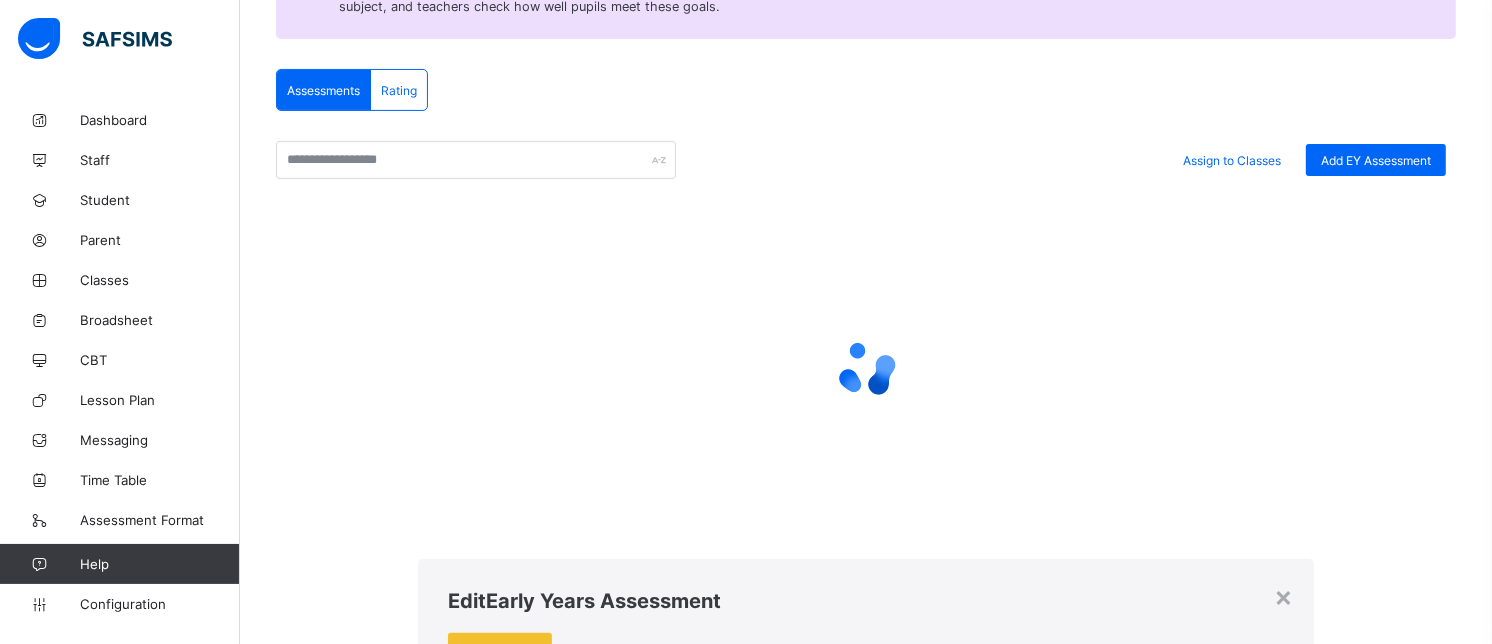 click on "Save" at bounding box center [620, 2656] 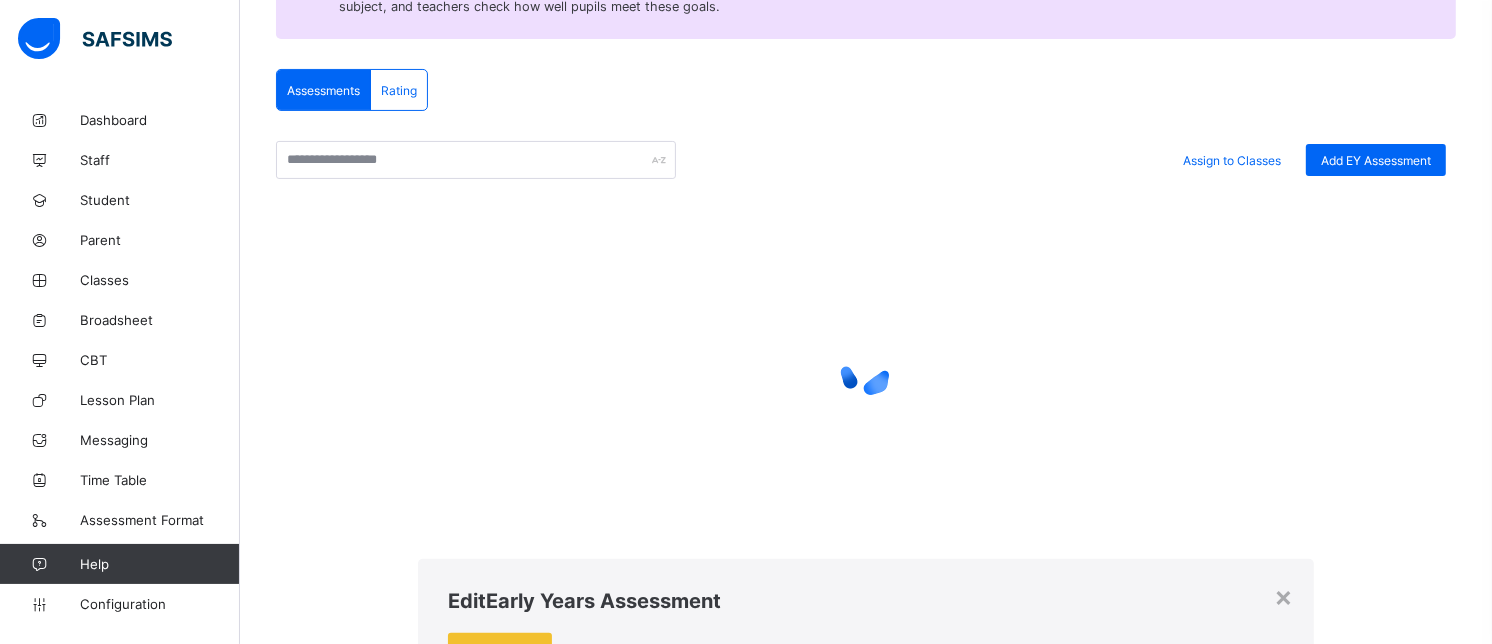 click on "Add Topic" at bounding box center (917, 2760) 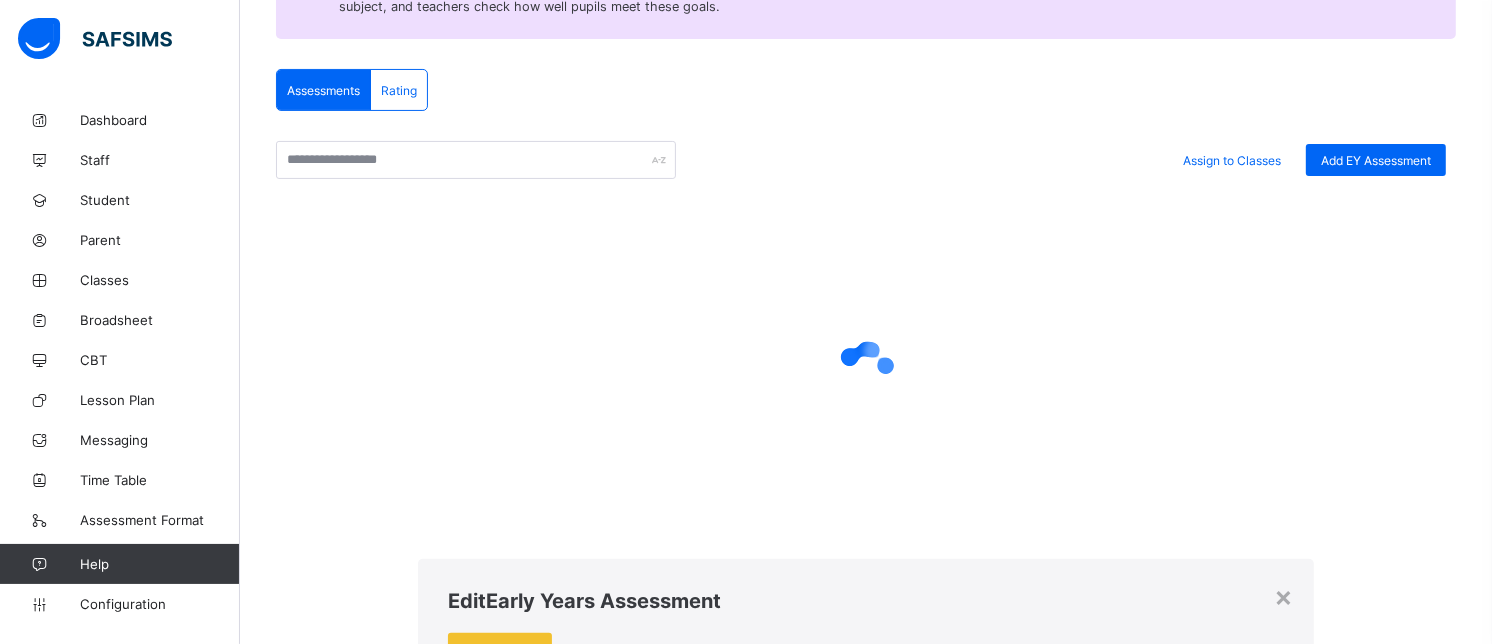 click on "Add Topic" at bounding box center (917, 2760) 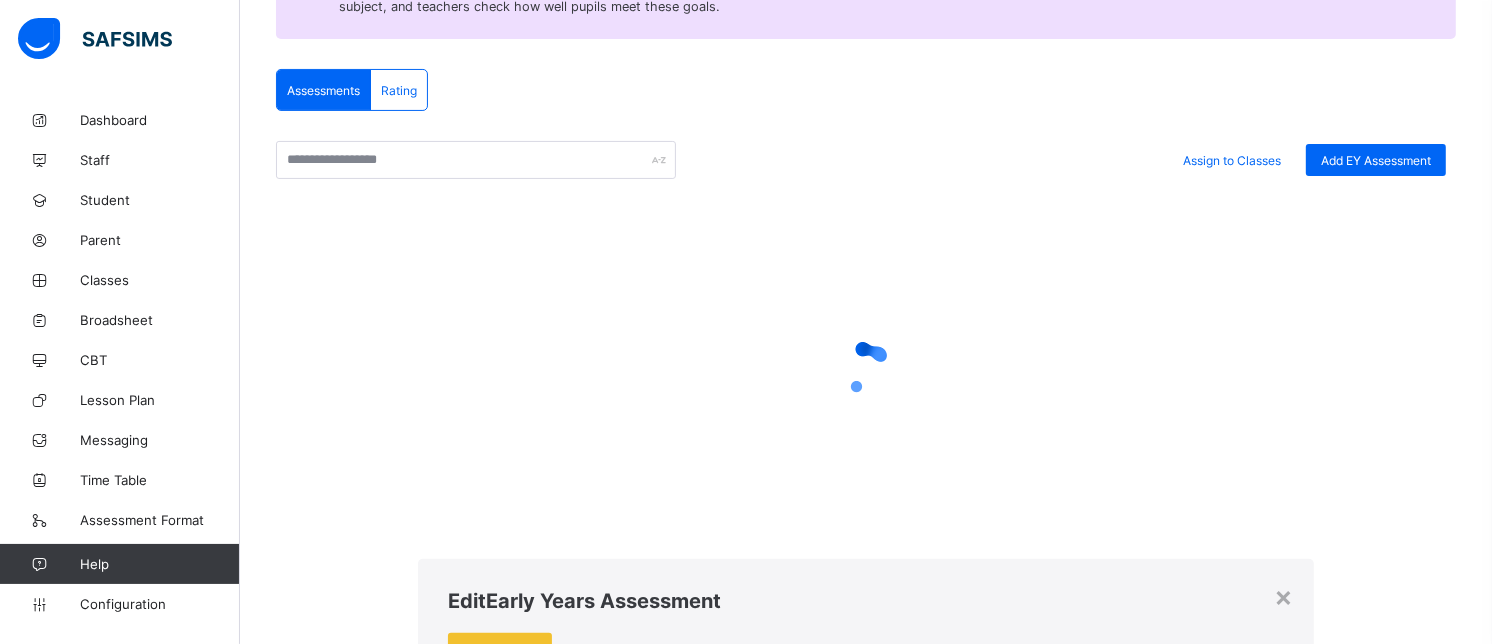 click on "Add Topic" at bounding box center [917, 2760] 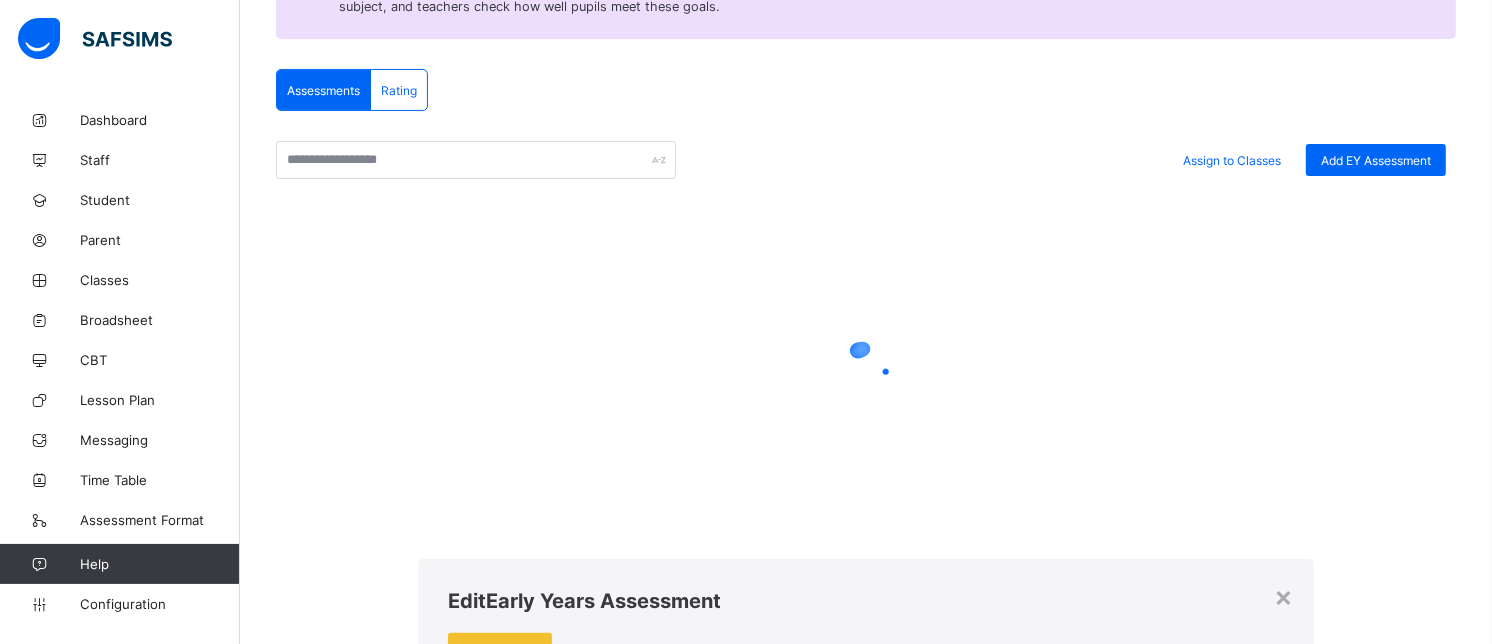 click on "Add Topic" at bounding box center [917, 2760] 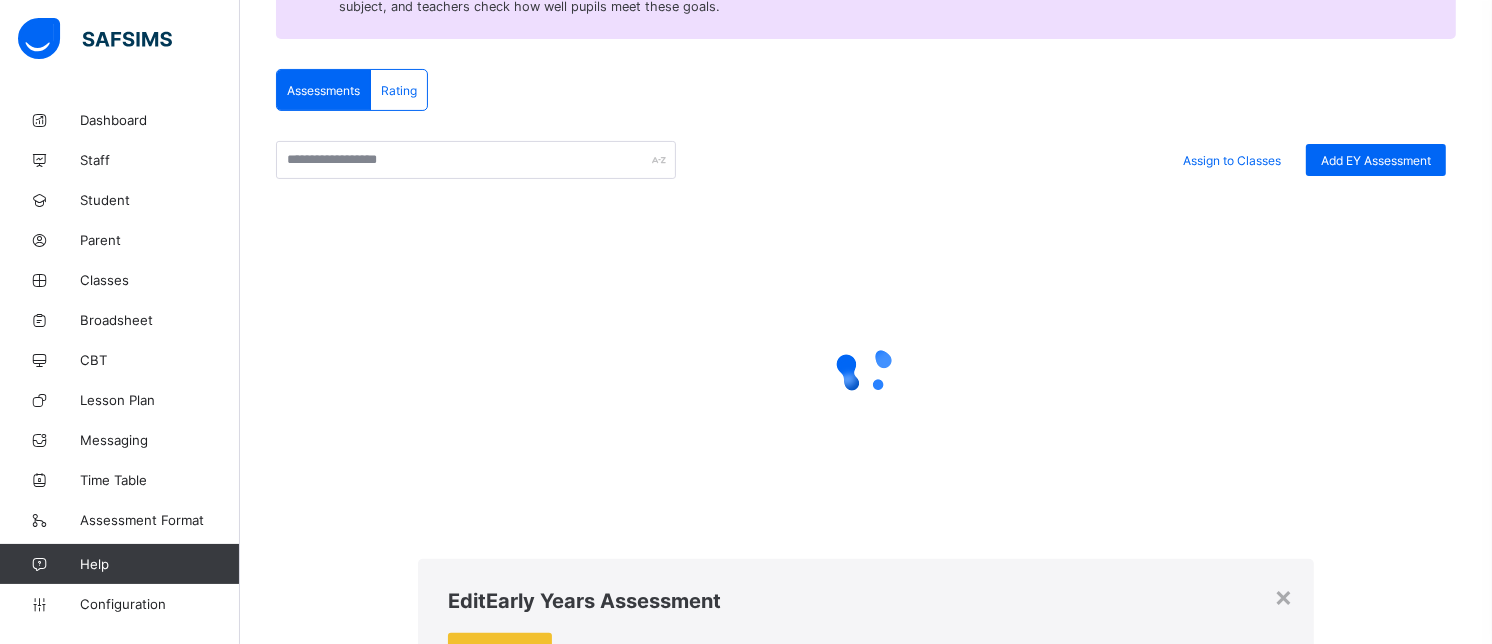 click on "Save" at bounding box center (620, 2656) 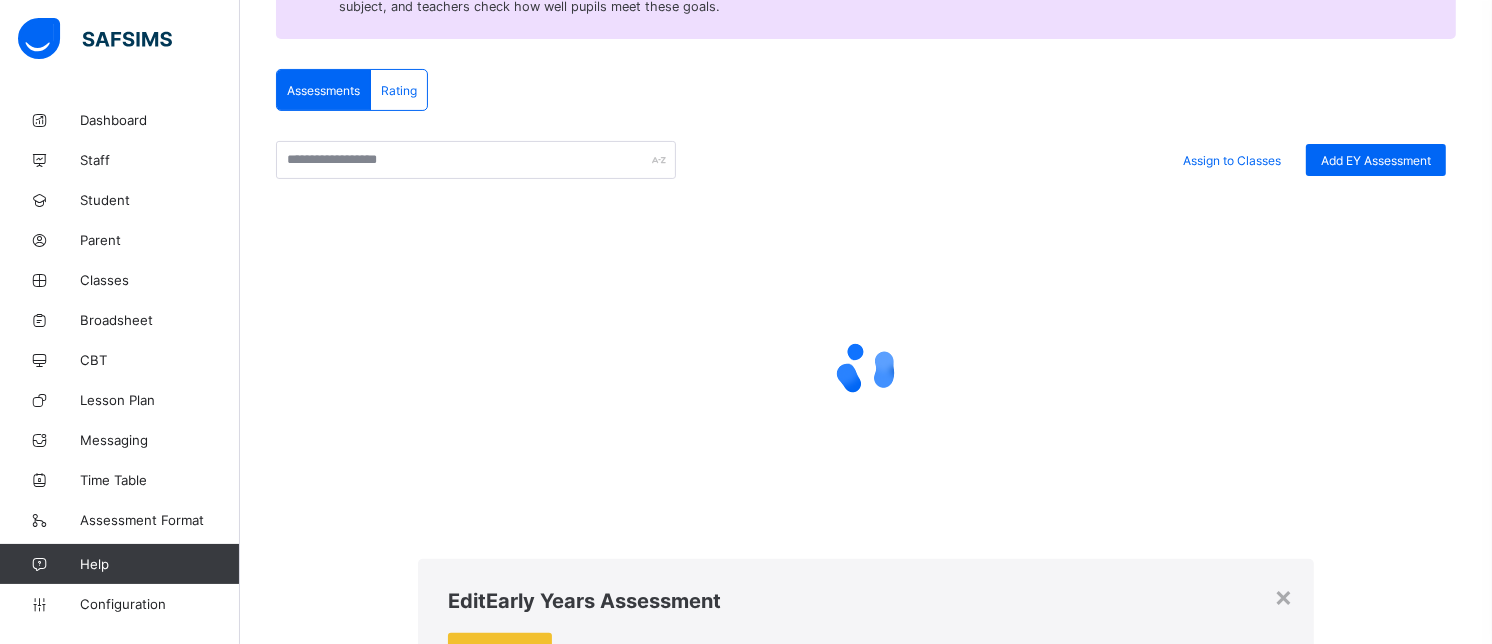 click on "Save" at bounding box center (620, 2656) 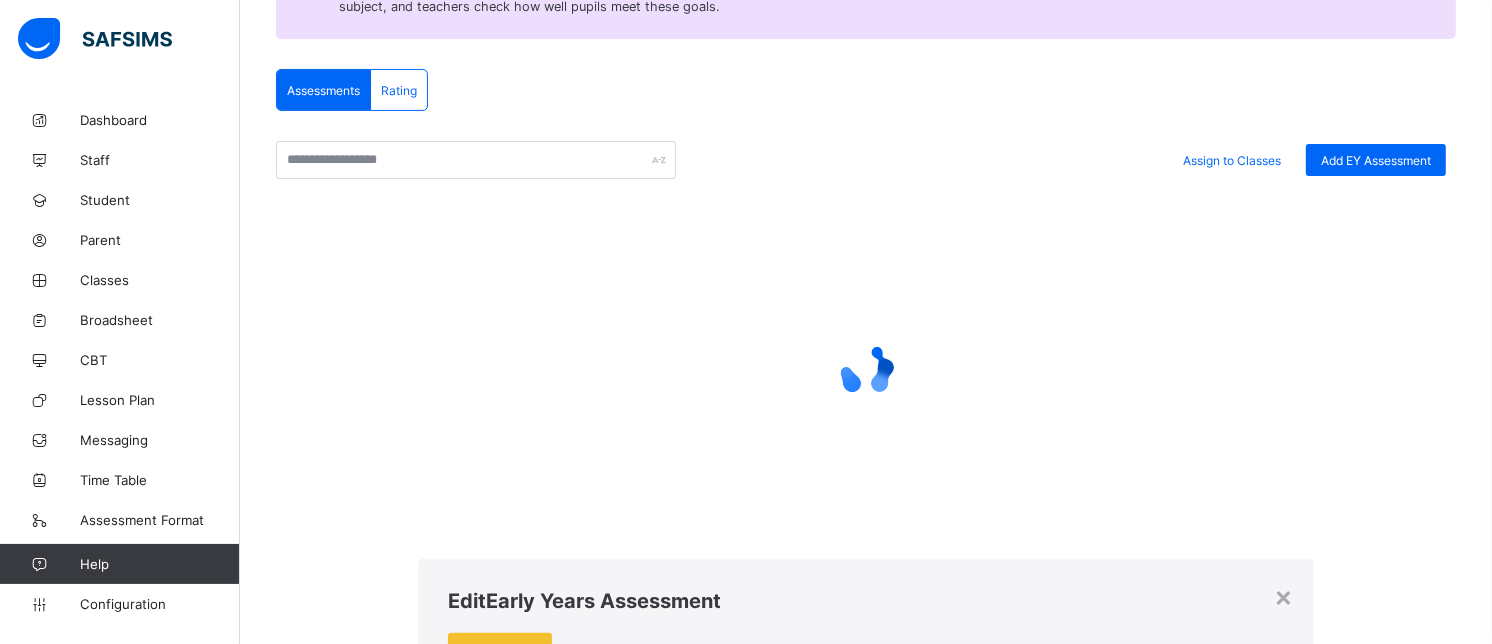 click on "Save" at bounding box center (620, 2656) 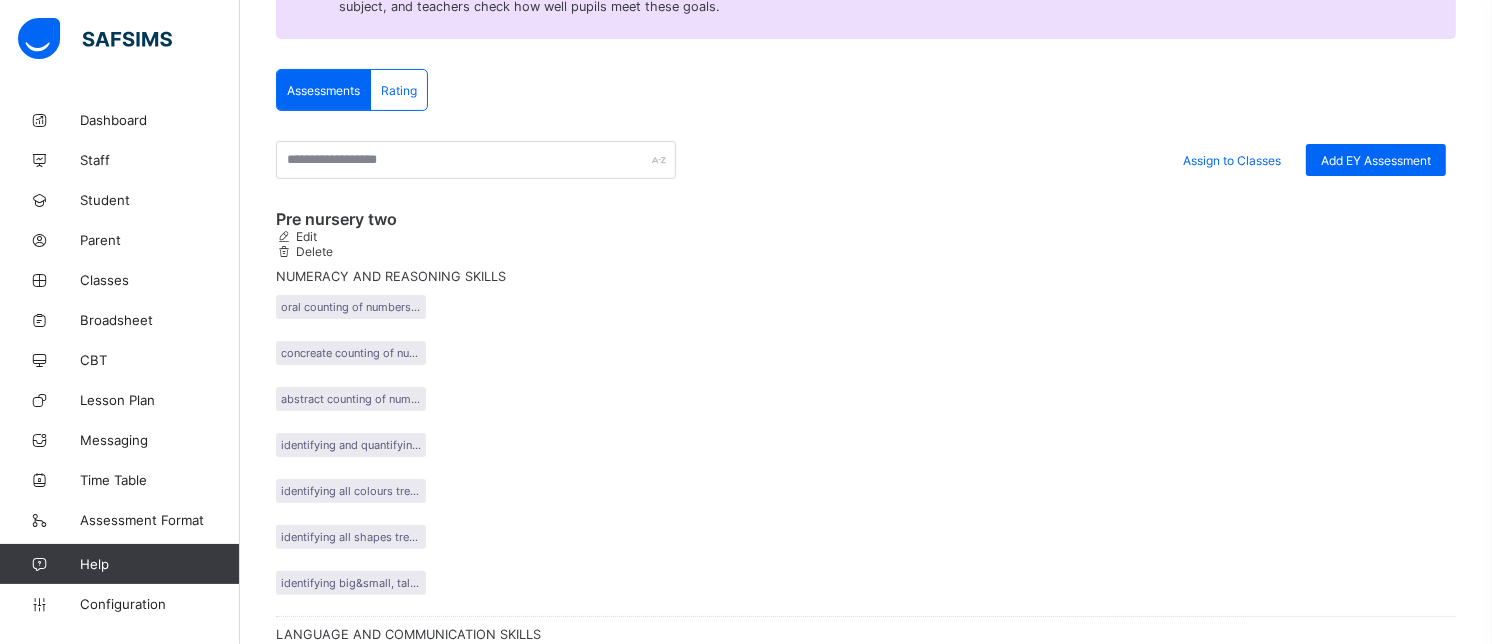 click on "Save" at bounding box center [620, 91492] 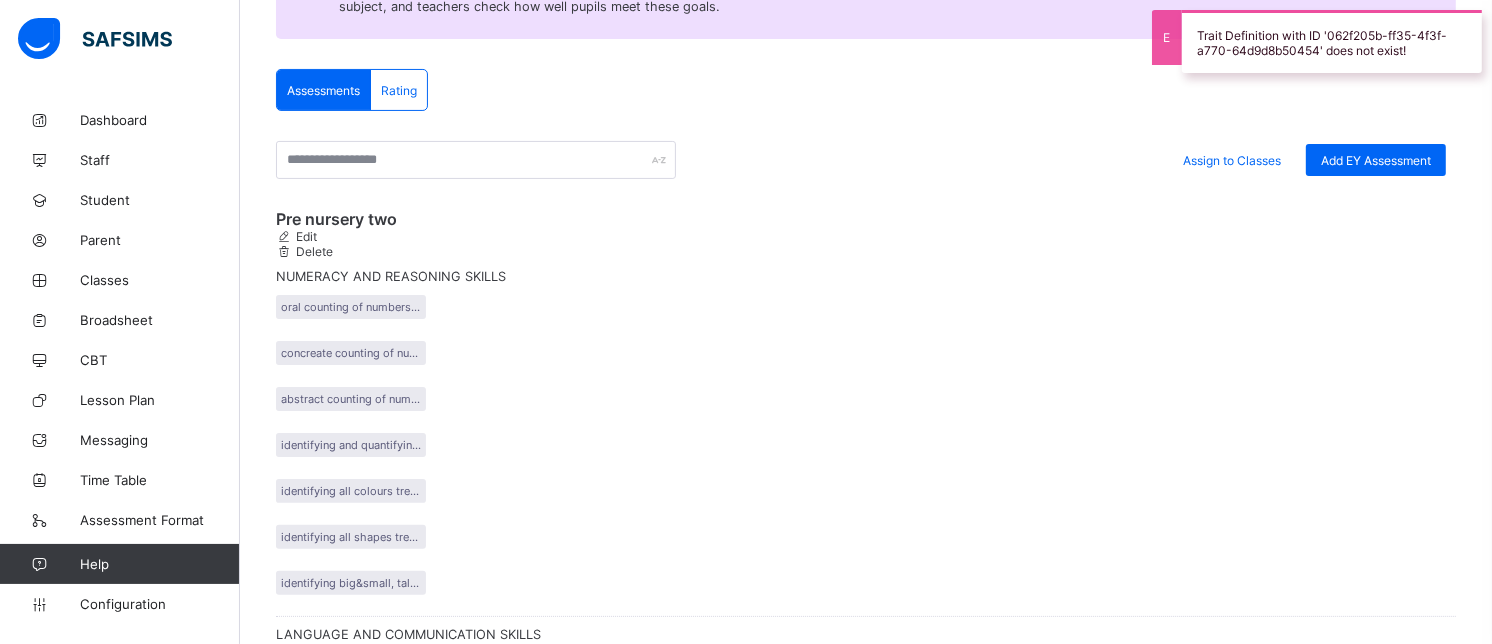 click on "Add Topic" at bounding box center (917, 91596) 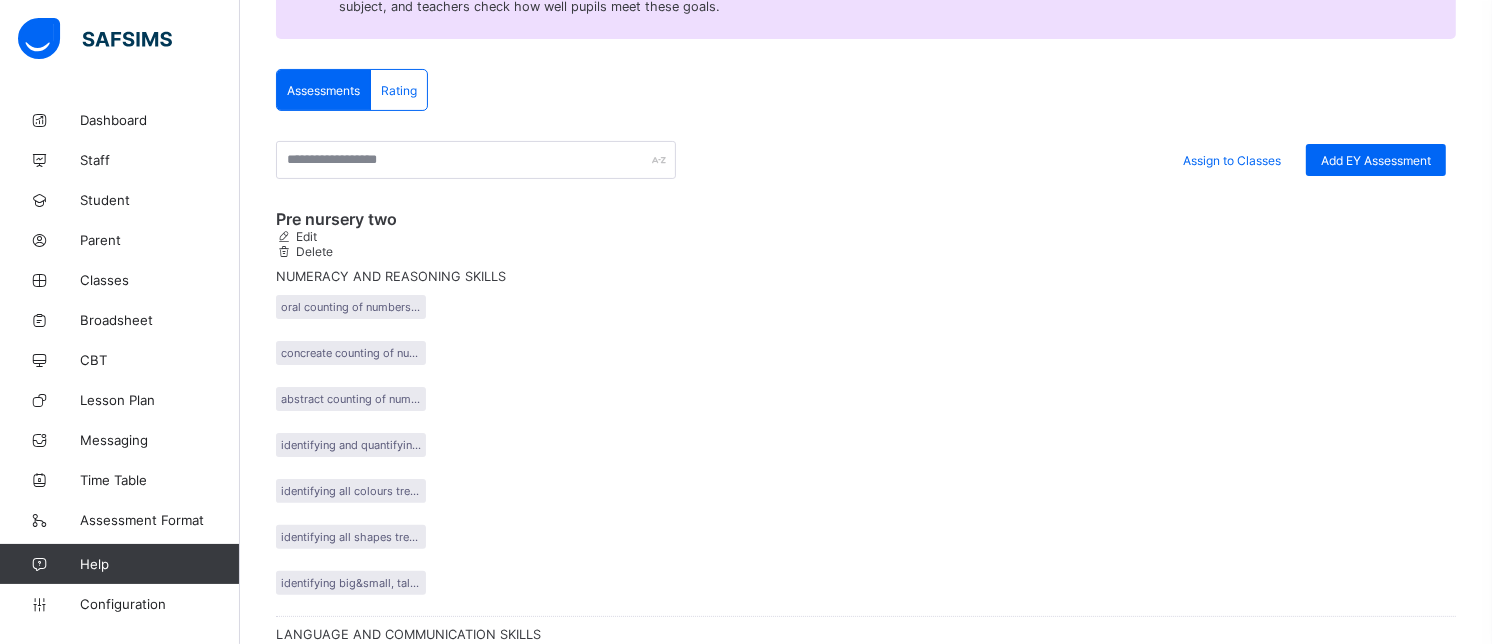 scroll, scrollTop: 414, scrollLeft: 0, axis: vertical 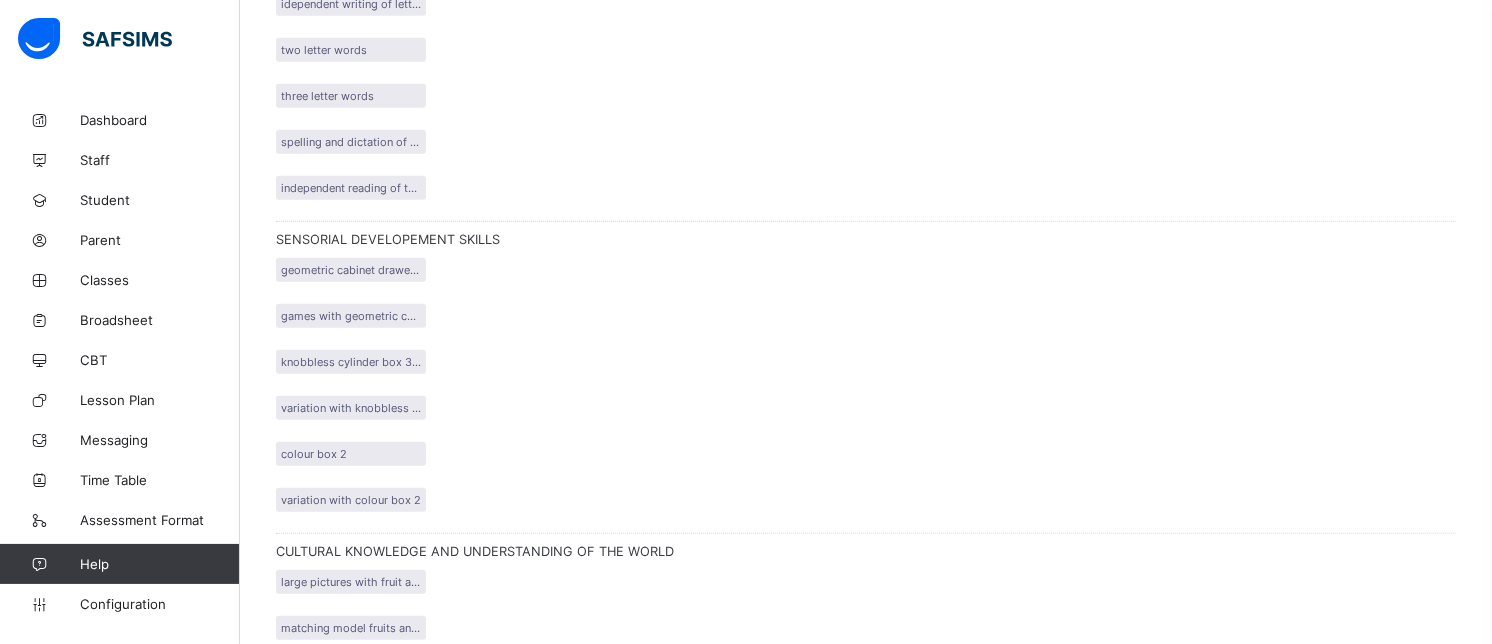 click on "Add Another Subject" at bounding box center [505, 90923] 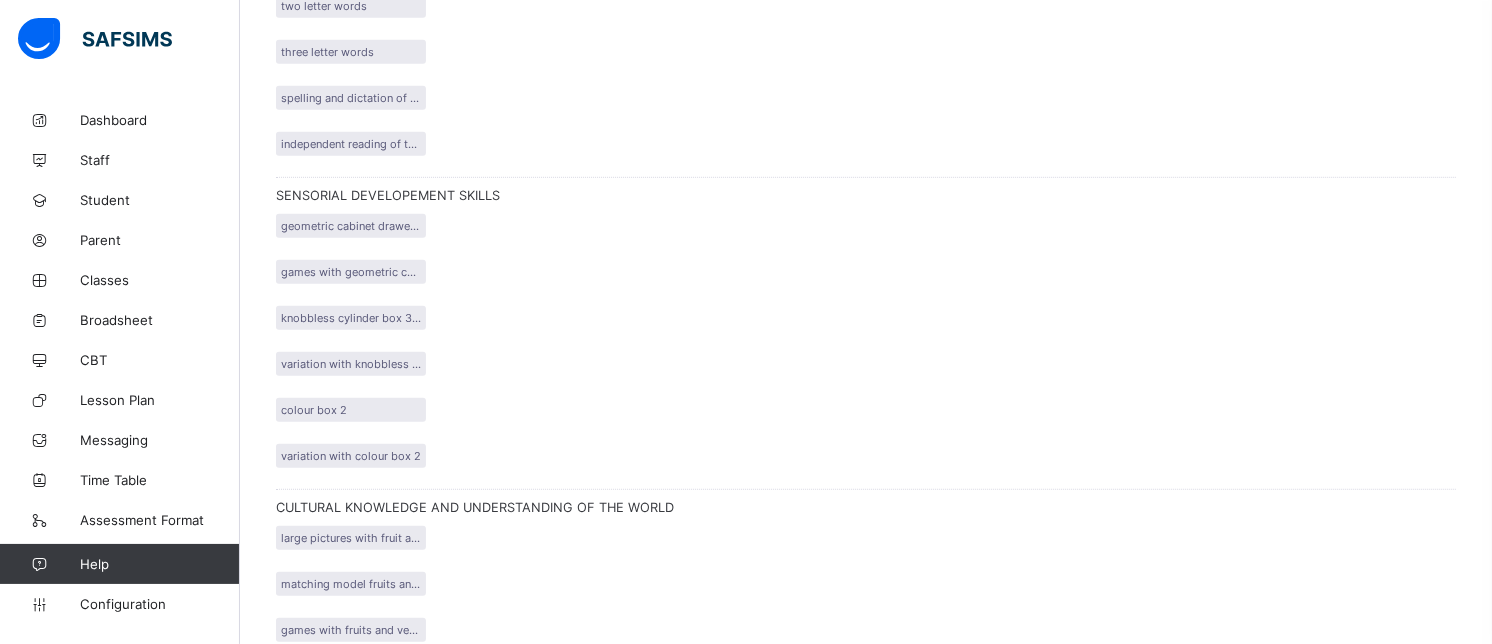 scroll, scrollTop: 1150, scrollLeft: 0, axis: vertical 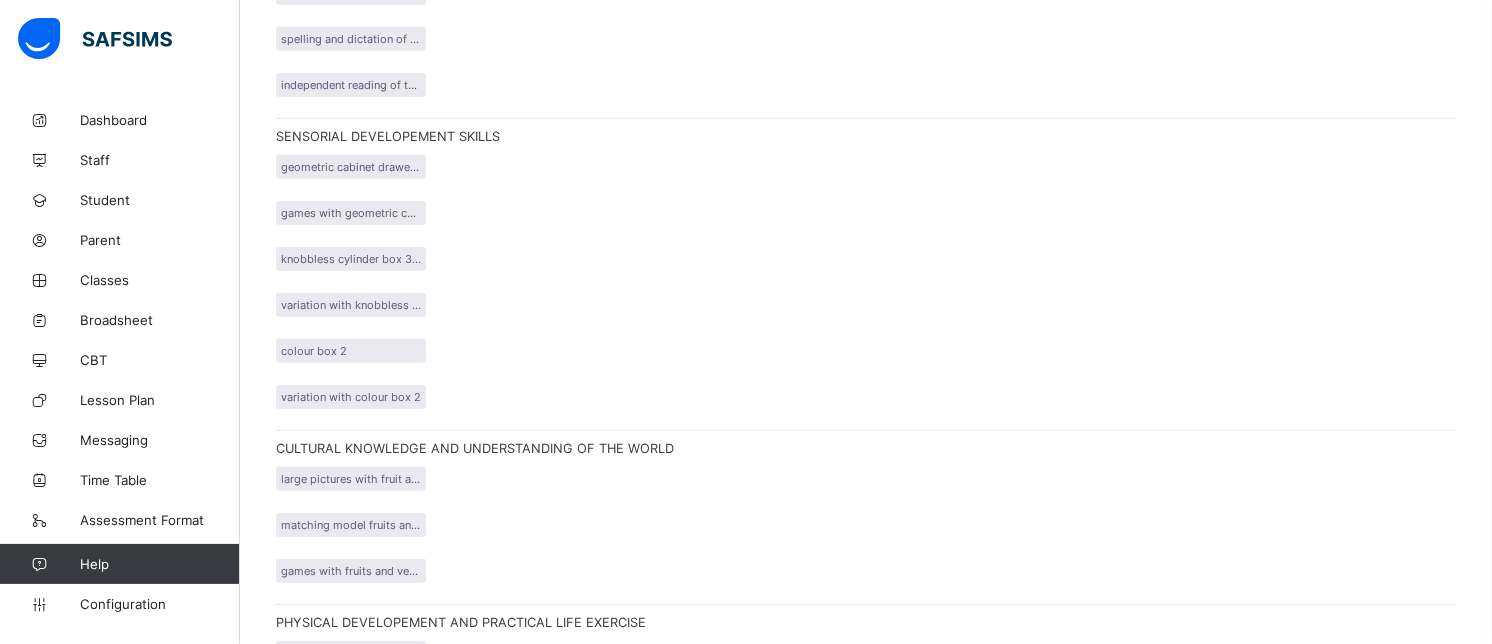 click on "Add Topic" at bounding box center [917, 90992] 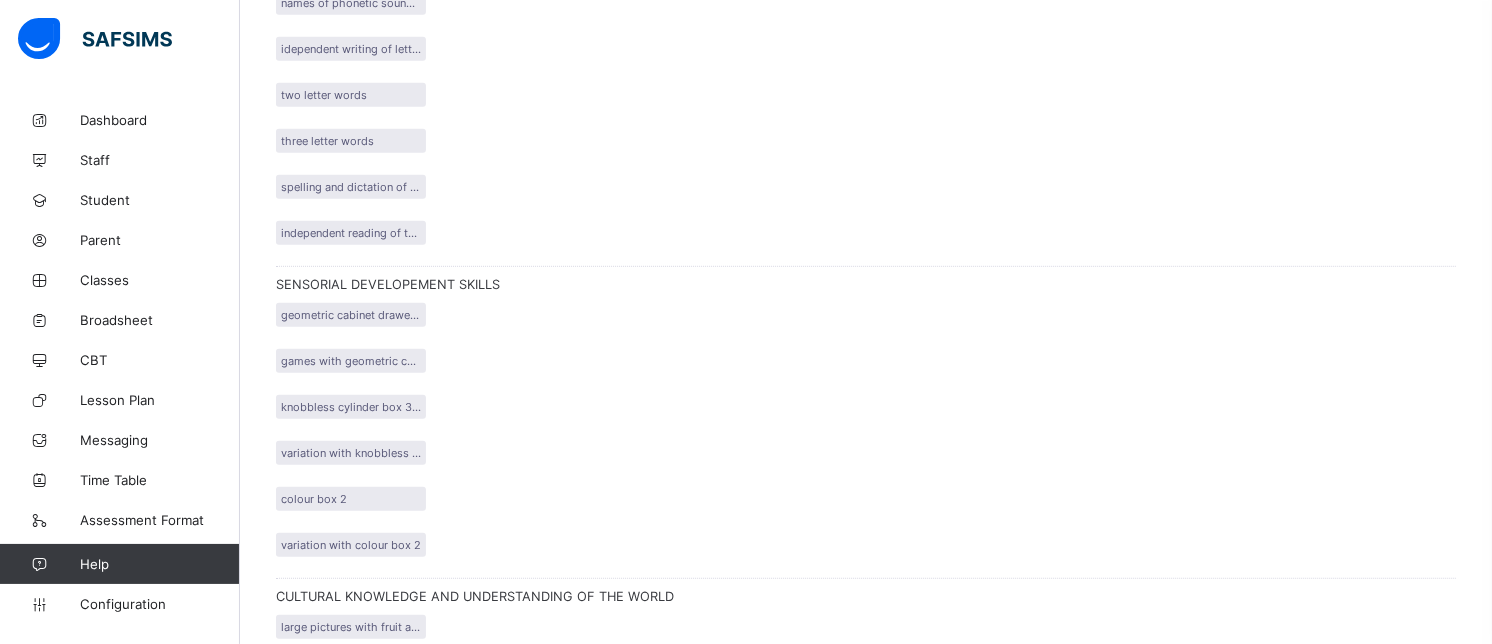 scroll, scrollTop: 1002, scrollLeft: 0, axis: vertical 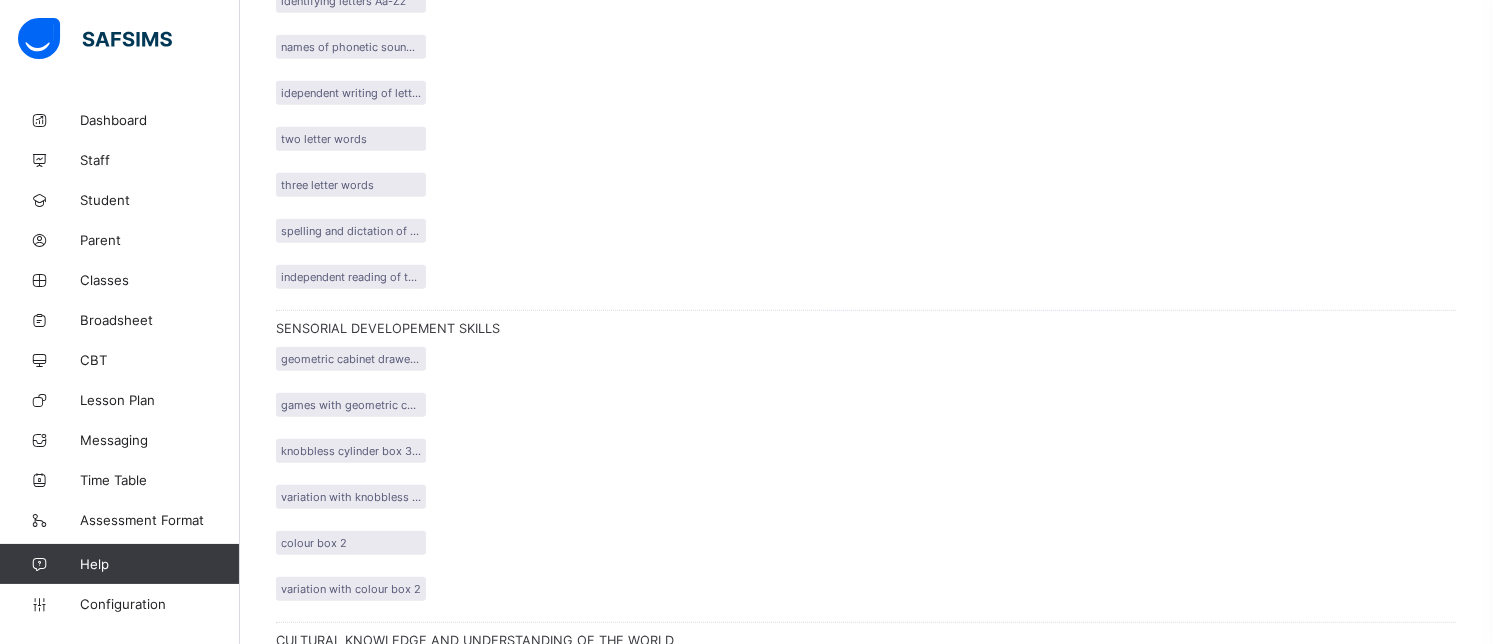 click on "Save" at bounding box center (620, 90828) 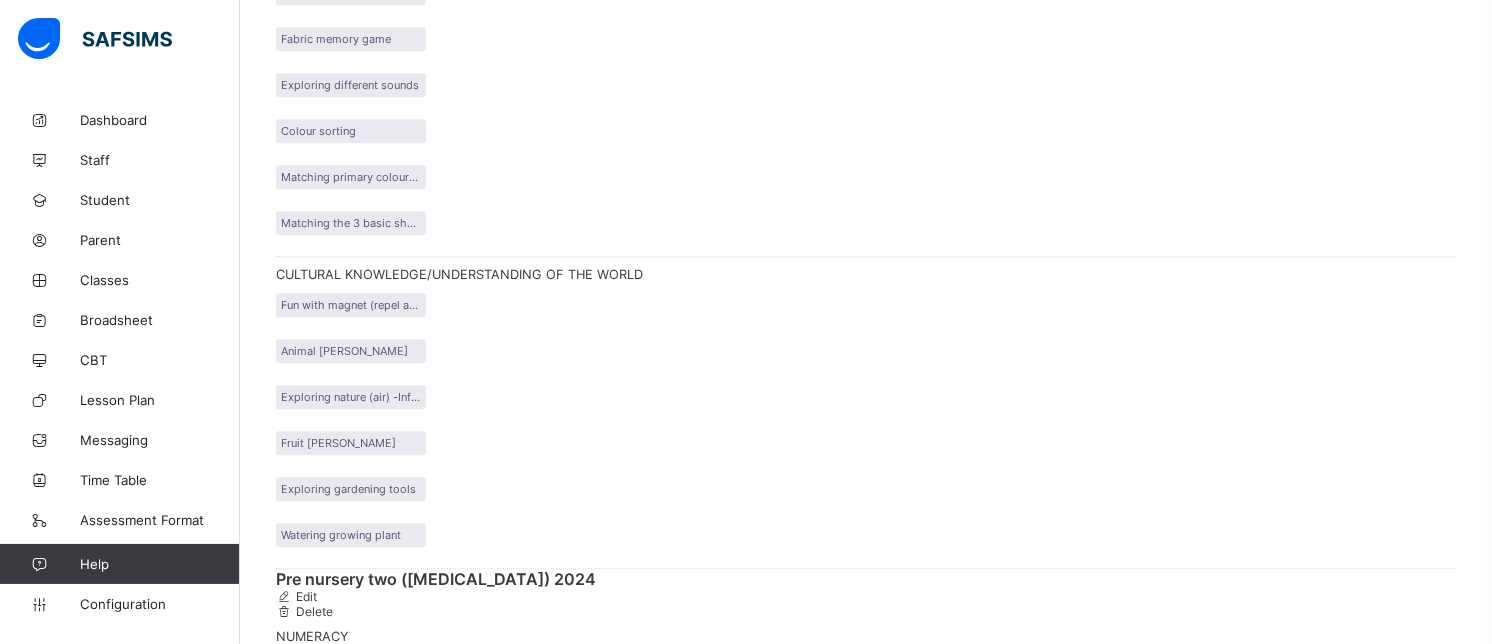 scroll, scrollTop: 39195, scrollLeft: 0, axis: vertical 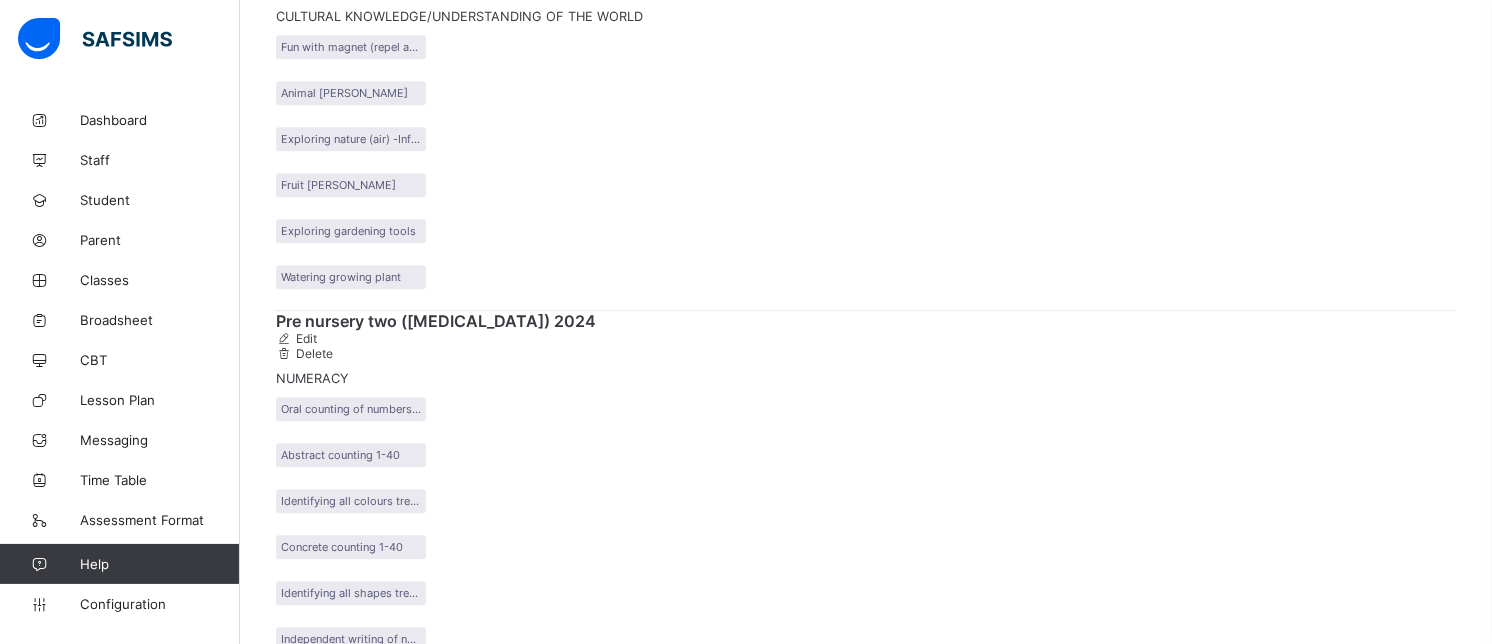 click at bounding box center [284, 48664] 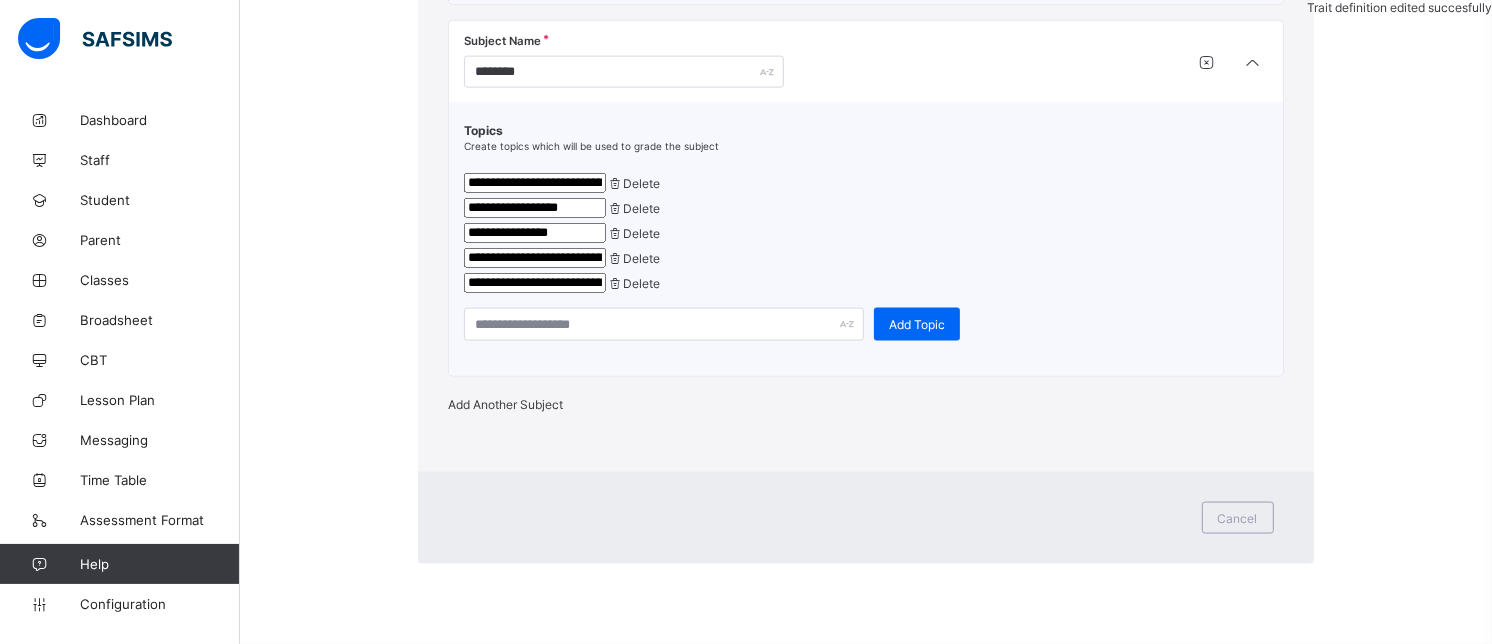 scroll, scrollTop: 338, scrollLeft: 0, axis: vertical 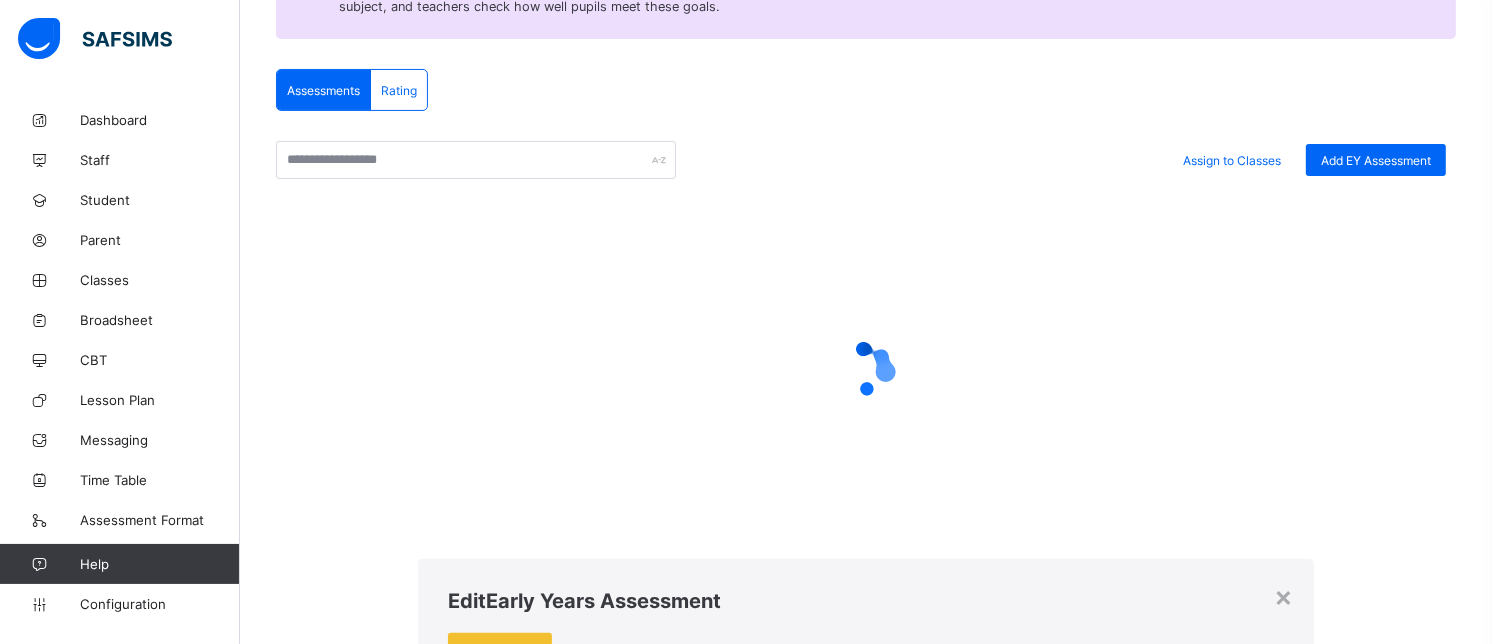 click on "**********" at bounding box center (535, 1590) 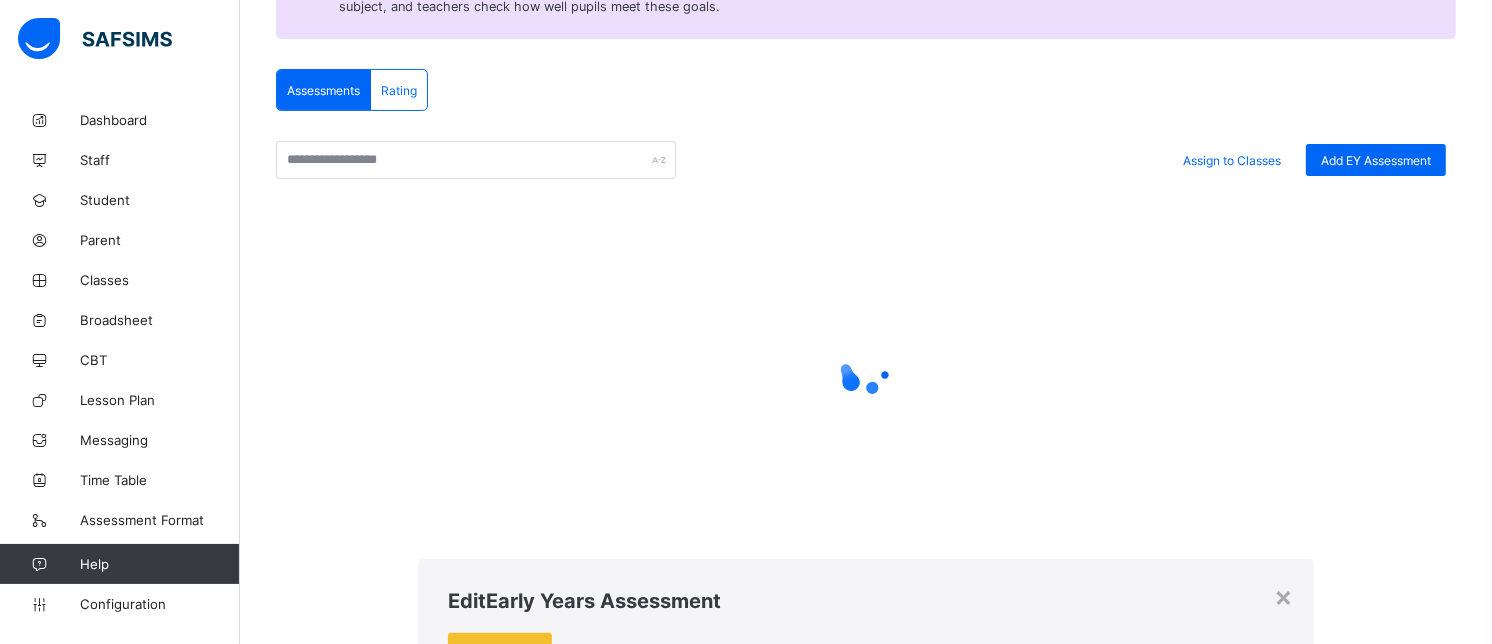 type on "**********" 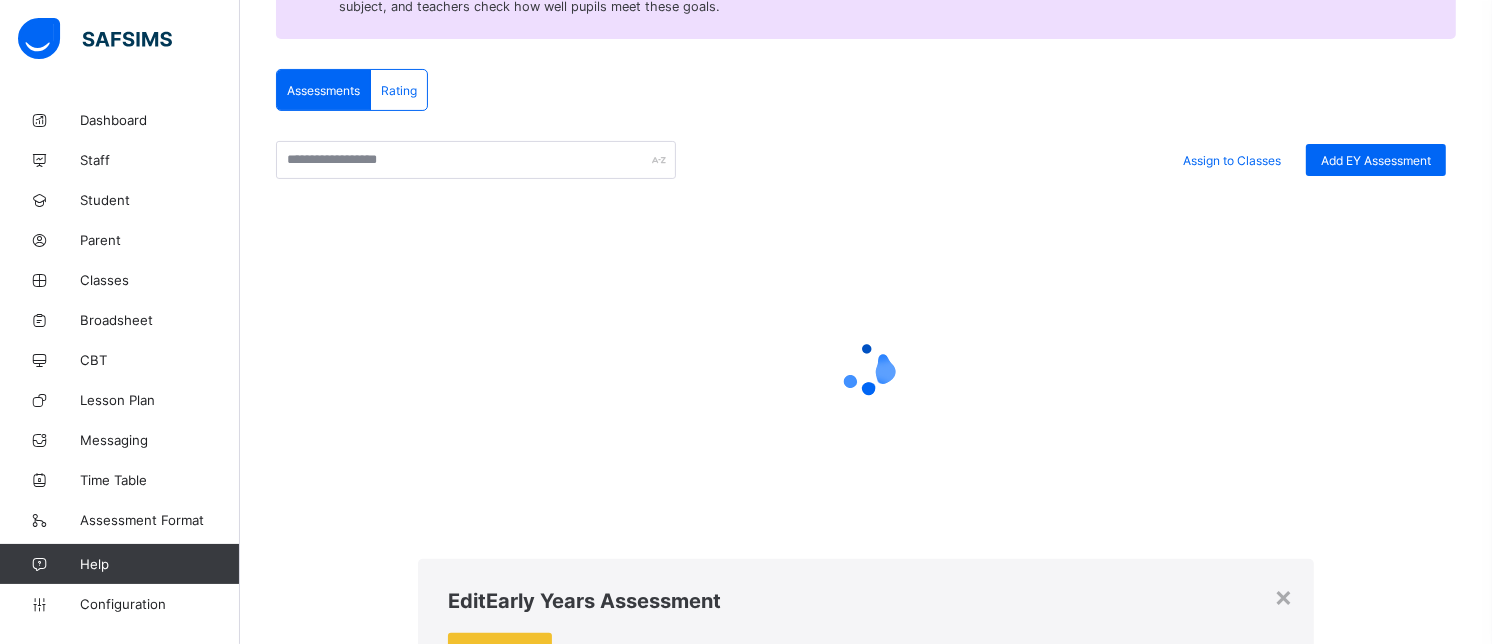 click on "Save" at bounding box center [620, 1587] 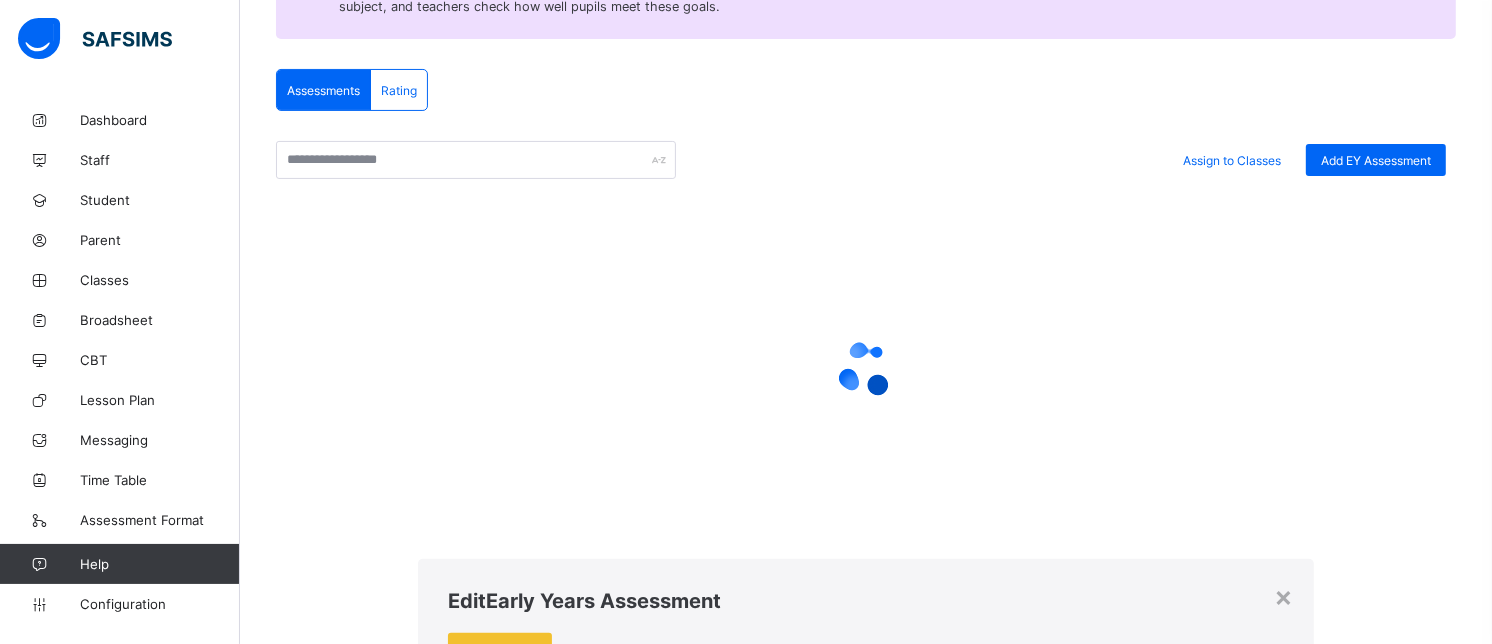 scroll, scrollTop: 1370, scrollLeft: 0, axis: vertical 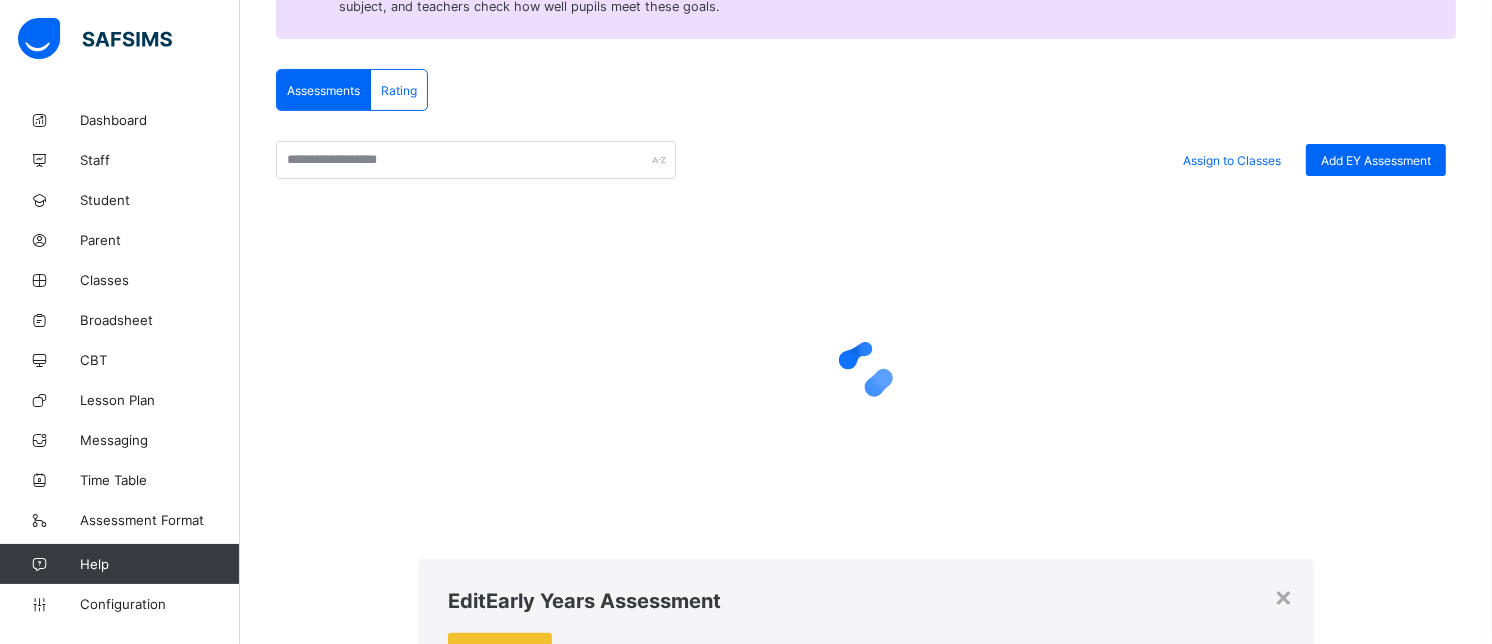 click on "**********" at bounding box center [535, 2067] 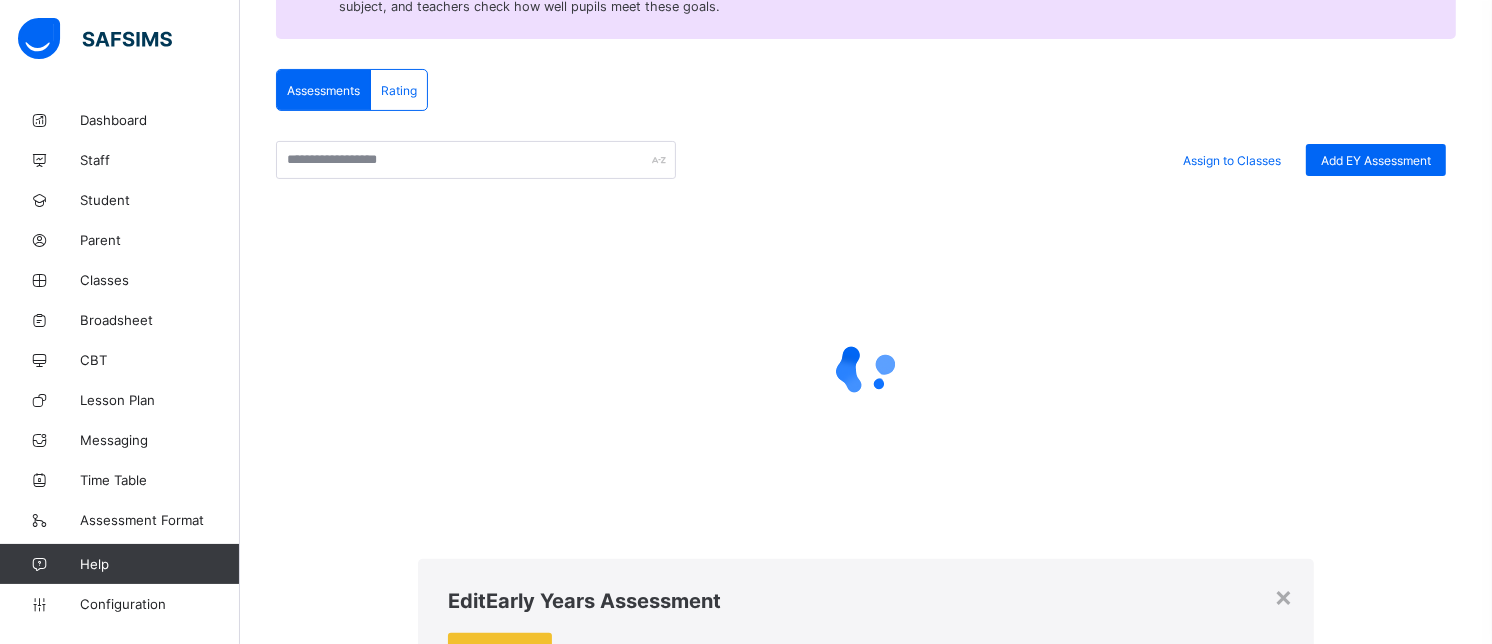 click on "**********" at bounding box center (535, 2072) 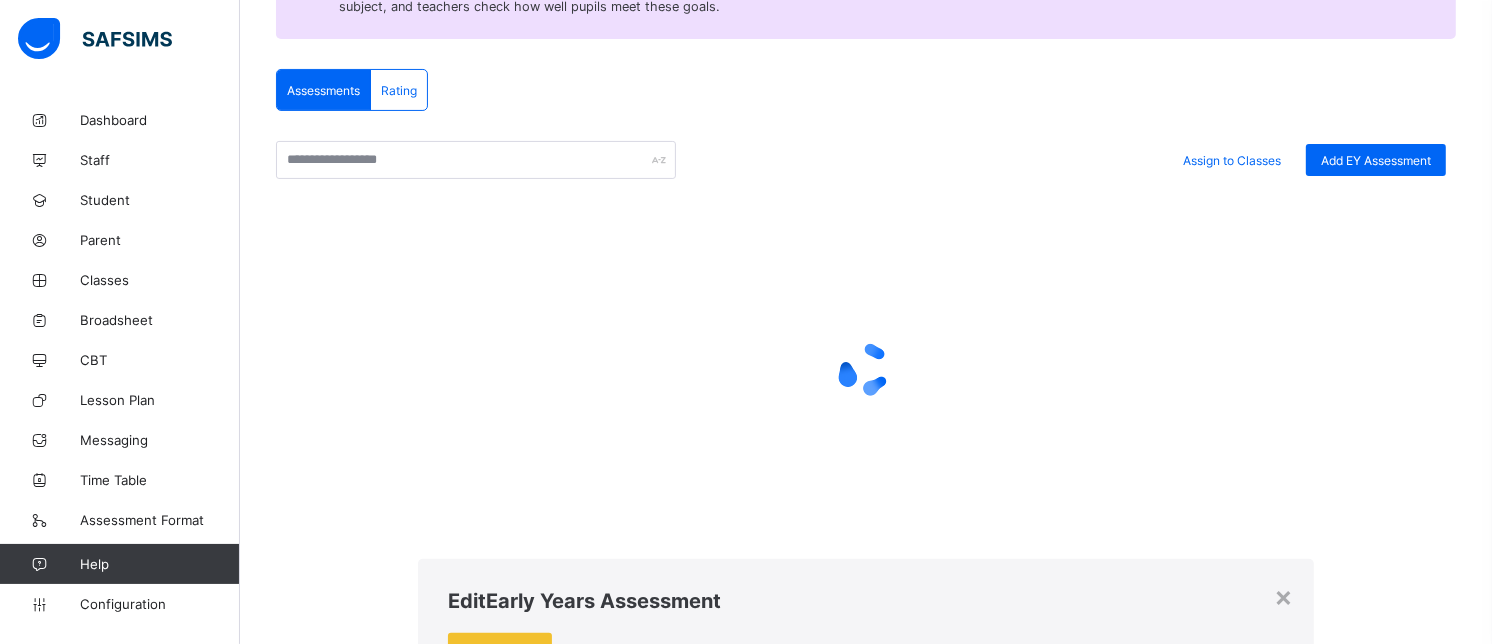 click on "Save" at bounding box center [620, 2064] 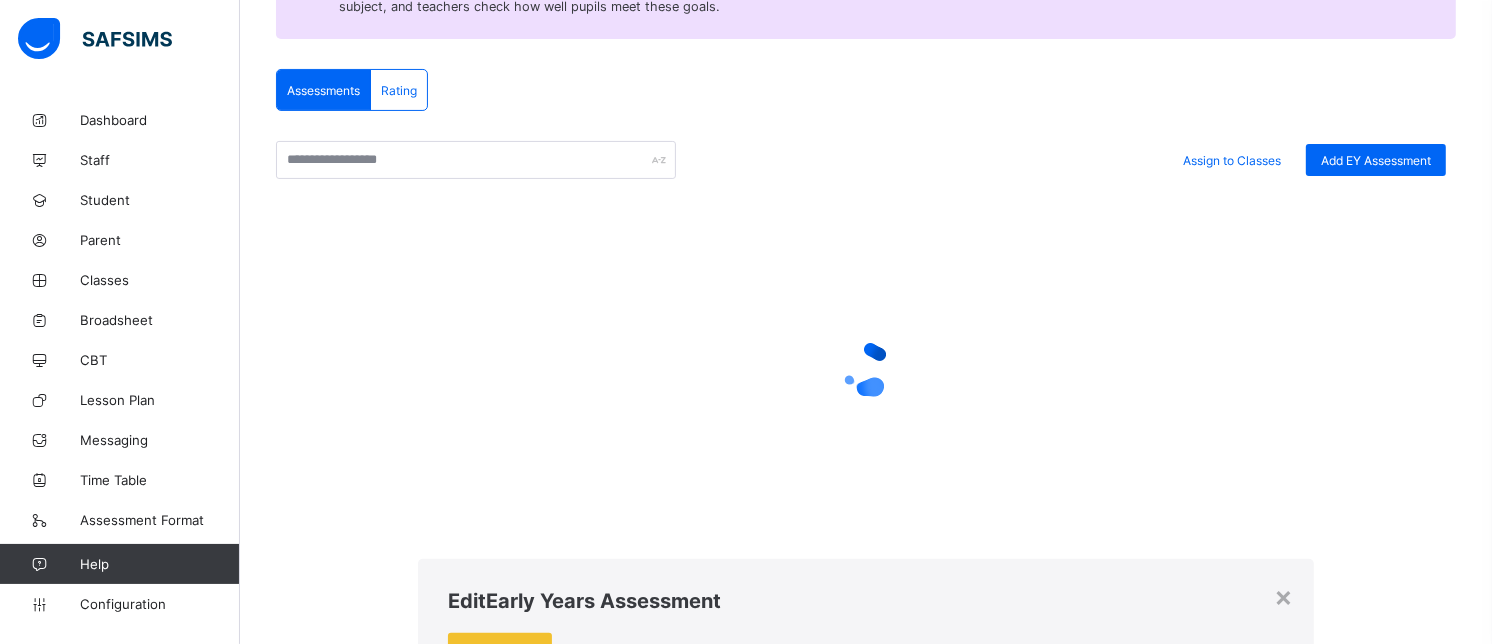 click on "**********" at bounding box center (535, 2072) 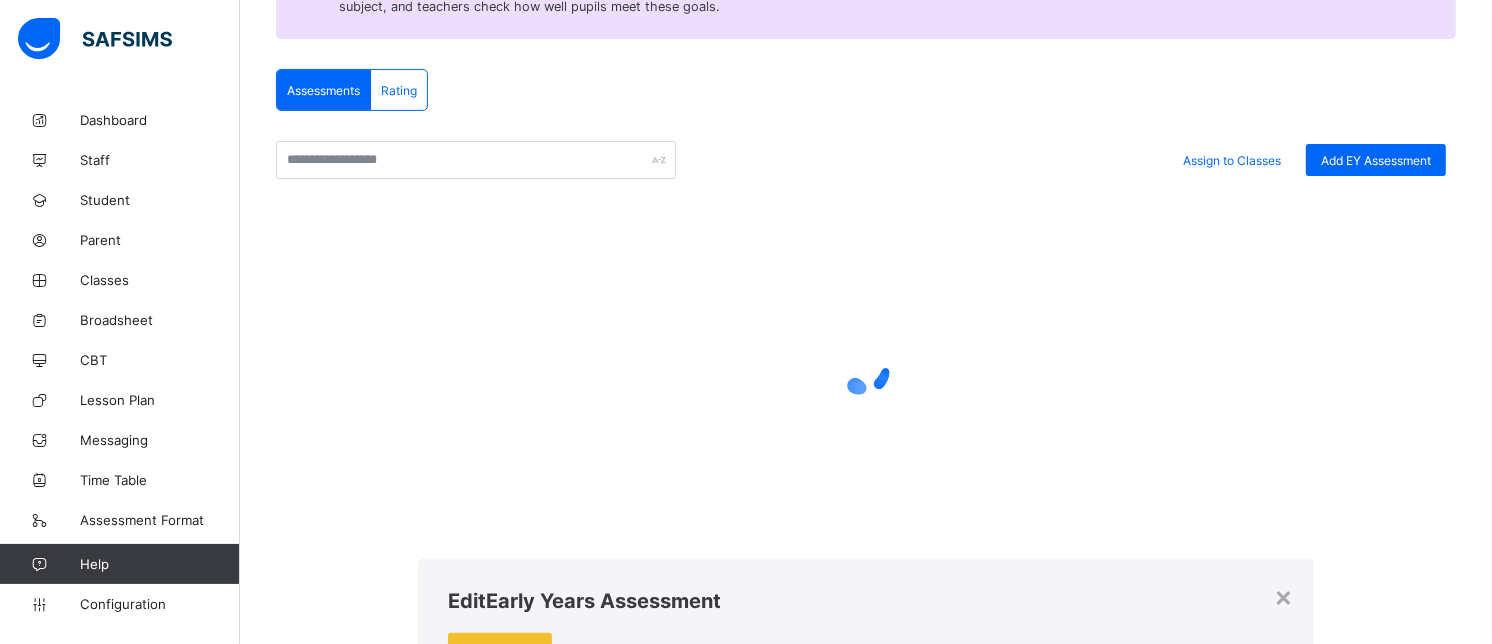 type on "**********" 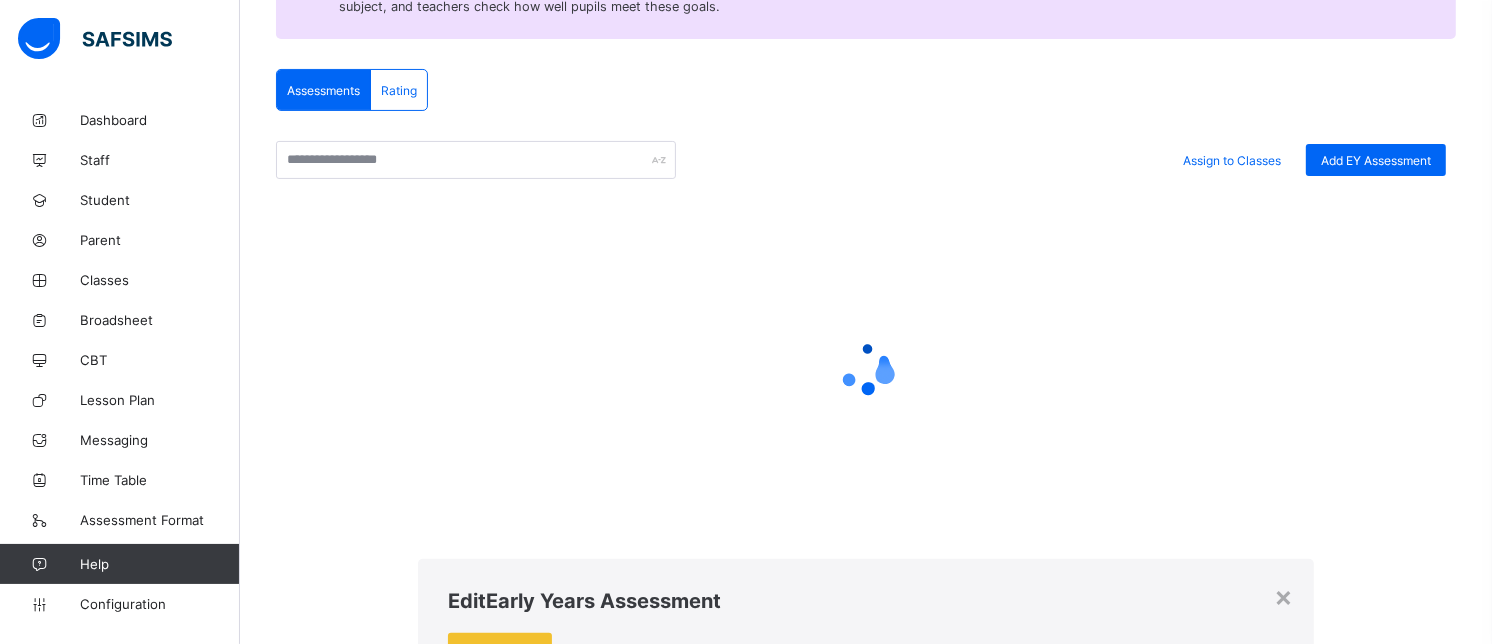 click on "Save" at bounding box center [626, 2064] 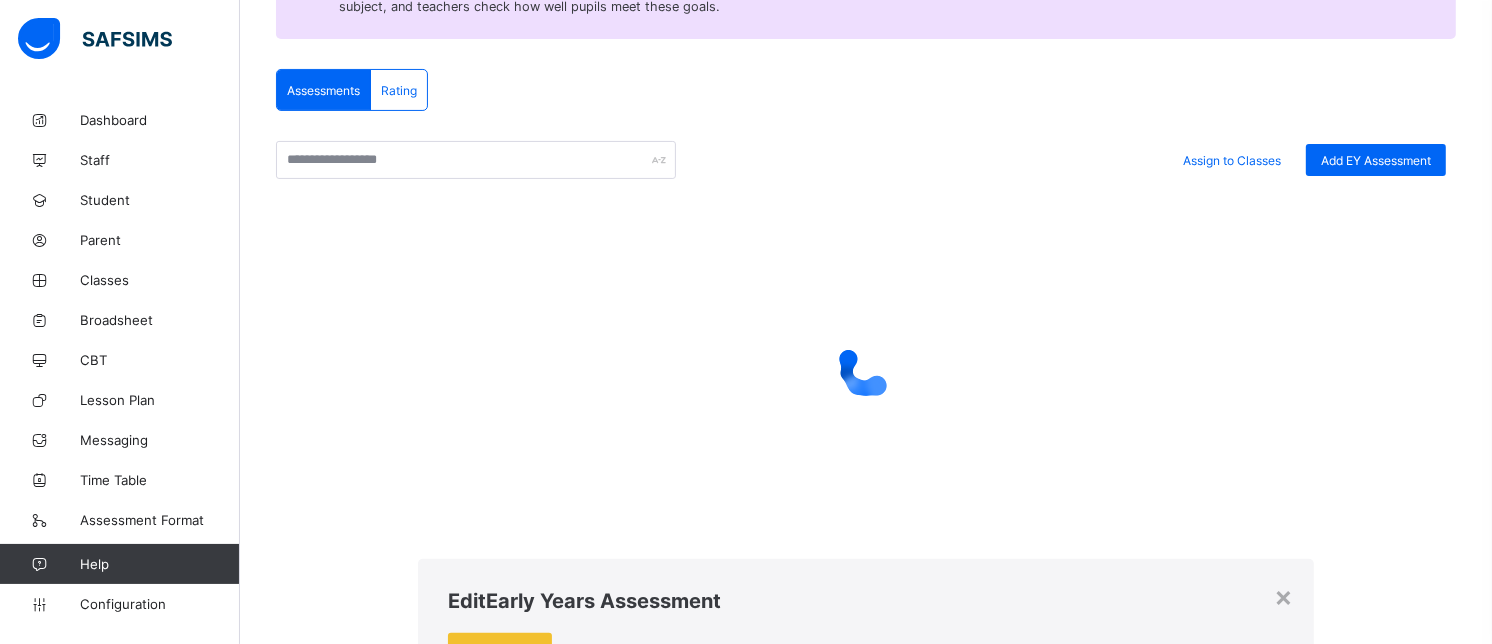 click on "Save" at bounding box center [626, 2064] 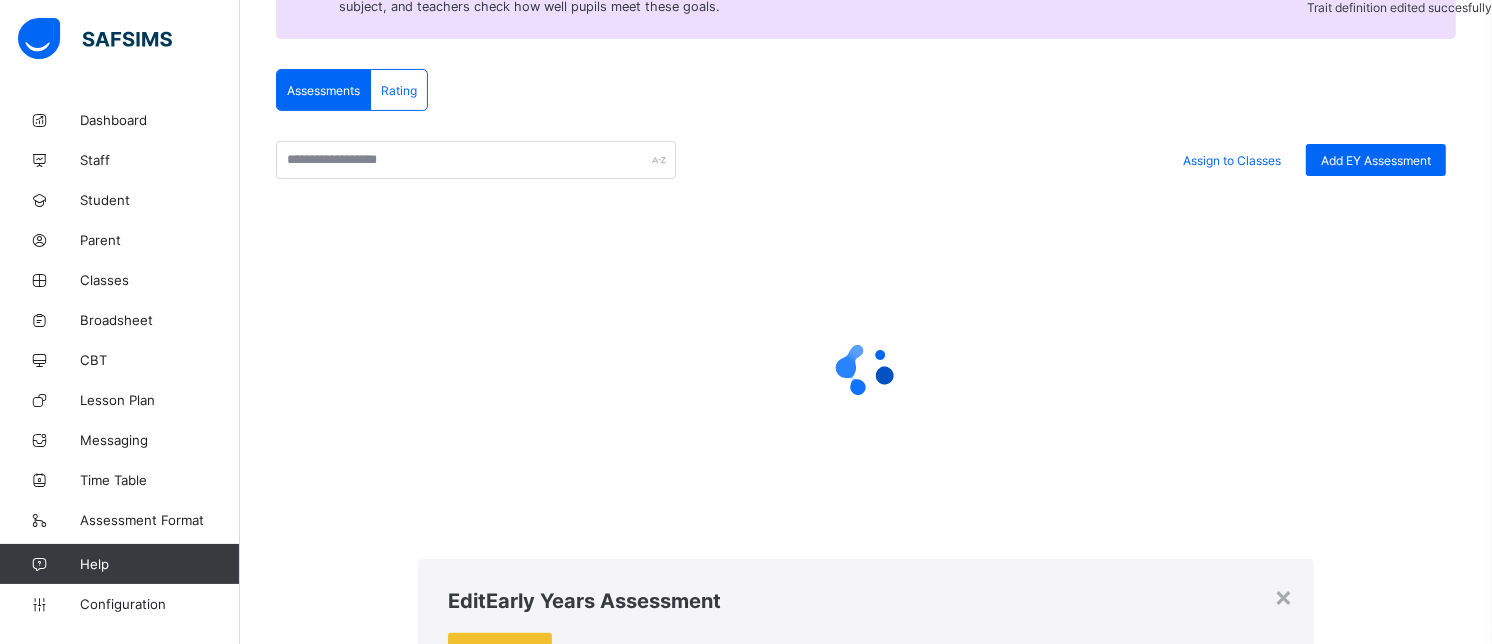 scroll, scrollTop: 513, scrollLeft: 0, axis: vertical 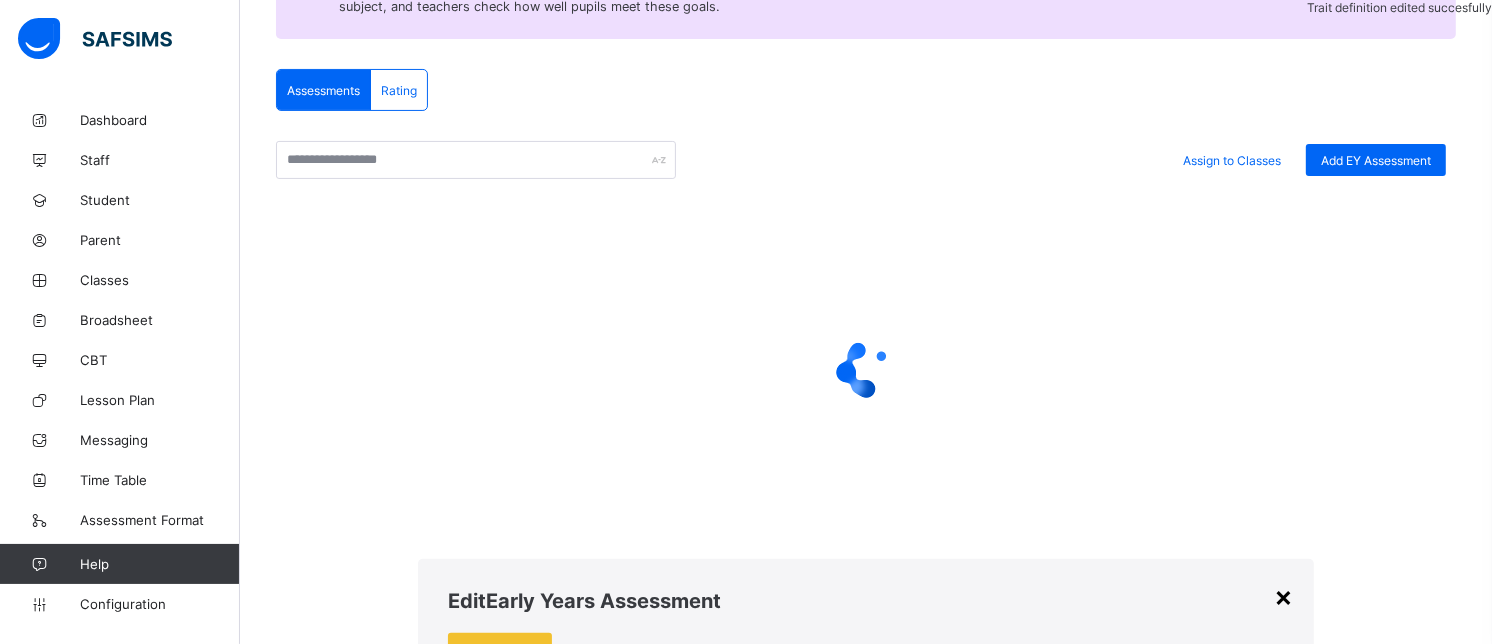 click on "×" at bounding box center (1284, 596) 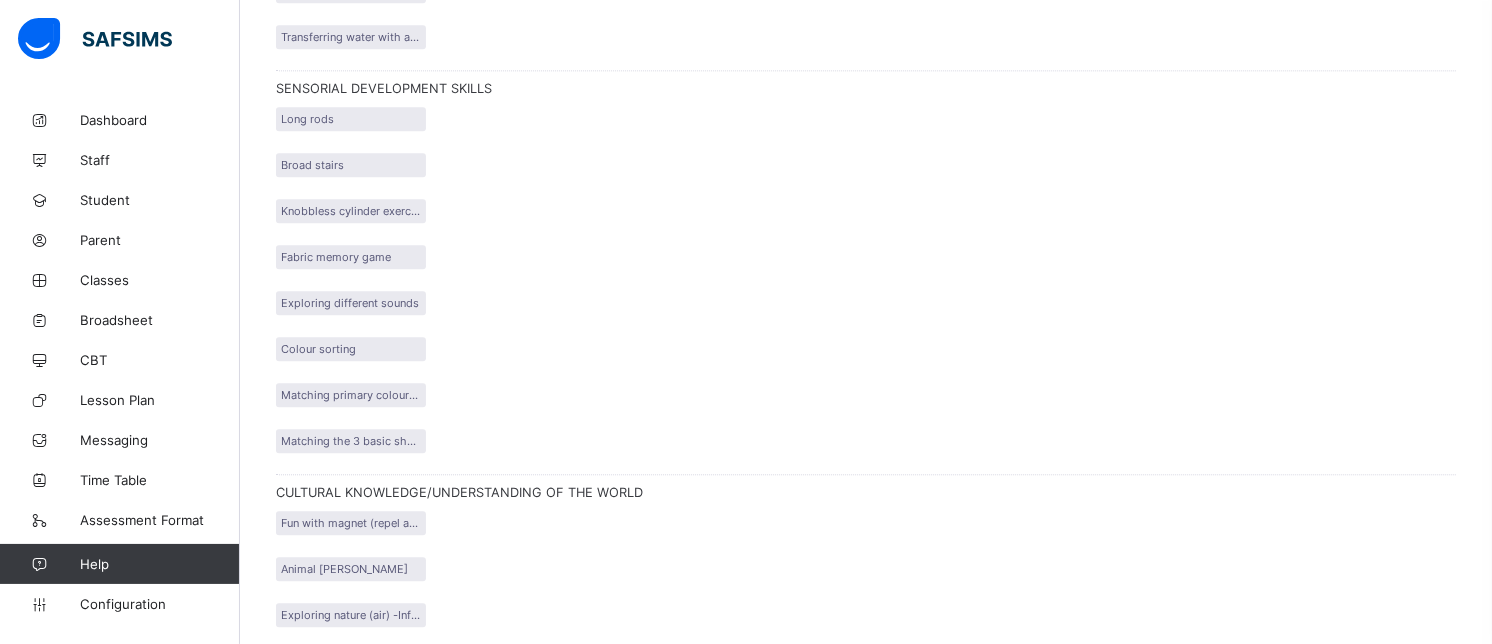 scroll, scrollTop: 37755, scrollLeft: 0, axis: vertical 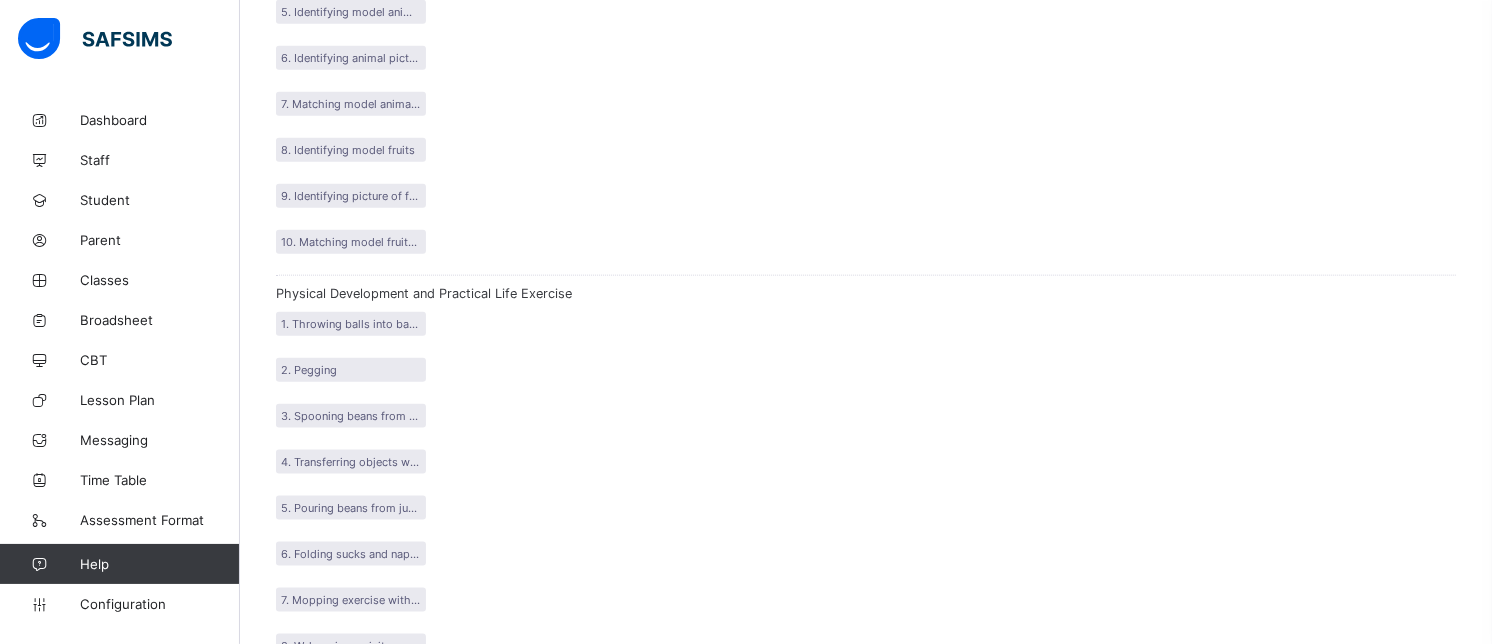 click at bounding box center [284, 45205] 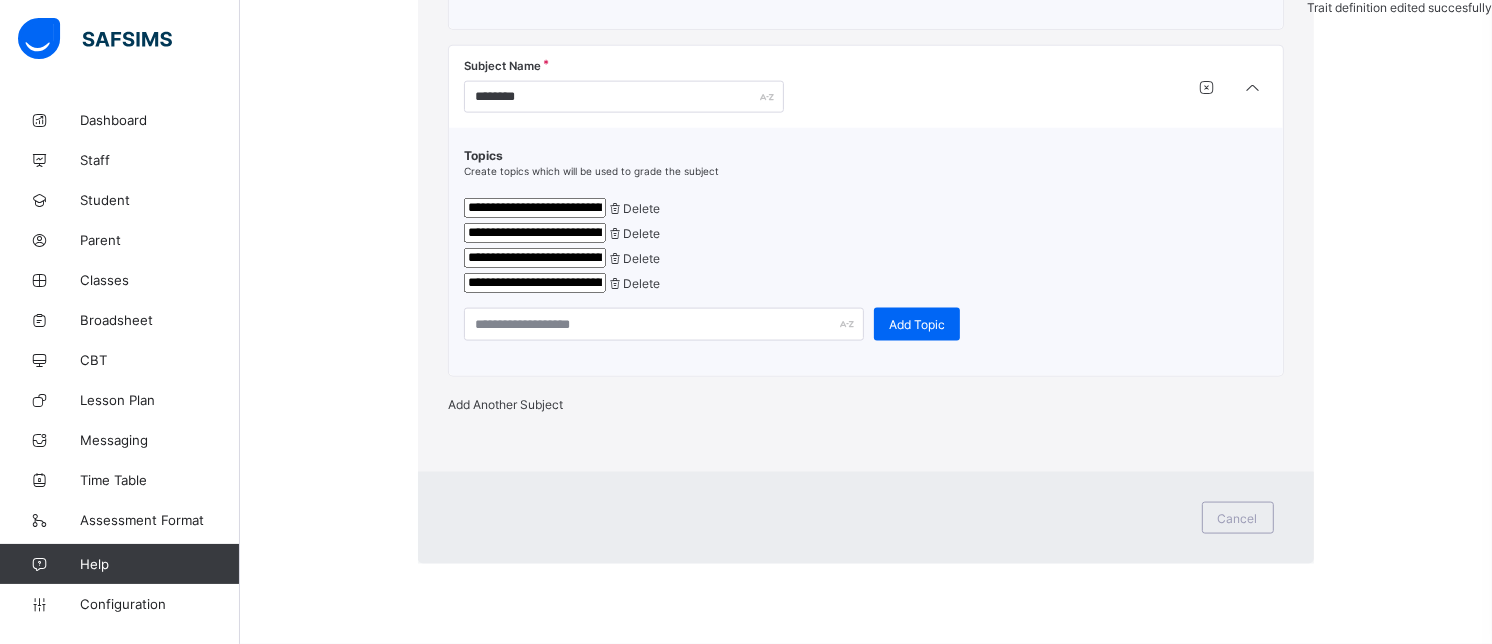 scroll, scrollTop: 338, scrollLeft: 0, axis: vertical 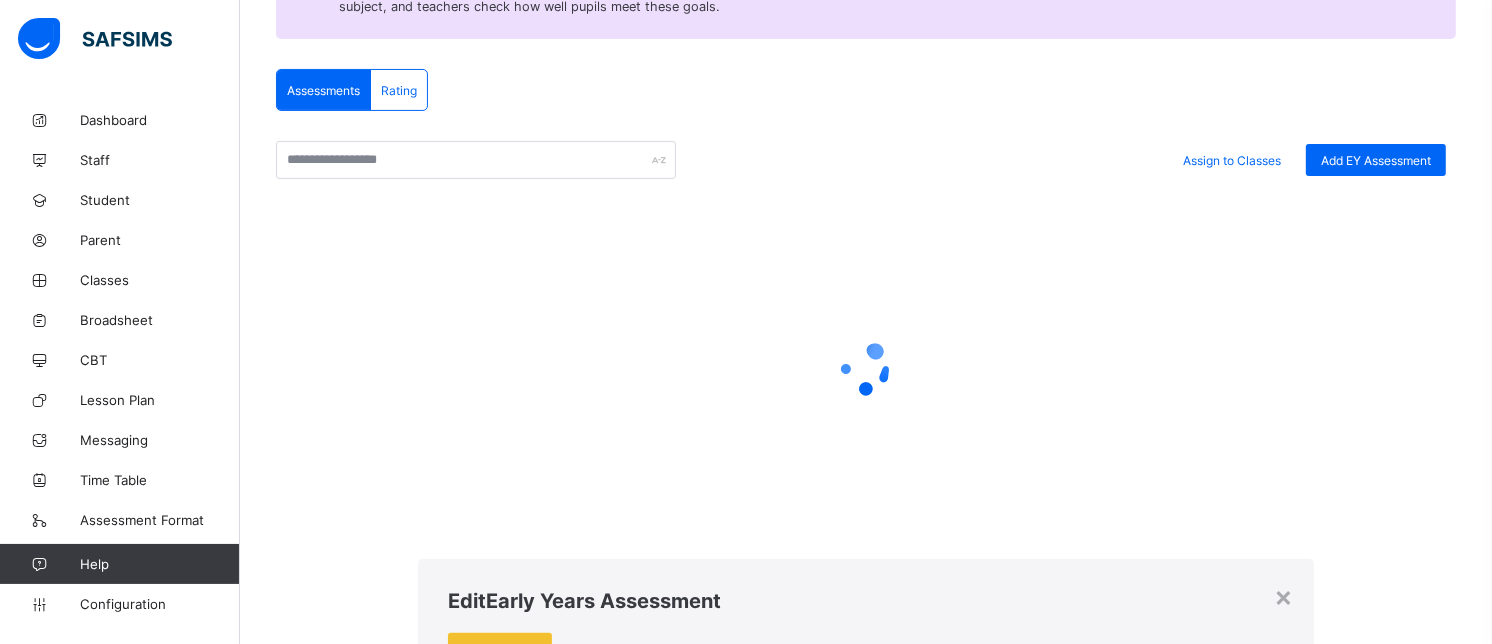 click on "**********" at bounding box center (535, 1987) 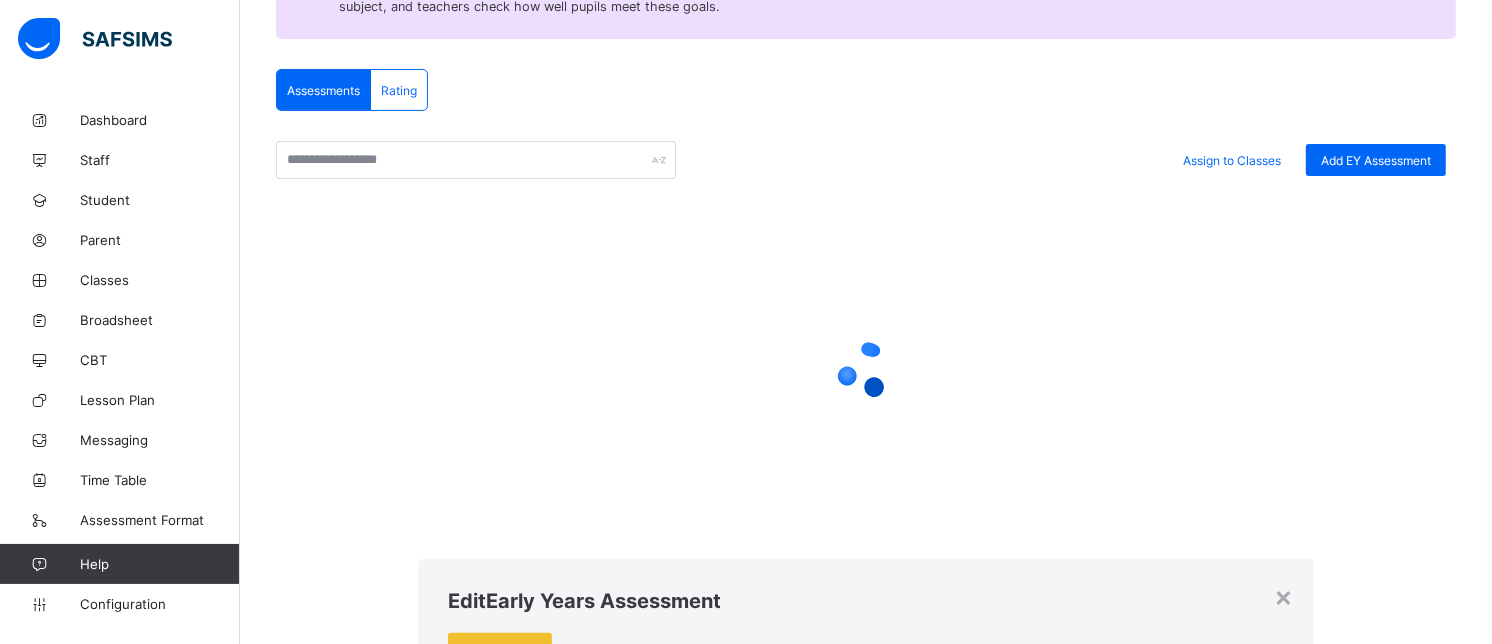 type on "**********" 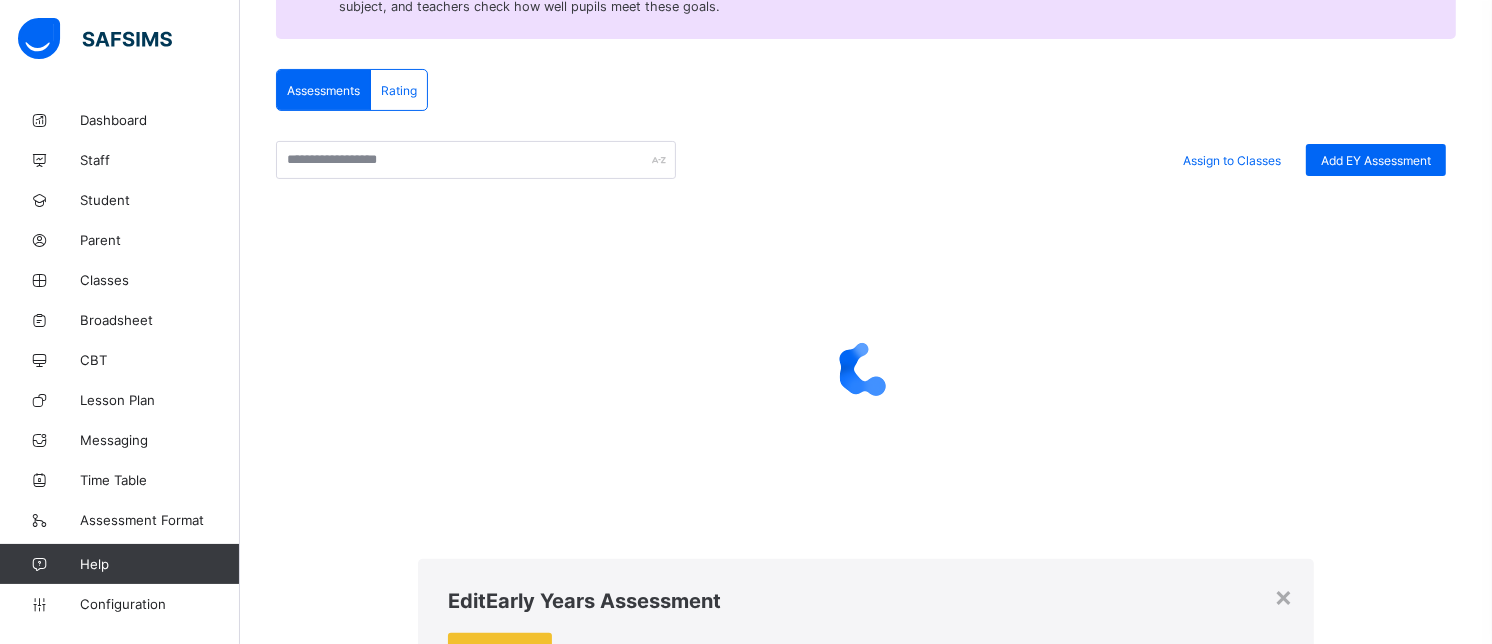 click on "Save" at bounding box center (620, 1984) 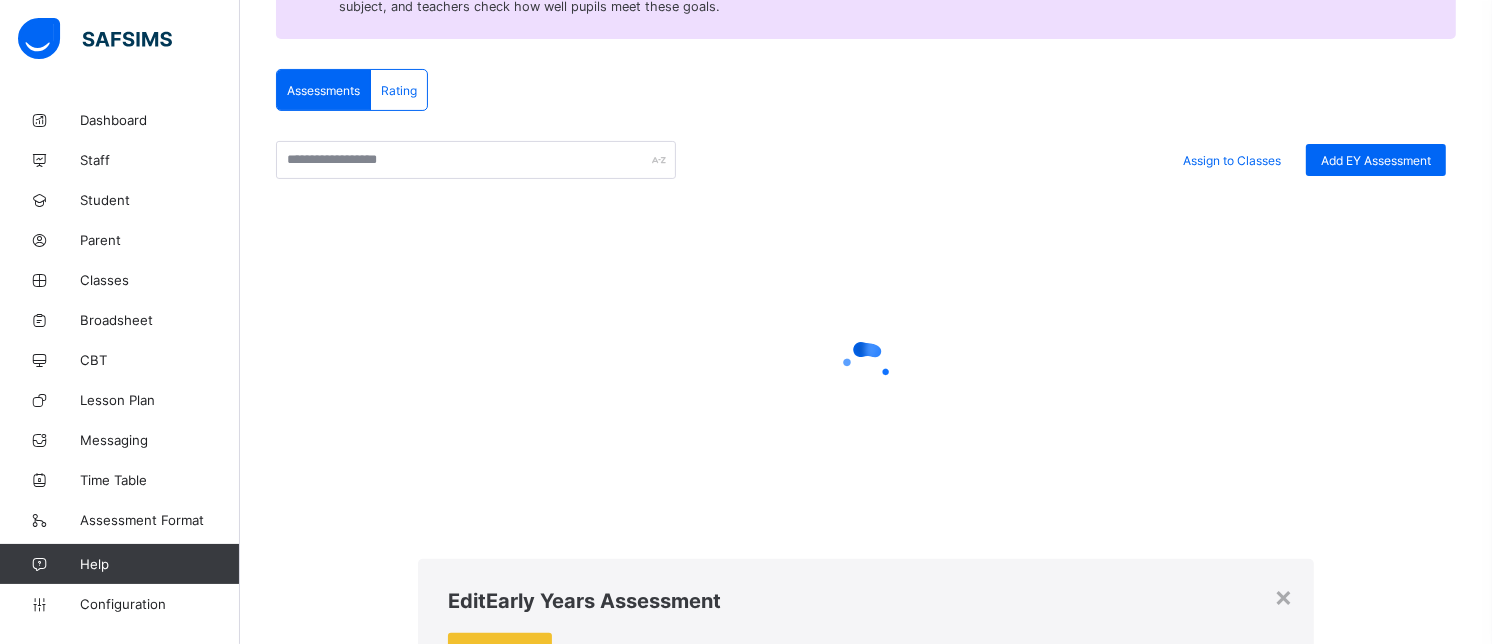 click on "Delete" at bounding box center [641, 2007] 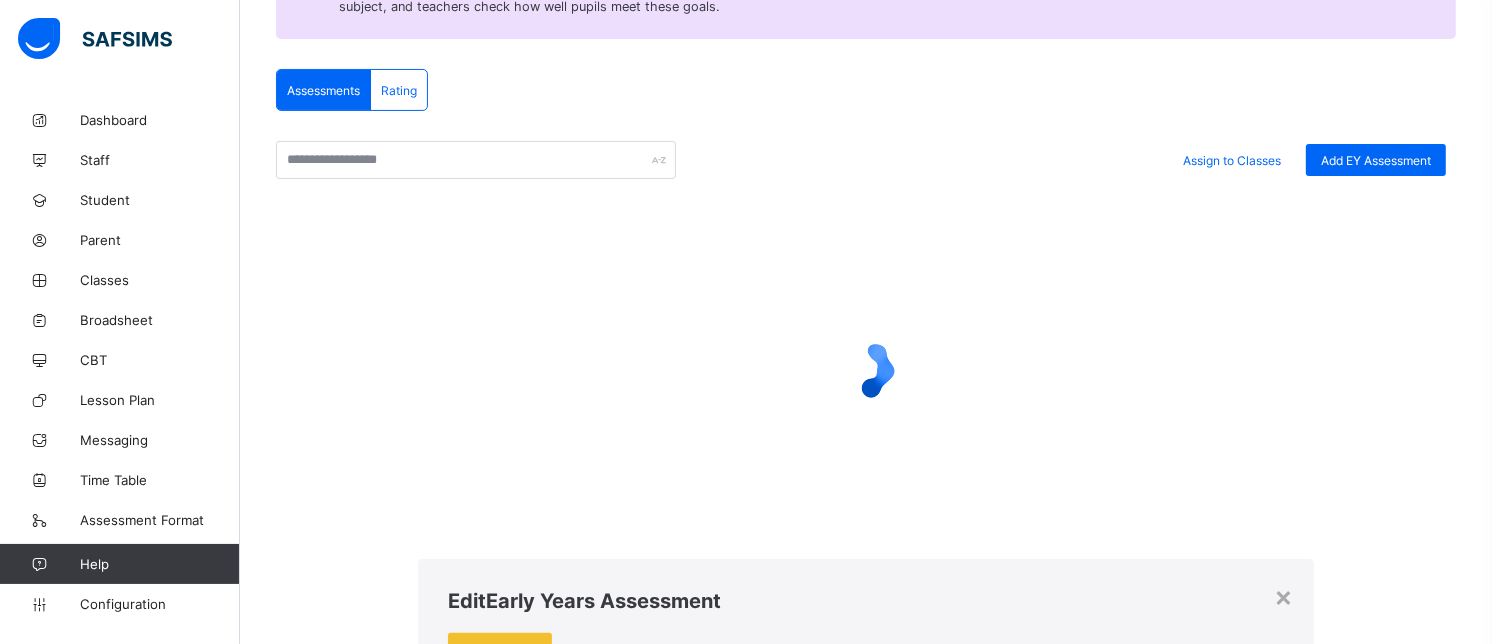 click at bounding box center [614, 1962] 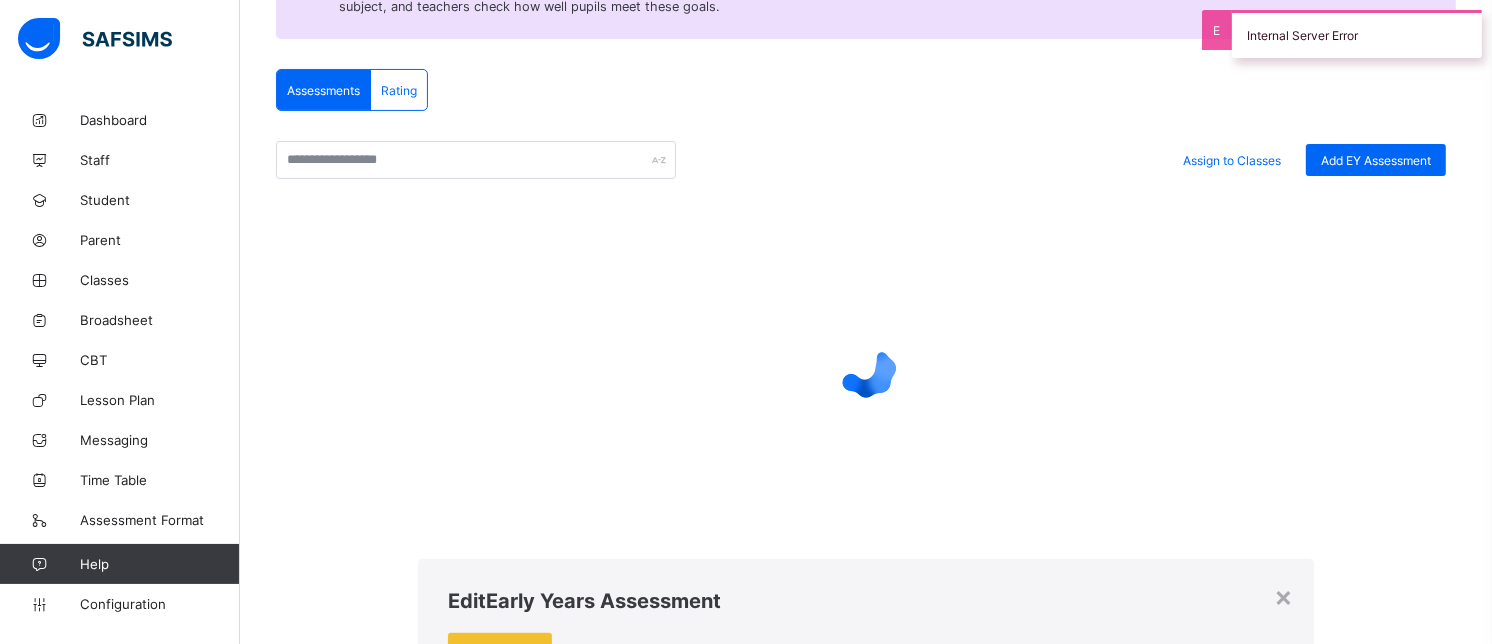 click on "Delete" at bounding box center (633, 1962) 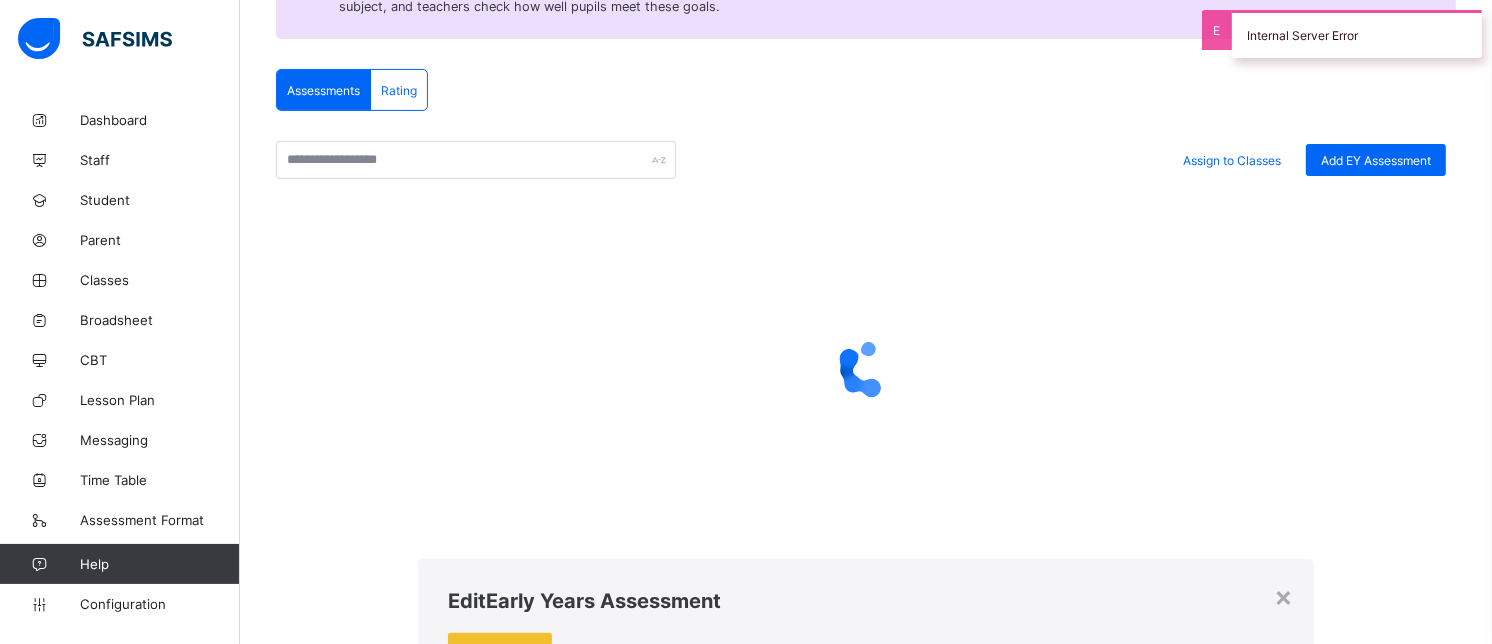 click on "**********" at bounding box center (535, 2007) 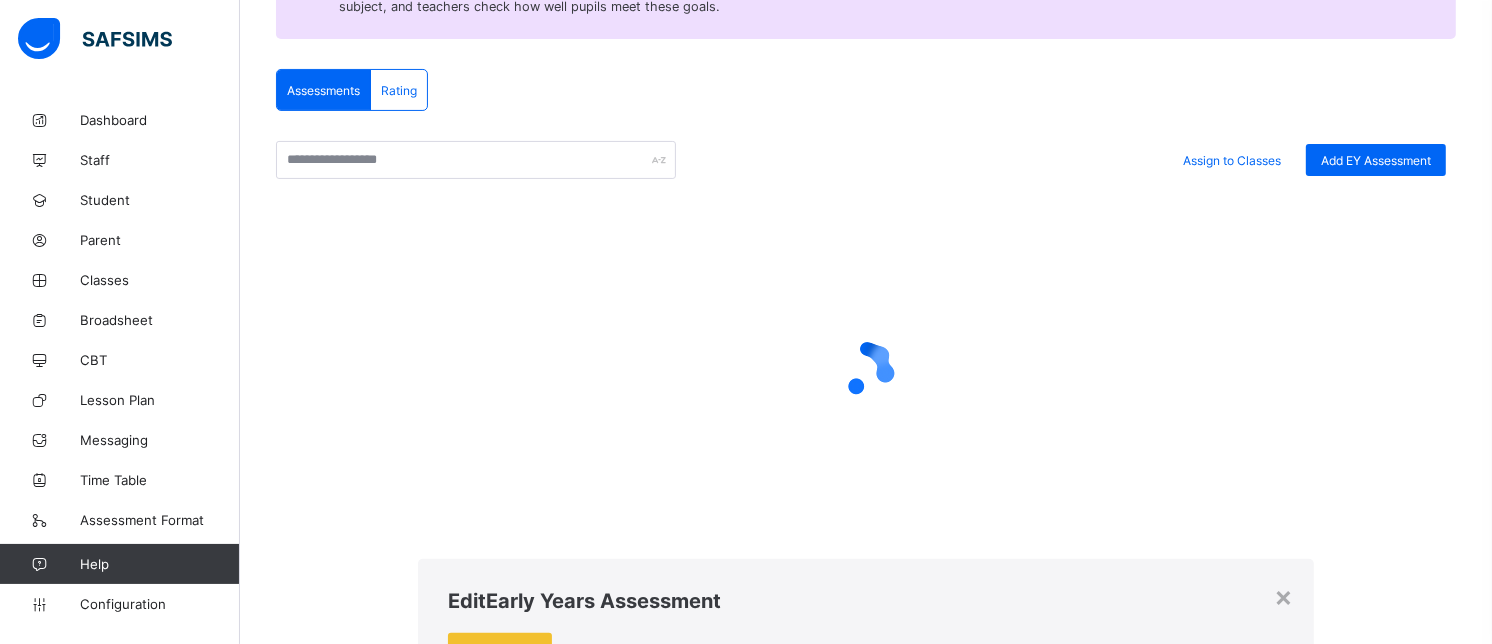 click on "Save" at bounding box center (626, 2004) 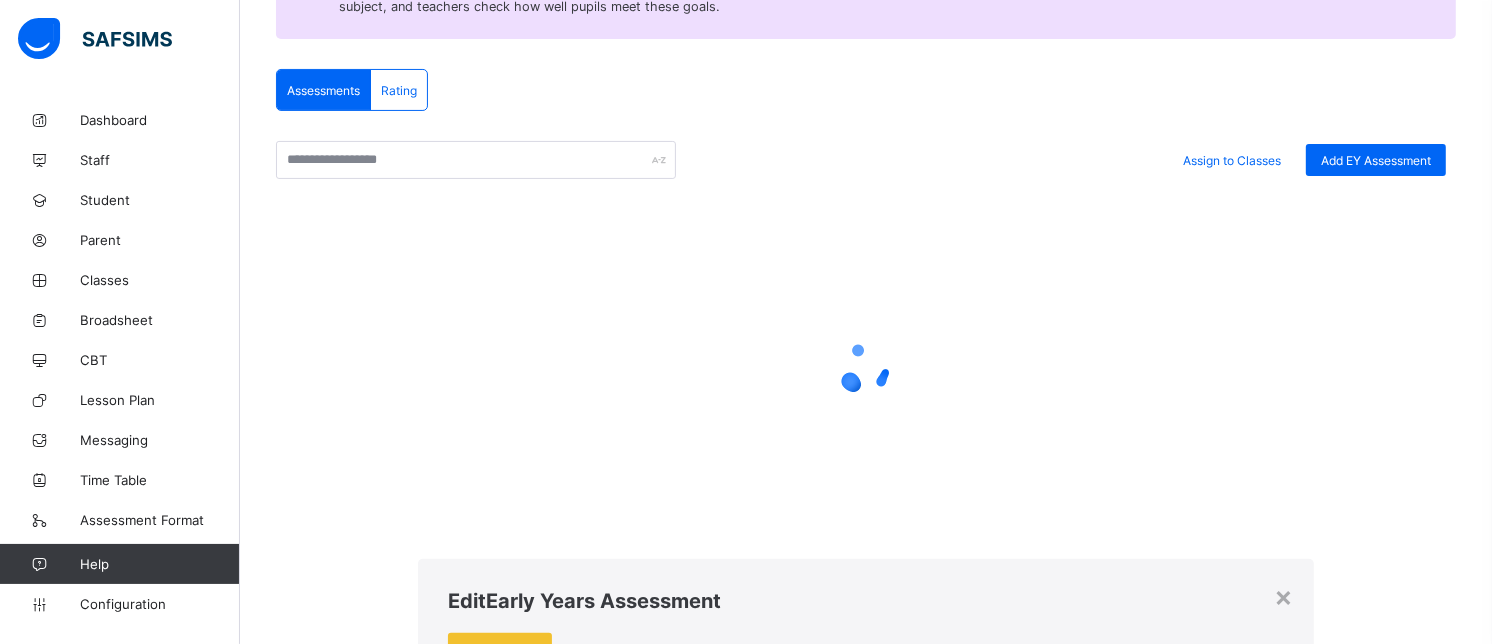 click on "Save" at bounding box center (626, 2004) 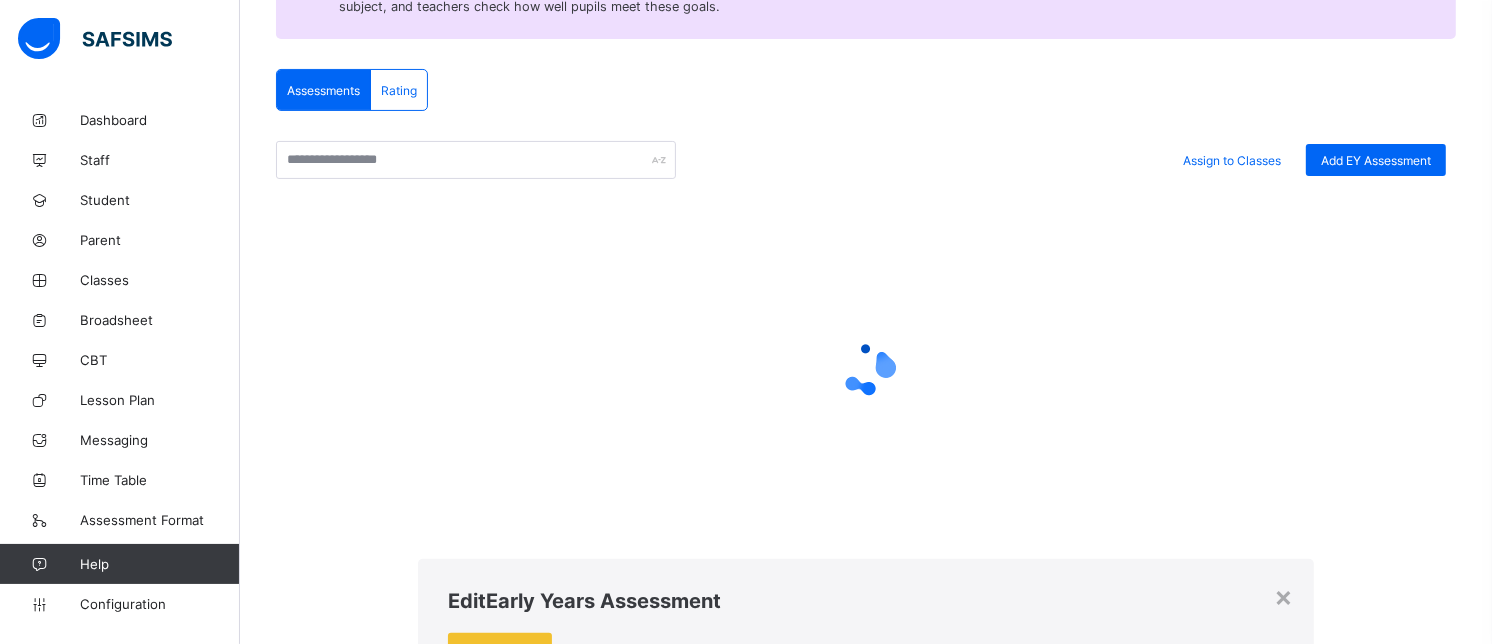 click on "Cancel" at bounding box center [626, 2019] 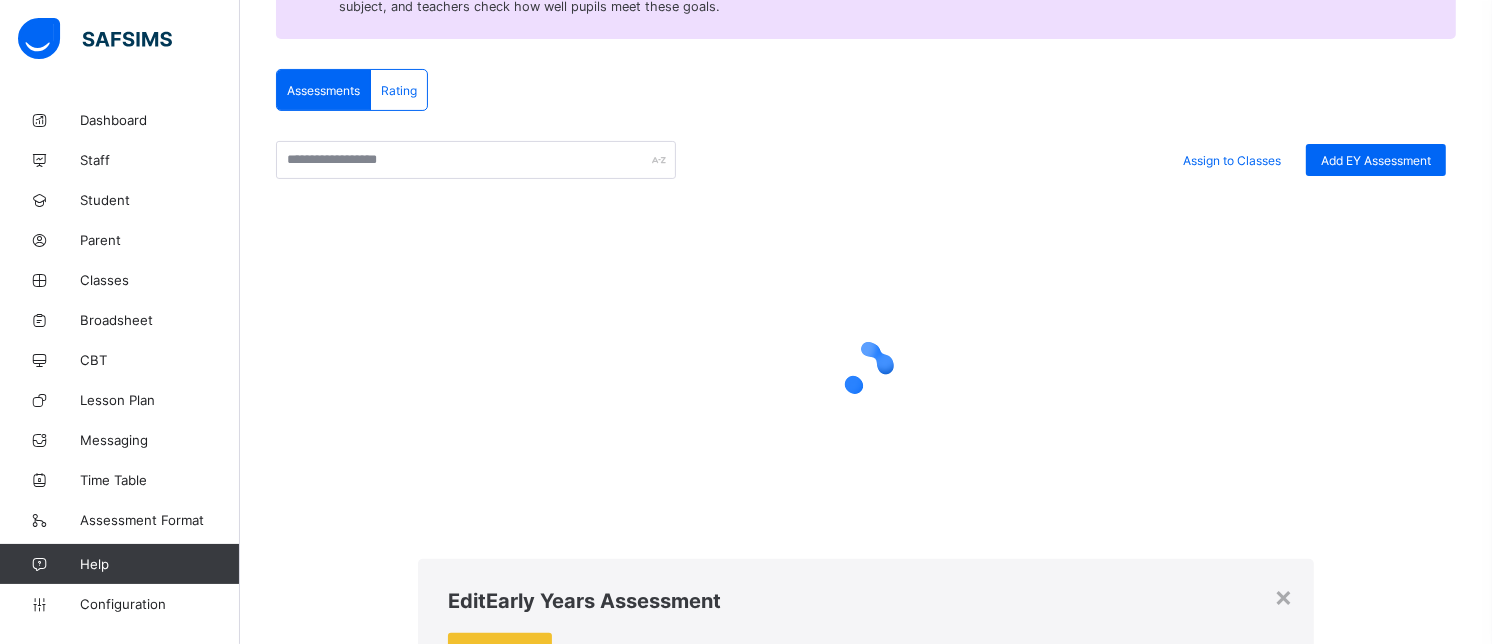 click on "Delete" at bounding box center [641, 2007] 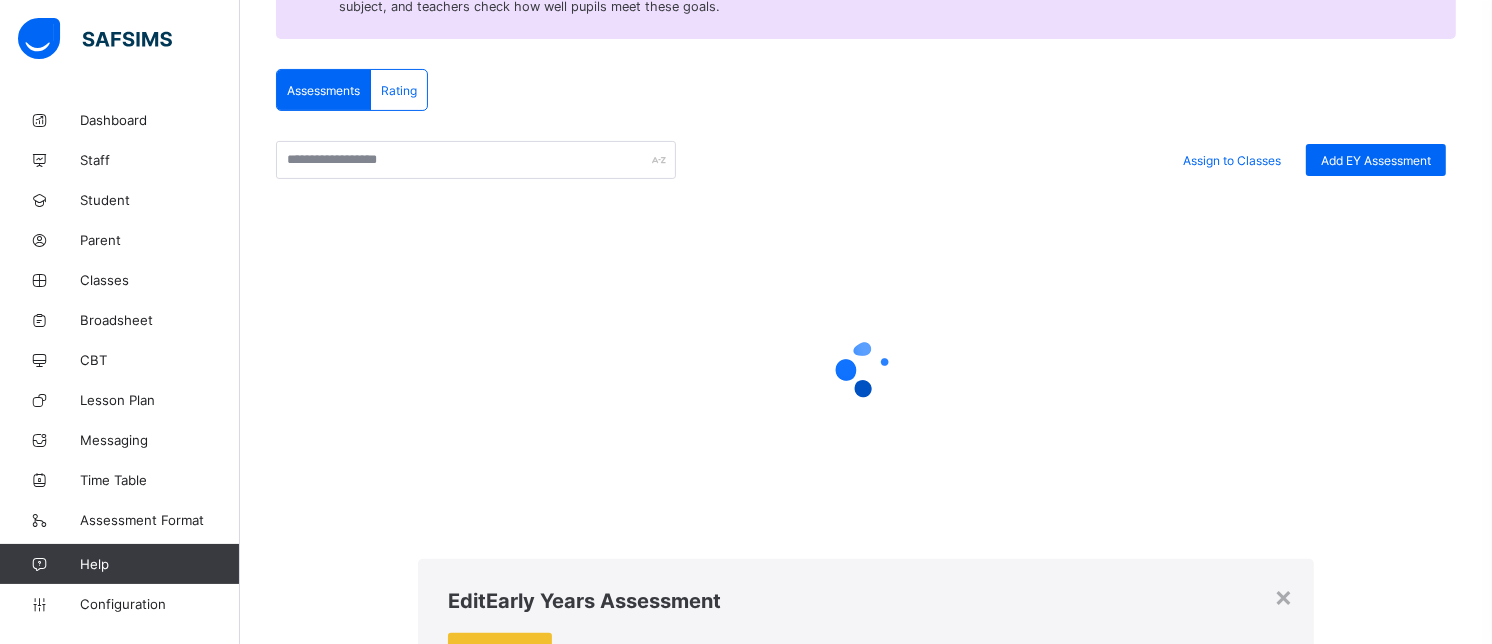 click at bounding box center (614, 2007) 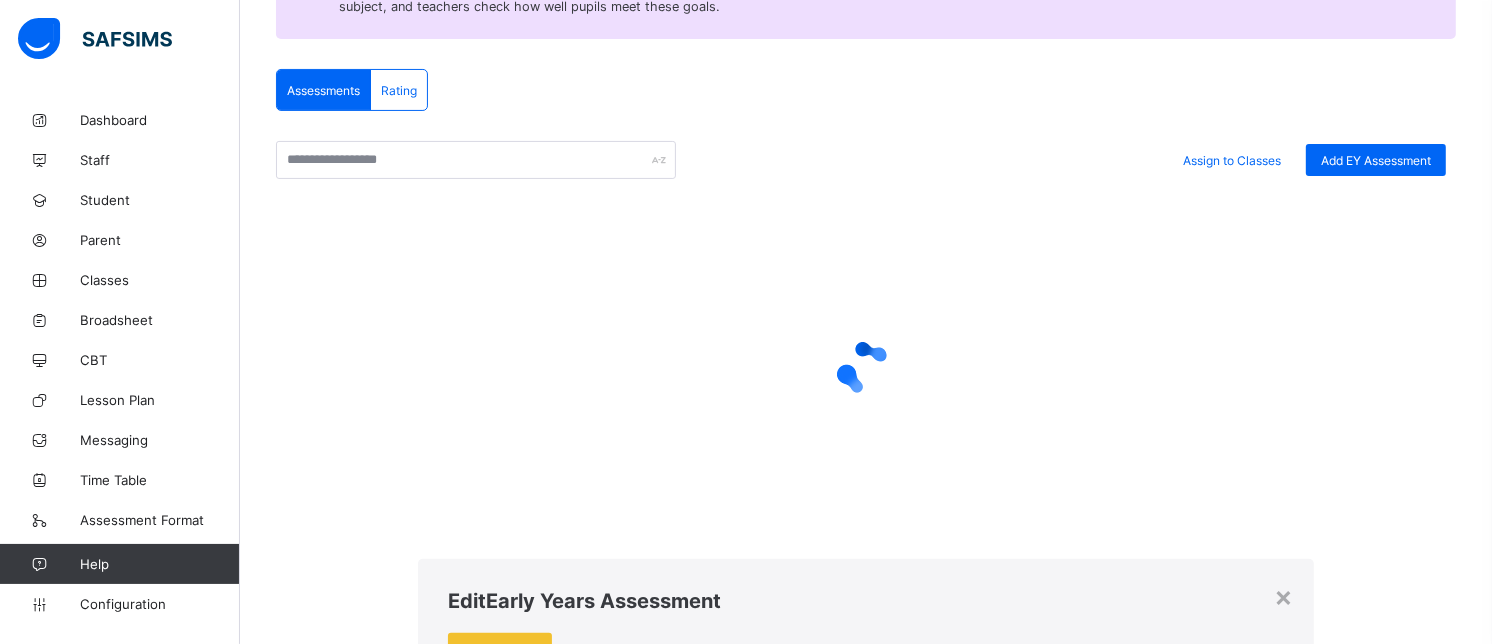 click at bounding box center [614, 2007] 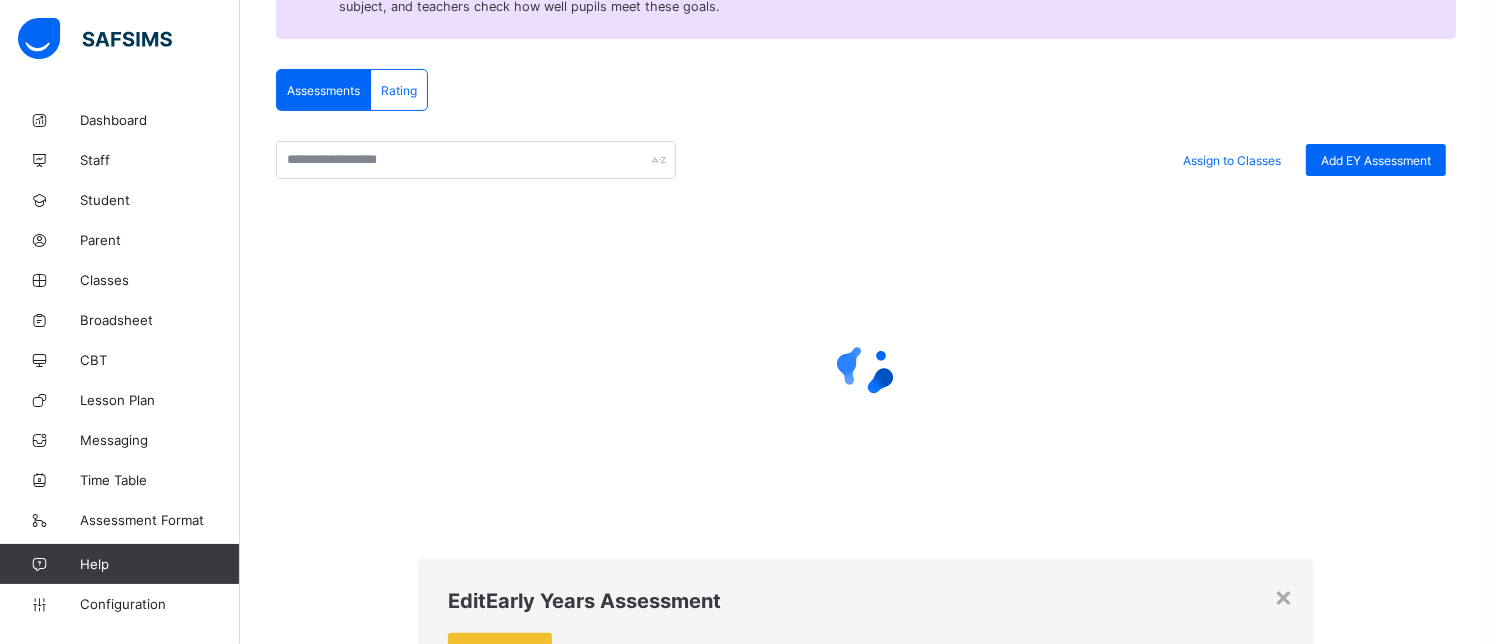 click at bounding box center [614, 2007] 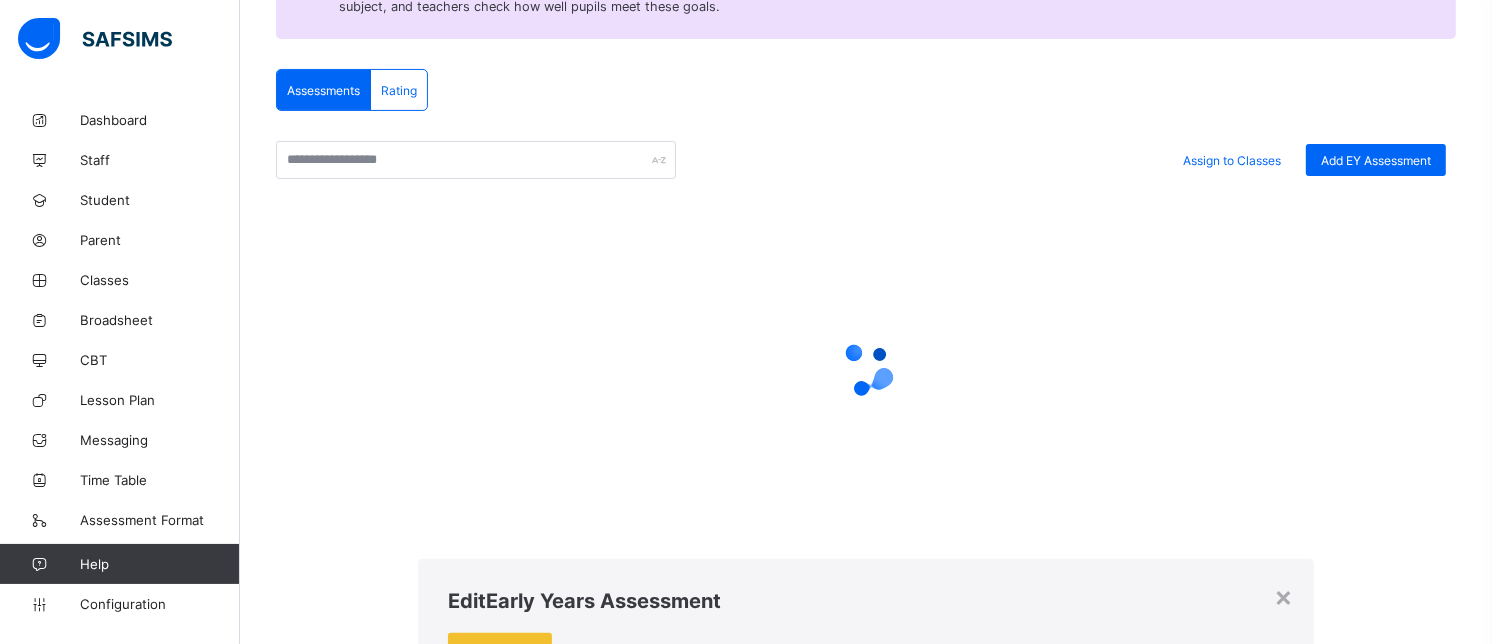 click at bounding box center (614, 2007) 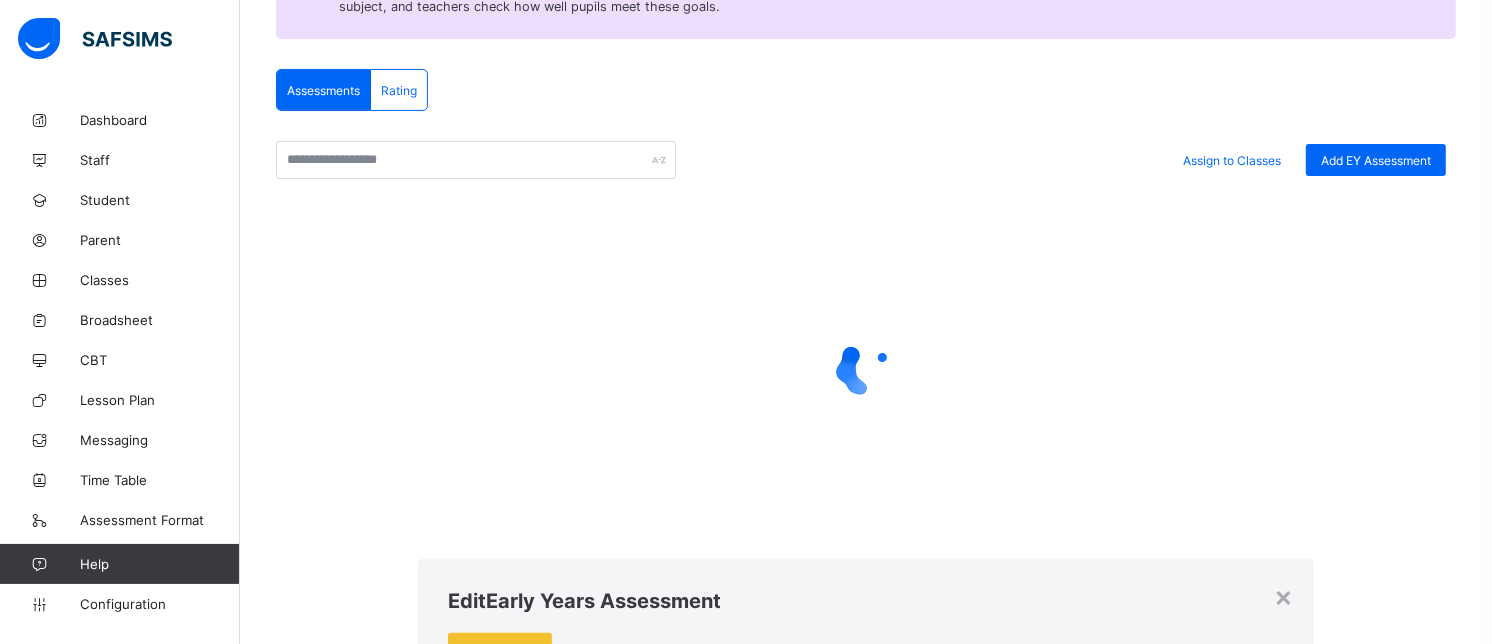 click at bounding box center (614, 2007) 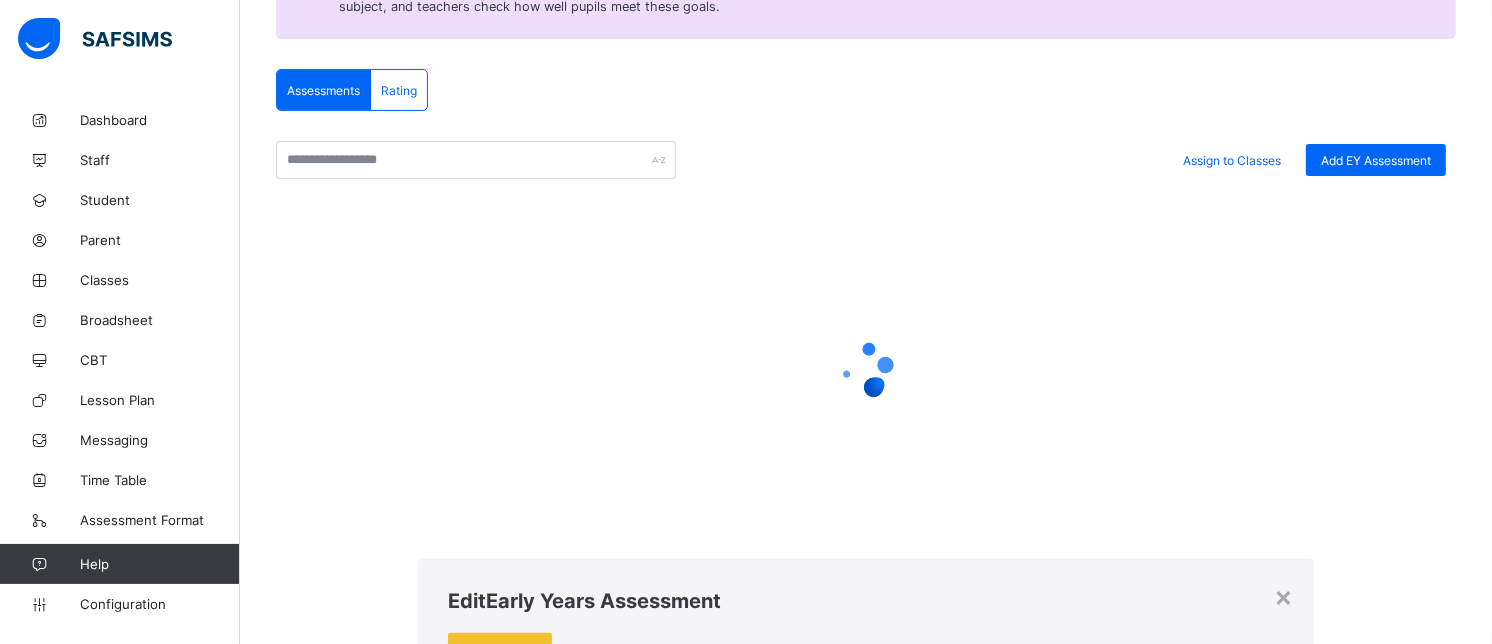 click at bounding box center [614, 2007] 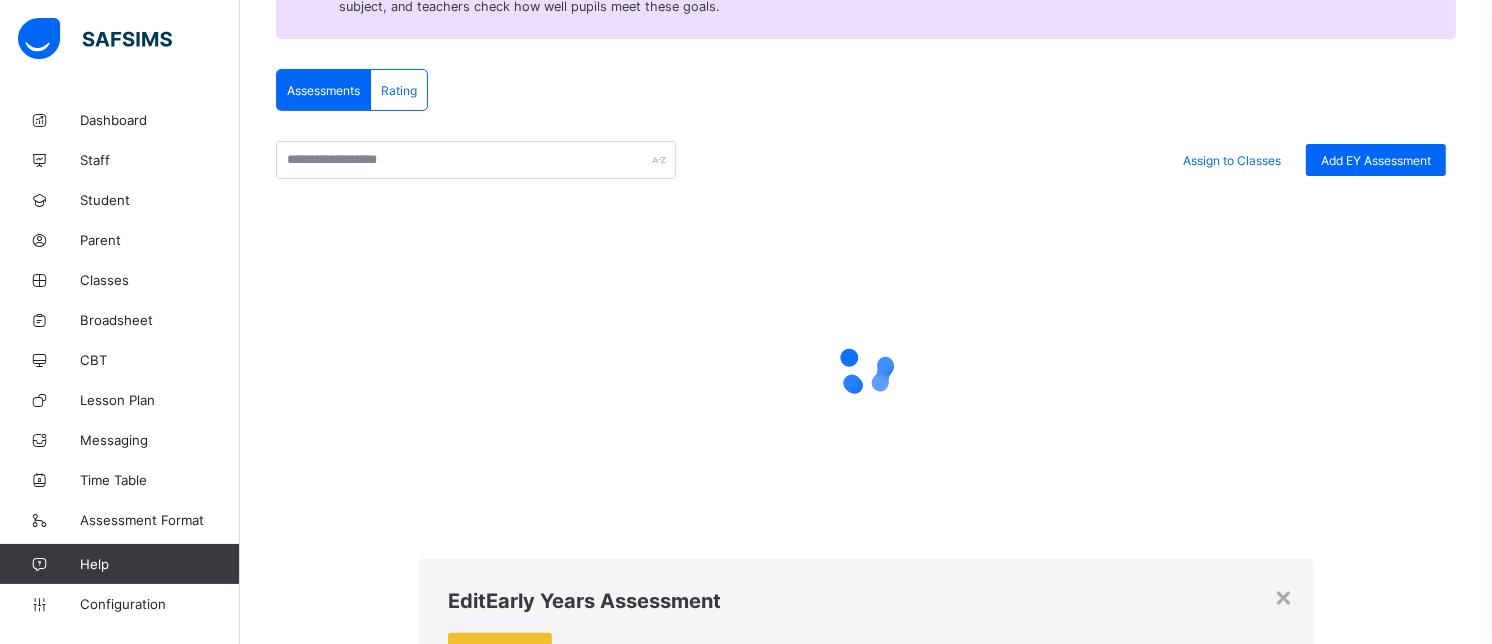click at bounding box center (614, 2007) 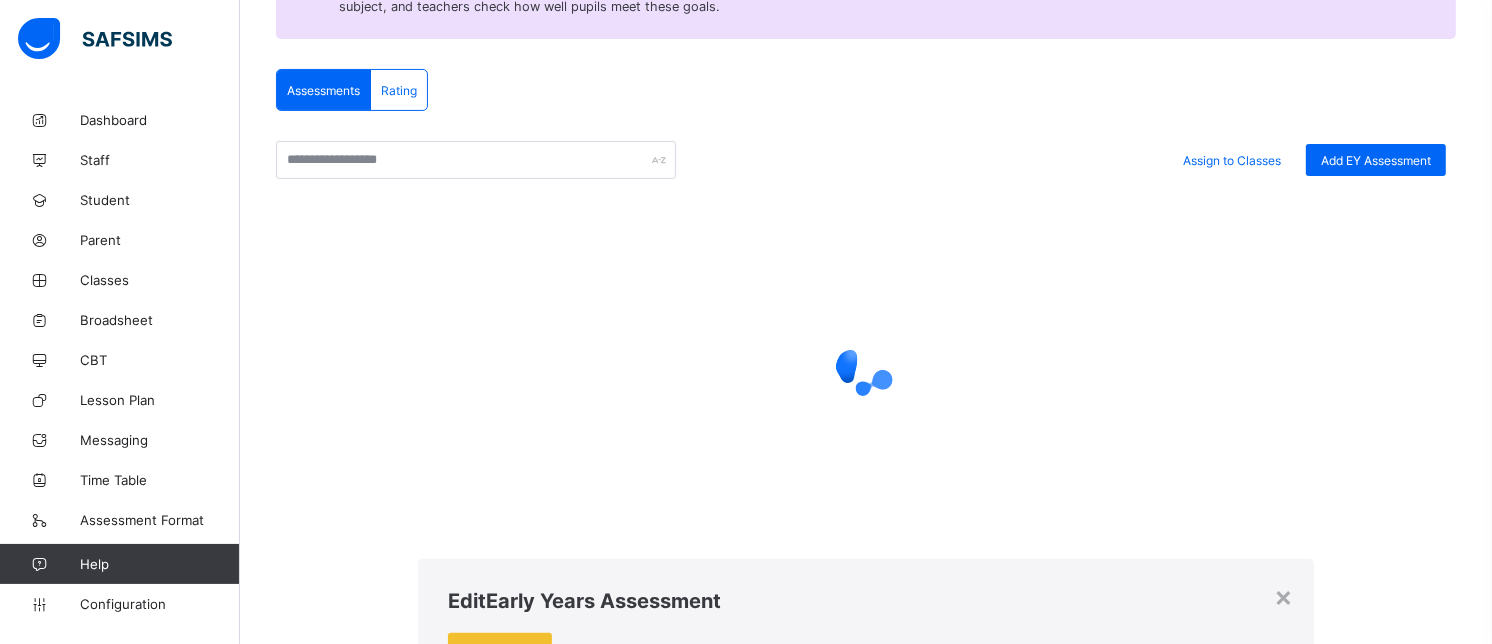 click at bounding box center [614, 2007] 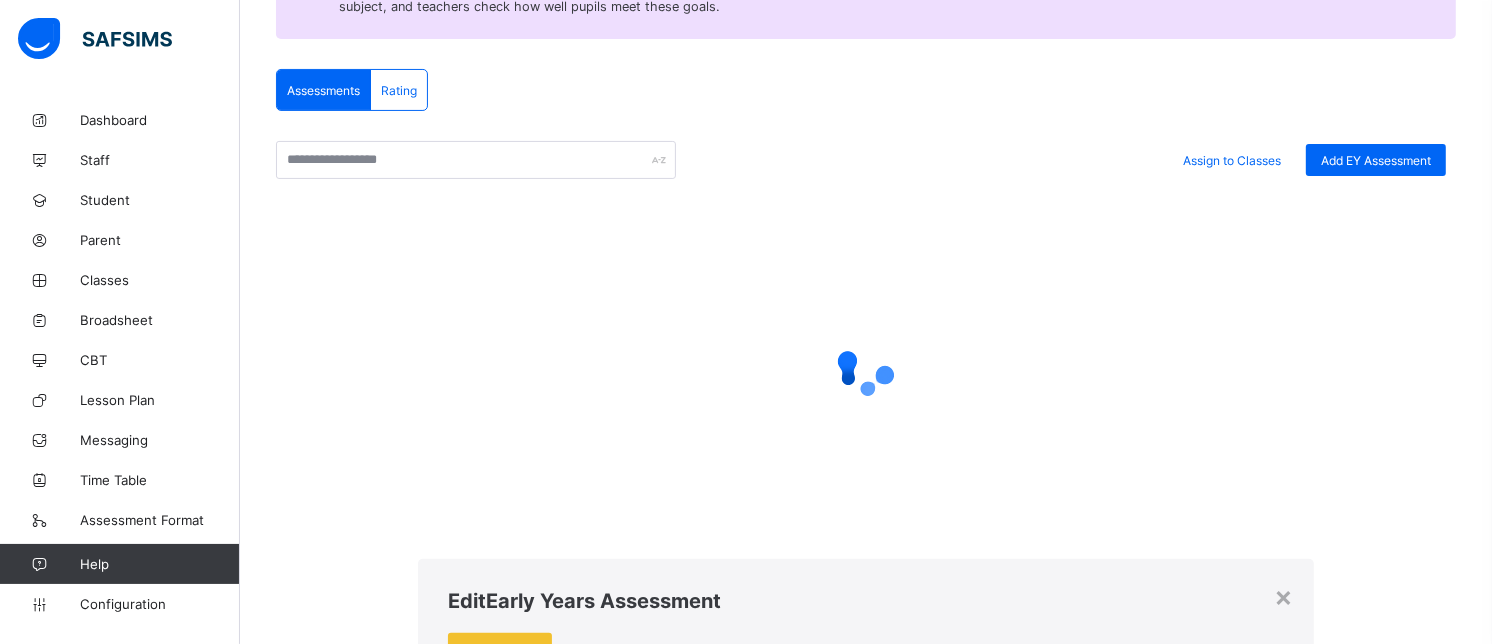 click at bounding box center [614, 2007] 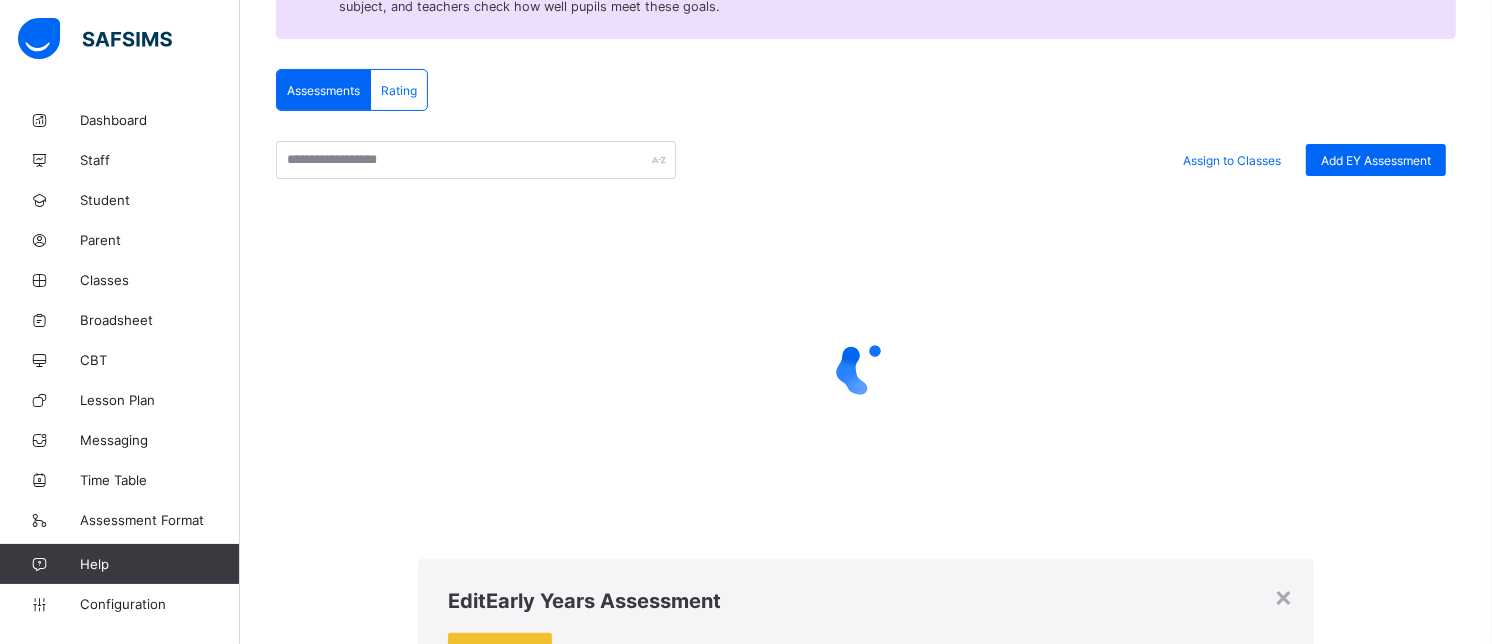 click at bounding box center [614, 2007] 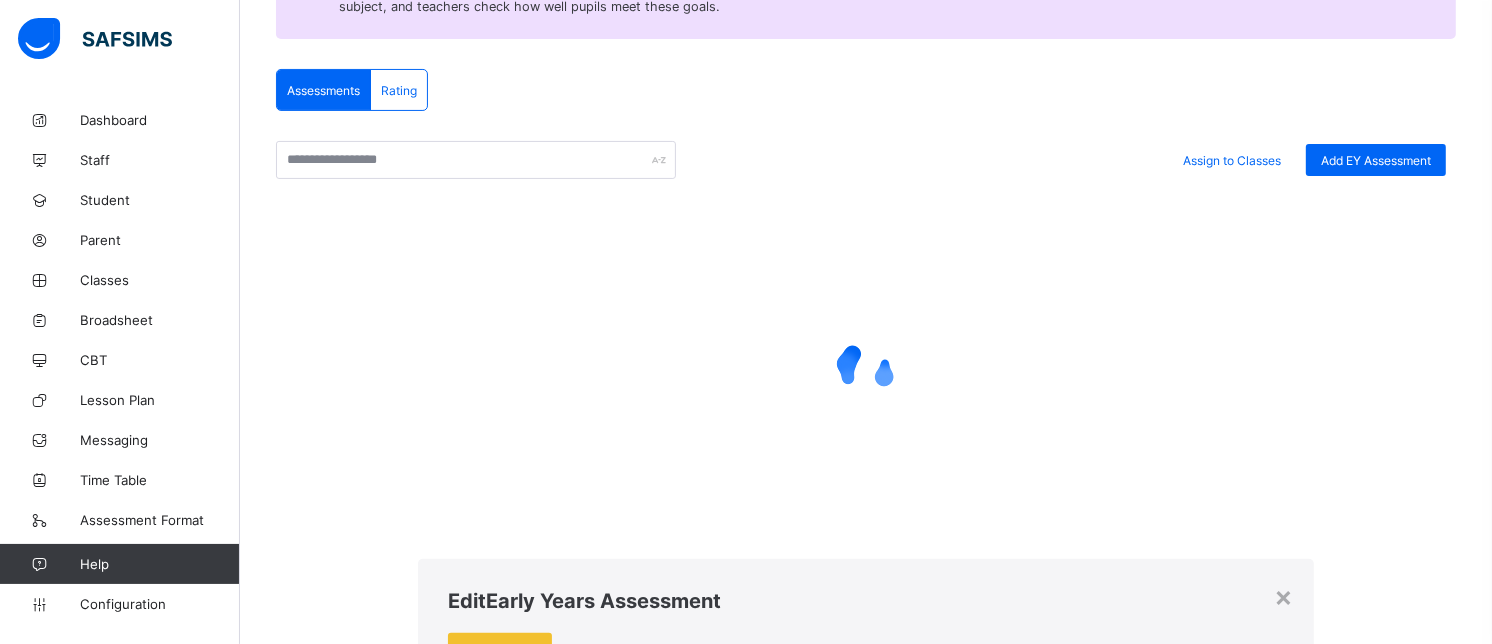 click on "Delete" at bounding box center [641, 2007] 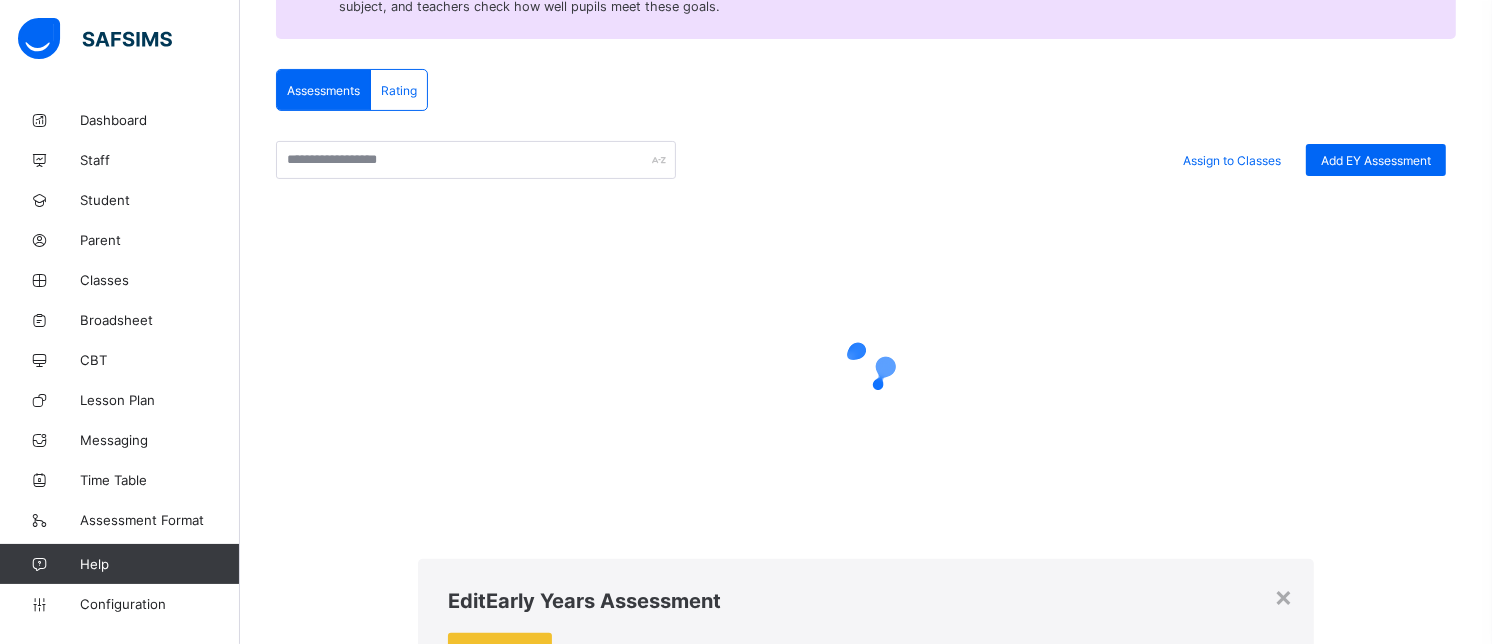 click on "Delete" at bounding box center [641, 2007] 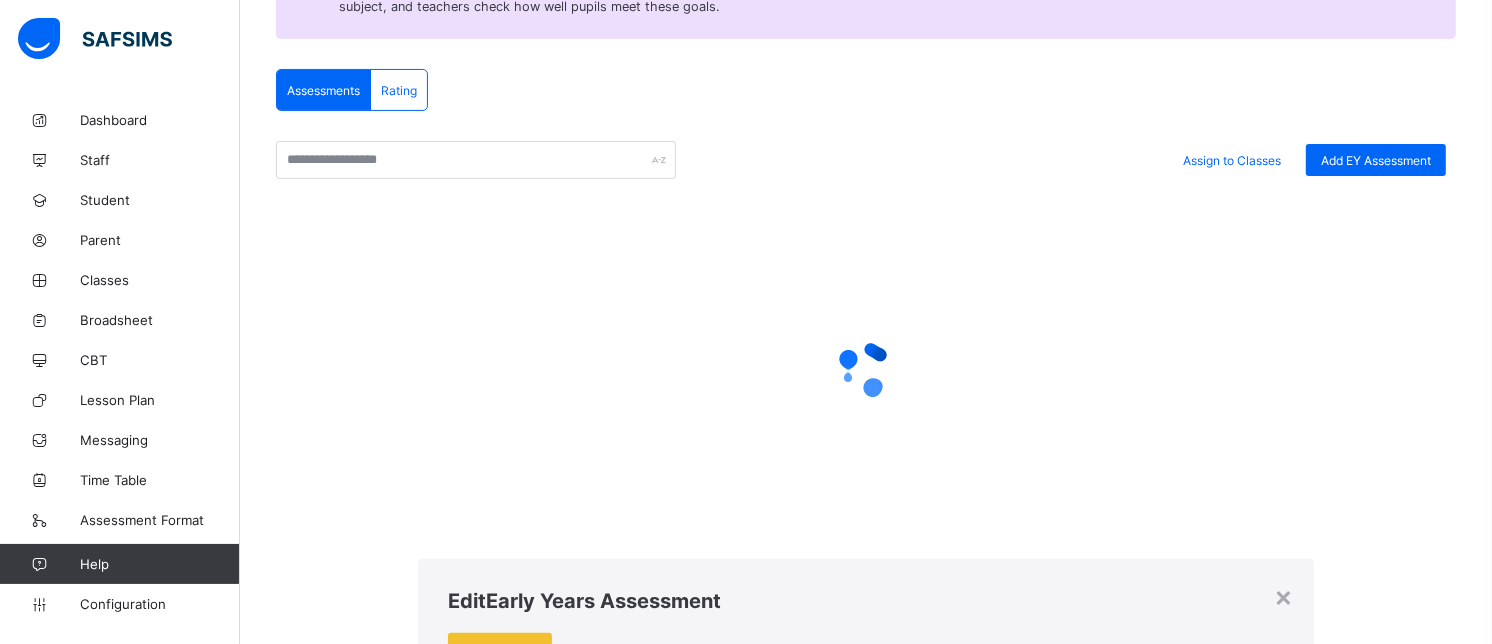click on "Delete" at bounding box center [641, 2007] 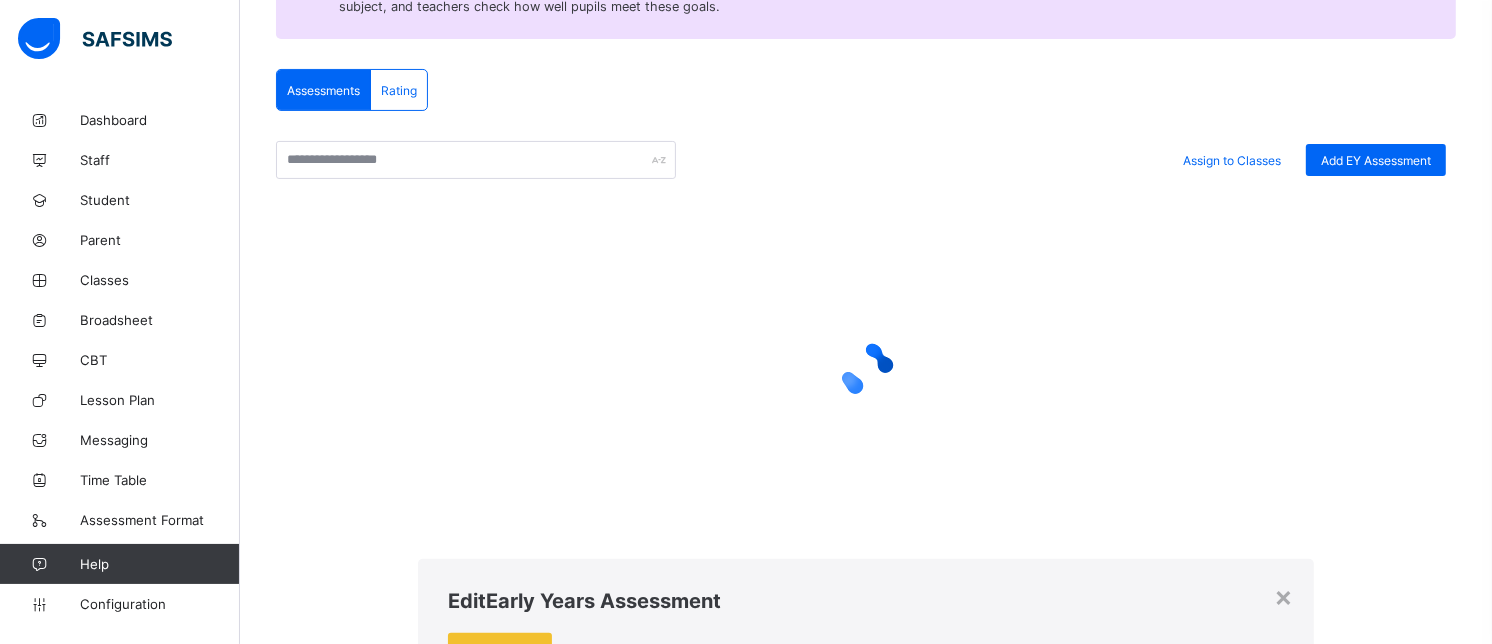click on "Delete" at bounding box center (641, 2007) 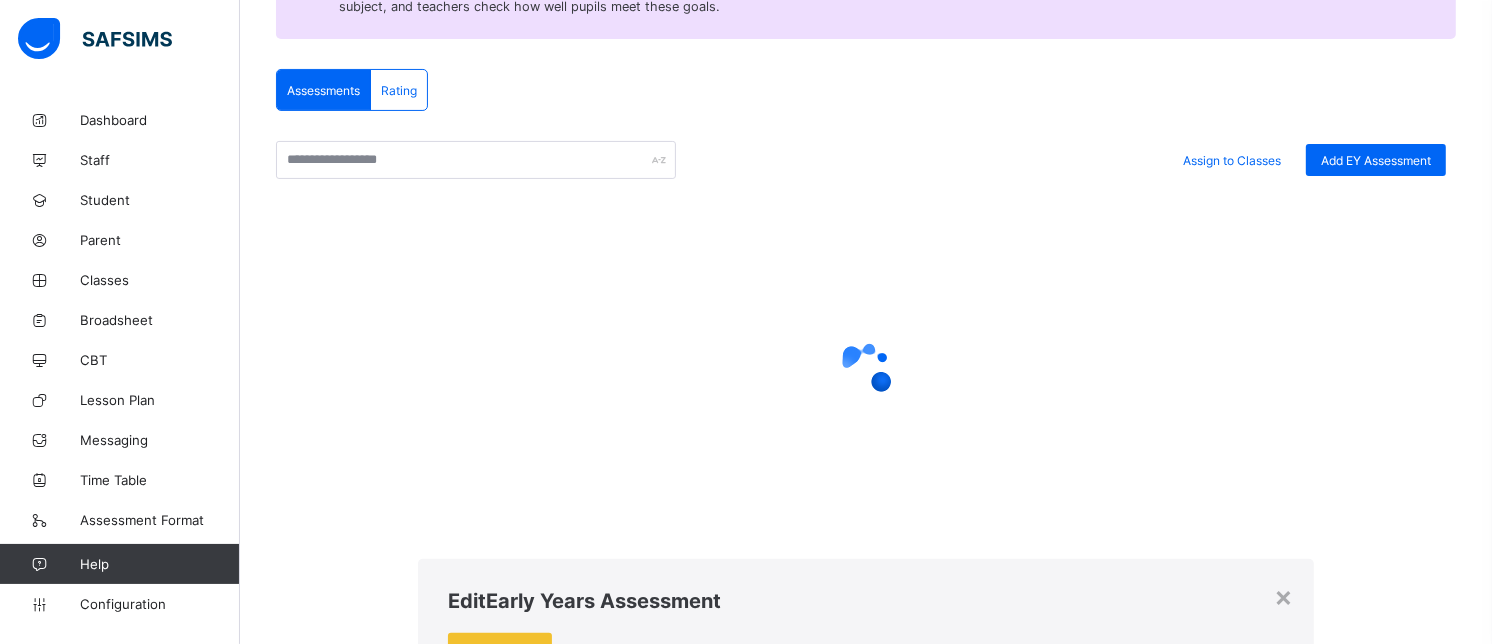 click on "Delete" at bounding box center [641, 2007] 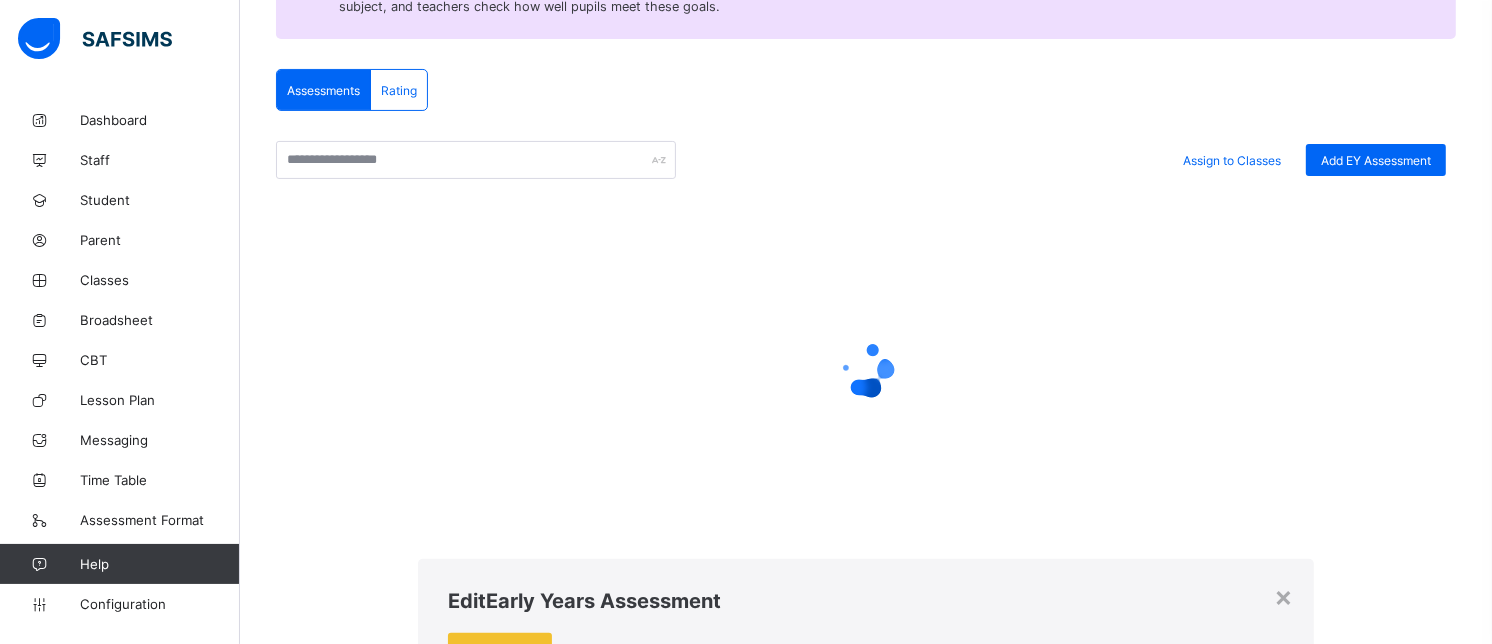 click on "Delete" at bounding box center [641, 2007] 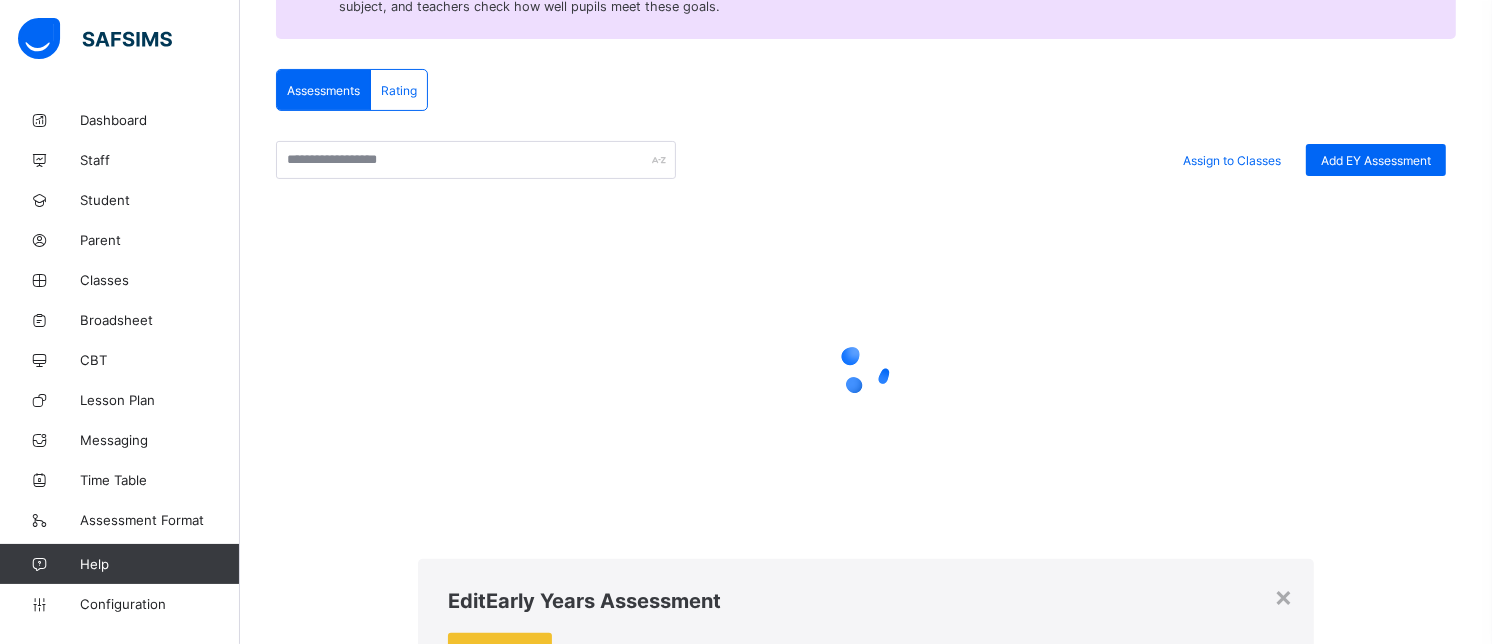 click on "Delete" at bounding box center (641, 2007) 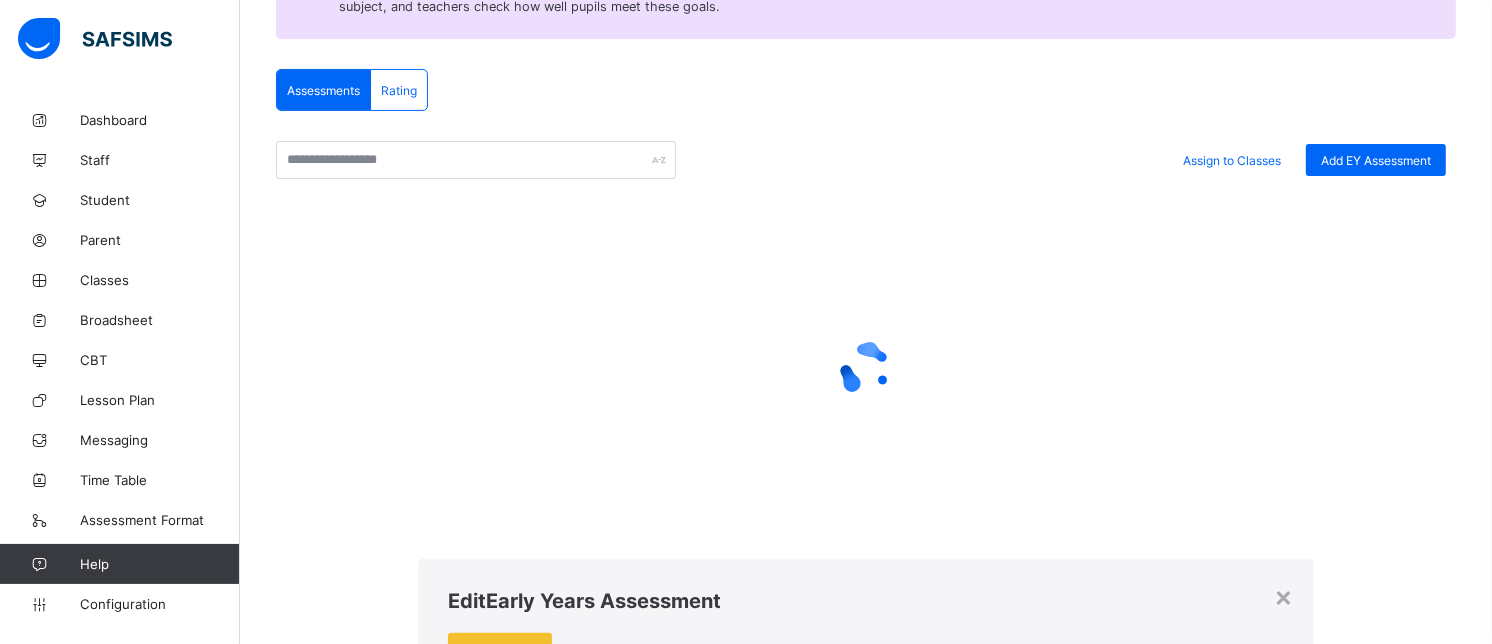 click on "Delete" at bounding box center [641, 2007] 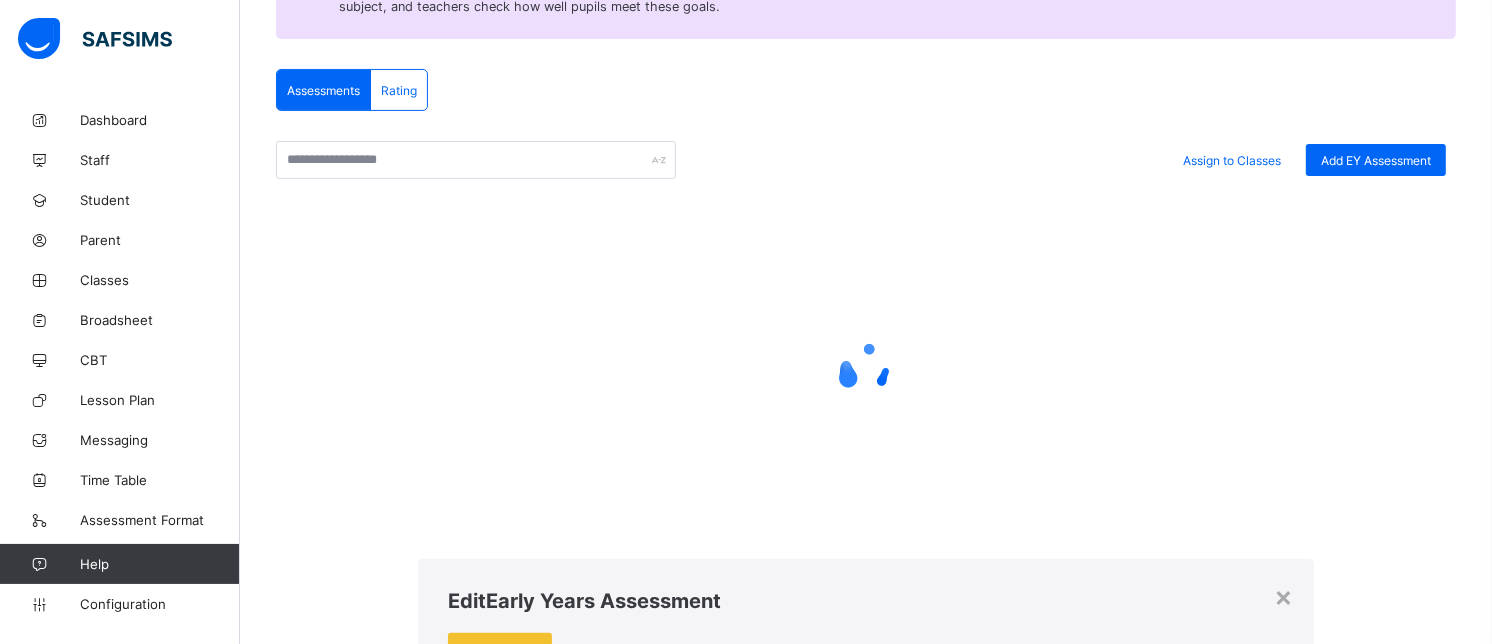click on "Delete" at bounding box center (641, 2007) 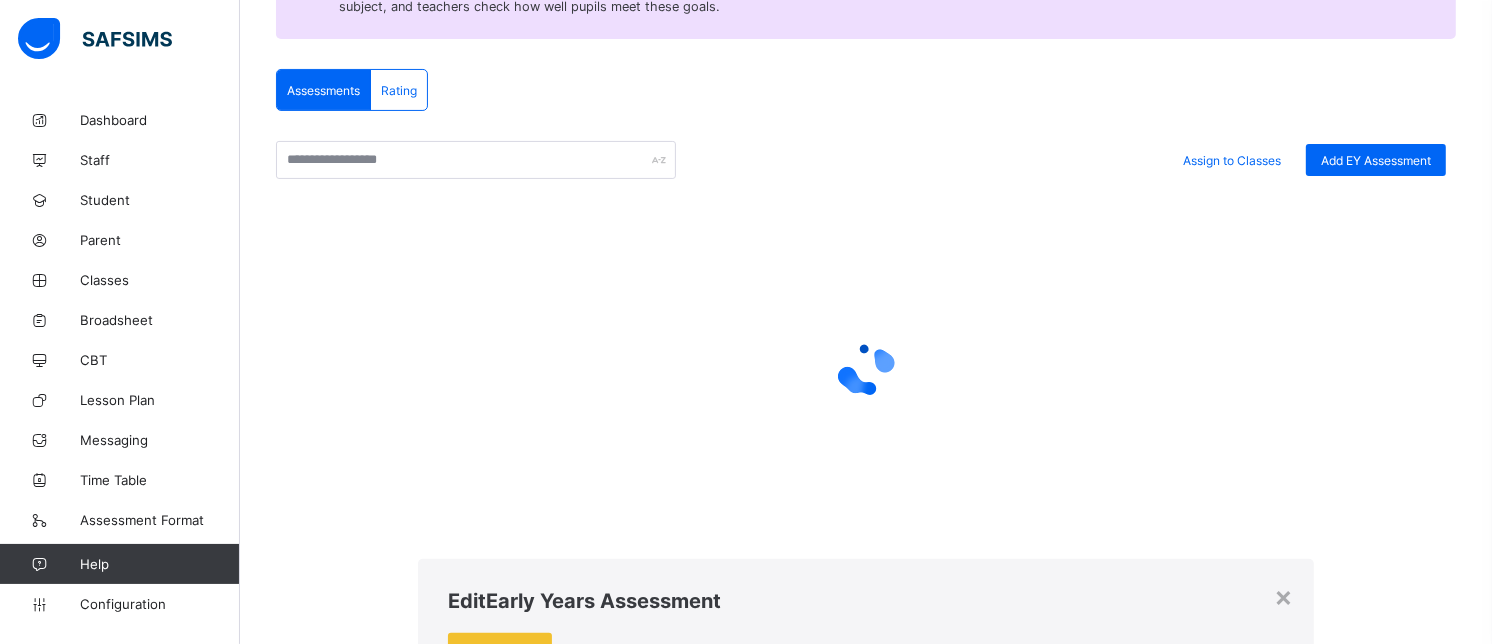 click on "Delete" at bounding box center (641, 2007) 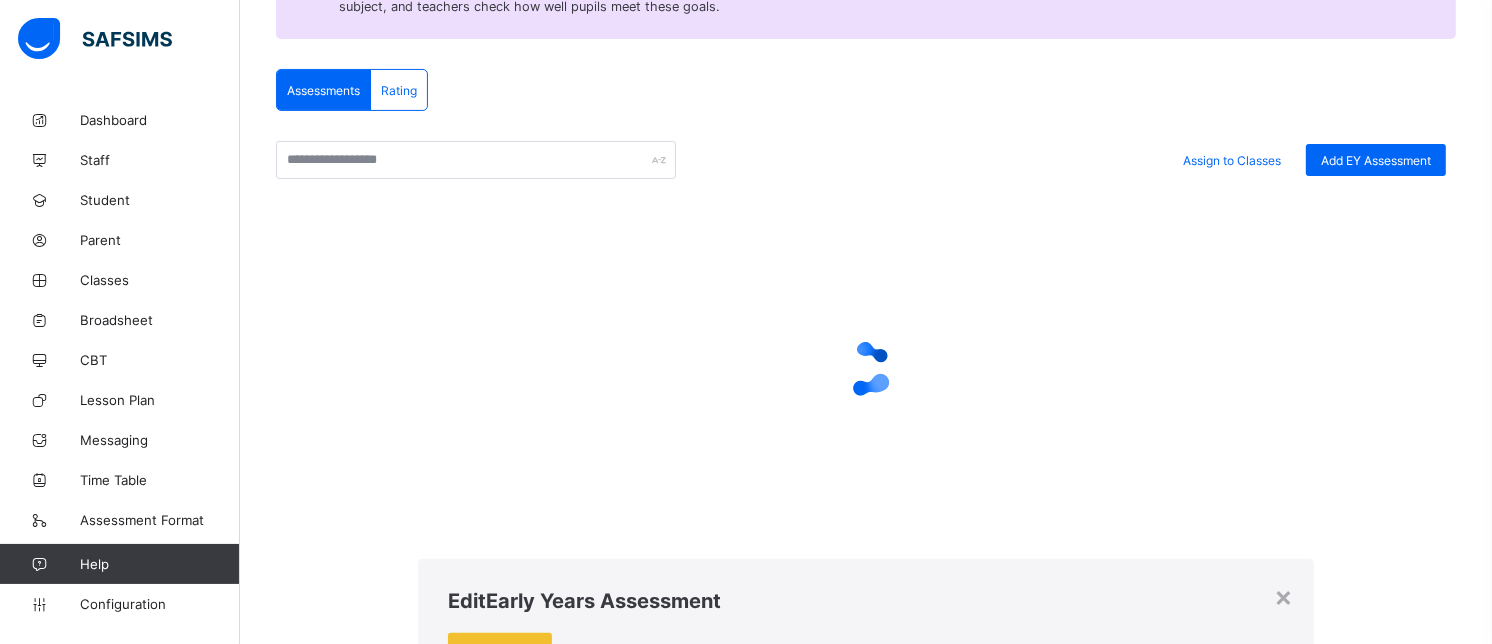 click on "Delete" at bounding box center (641, 2007) 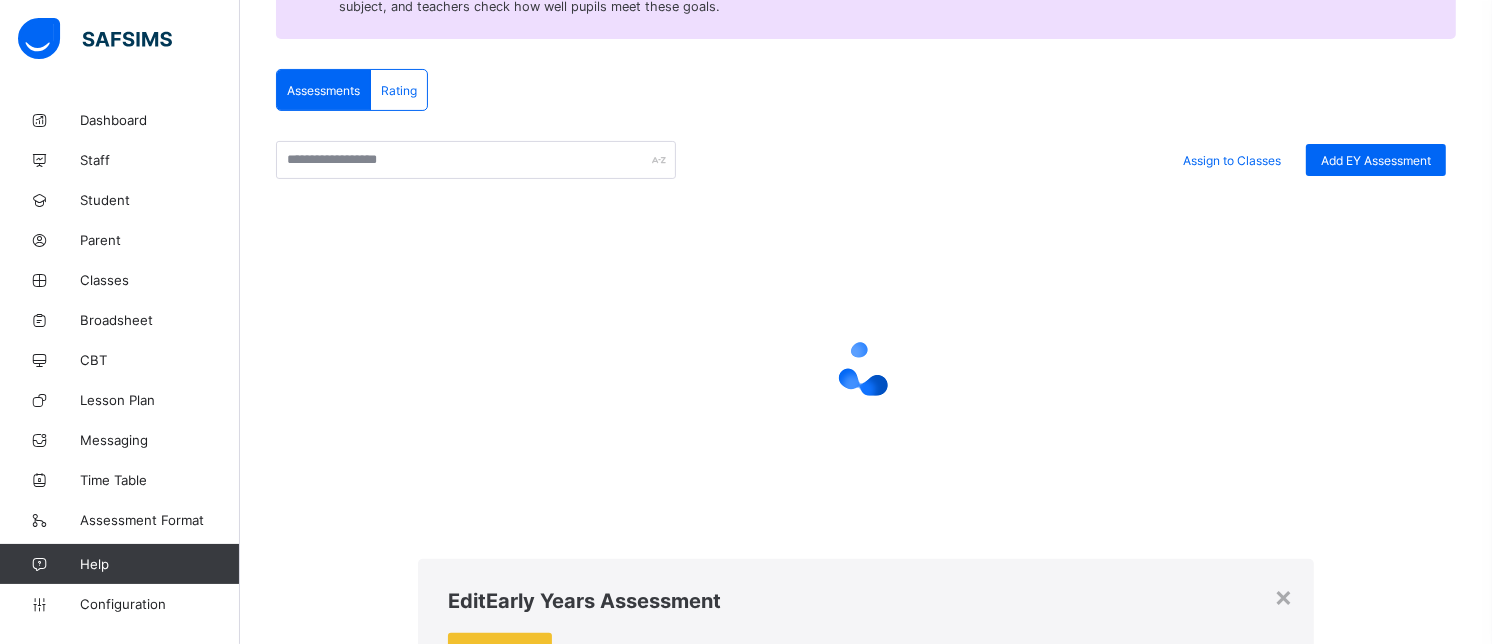 click on "Delete" at bounding box center [641, 2007] 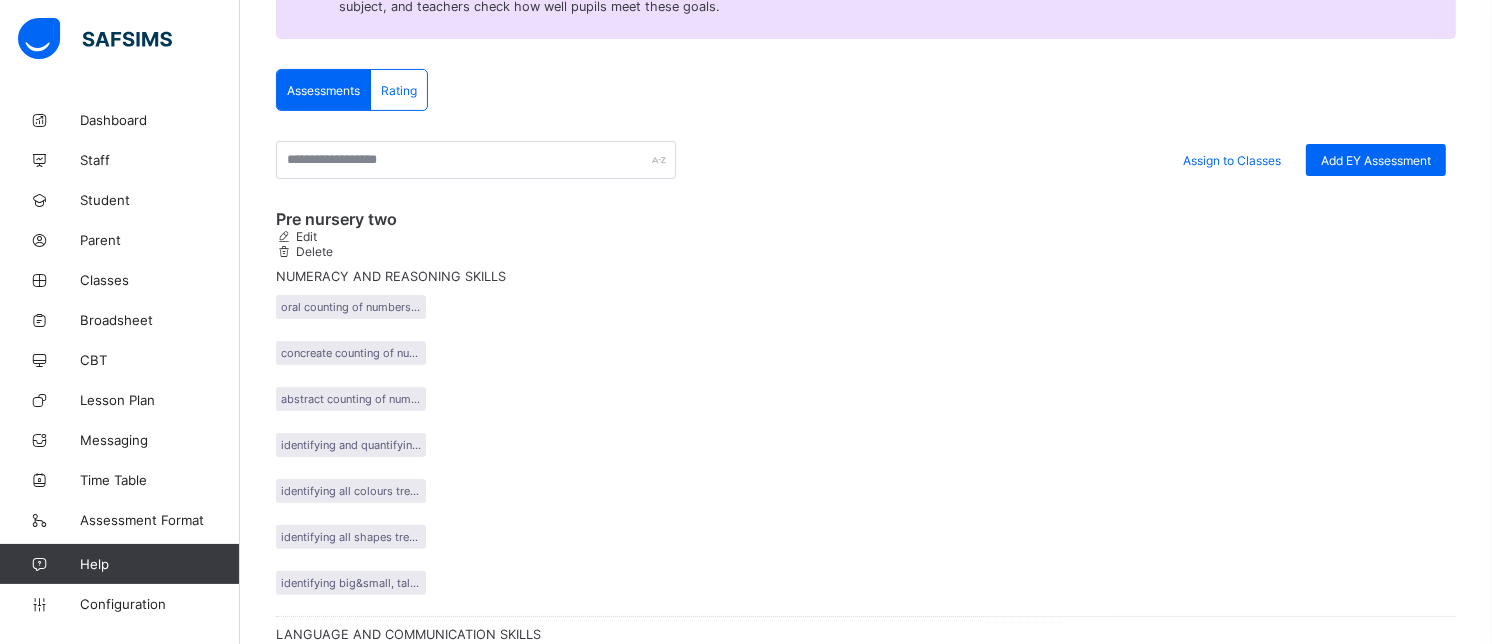click at bounding box center [614, 90981] 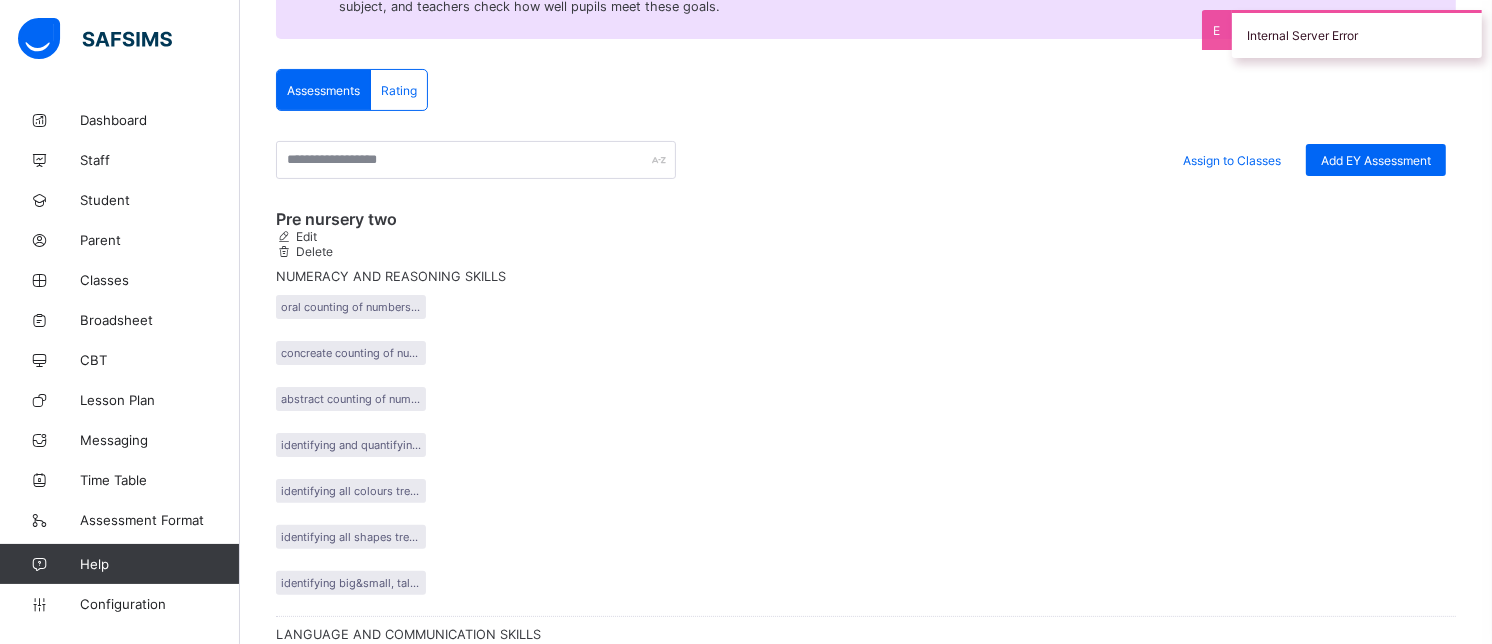 click at bounding box center (614, 90936) 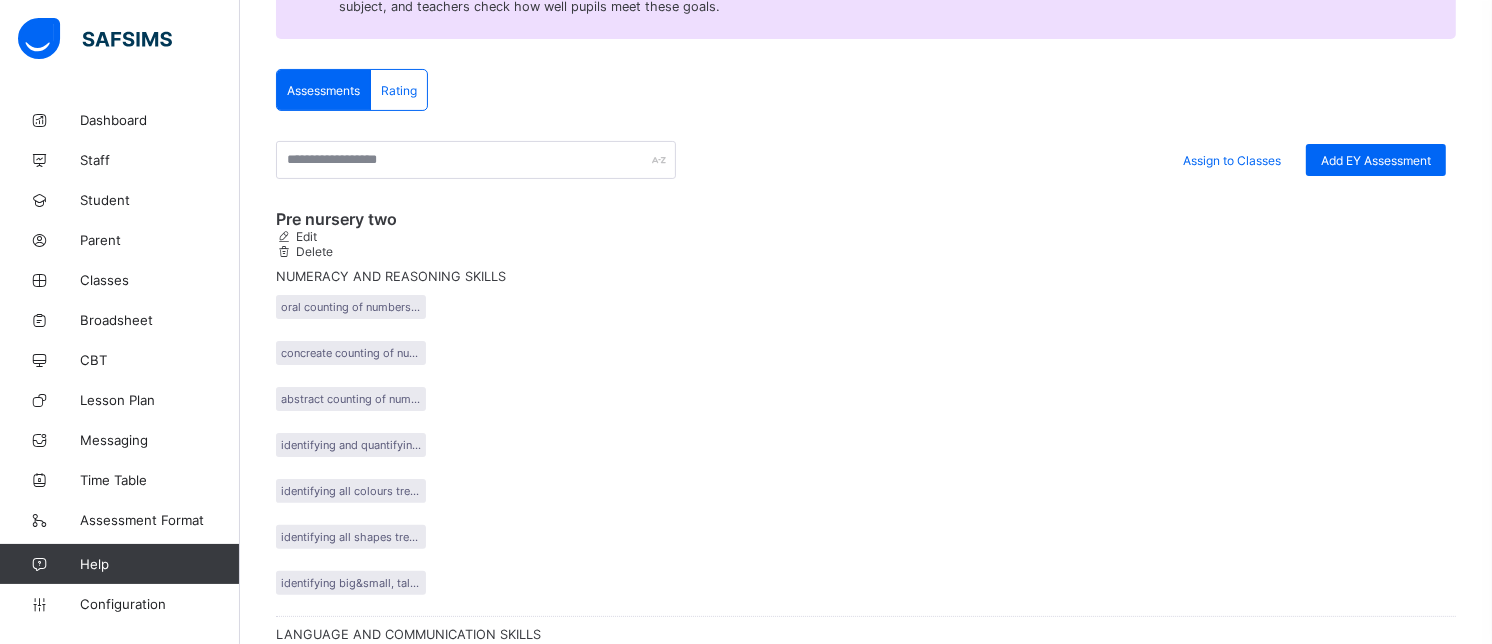 click at bounding box center (614, 90936) 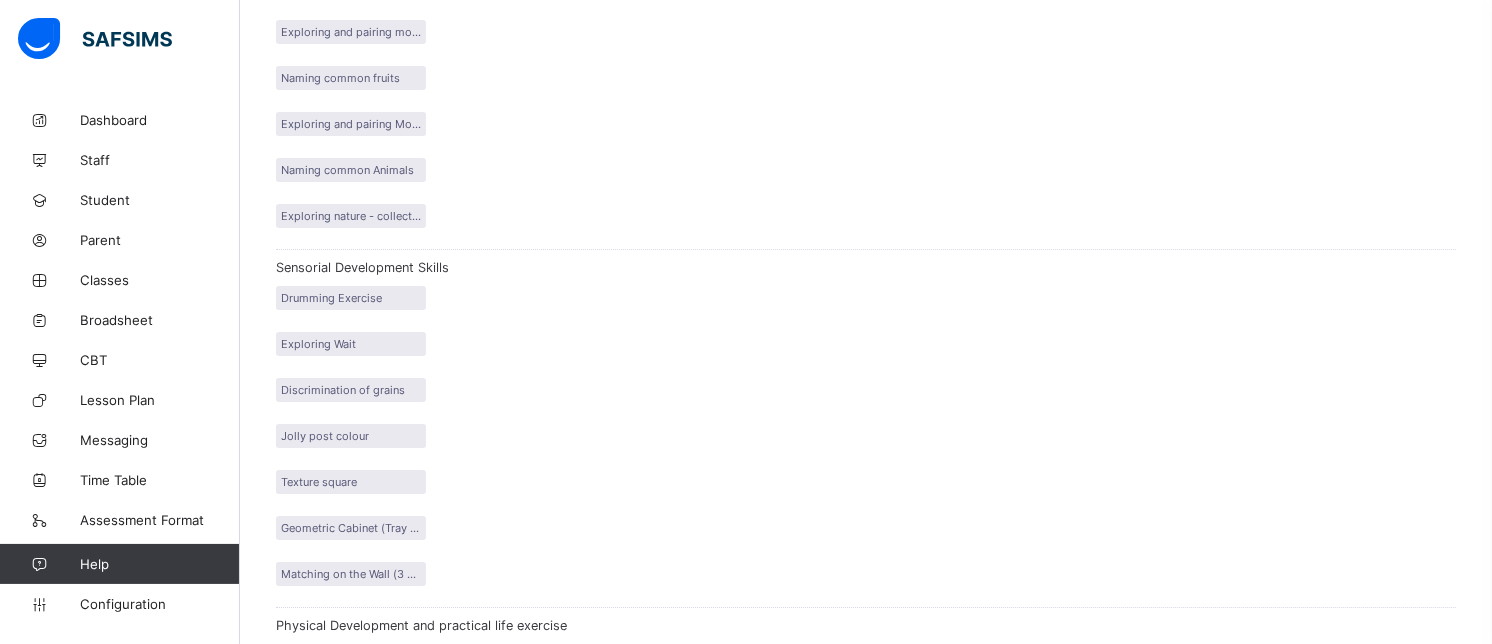 scroll, scrollTop: 19603, scrollLeft: 0, axis: vertical 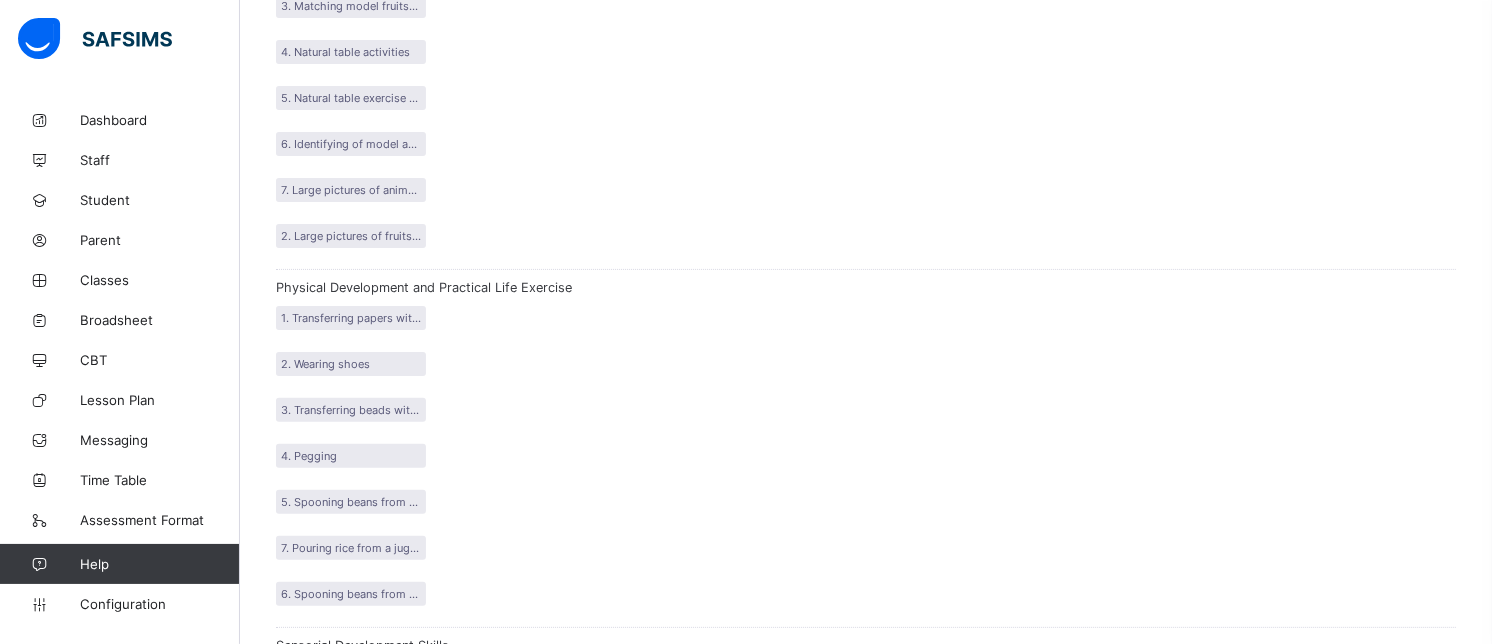 click at bounding box center (284, 43221) 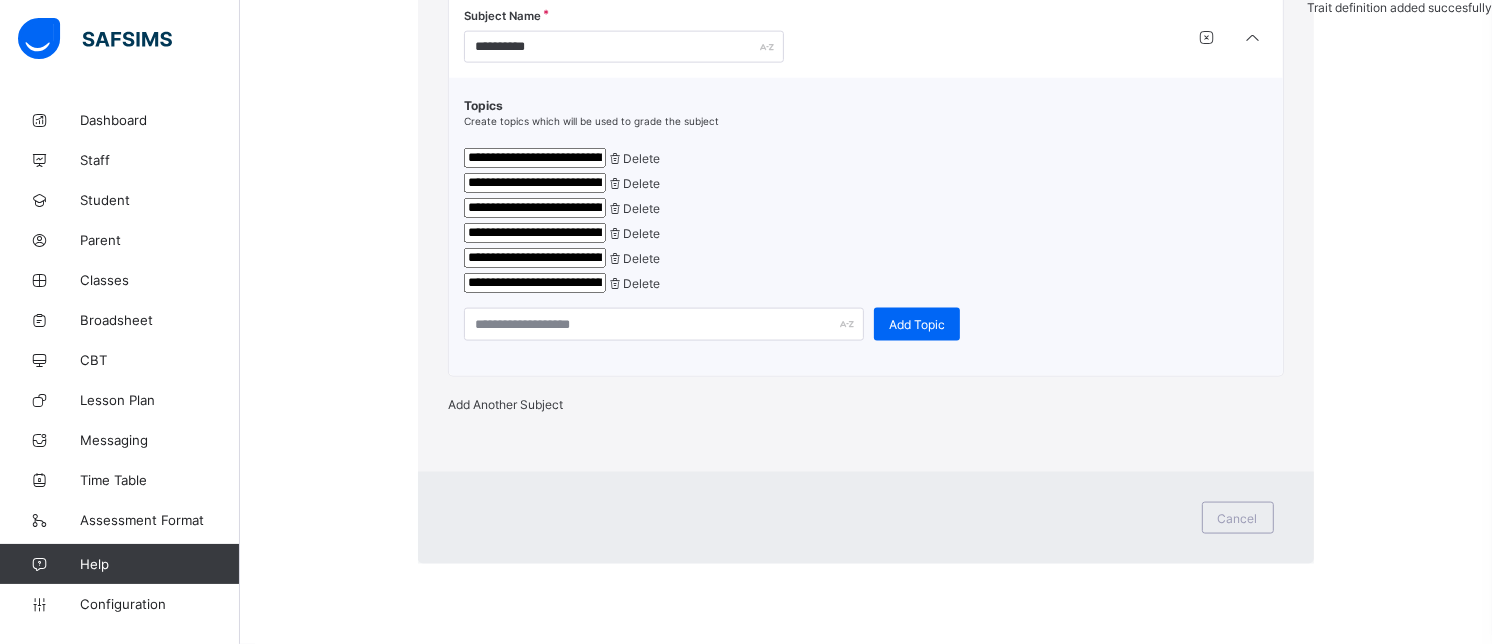 scroll, scrollTop: 338, scrollLeft: 0, axis: vertical 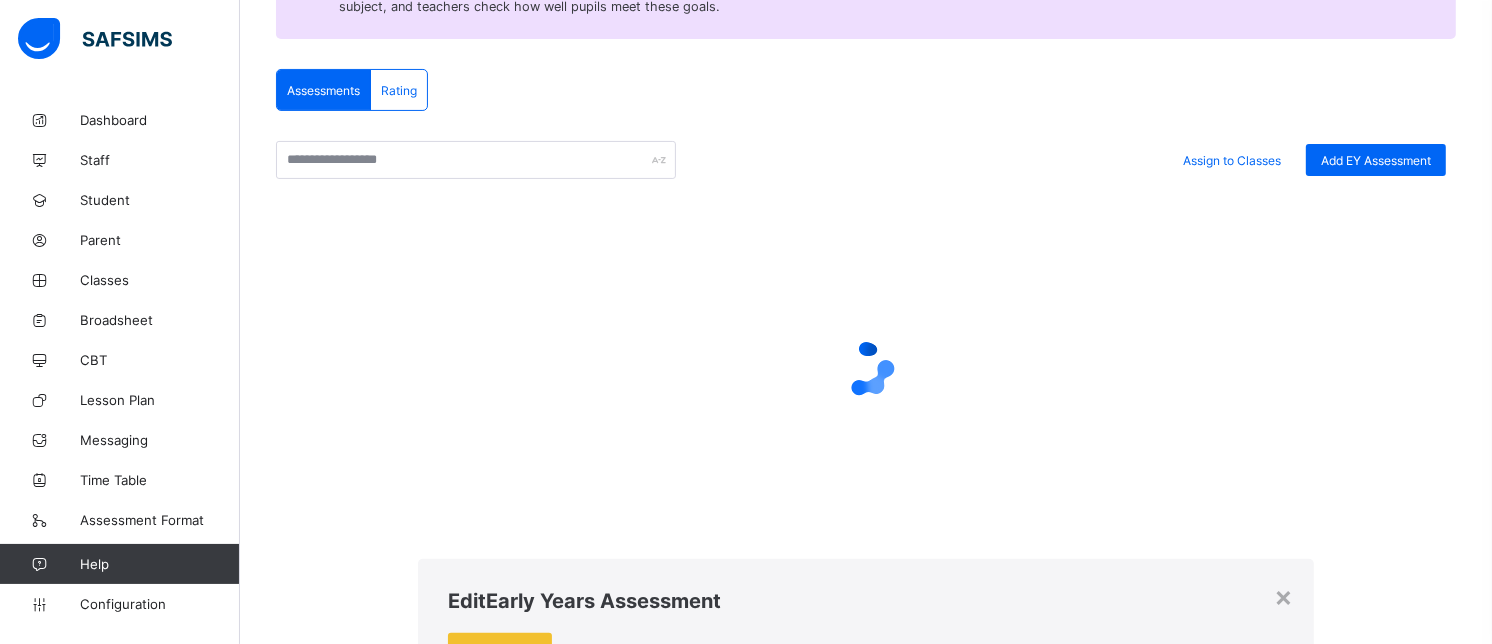click on "**********" at bounding box center (535, 1640) 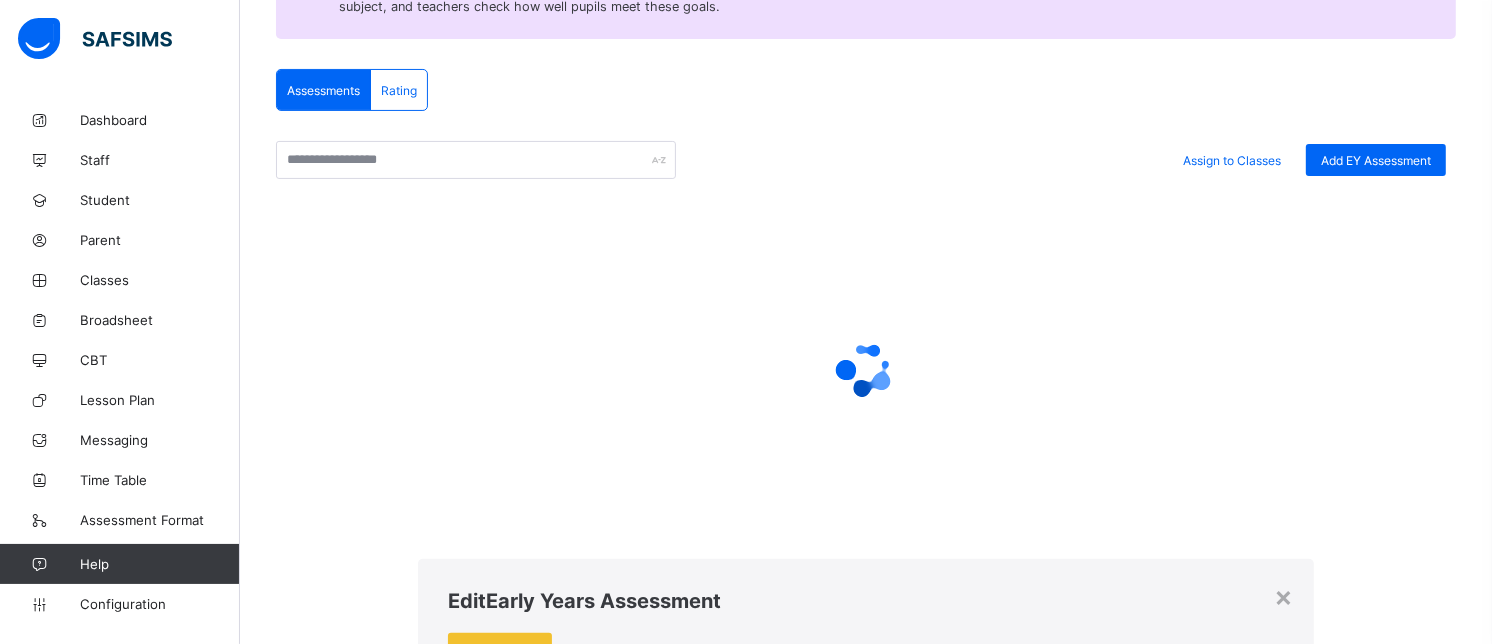 type on "**********" 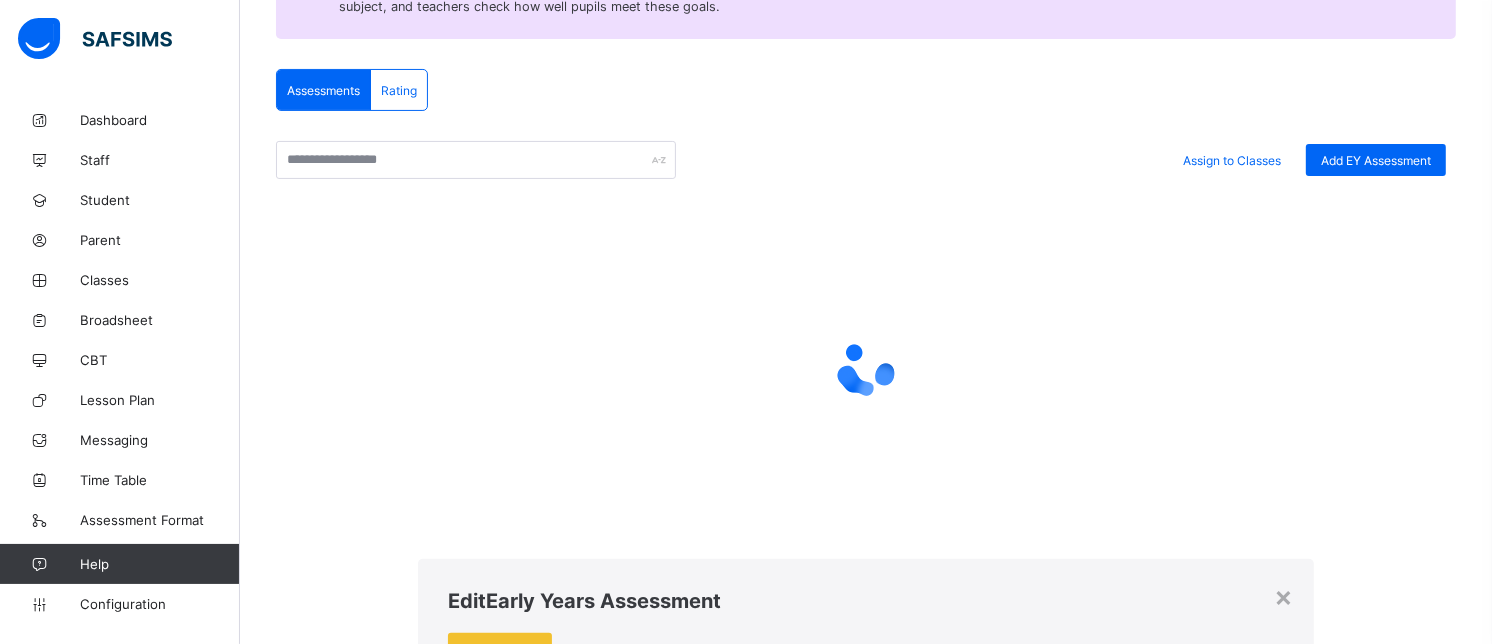 click on "Save" at bounding box center (620, 1637) 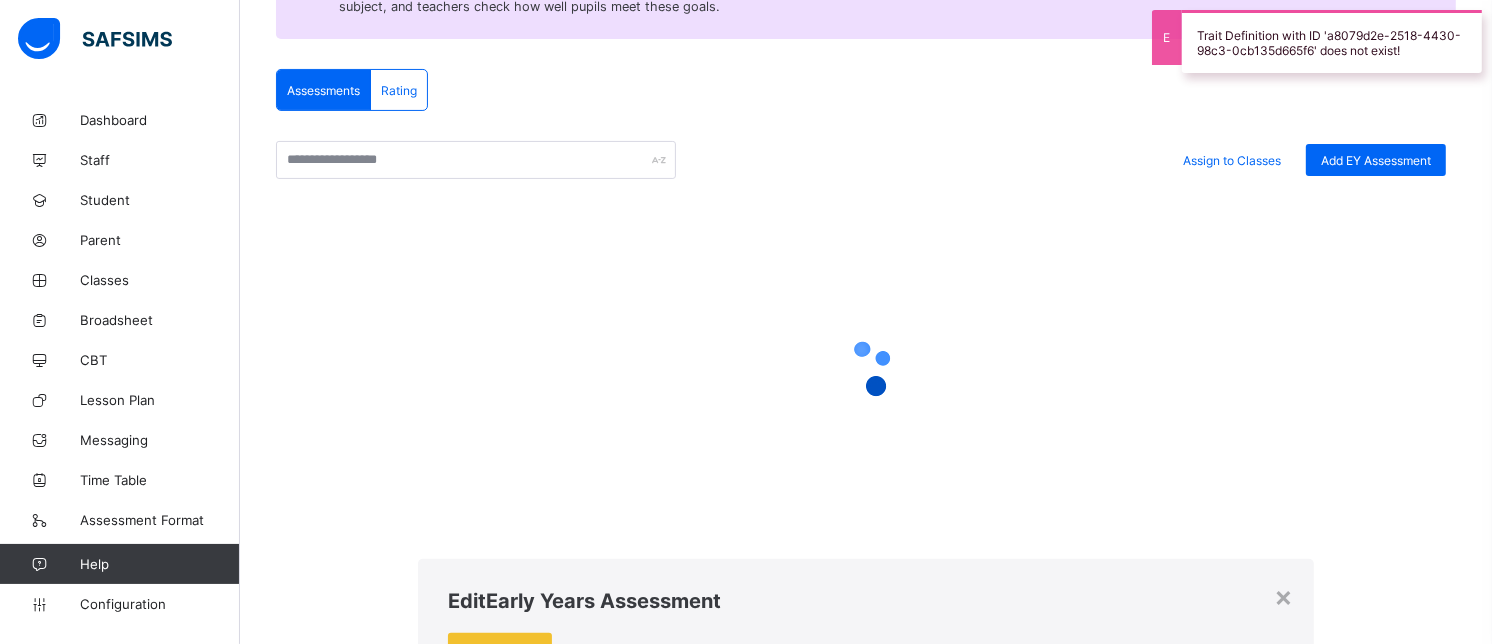 click on "Save" at bounding box center [620, 1637] 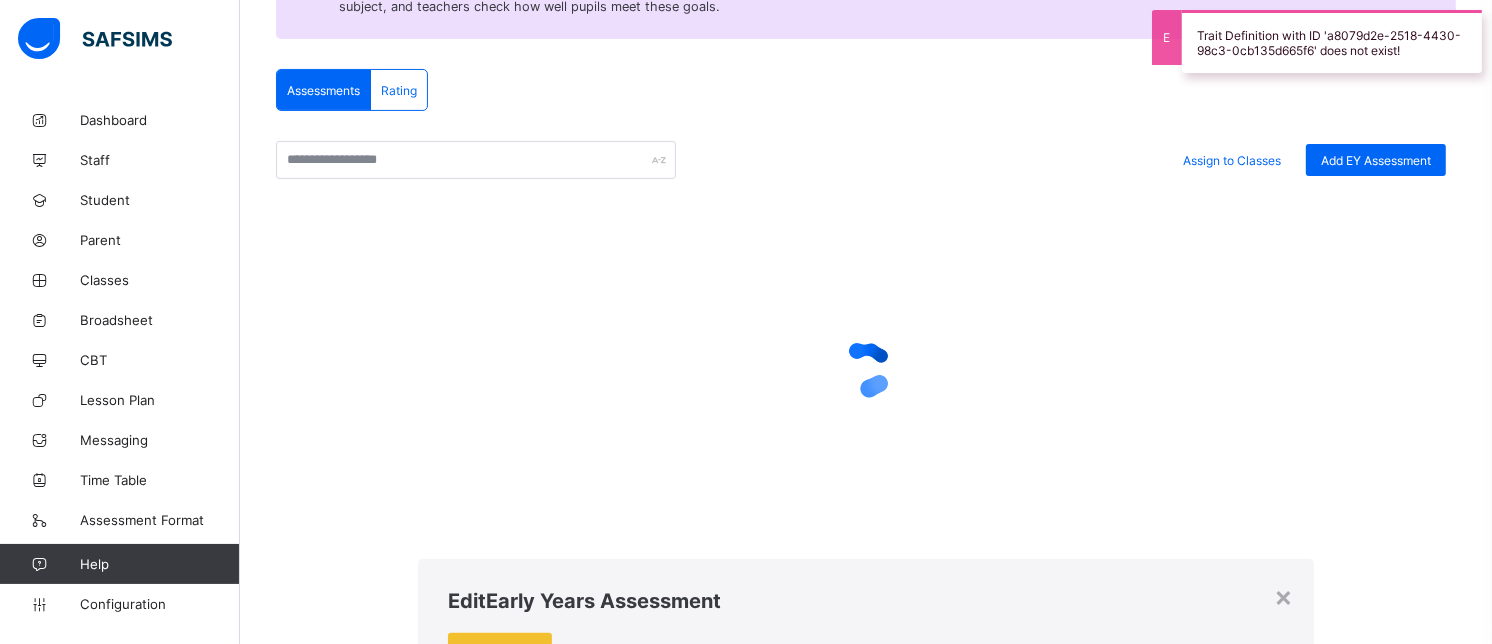 click on "Save" at bounding box center [620, 1637] 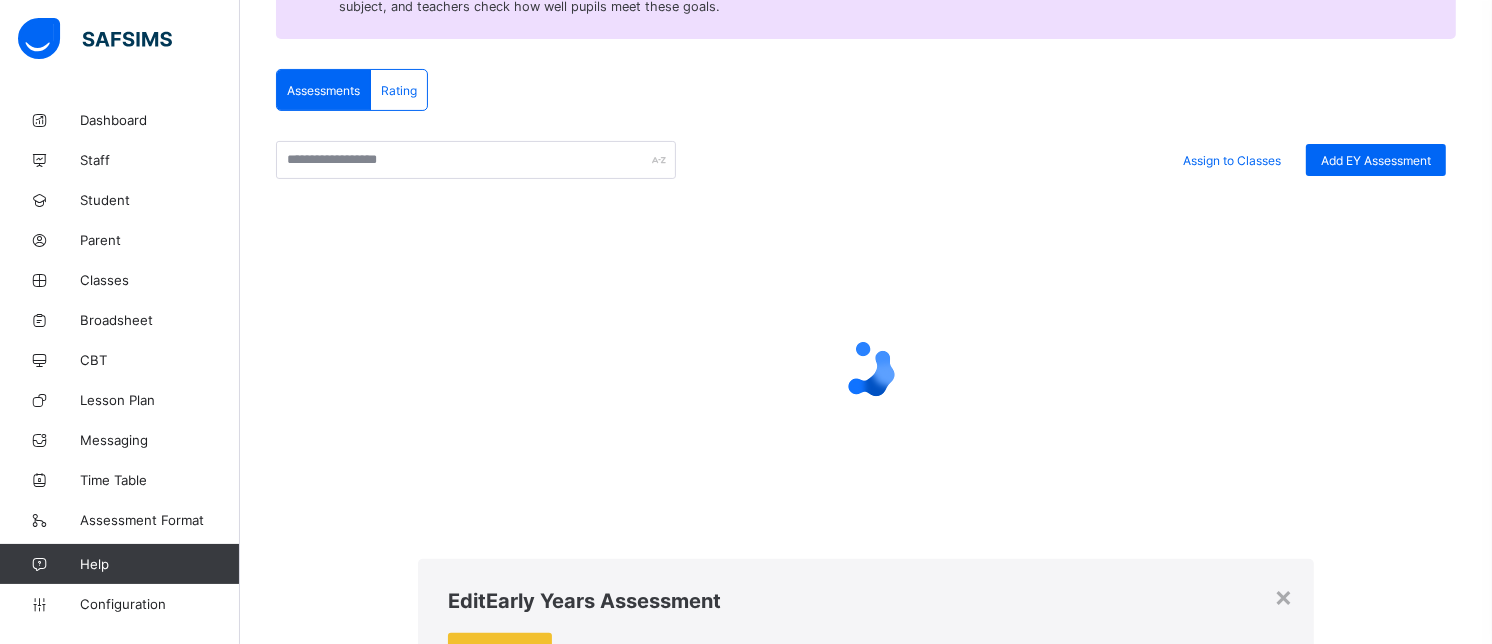 scroll, scrollTop: 887, scrollLeft: 0, axis: vertical 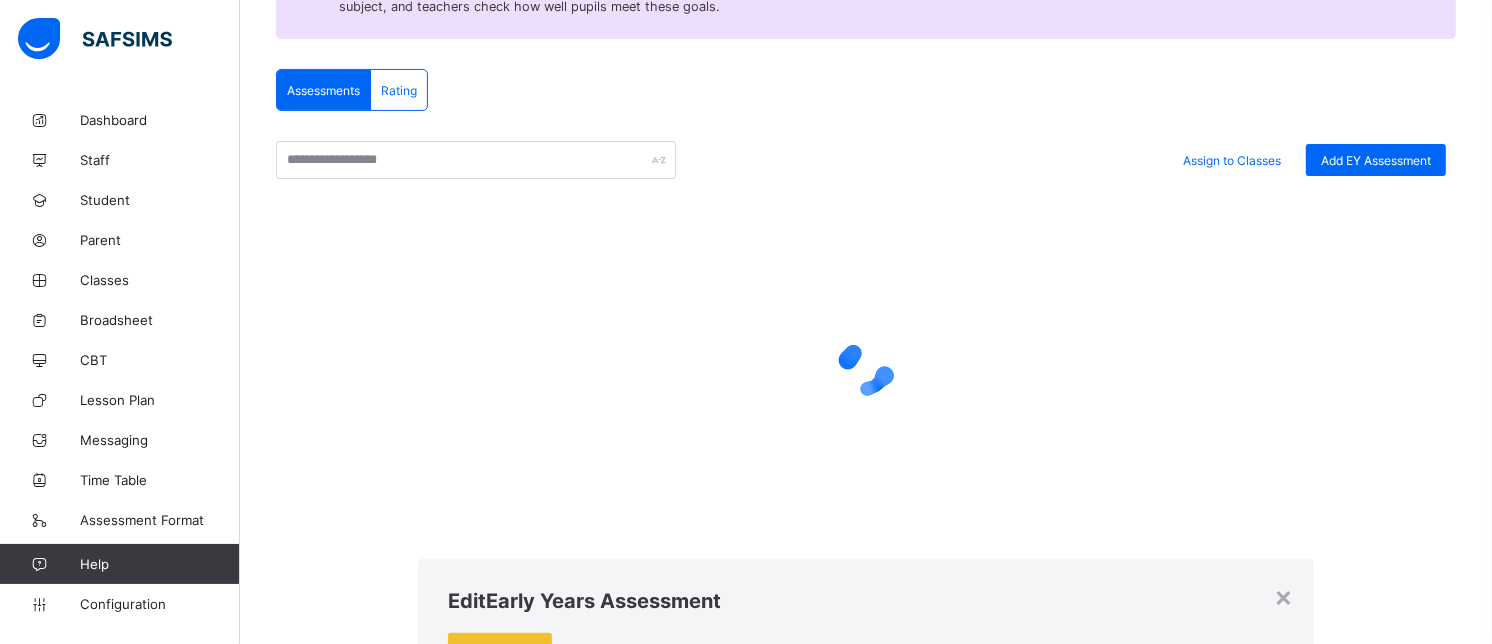 click on "Save" at bounding box center [626, 1637] 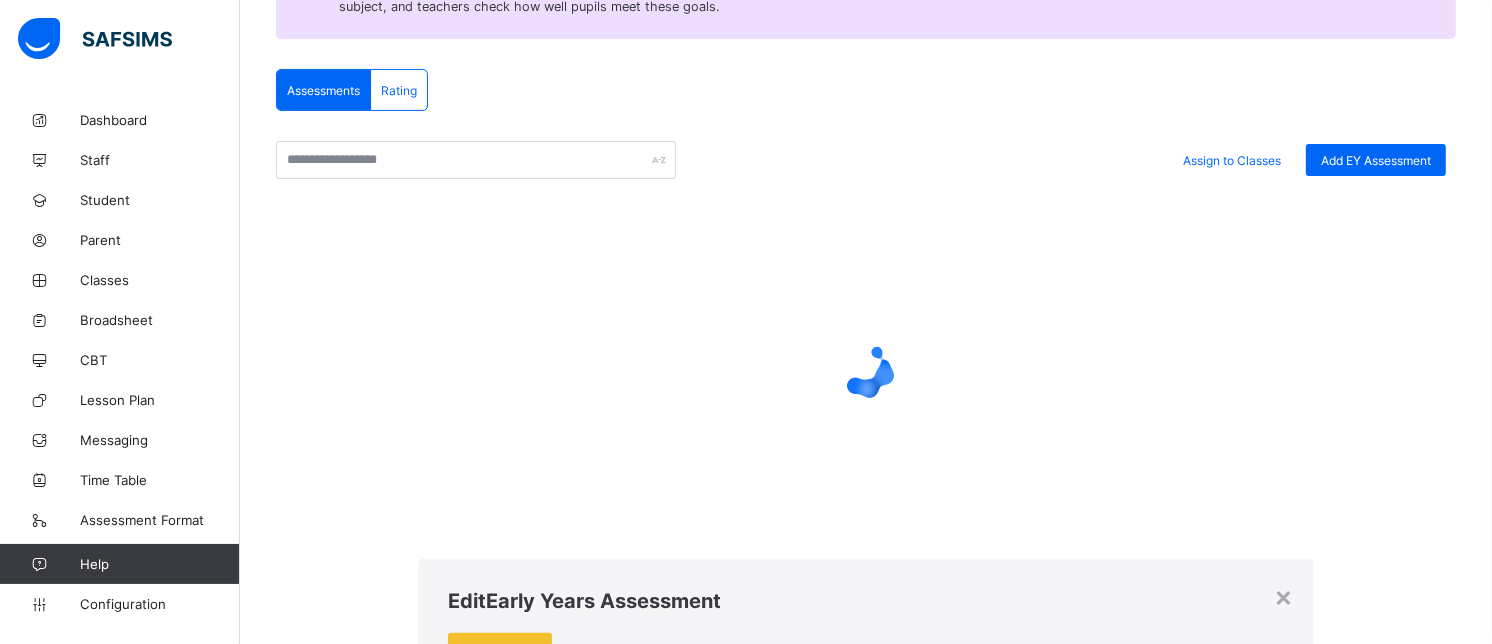 click on "Save" at bounding box center (626, 1637) 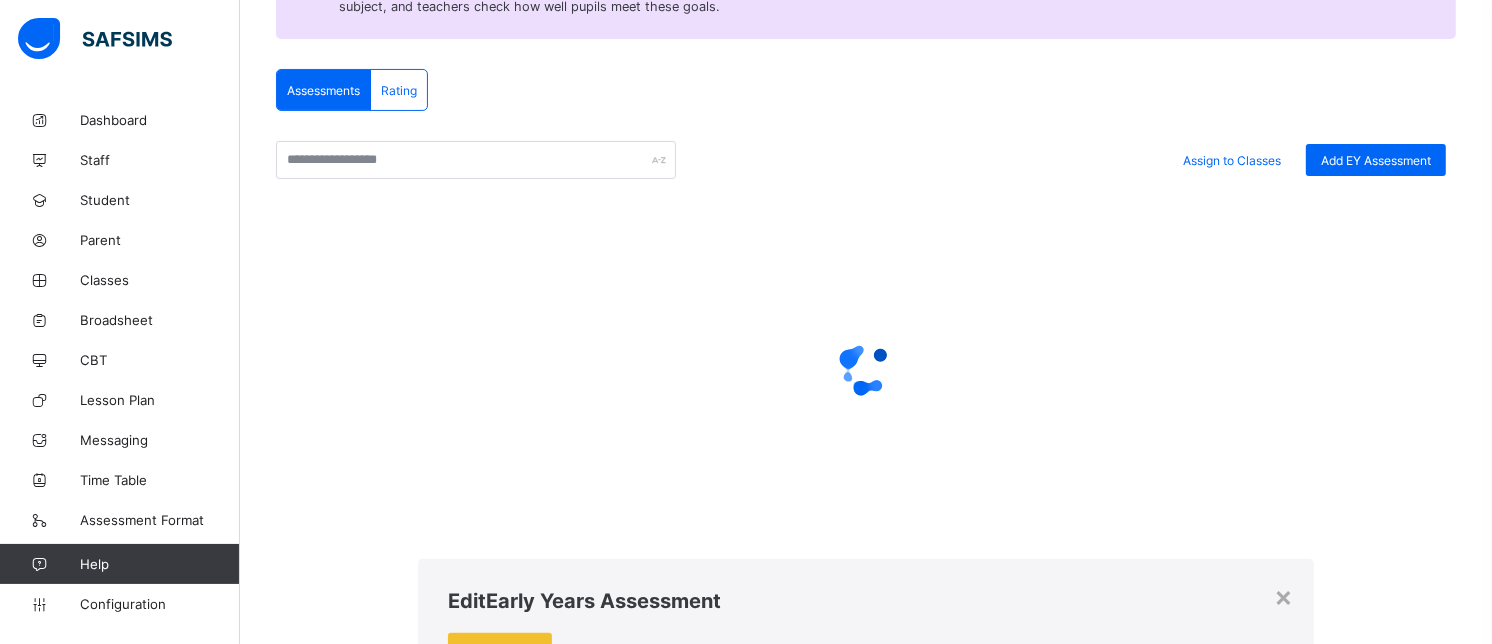 scroll, scrollTop: 910, scrollLeft: 0, axis: vertical 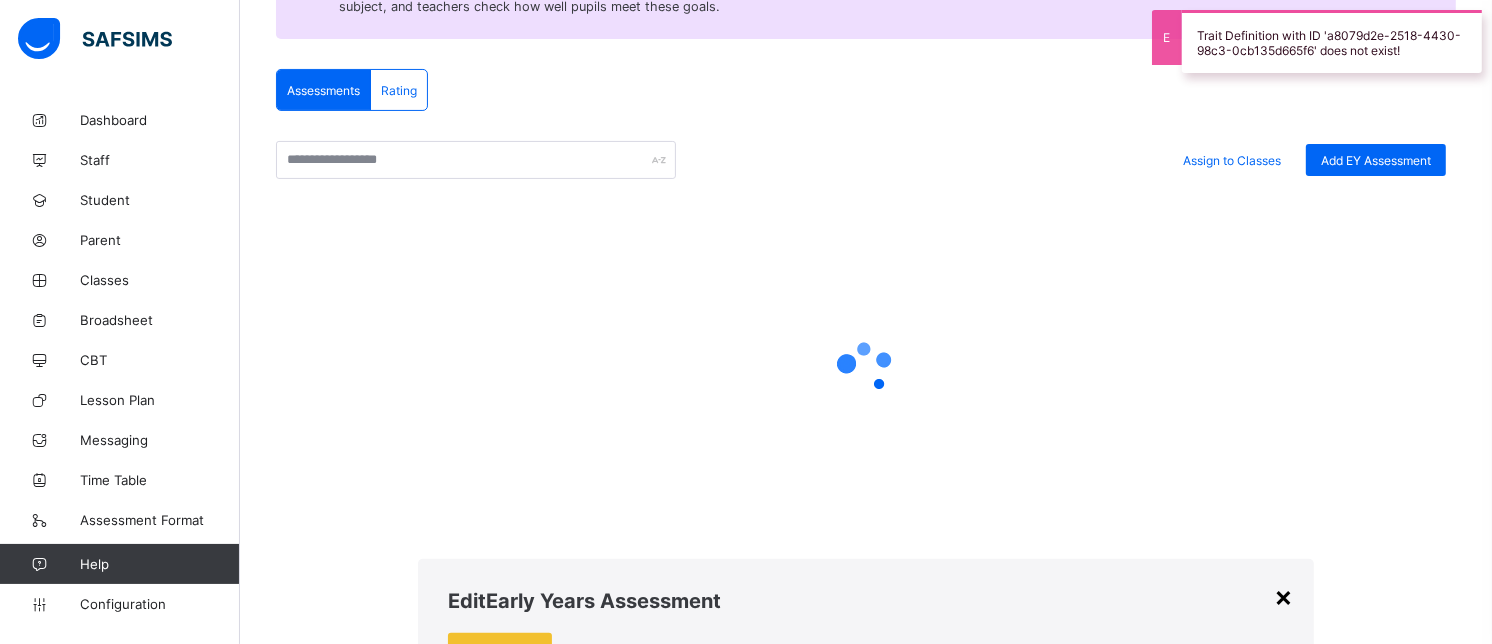 click on "×" at bounding box center (1284, 596) 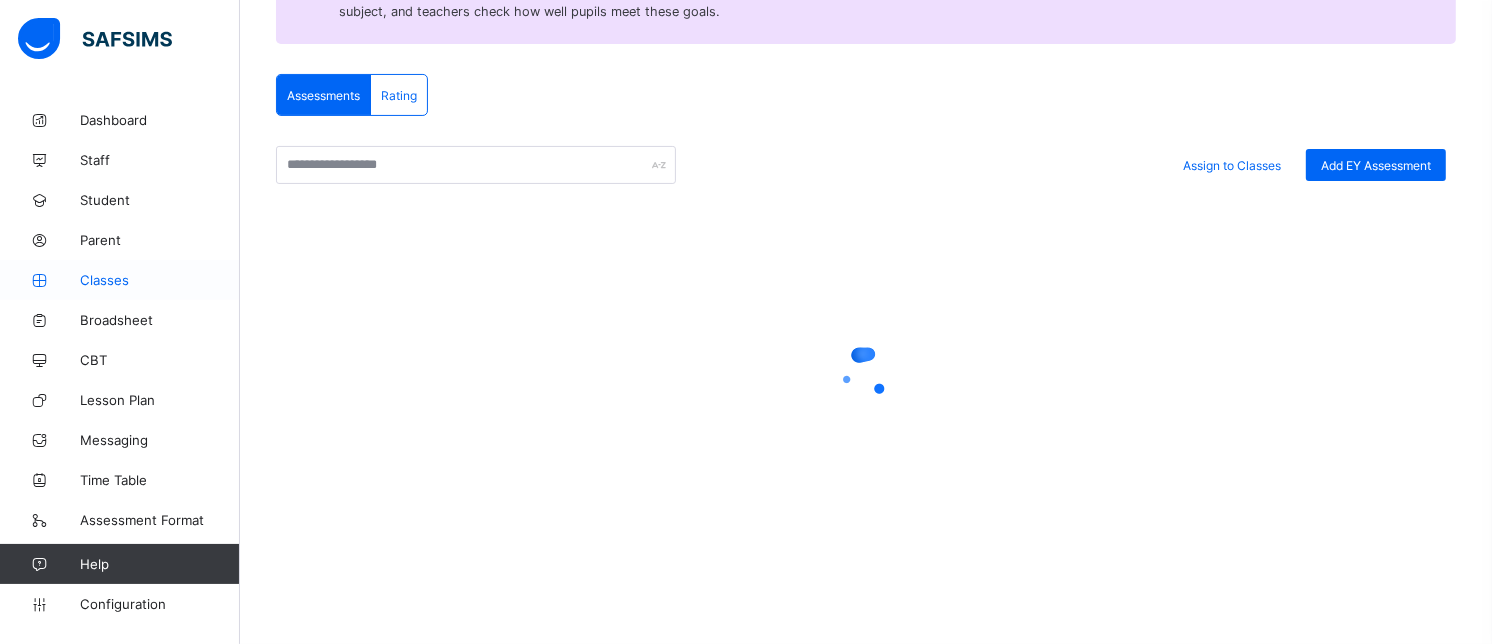 click on "Classes" at bounding box center (160, 280) 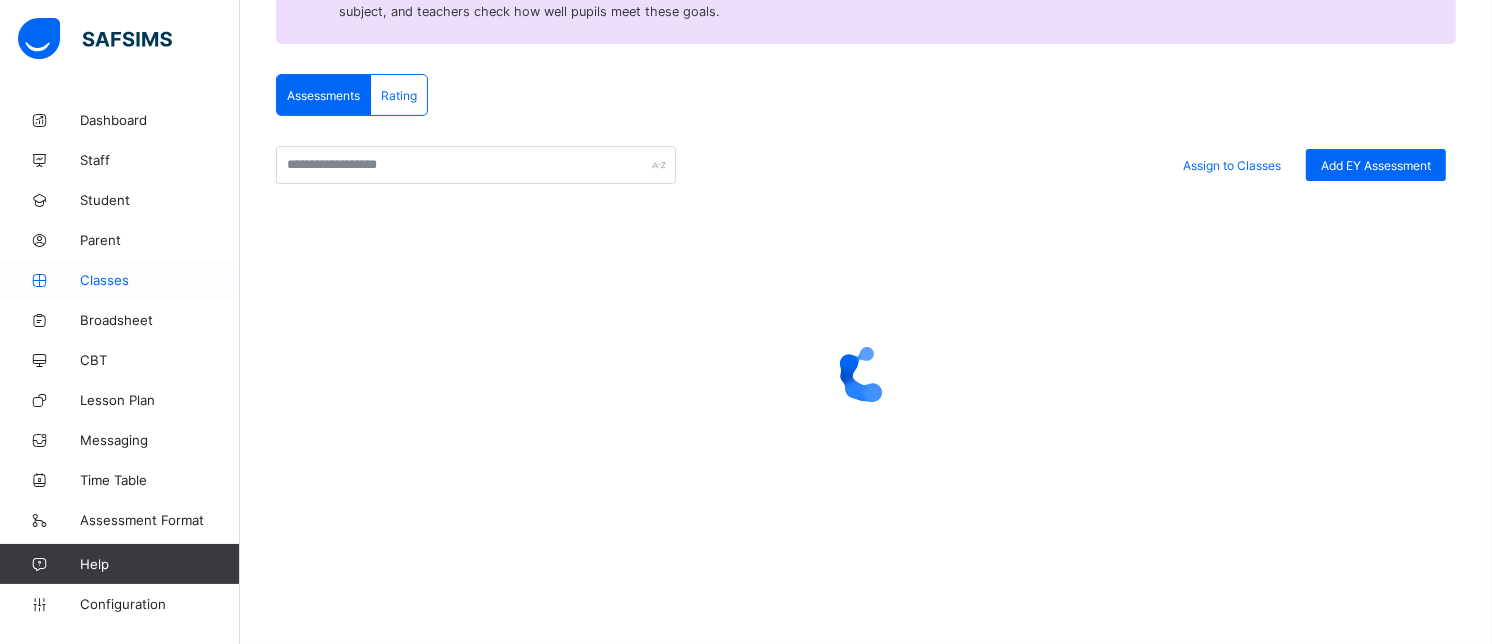 click on "Classes" at bounding box center [160, 280] 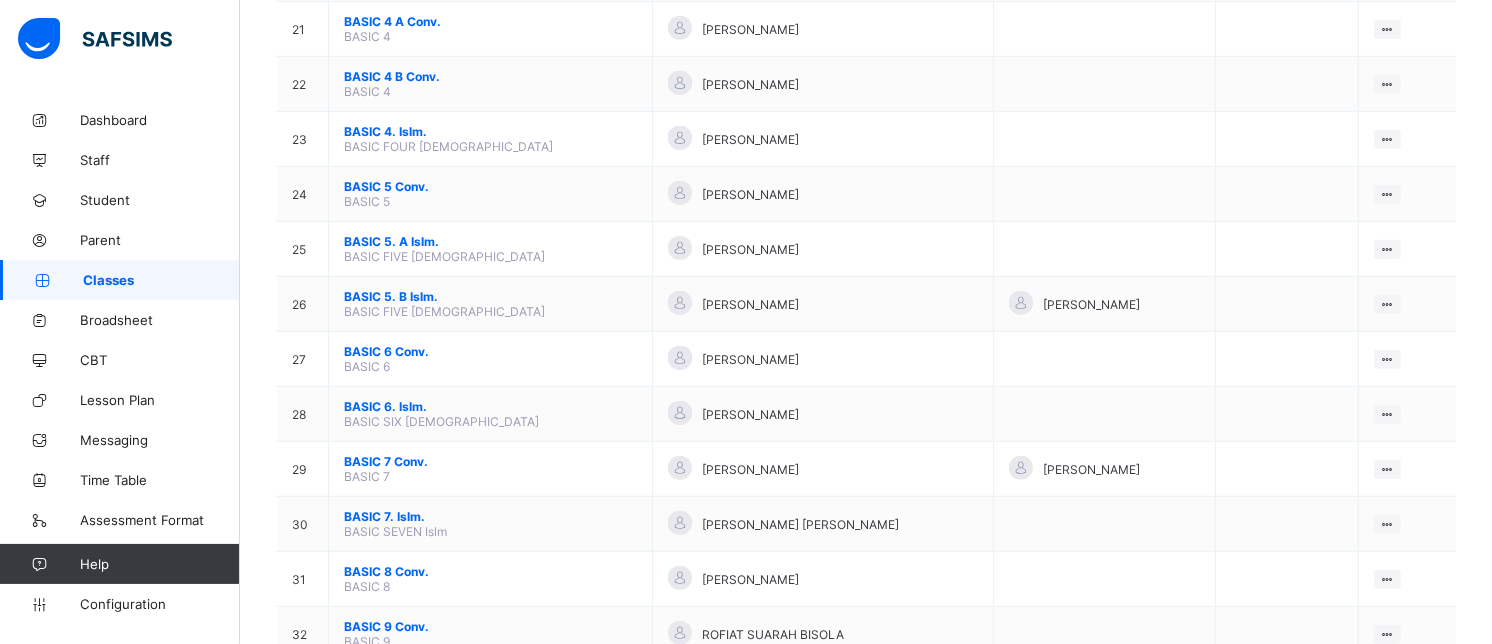 scroll, scrollTop: 1377, scrollLeft: 0, axis: vertical 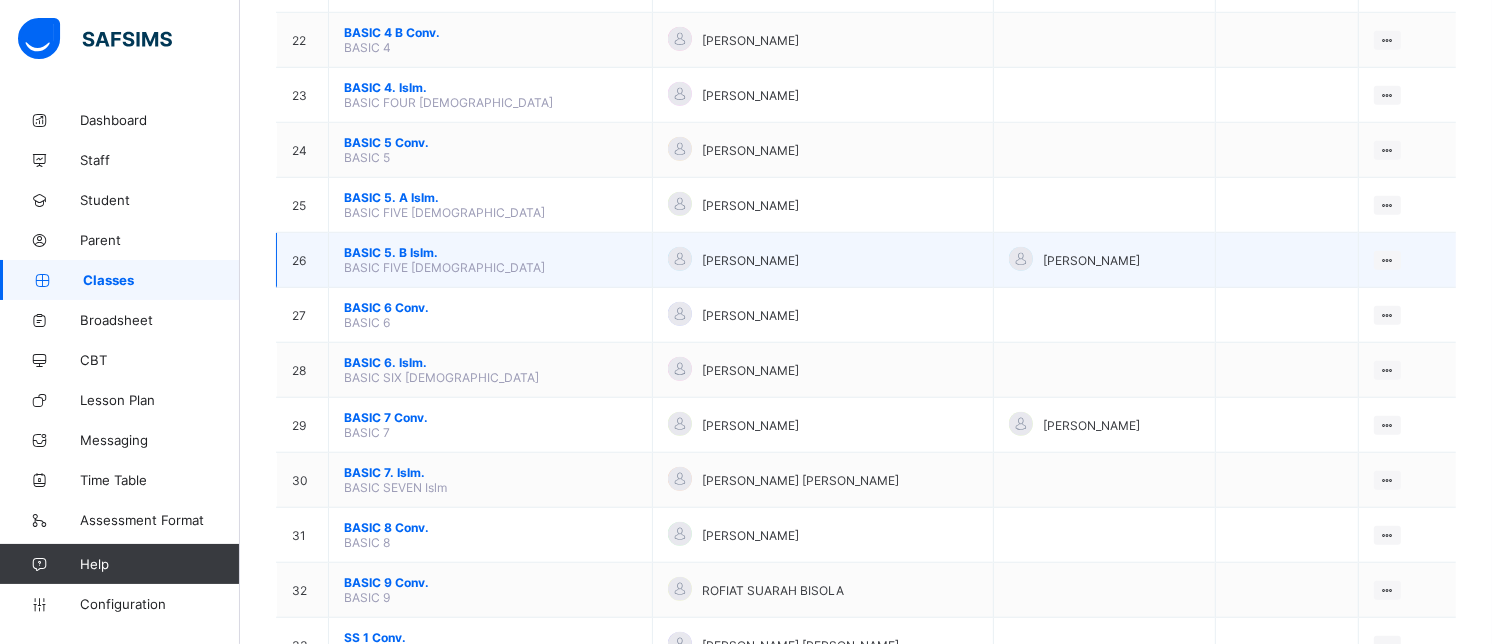 click on "BASIC 5.   B Islm." at bounding box center [490, 252] 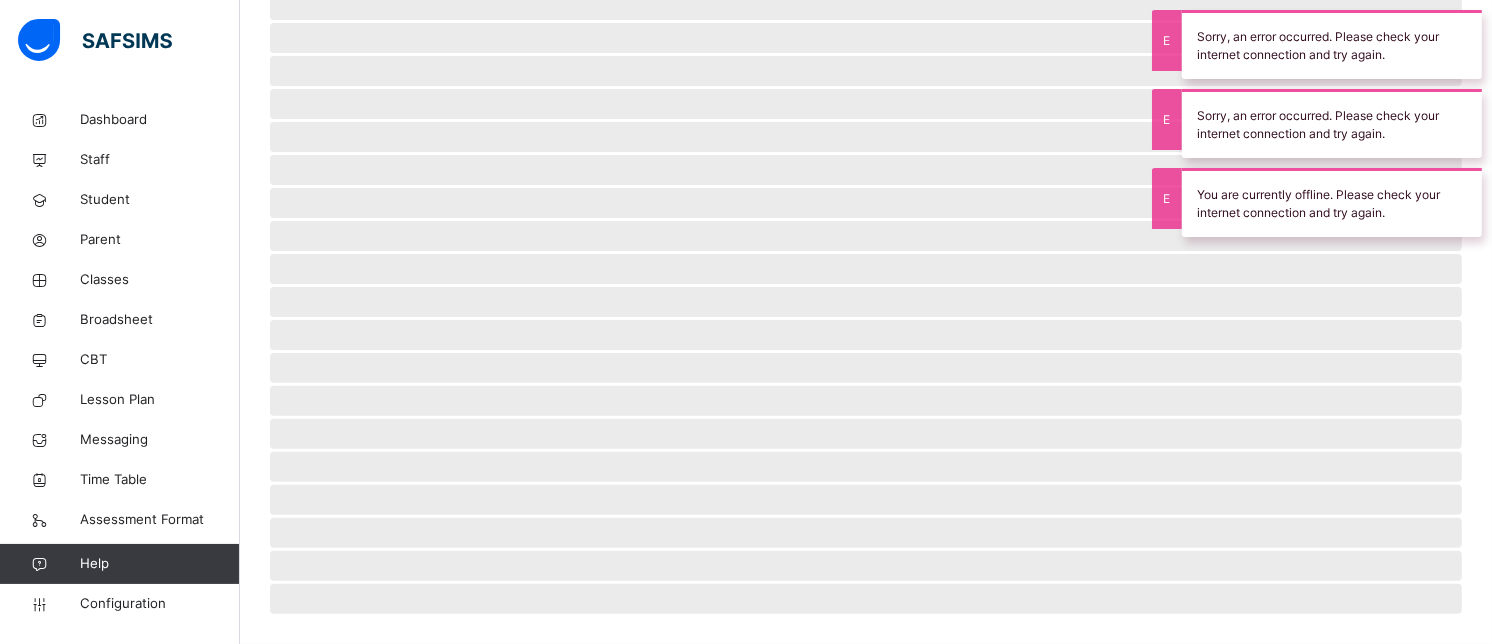 scroll, scrollTop: 0, scrollLeft: 0, axis: both 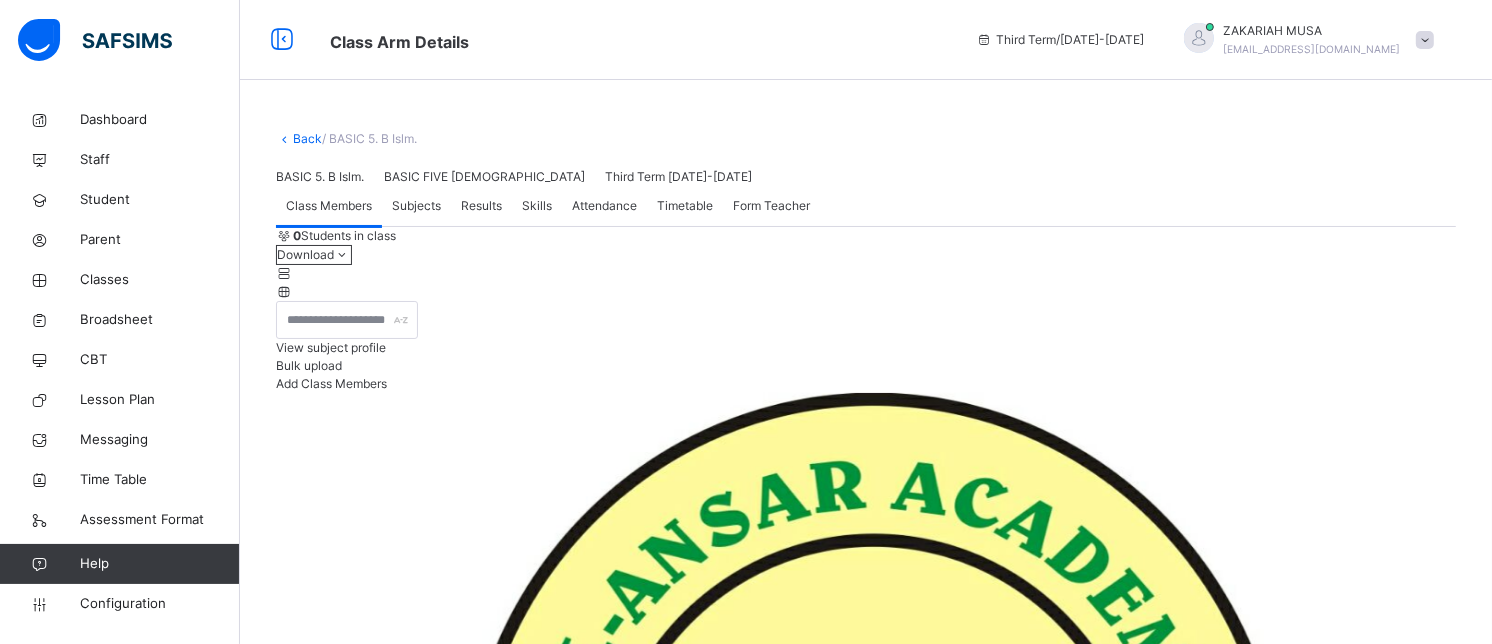 click on "Results" at bounding box center [481, 206] 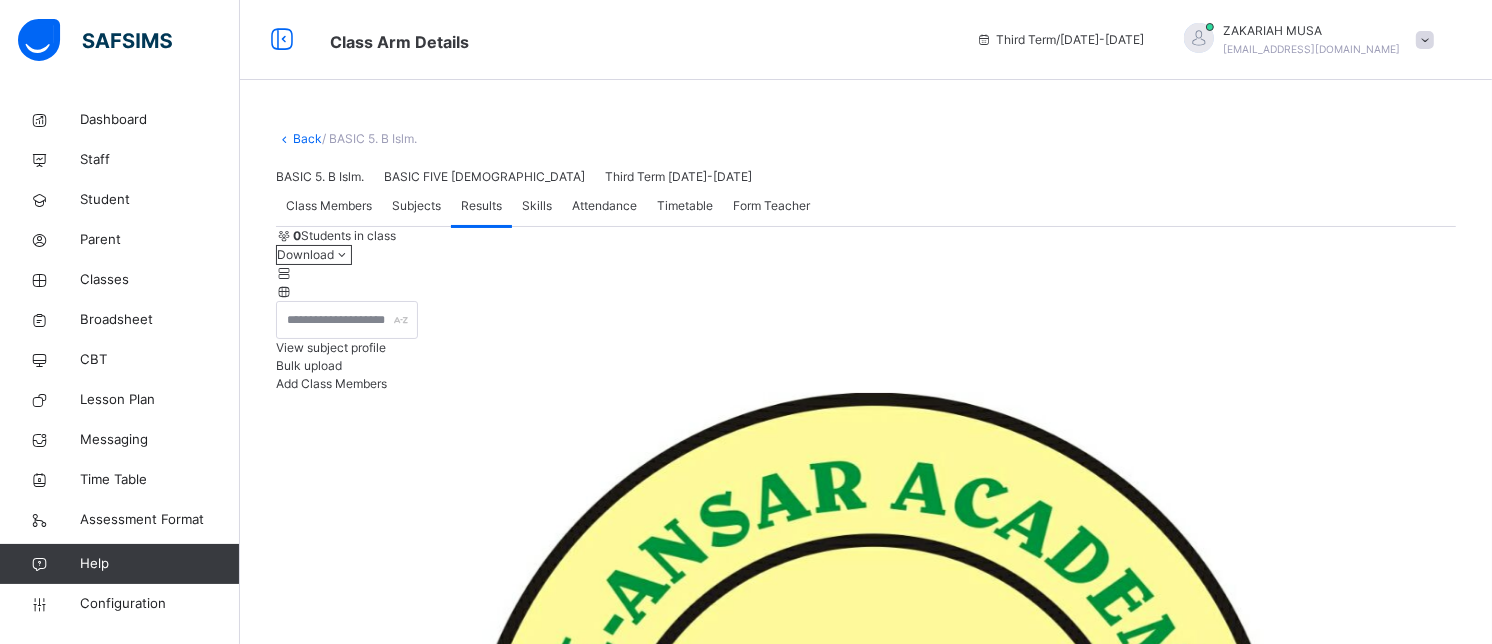 click on "Results" at bounding box center (481, 206) 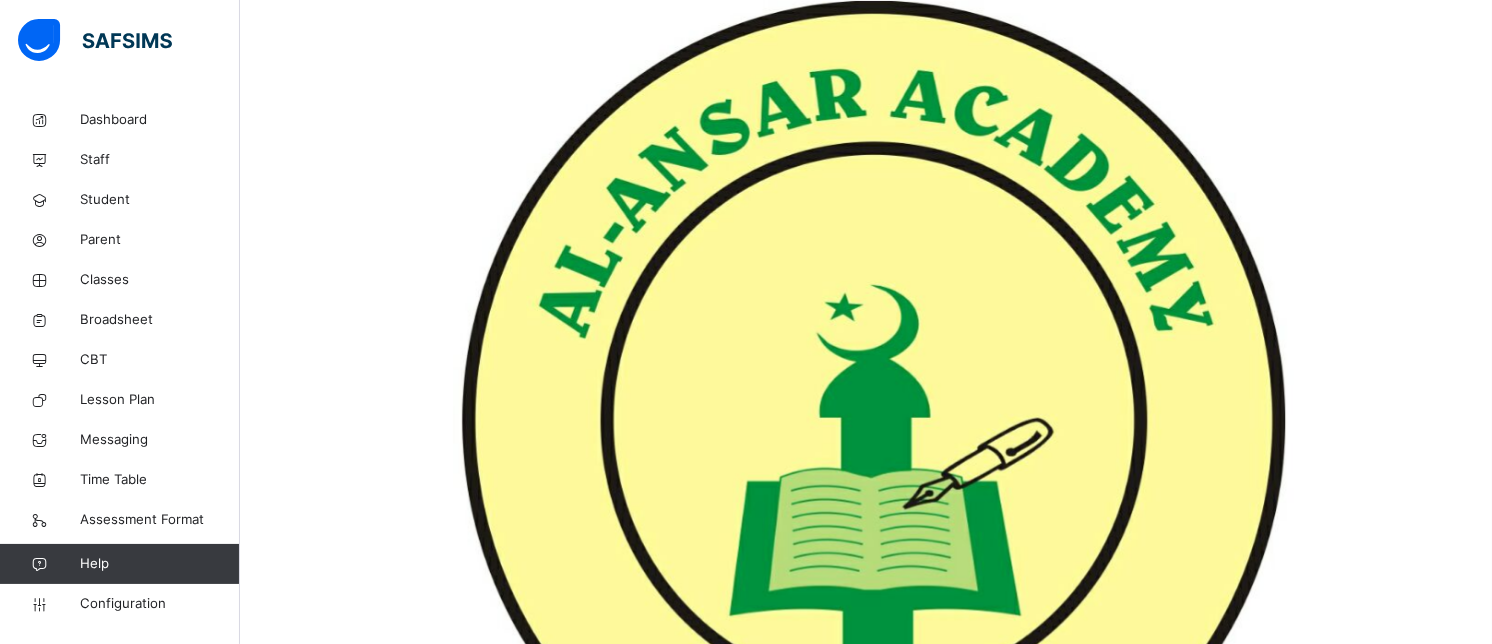 scroll, scrollTop: 400, scrollLeft: 0, axis: vertical 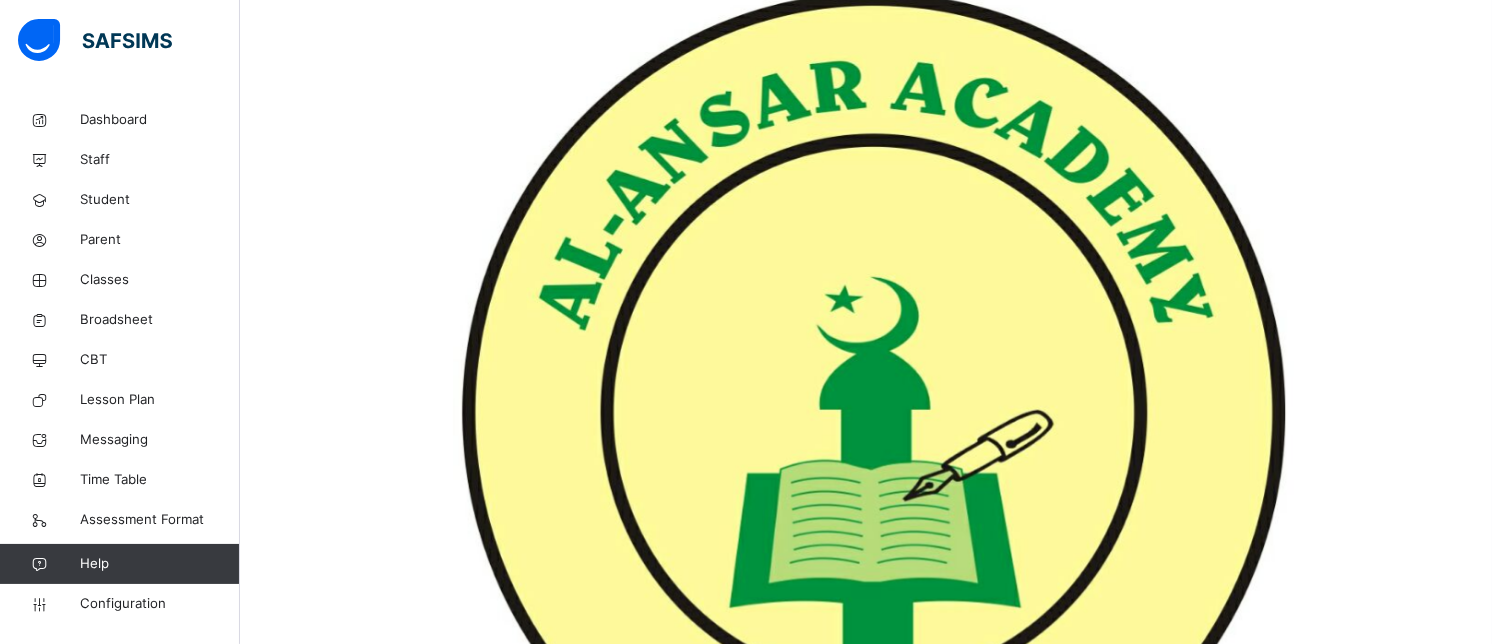 click on "[PERSON_NAME] R17/0156." at bounding box center [866, 5263] 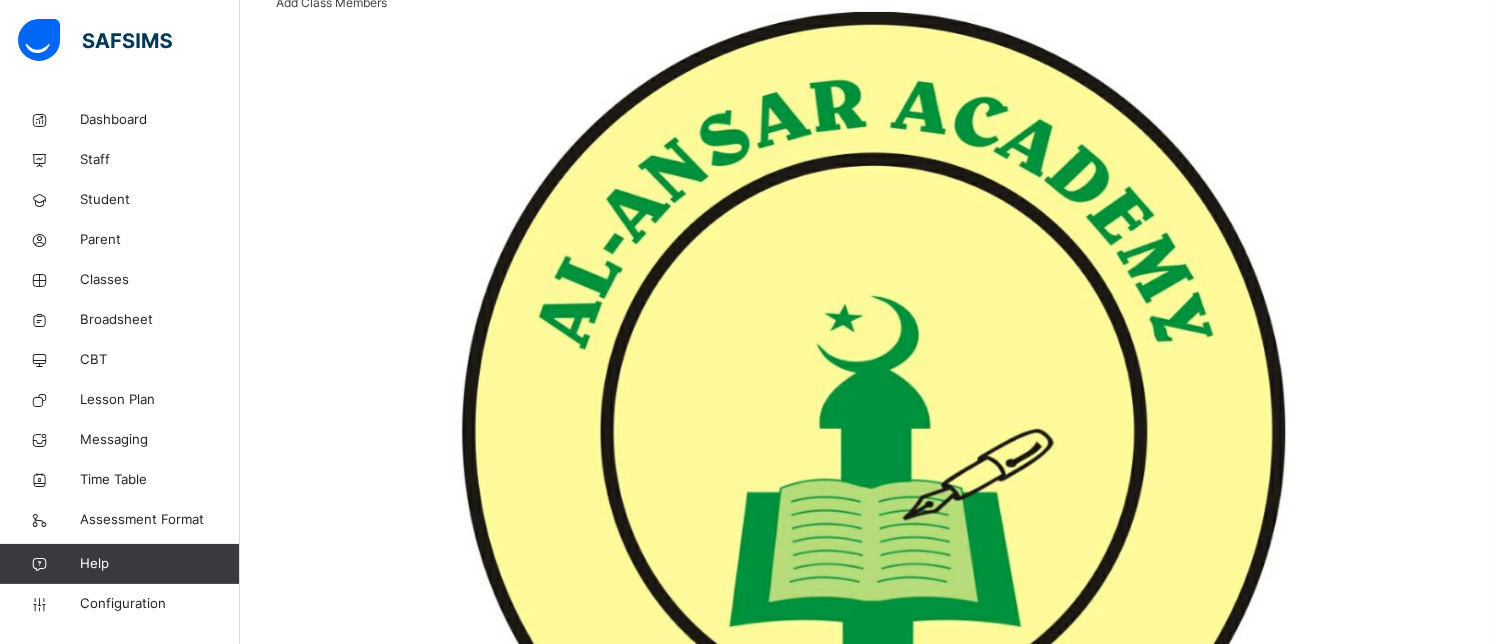 scroll, scrollTop: 581, scrollLeft: 0, axis: vertical 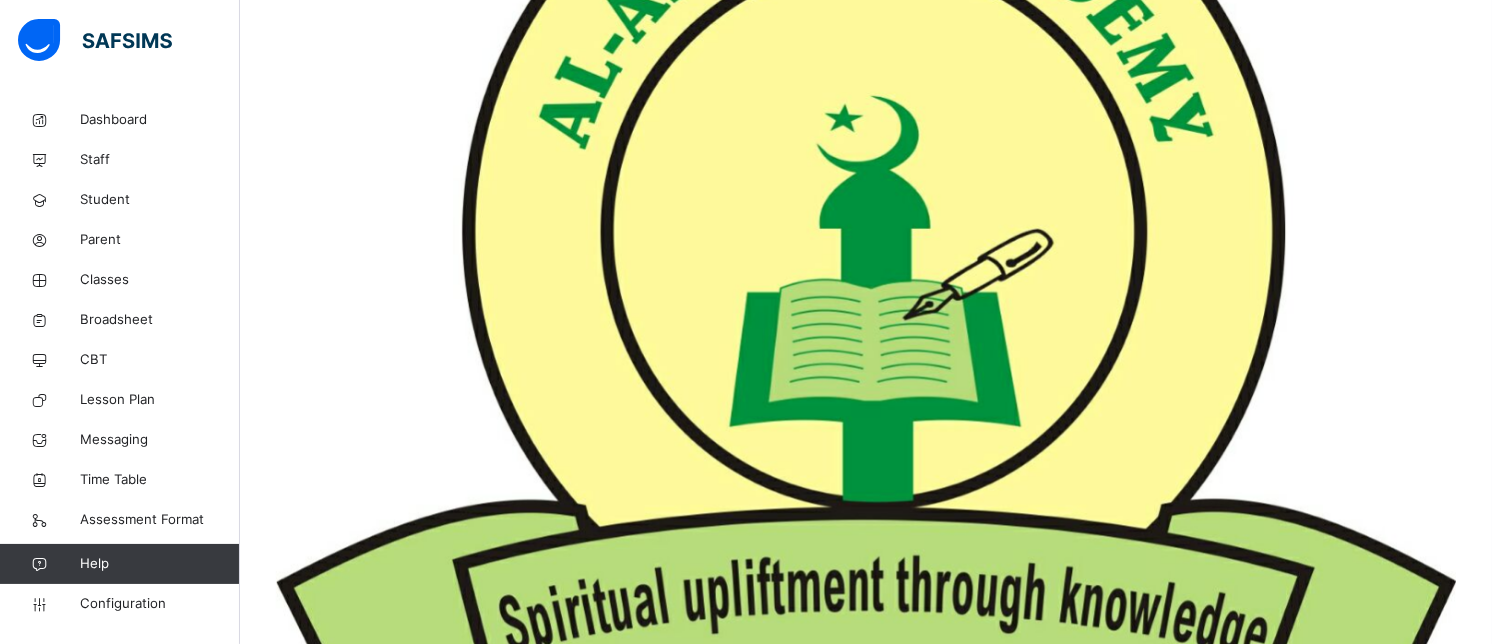 click on "[PERSON_NAME] R17/0193." at bounding box center [866, 5133] 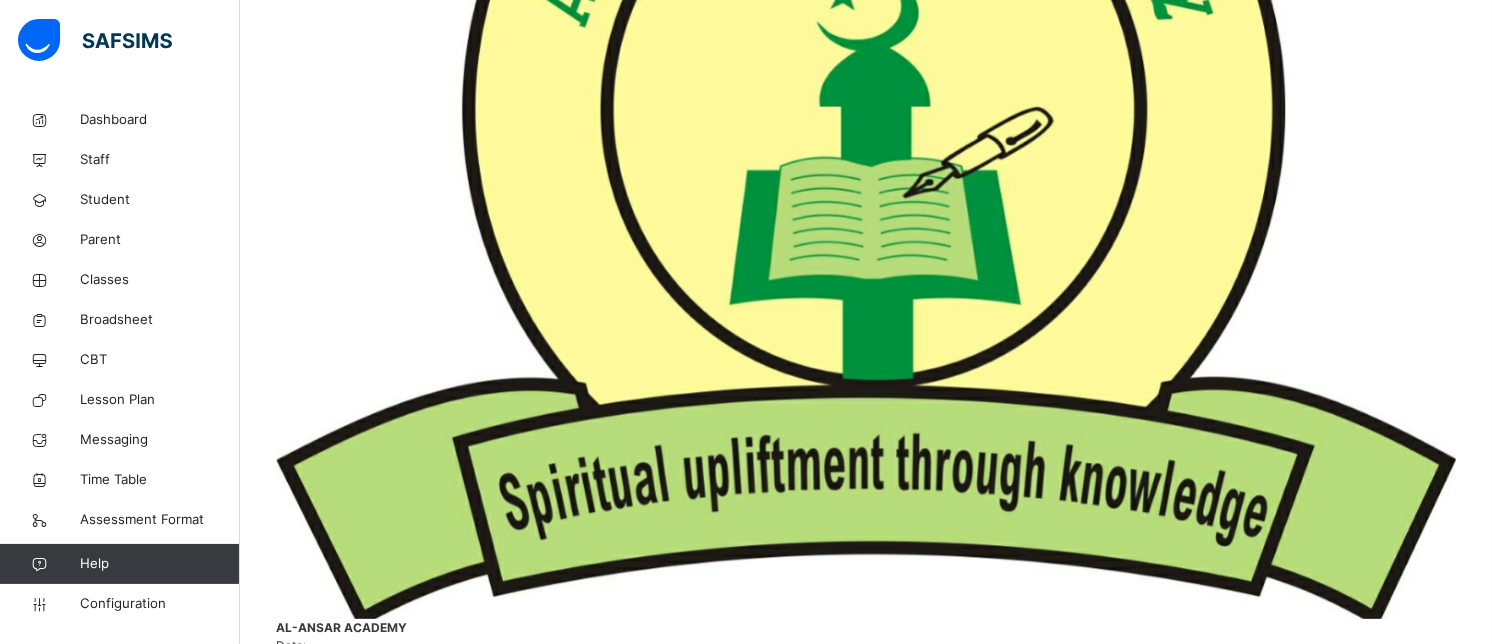 scroll, scrollTop: 862, scrollLeft: 0, axis: vertical 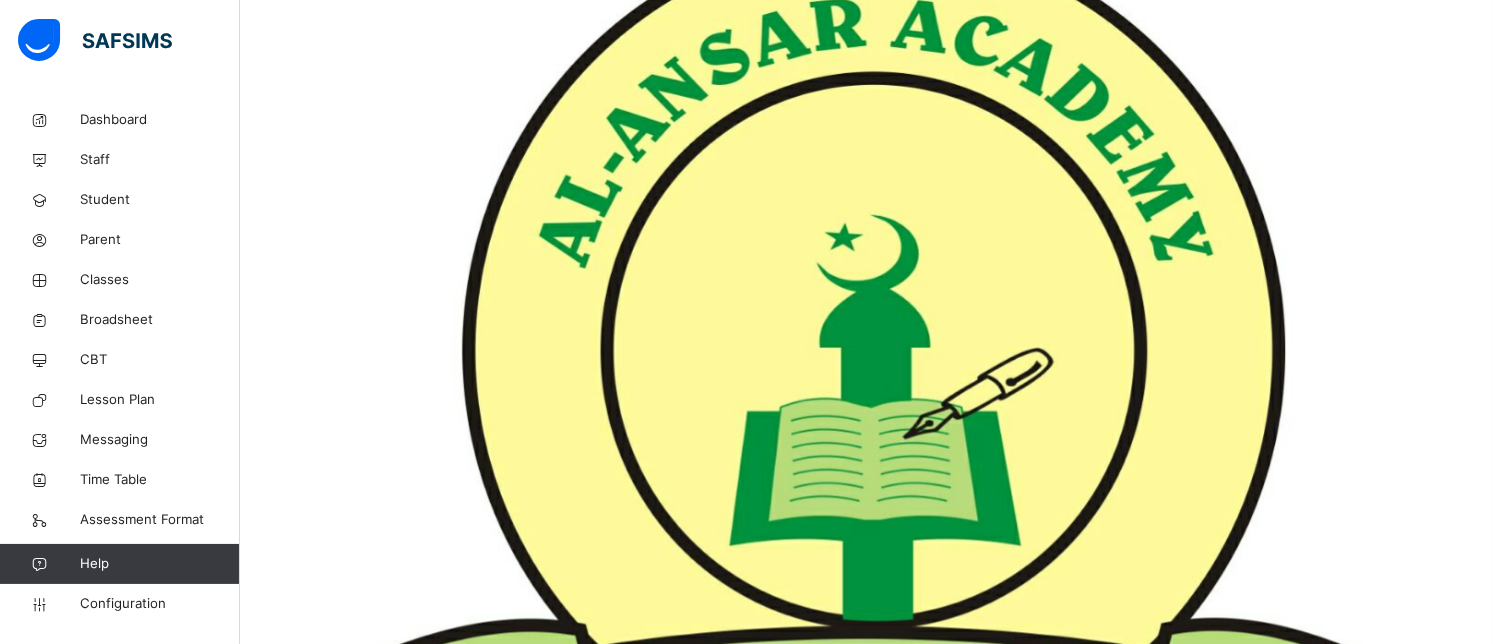 click on "[PERSON_NAME] R17/0193." at bounding box center (866, 5267) 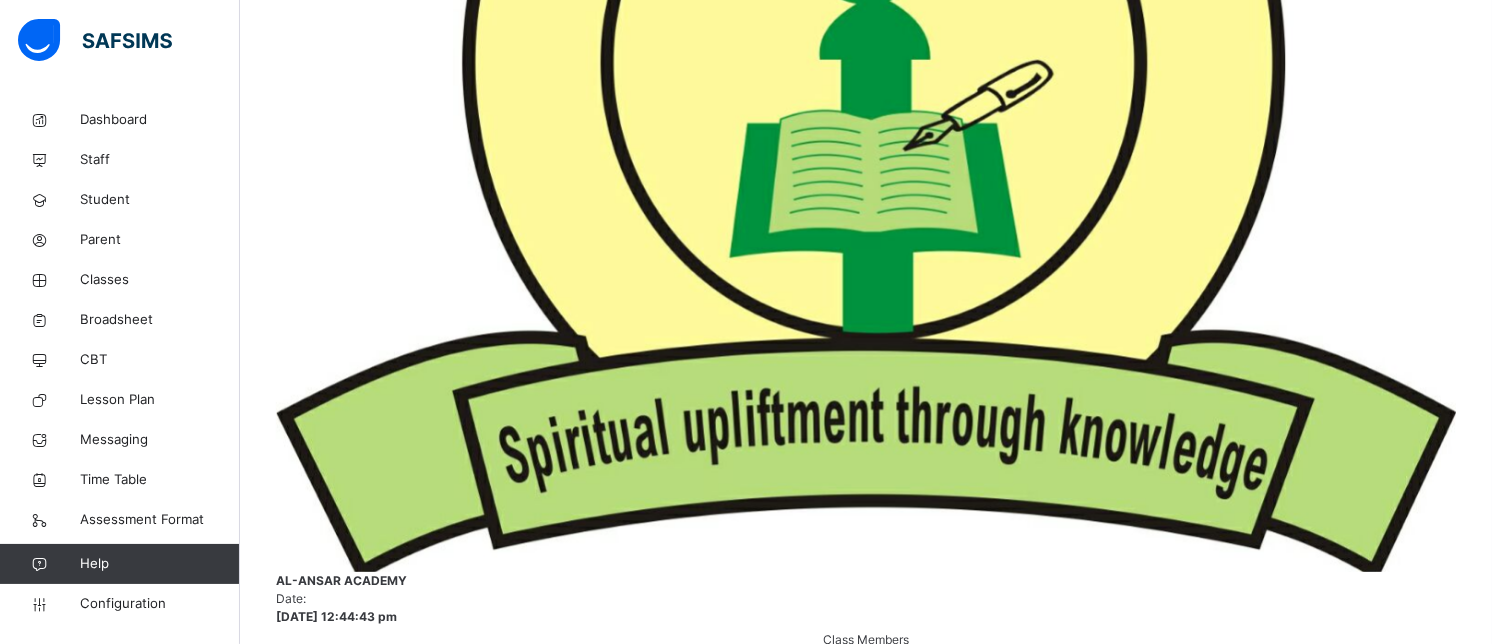 scroll, scrollTop: 740, scrollLeft: 0, axis: vertical 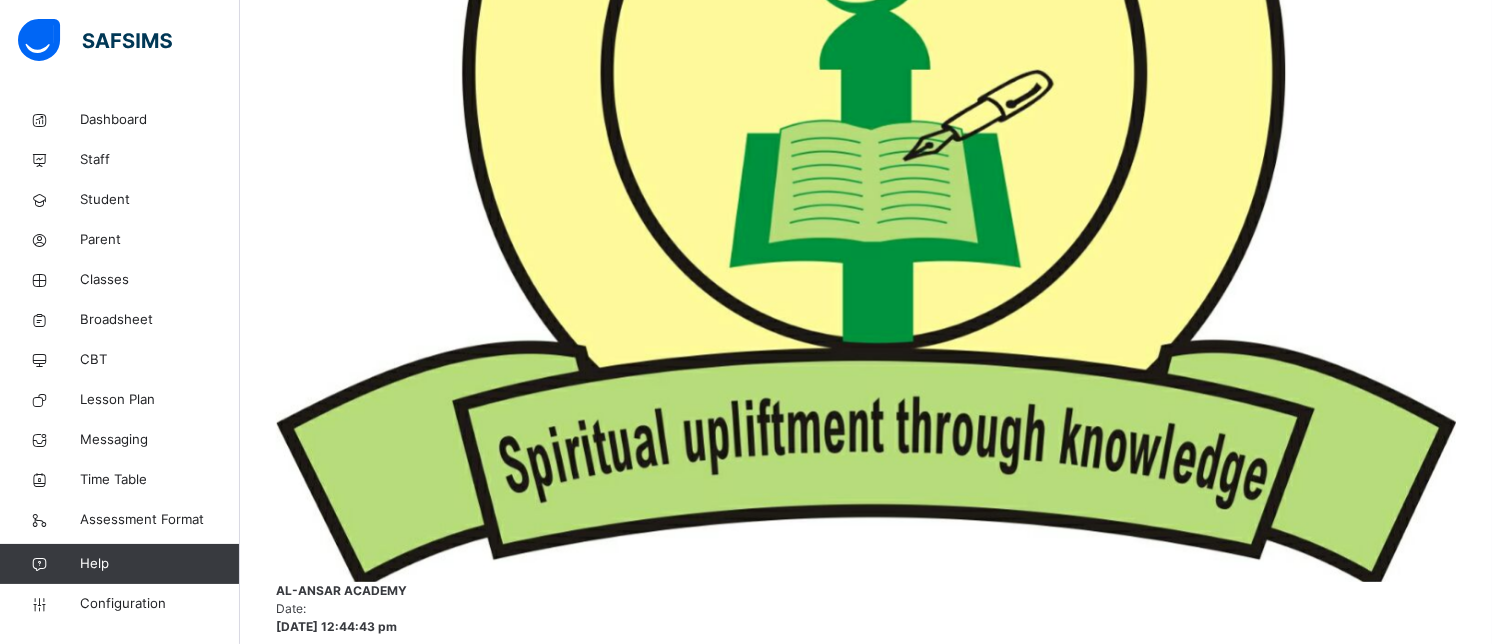 click on "[PERSON_NAME]" at bounding box center [866, 5046] 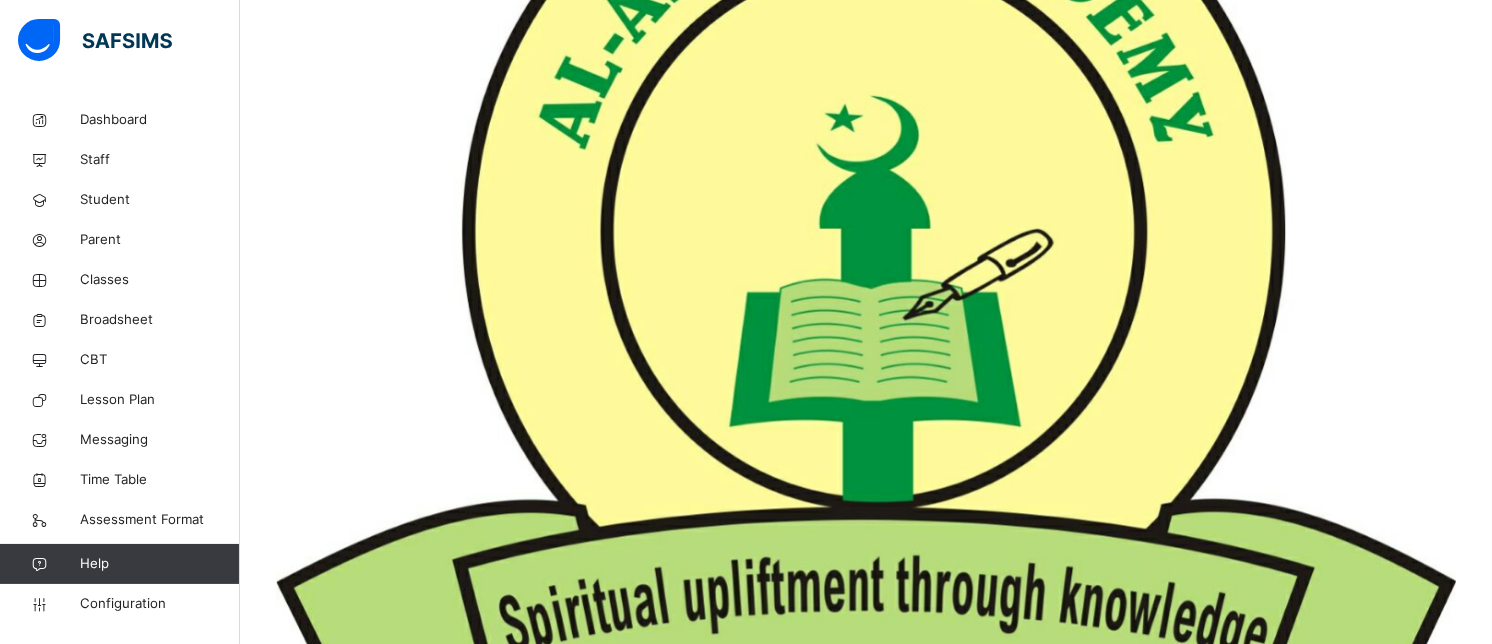 scroll, scrollTop: 740, scrollLeft: 0, axis: vertical 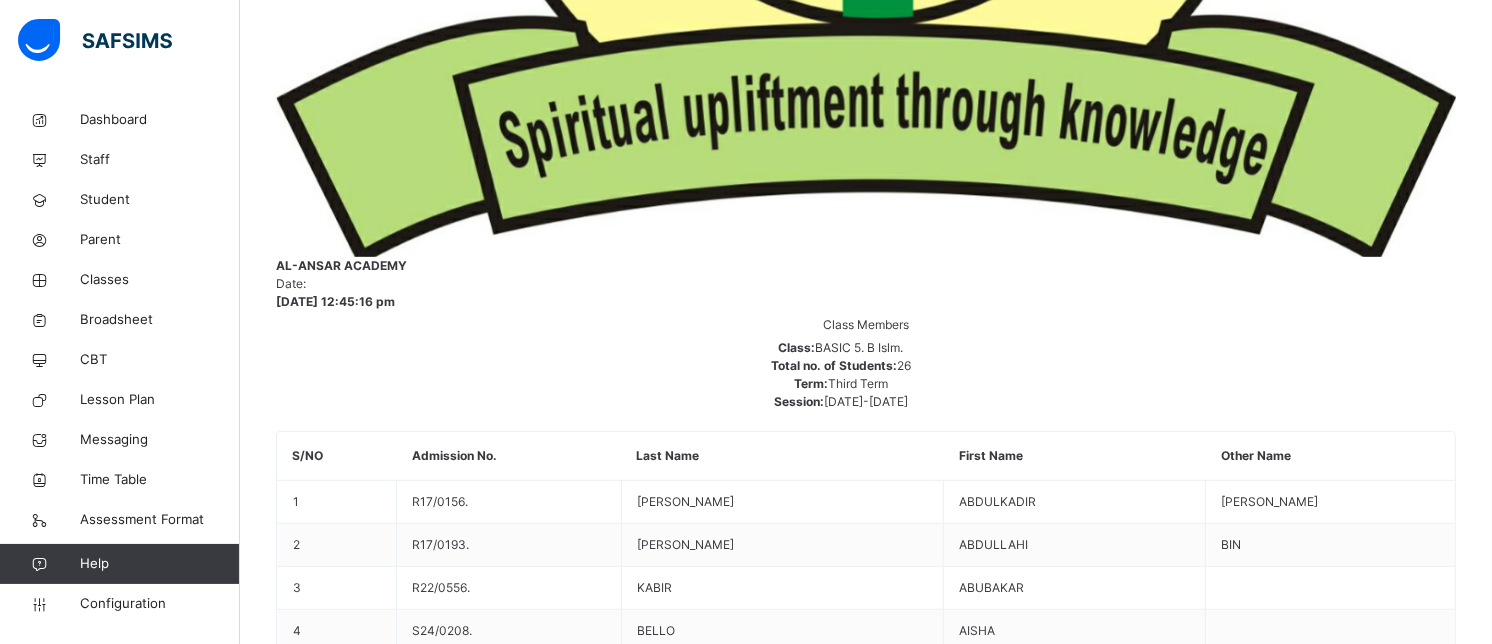 drag, startPoint x: 1496, startPoint y: 626, endPoint x: 1481, endPoint y: 114, distance: 512.21967 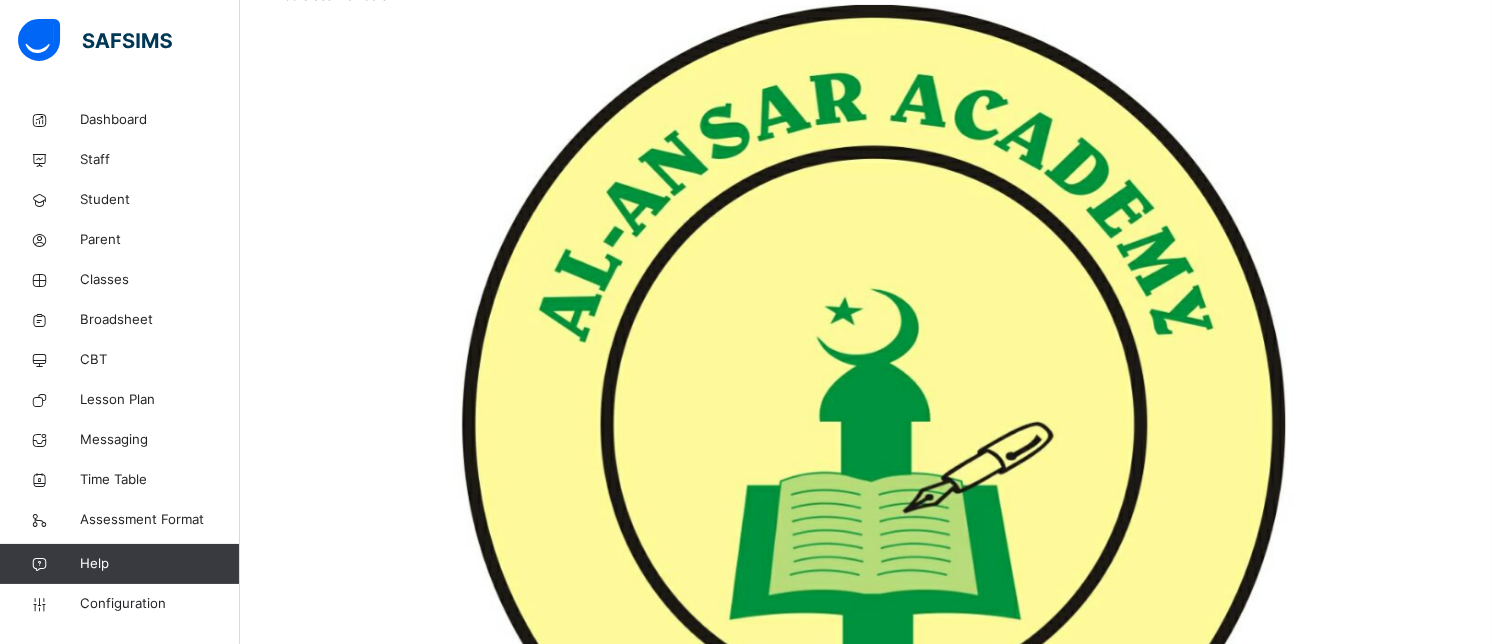 scroll, scrollTop: 453, scrollLeft: 0, axis: vertical 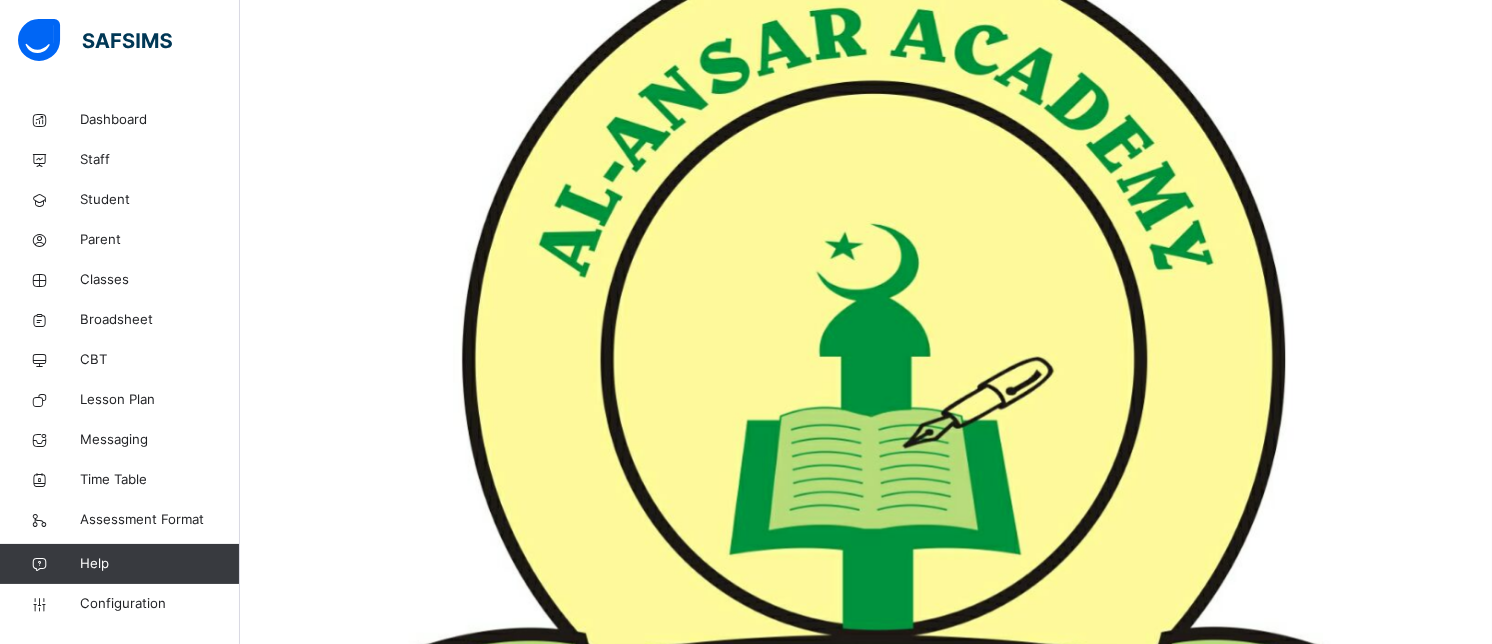 click on "[PERSON_NAME]" at bounding box center (866, 5399) 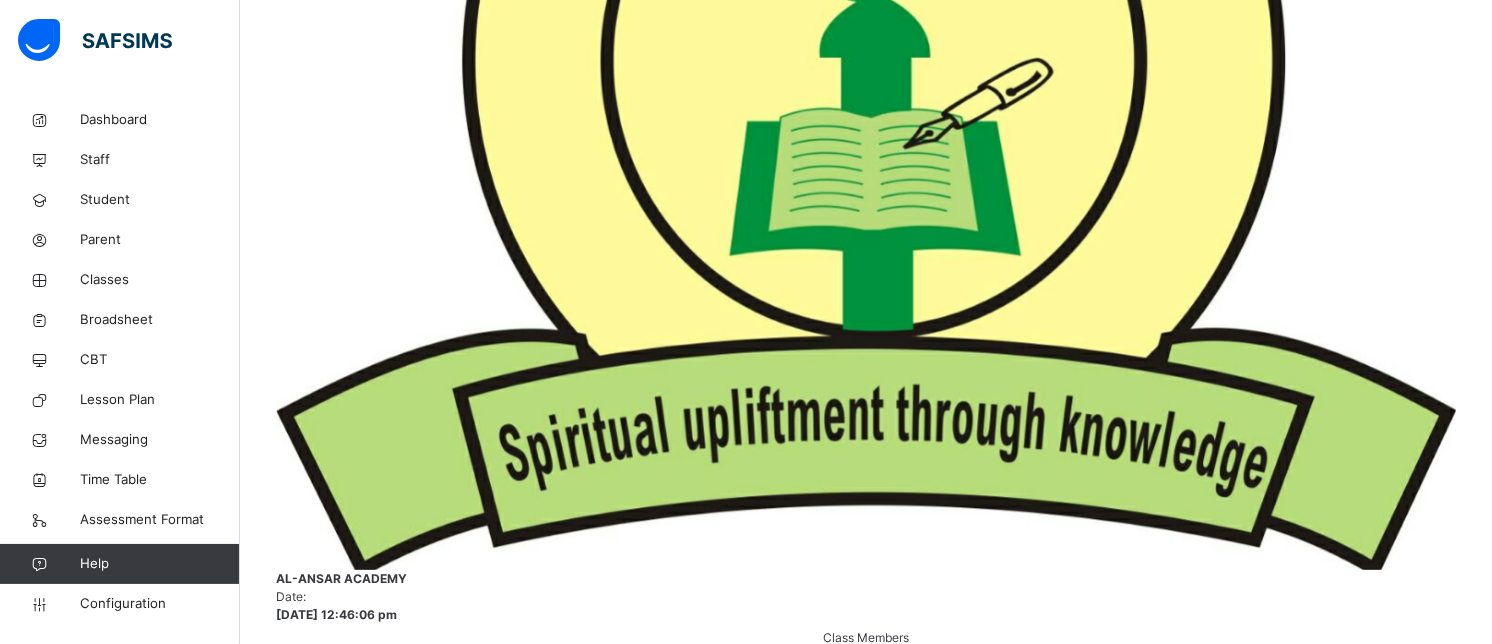 scroll, scrollTop: 666, scrollLeft: 0, axis: vertical 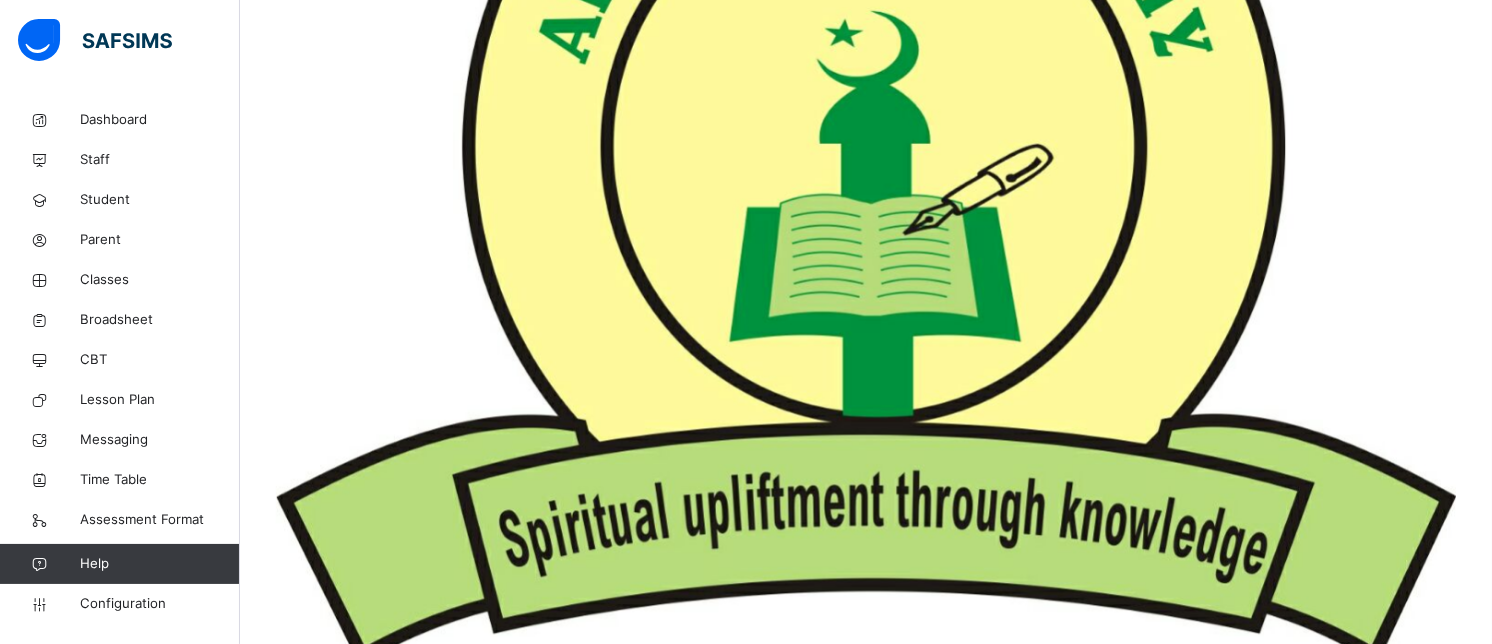 click on "R21/0373." at bounding box center [305, 5269] 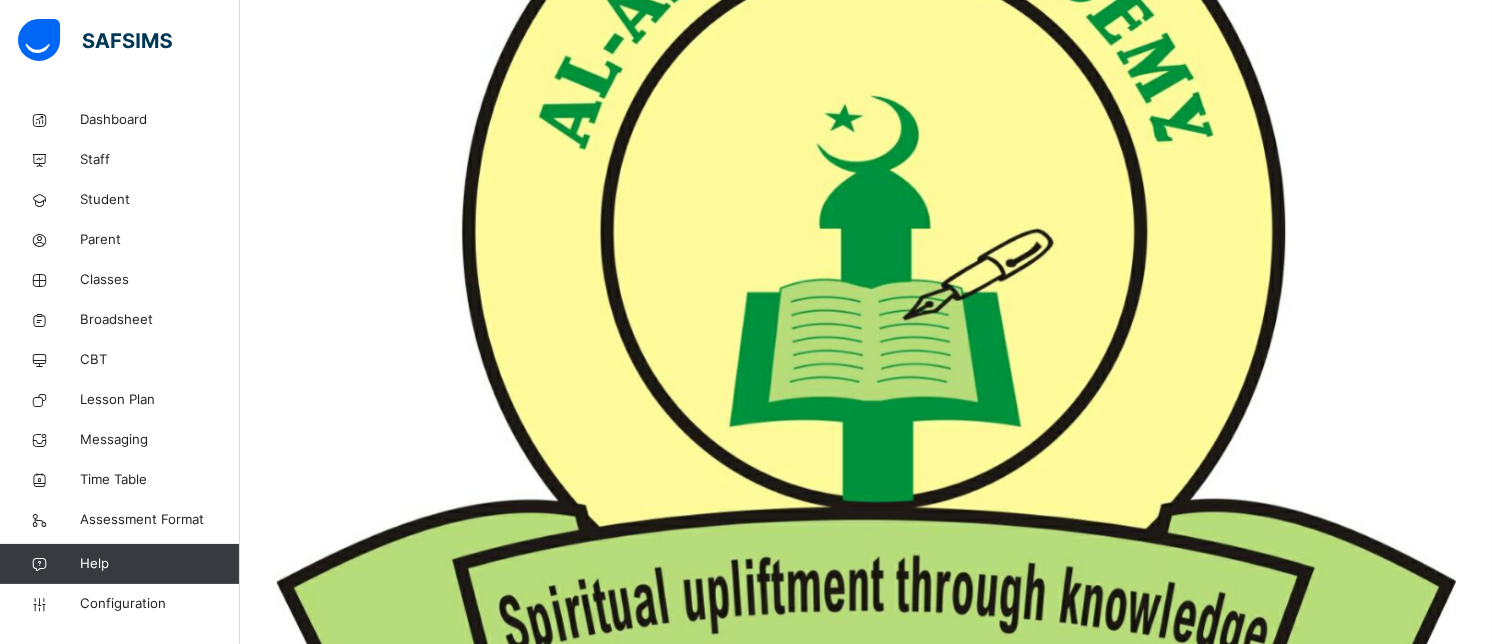scroll, scrollTop: 666, scrollLeft: 0, axis: vertical 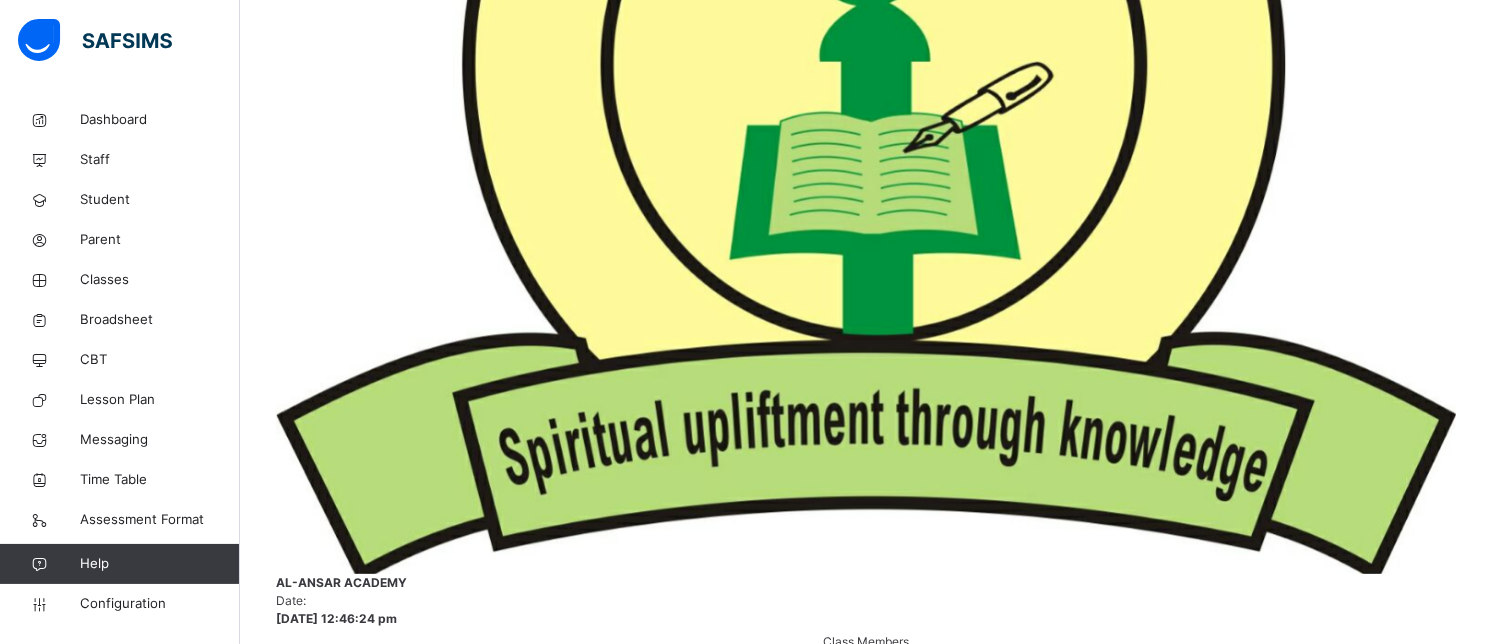 click on "[PERSON_NAME] [PERSON_NAME]" at bounding box center [866, 5170] 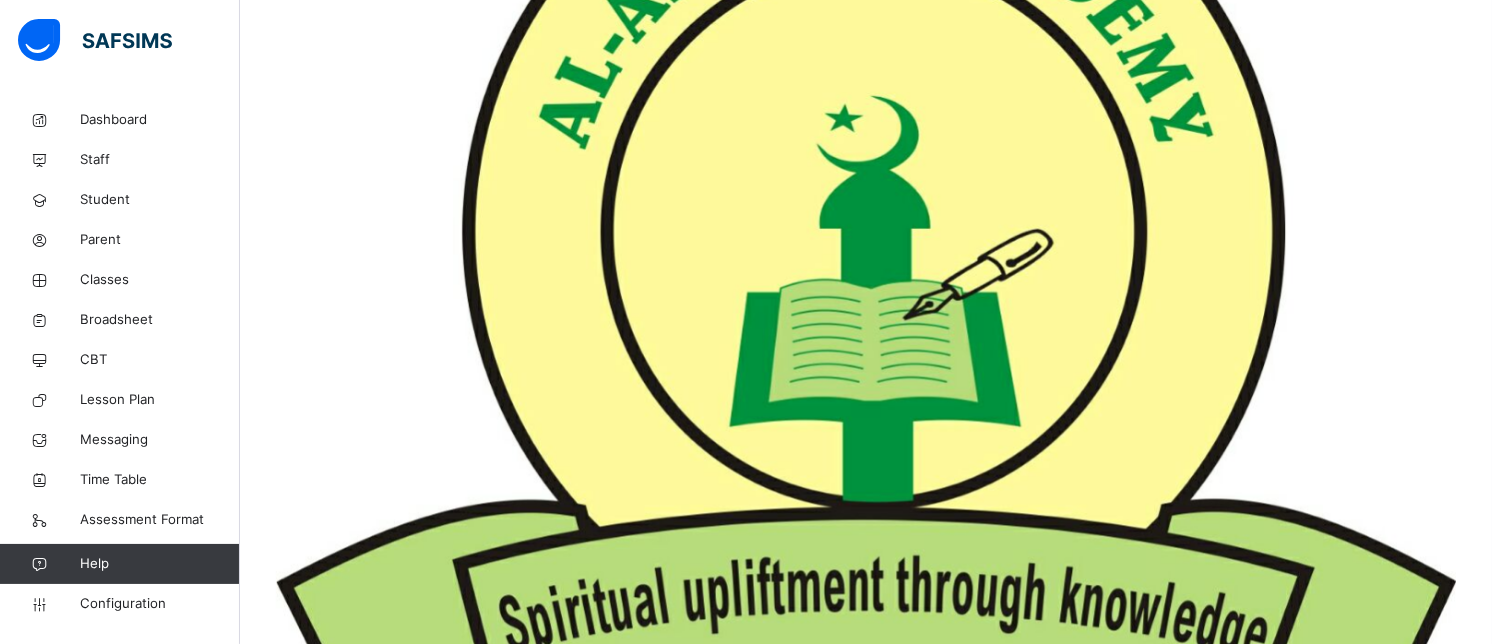 scroll, scrollTop: 748, scrollLeft: 0, axis: vertical 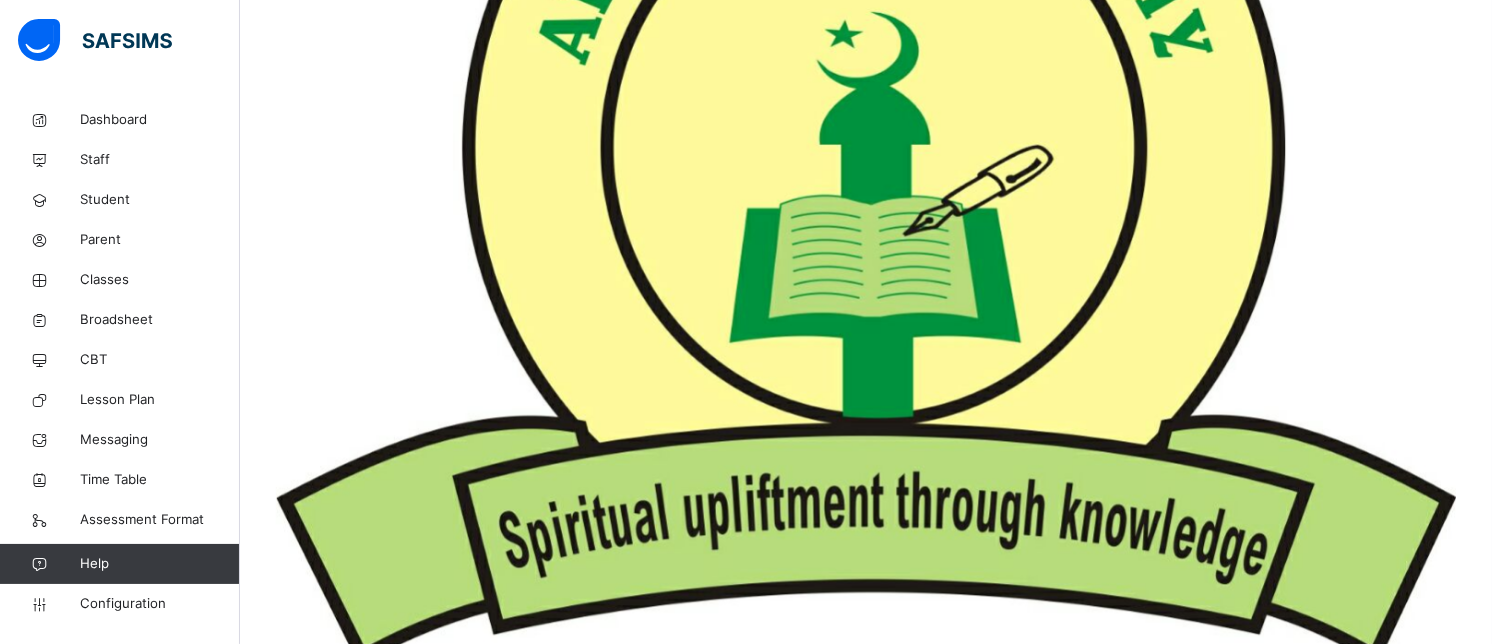 click on "[PERSON_NAME]" at bounding box center [866, 5121] 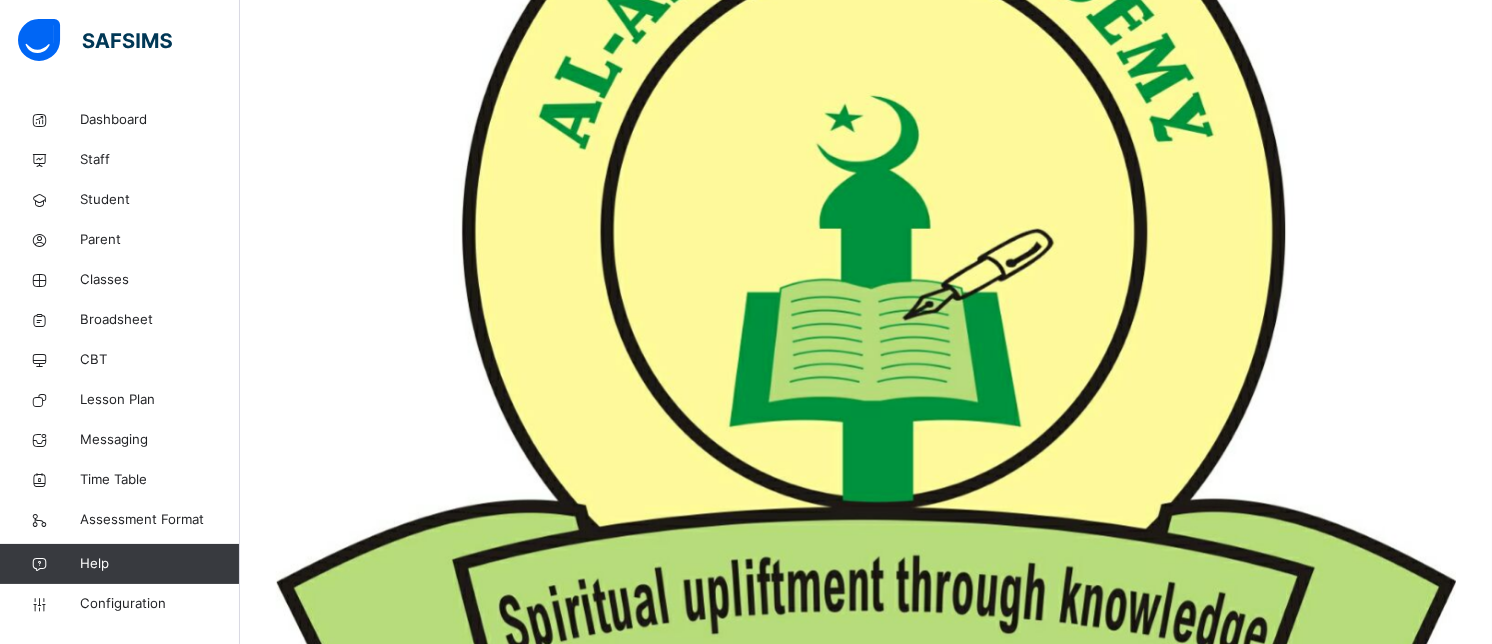 scroll, scrollTop: 665, scrollLeft: 0, axis: vertical 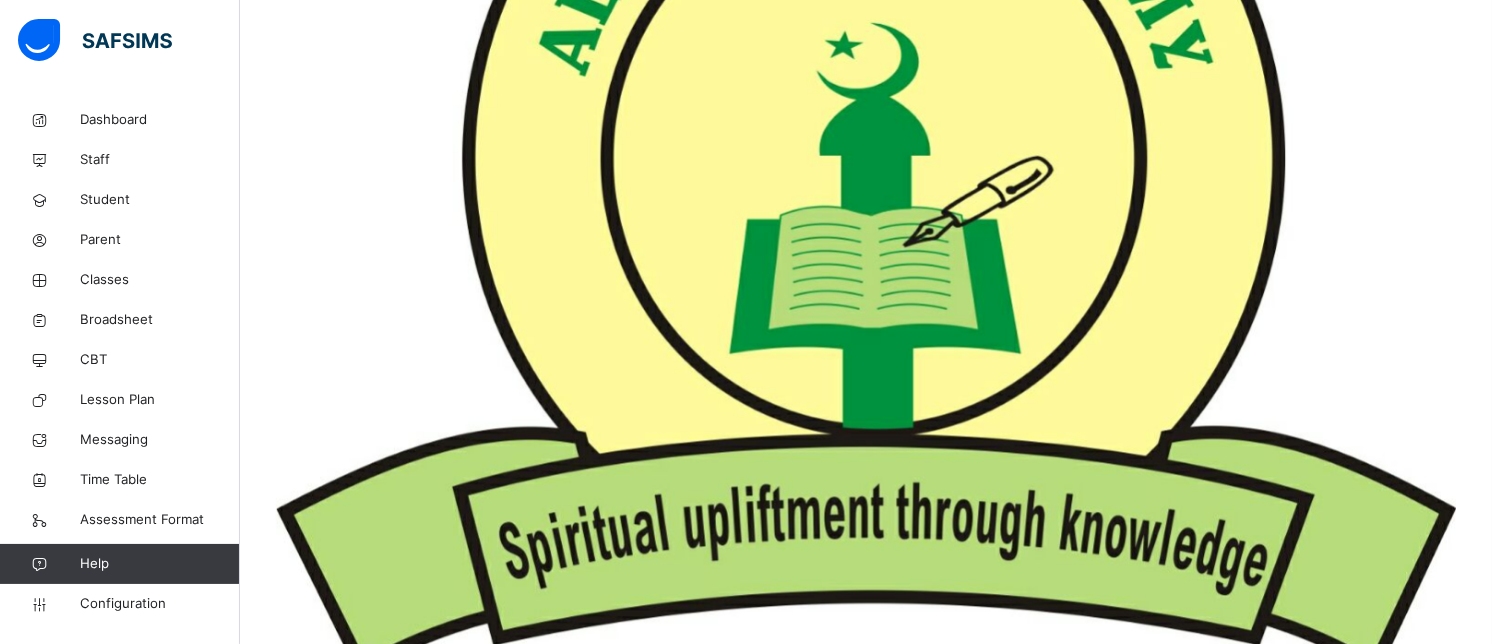 click on "[PERSON_NAME]" at bounding box center (866, 5132) 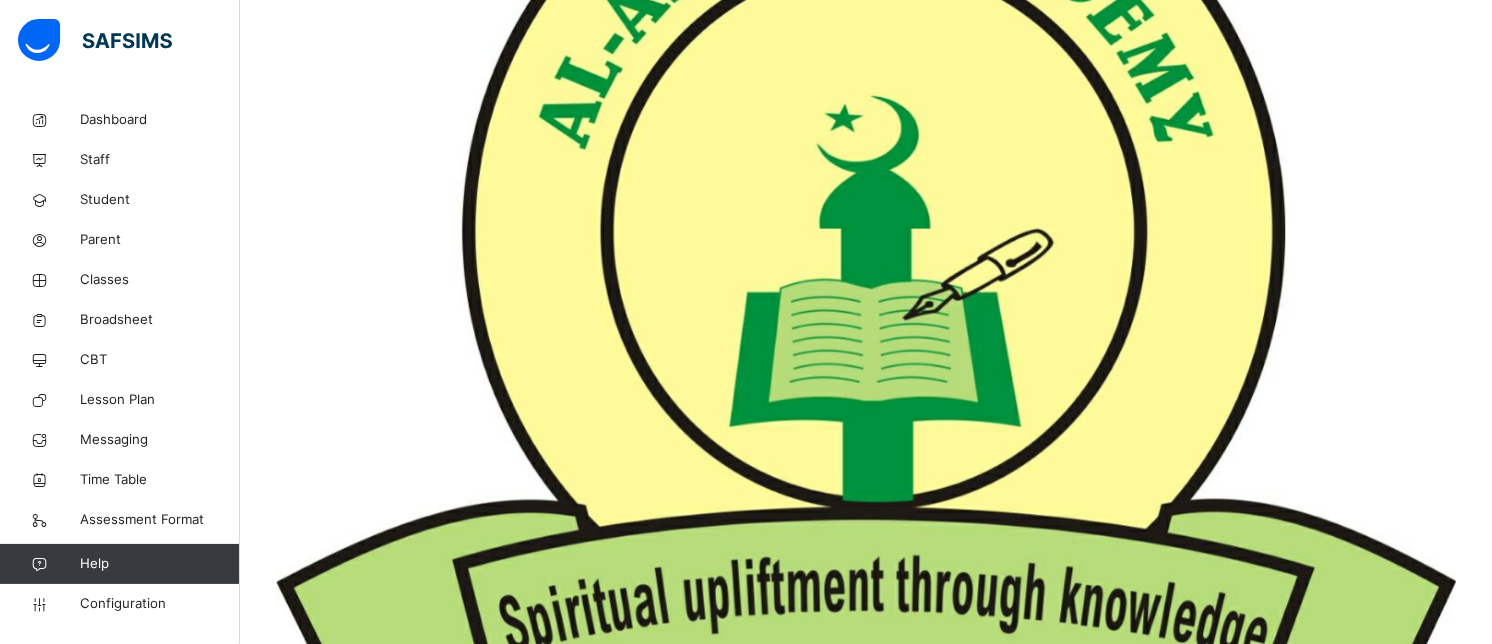 scroll, scrollTop: 654, scrollLeft: 0, axis: vertical 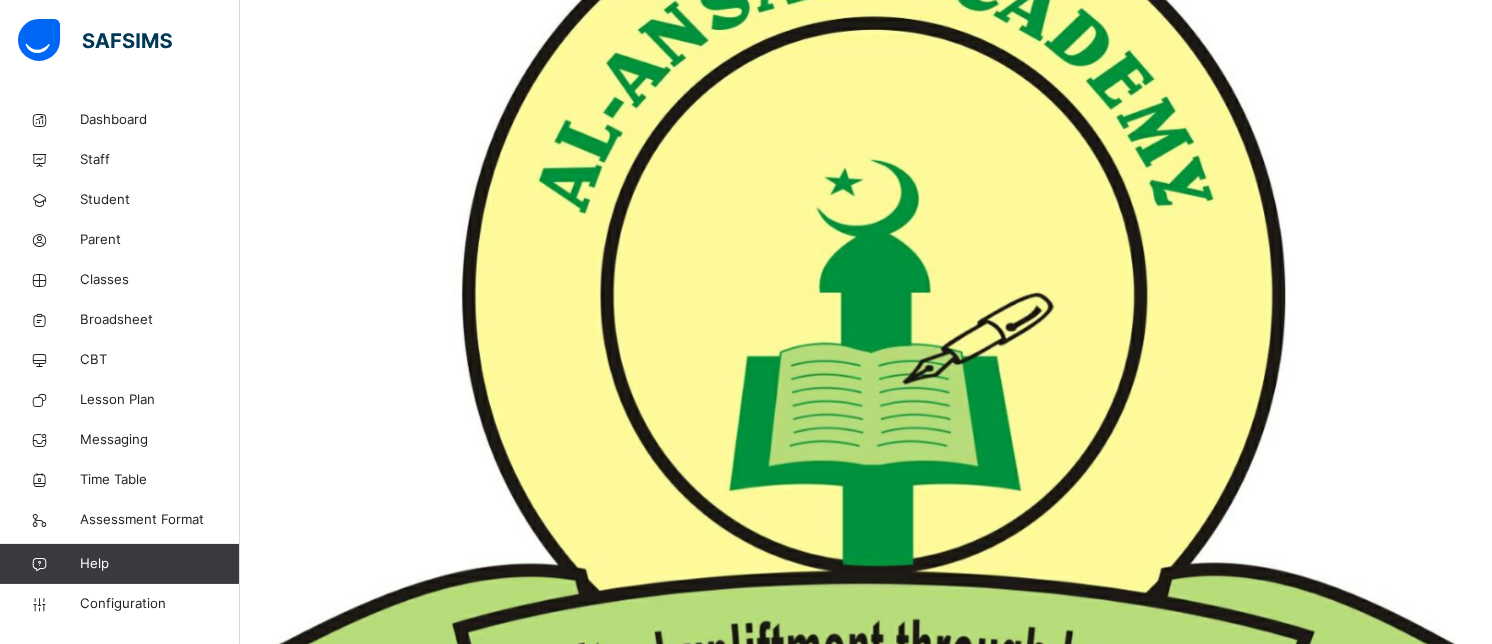 click on "[PERSON_NAME] R22/0556." at bounding box center [866, 5278] 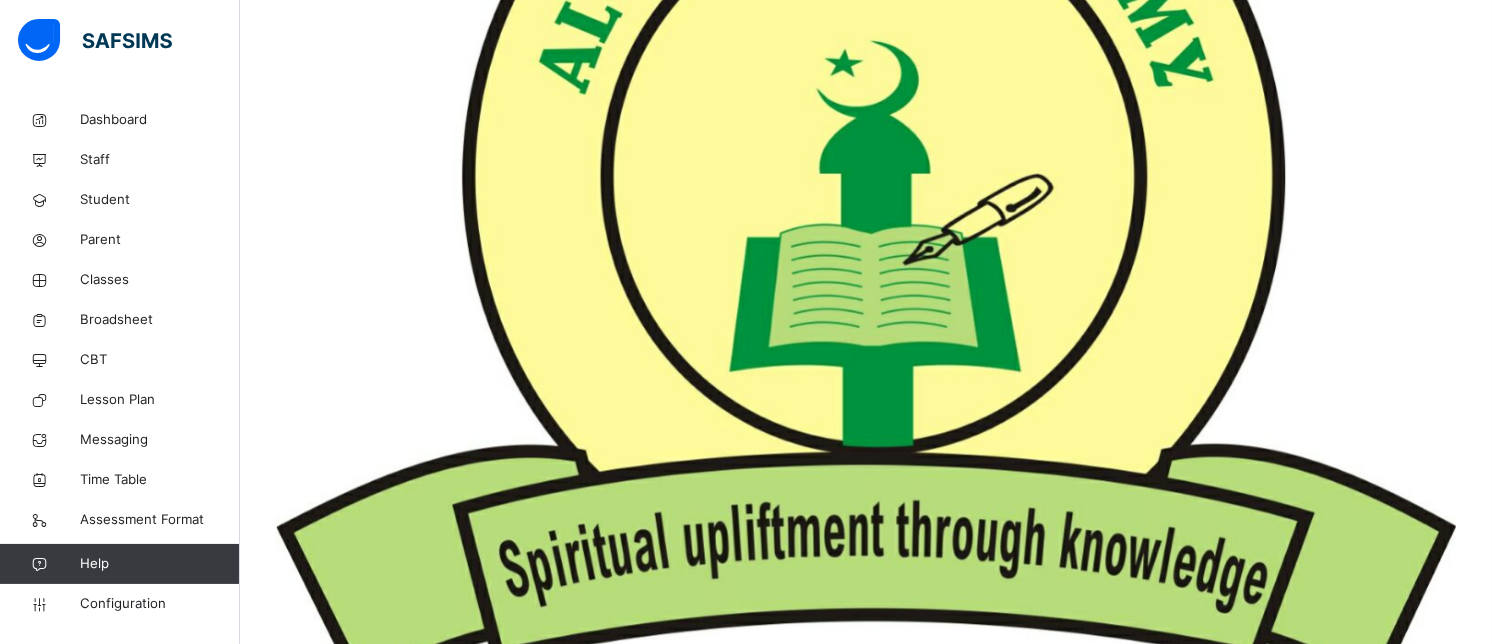 scroll, scrollTop: 633, scrollLeft: 0, axis: vertical 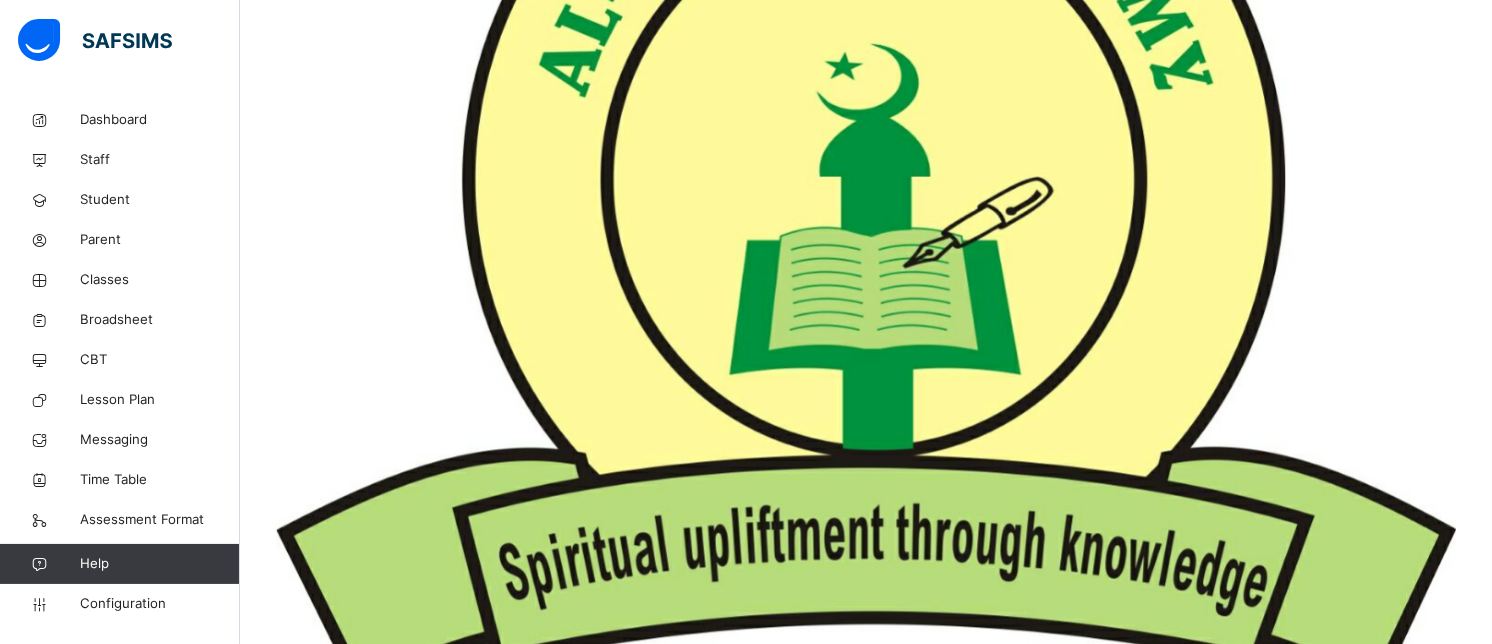 click on "[PERSON_NAME]" at bounding box center [866, 5417] 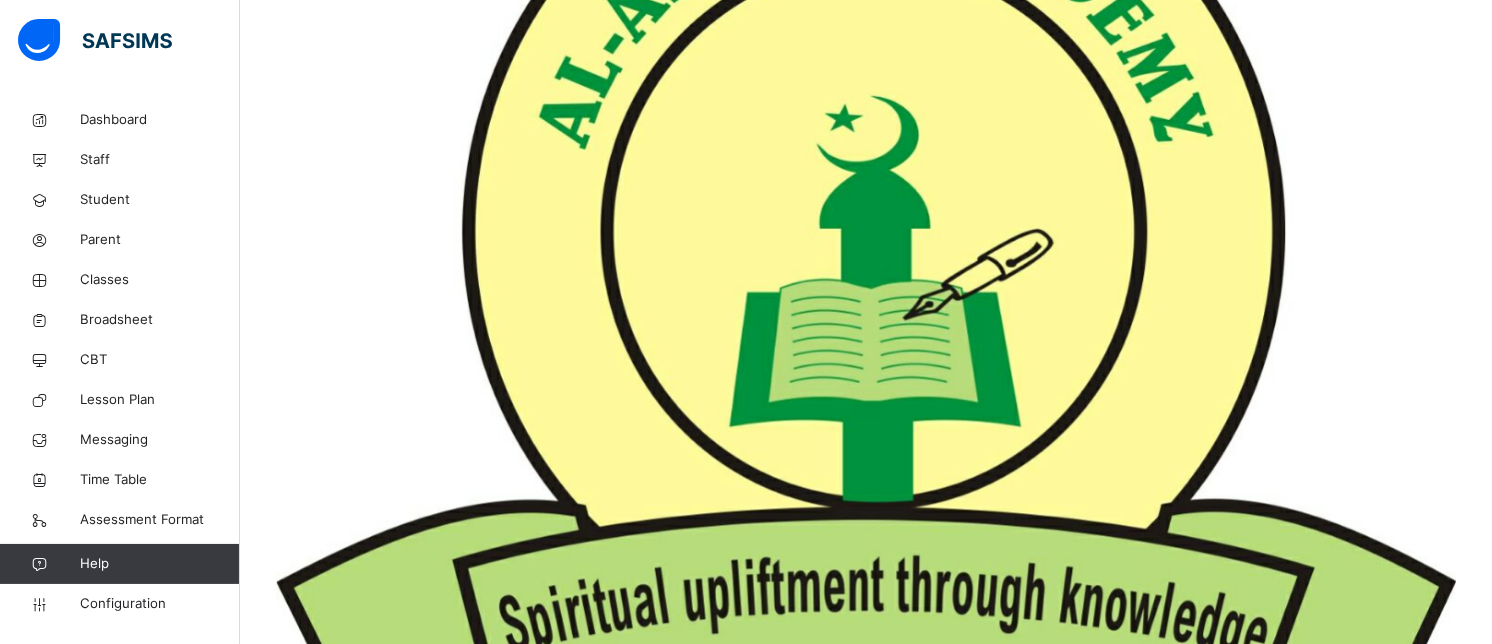 scroll, scrollTop: 236, scrollLeft: 0, axis: vertical 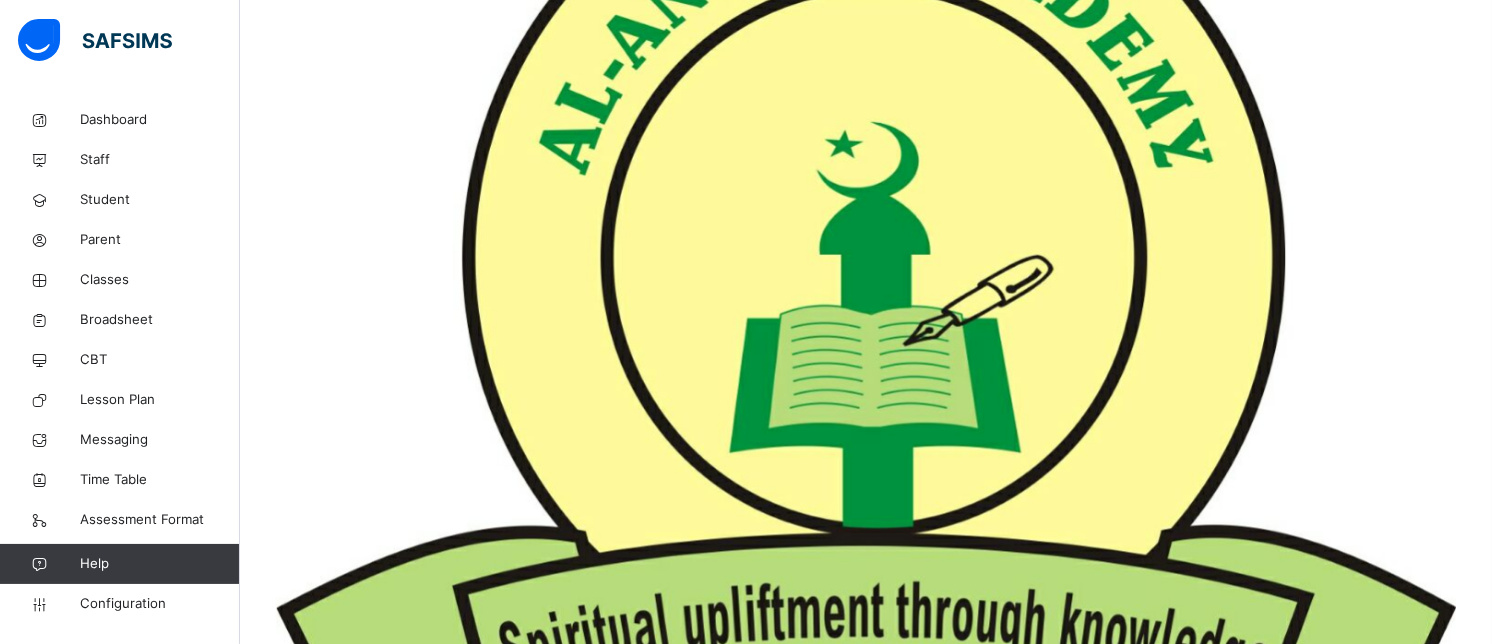 click on "[PERSON_NAME] R22/0532." at bounding box center (866, 5504) 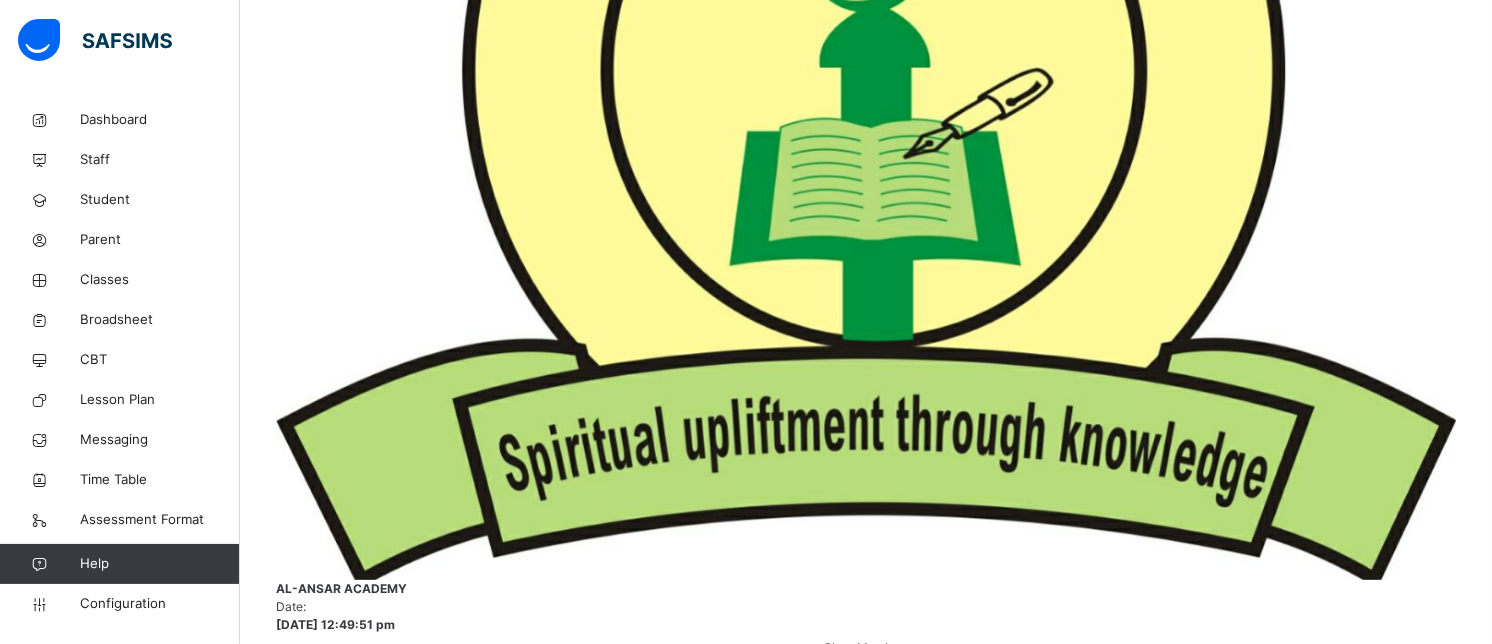 scroll, scrollTop: 738, scrollLeft: 0, axis: vertical 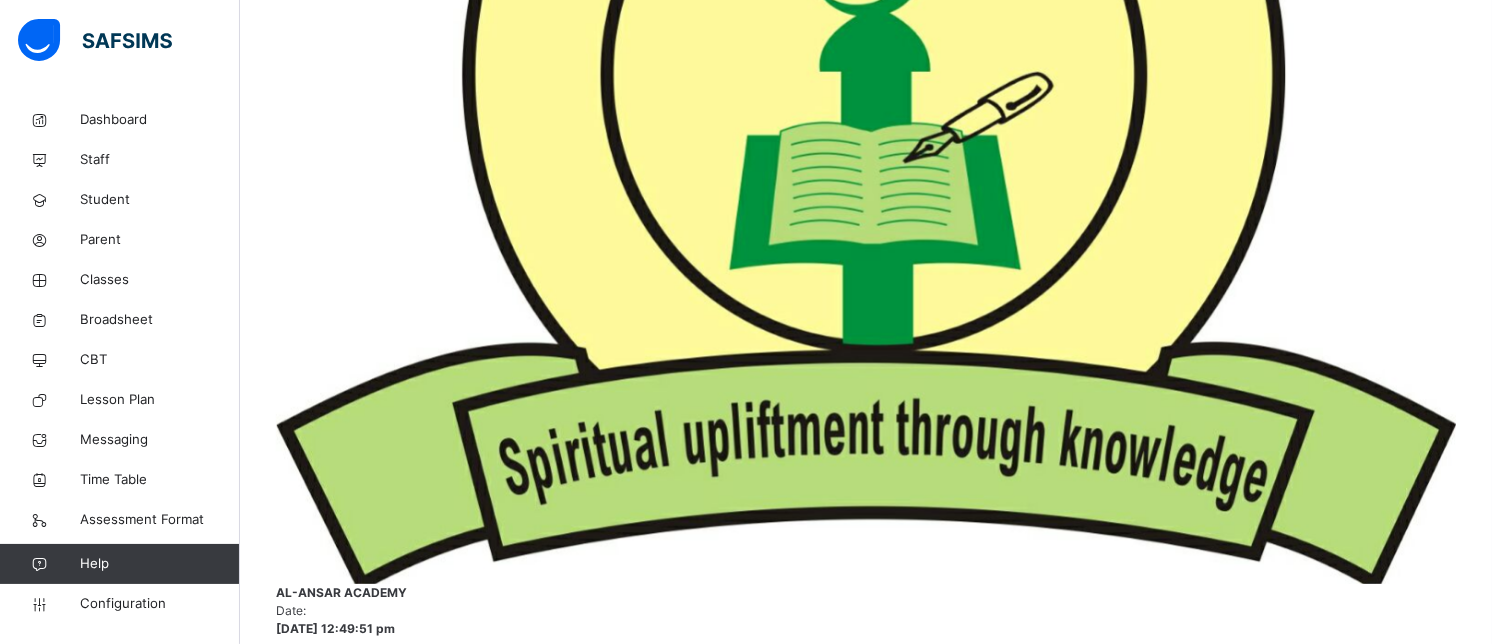 click on "[PERSON_NAME]" at bounding box center (866, 5378) 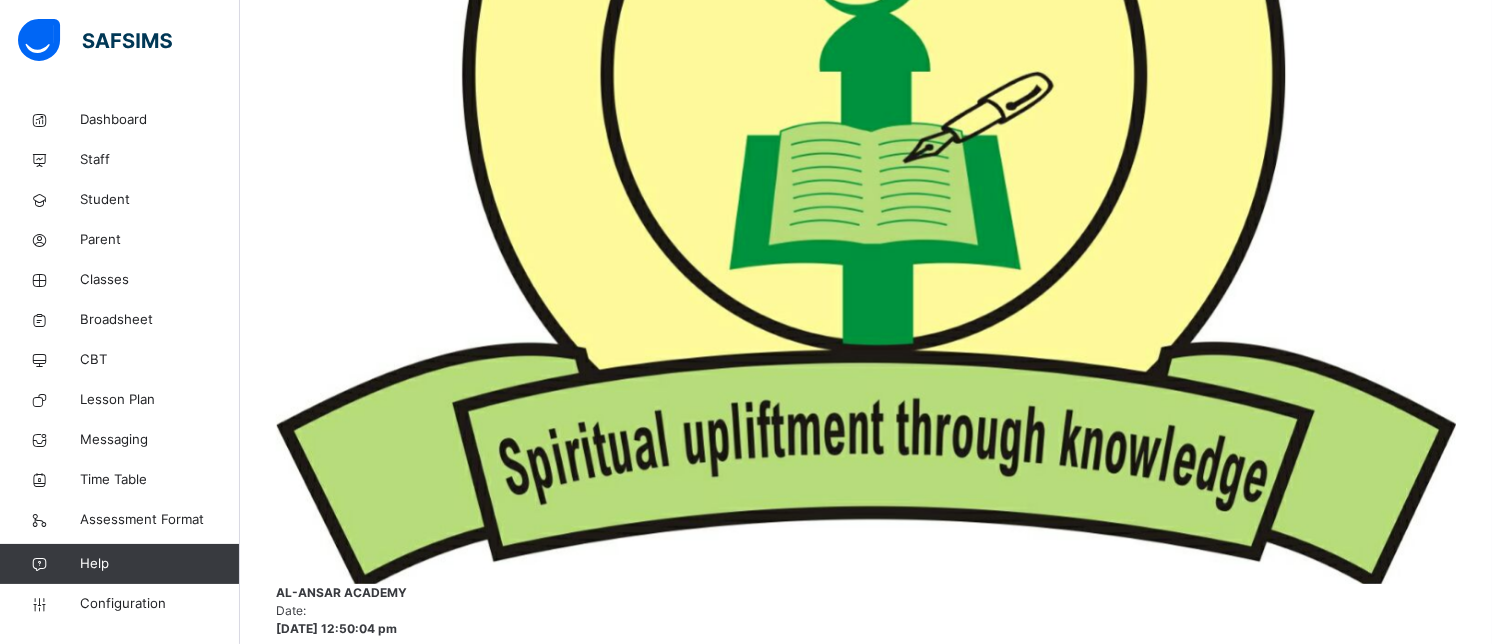 scroll, scrollTop: 581, scrollLeft: 0, axis: vertical 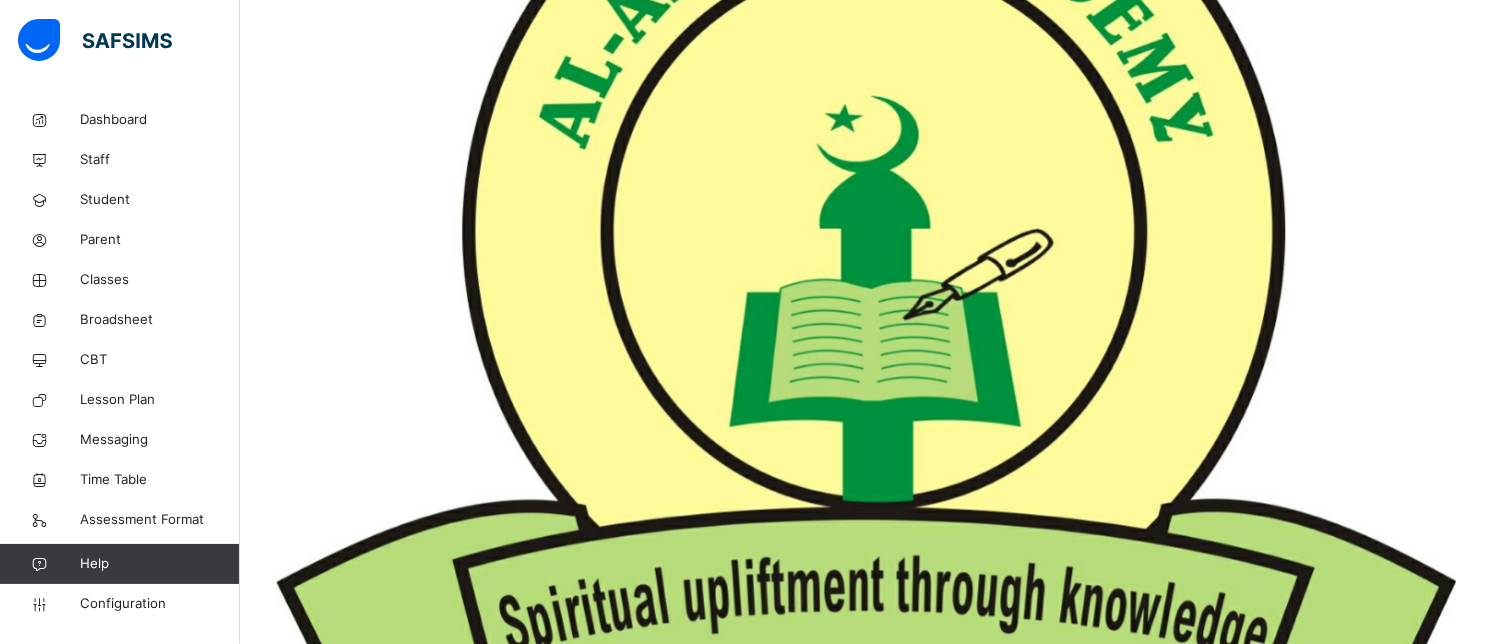click on "[PERSON_NAME] R21/0365" at bounding box center (866, 5544) 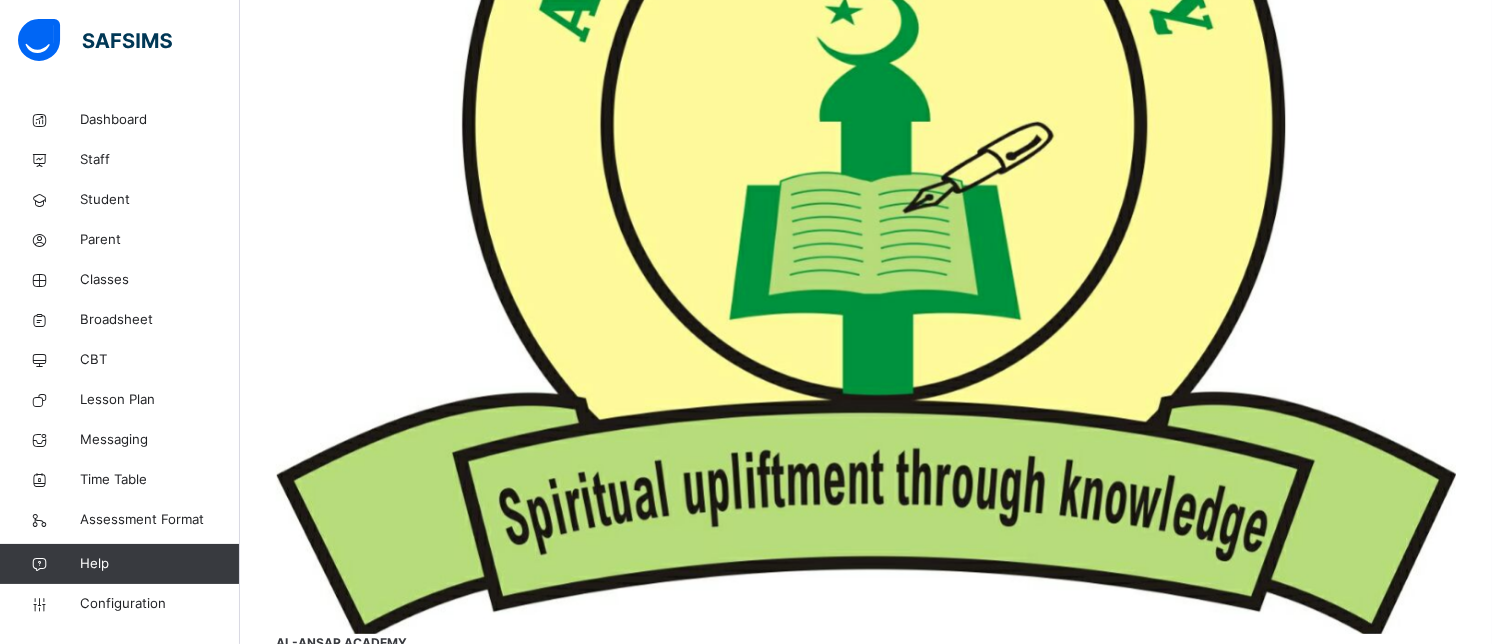 scroll, scrollTop: 678, scrollLeft: 0, axis: vertical 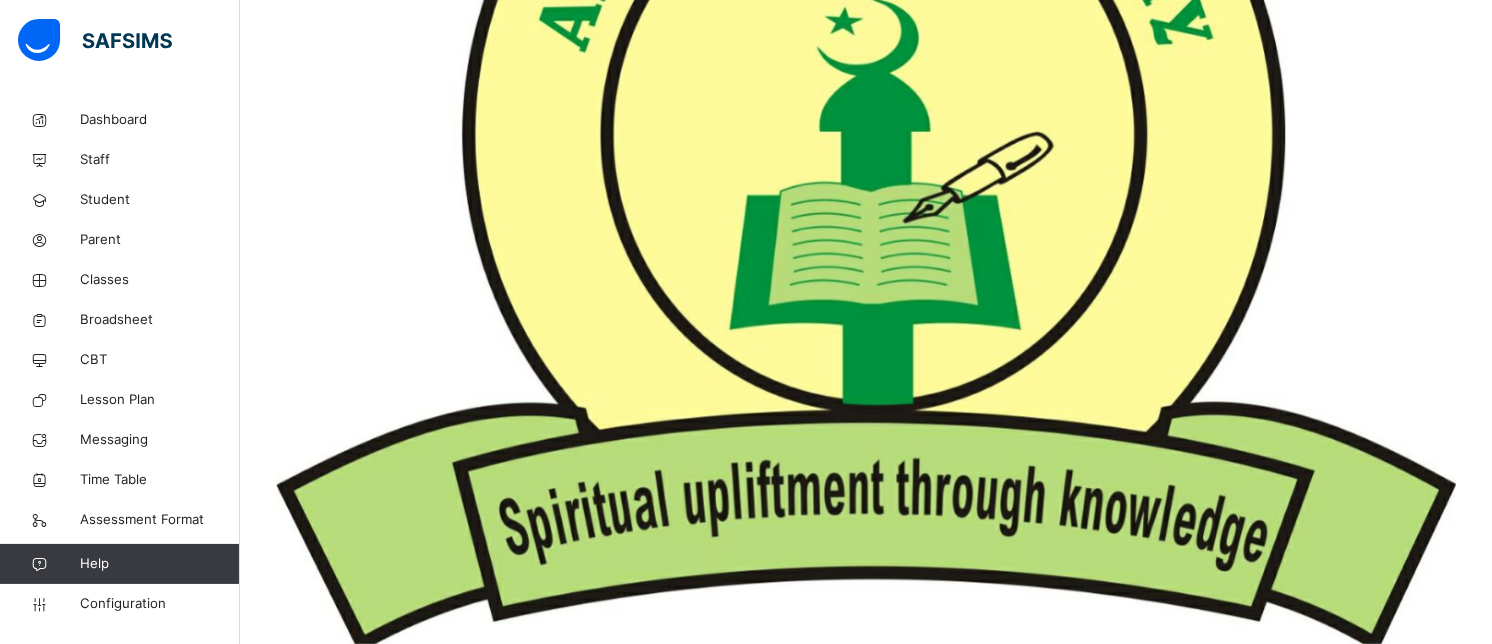 click on "[PERSON_NAME]" at bounding box center [866, 5504] 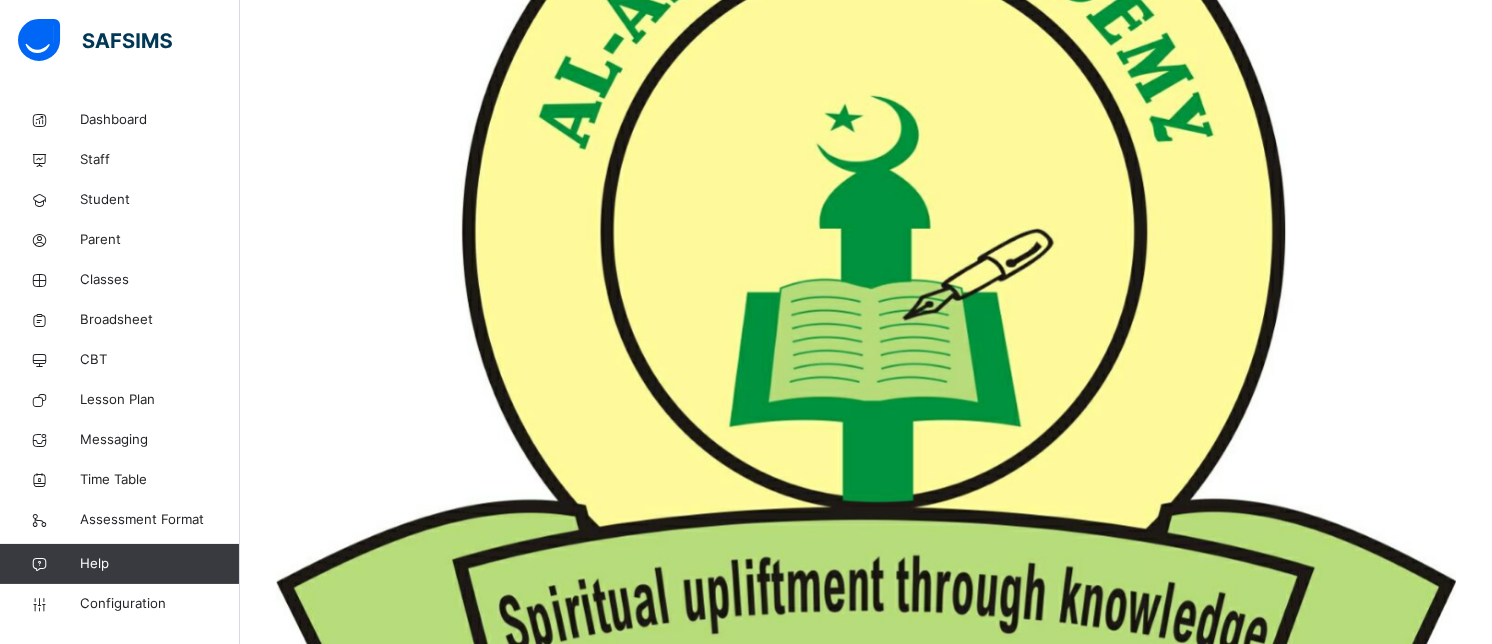 click on "[PERSON_NAME]" at bounding box center [866, 5601] 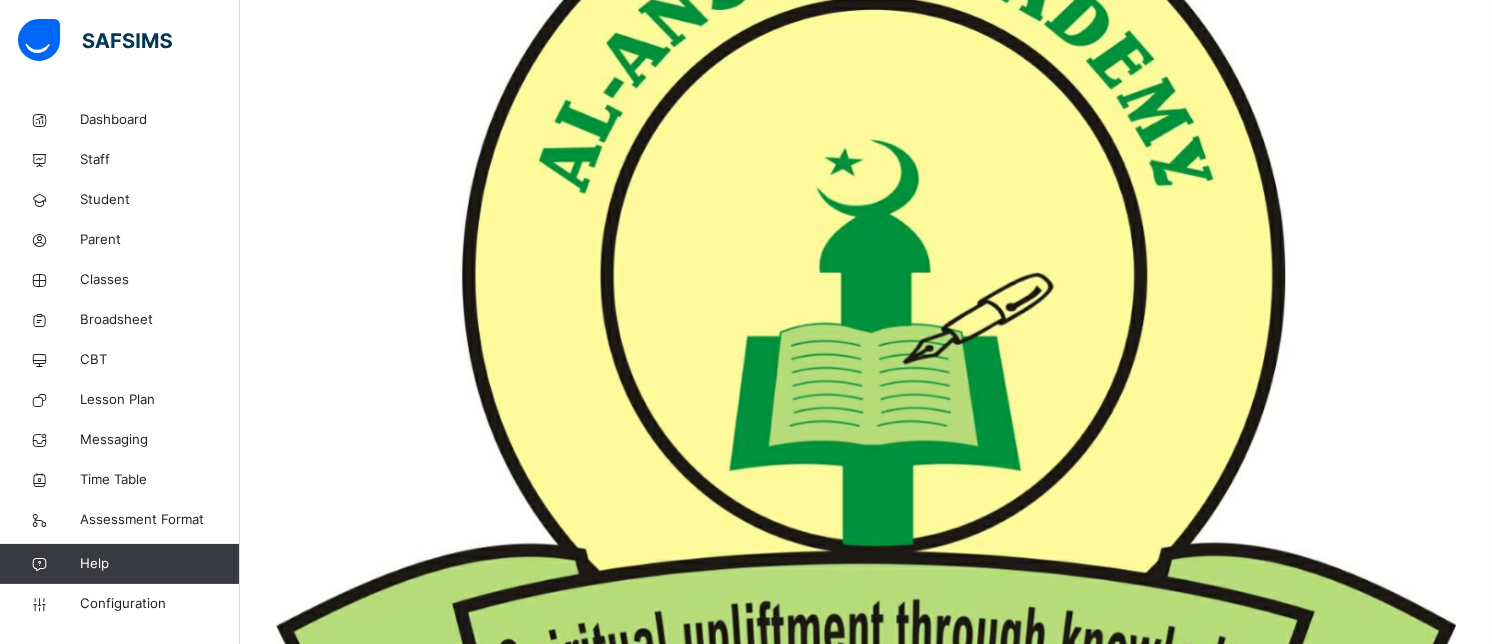 scroll, scrollTop: 541, scrollLeft: 0, axis: vertical 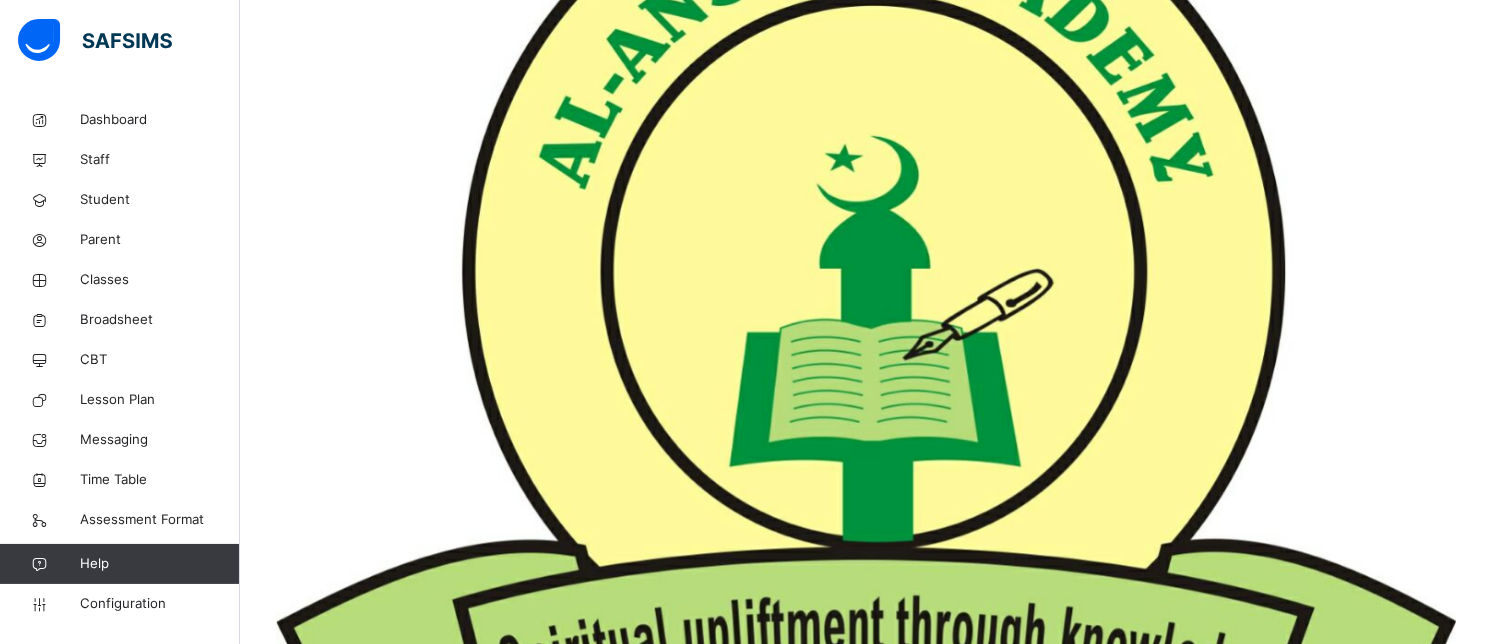 click on "R18/0232." at bounding box center [305, 5724] 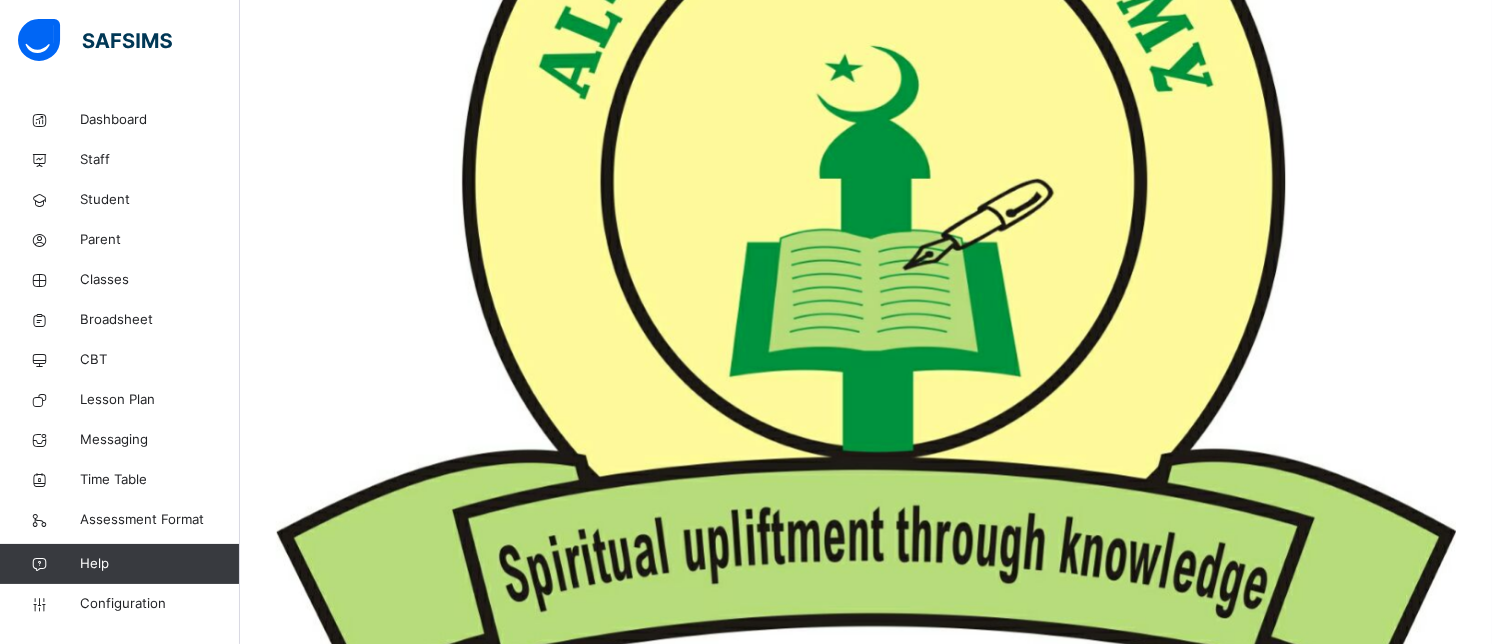 scroll, scrollTop: 570, scrollLeft: 0, axis: vertical 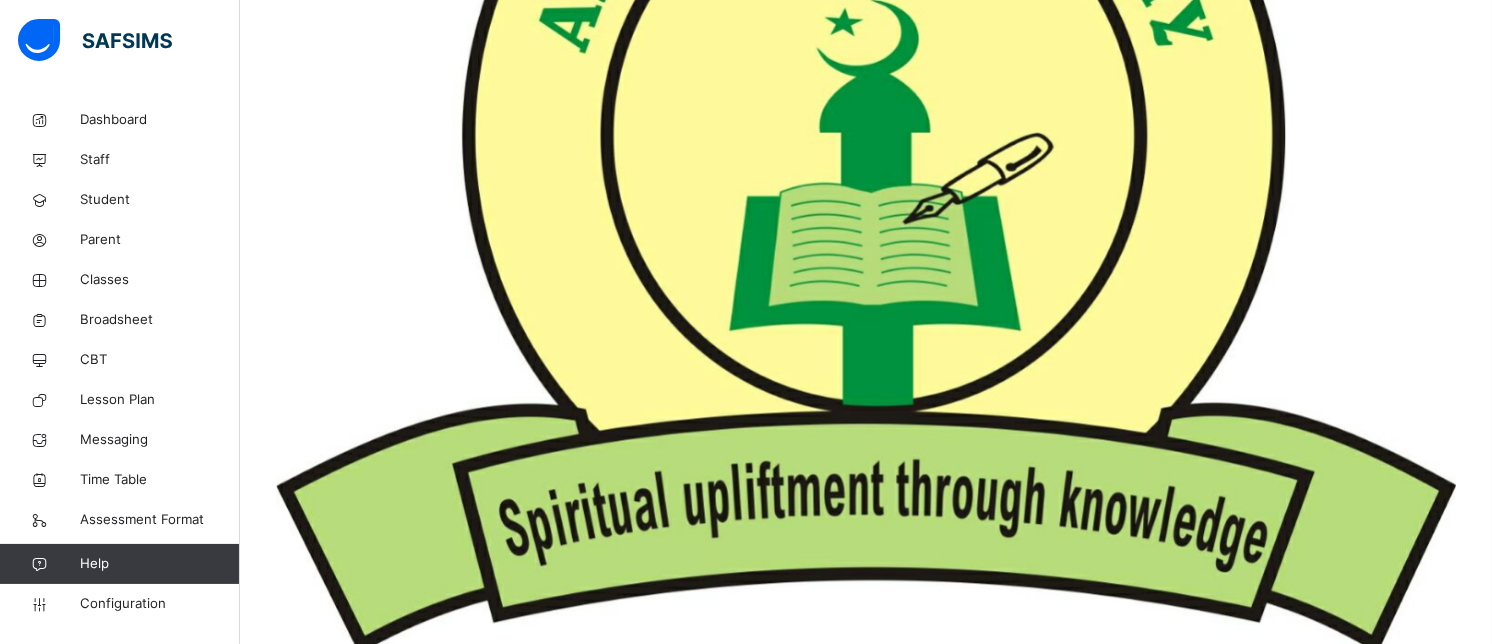 click on "[PERSON_NAME]" at bounding box center (866, 5637) 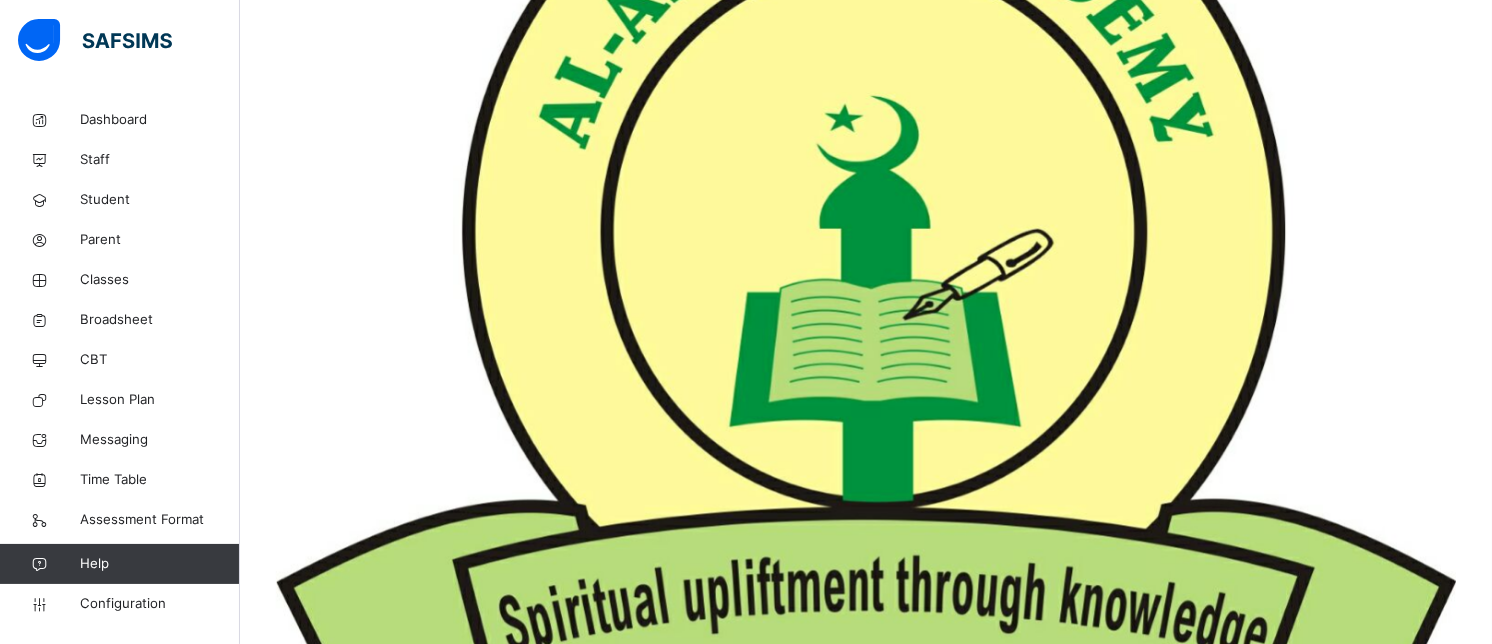 click on "[PERSON_NAME]" at bounding box center (866, 5733) 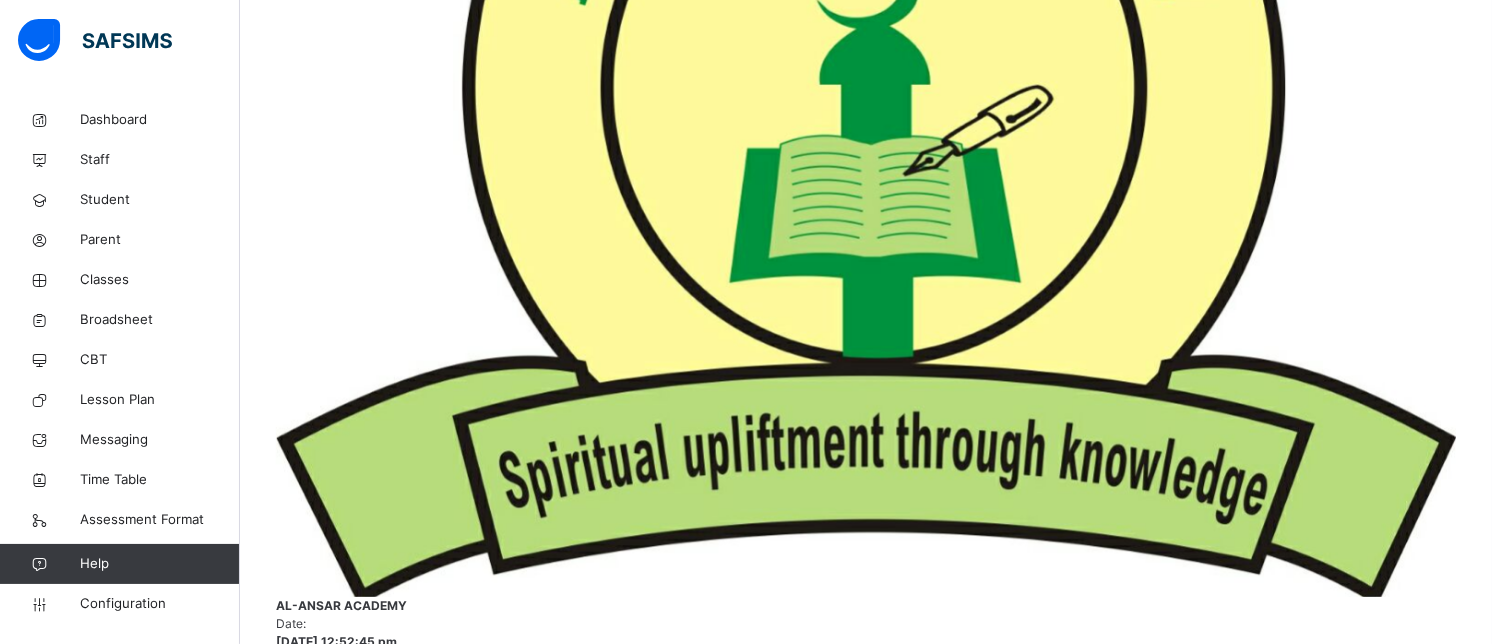 scroll, scrollTop: 721, scrollLeft: 0, axis: vertical 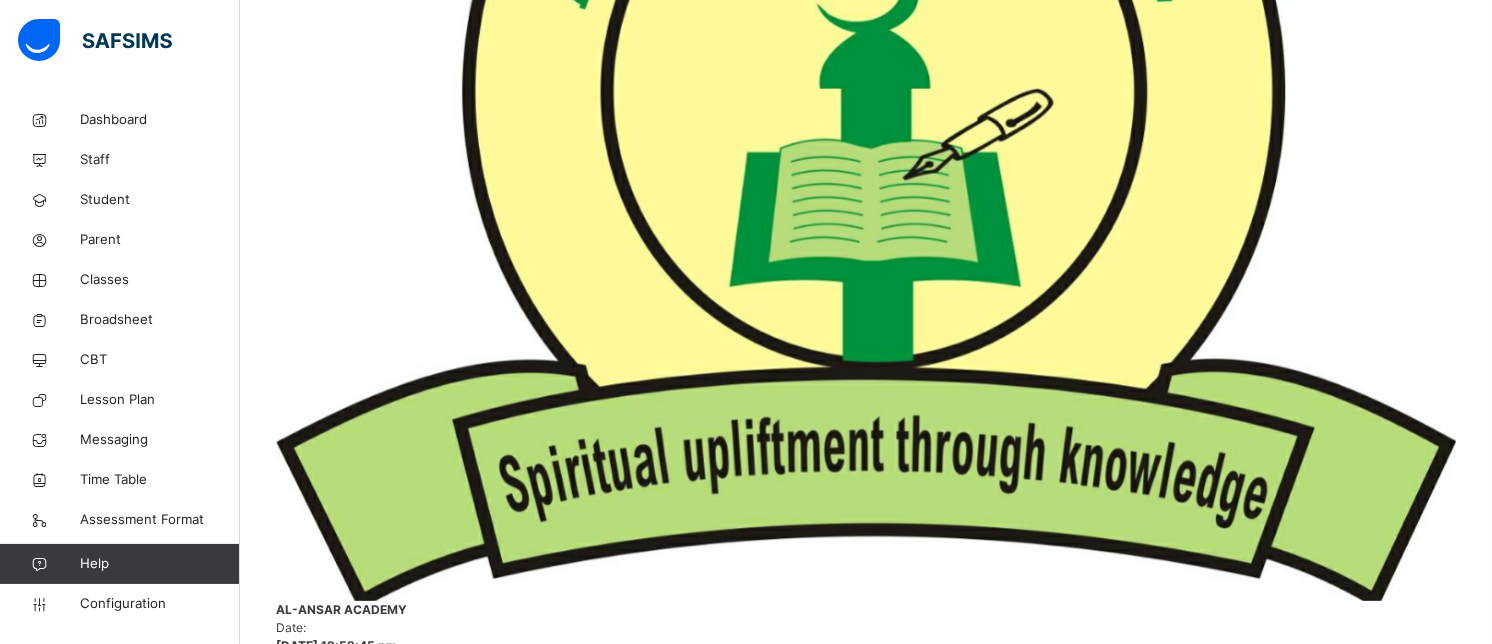 click on "[PERSON_NAME]" at bounding box center [866, 5659] 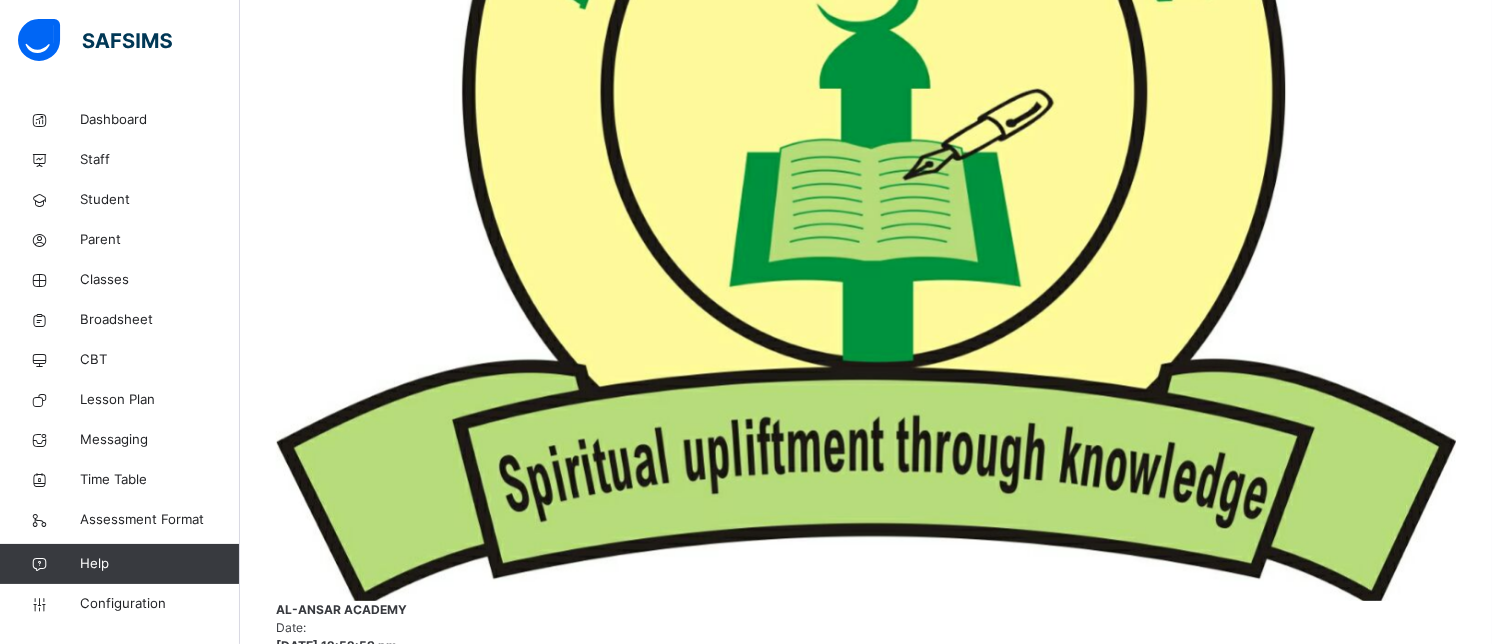 scroll, scrollTop: 581, scrollLeft: 0, axis: vertical 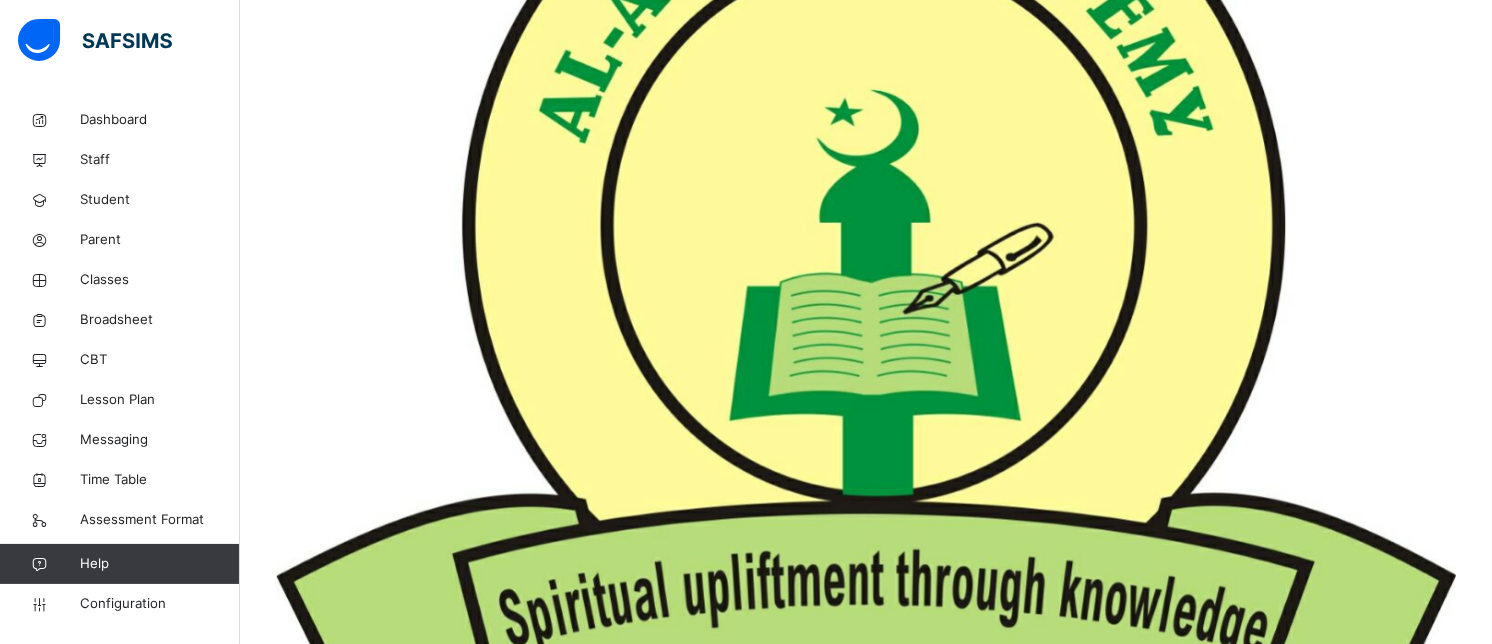 click on "[PERSON_NAME] S25/0238." at bounding box center (866, 5868) 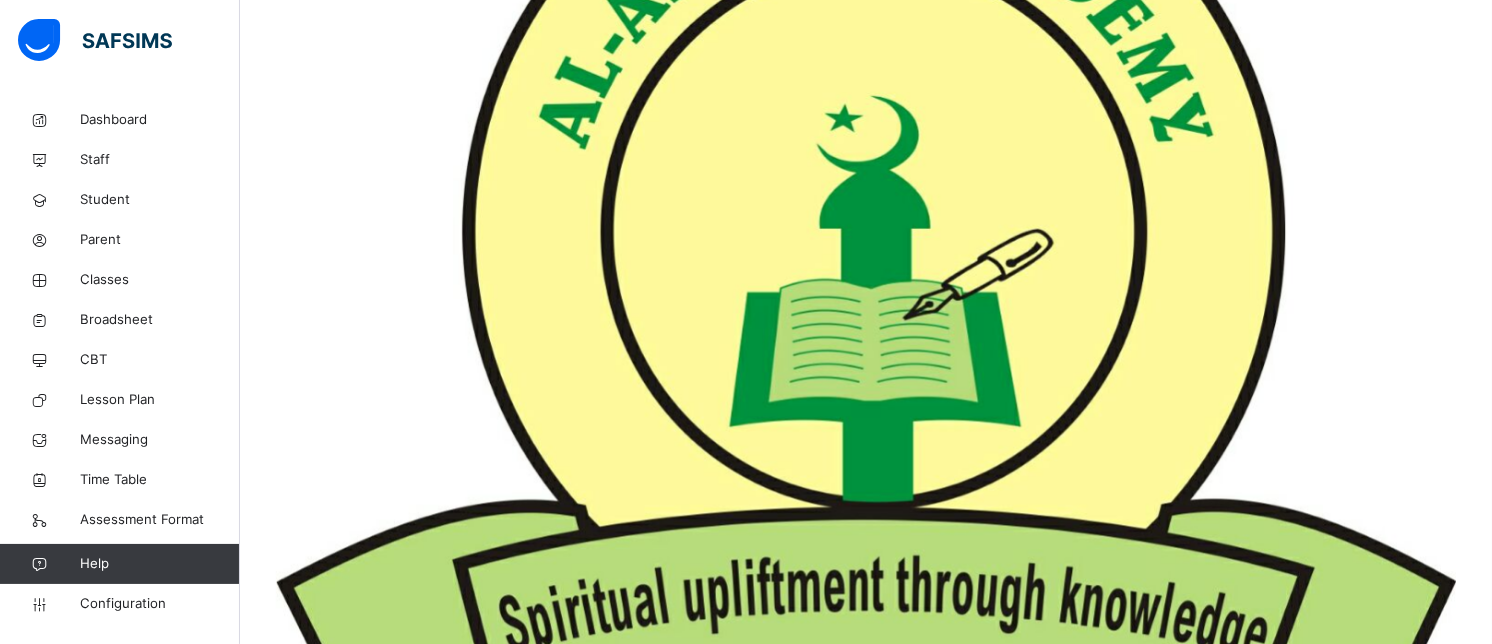 scroll, scrollTop: 747, scrollLeft: 0, axis: vertical 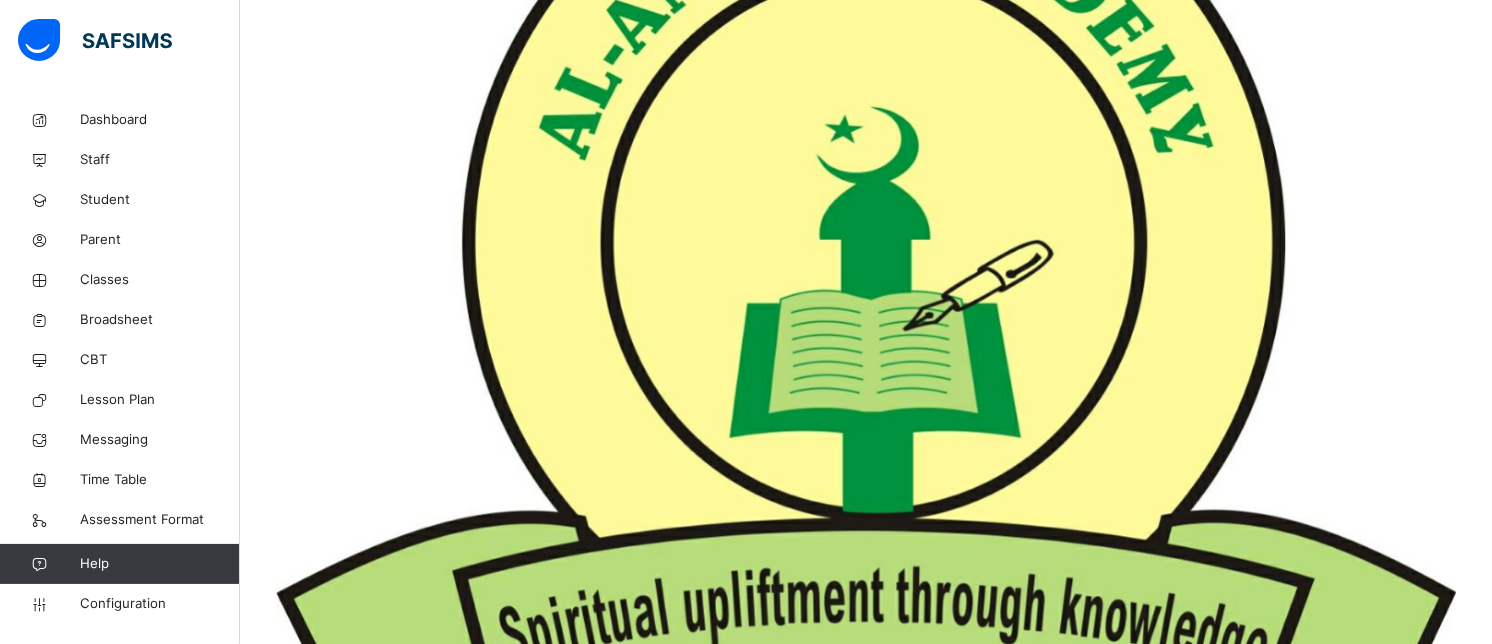 click on "[PERSON_NAME]" at bounding box center (866, 5942) 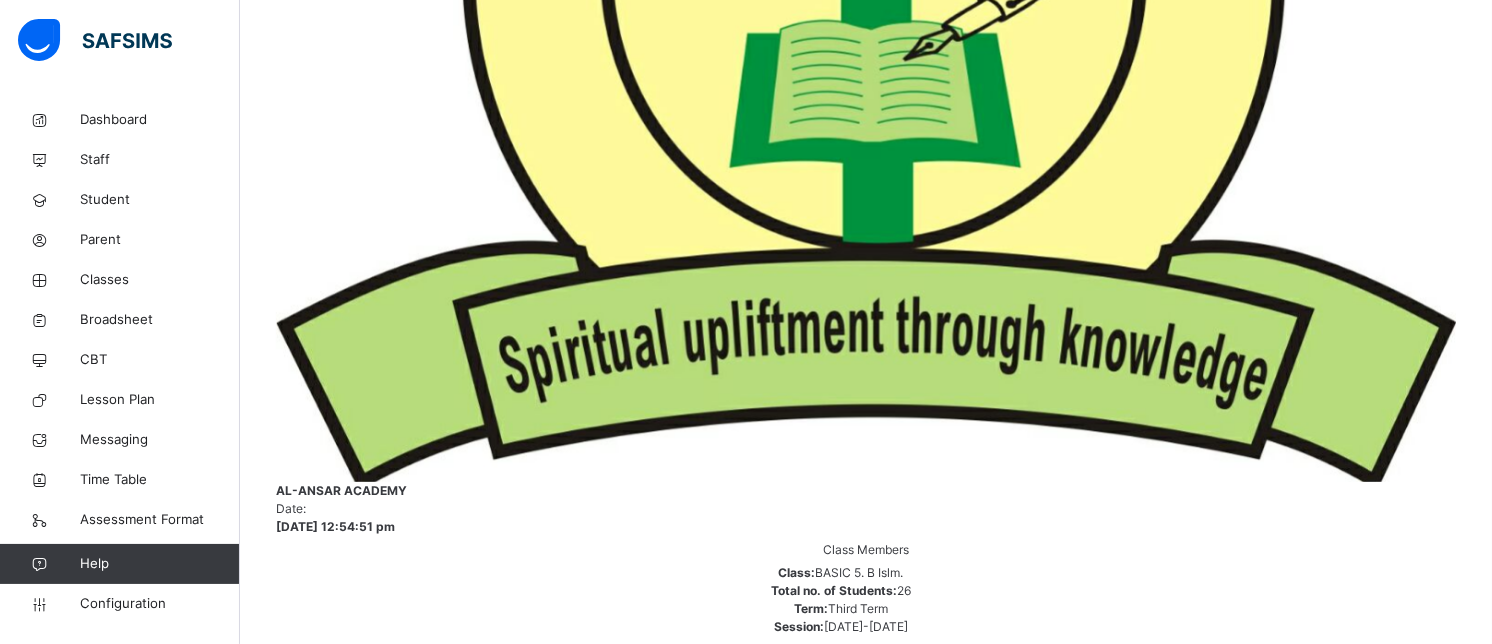 scroll, scrollTop: 862, scrollLeft: 0, axis: vertical 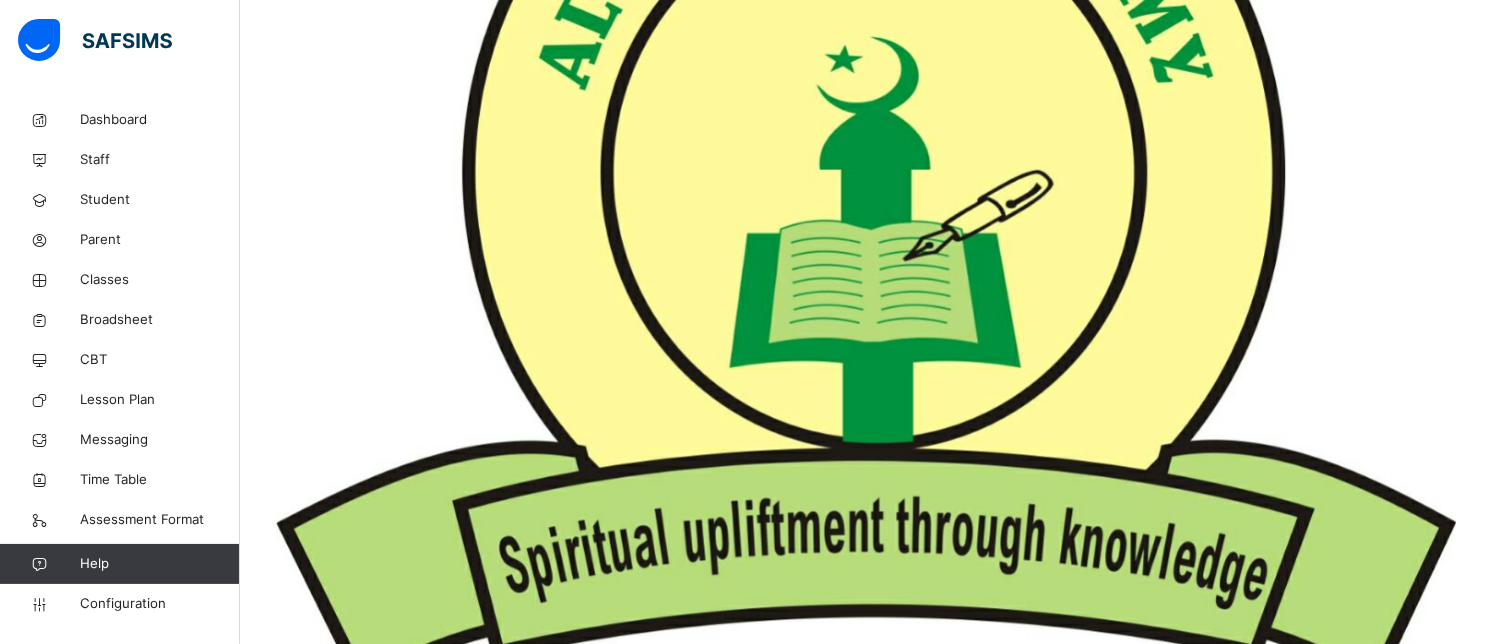 click on "[PERSON_NAME]" at bounding box center (866, 5938) 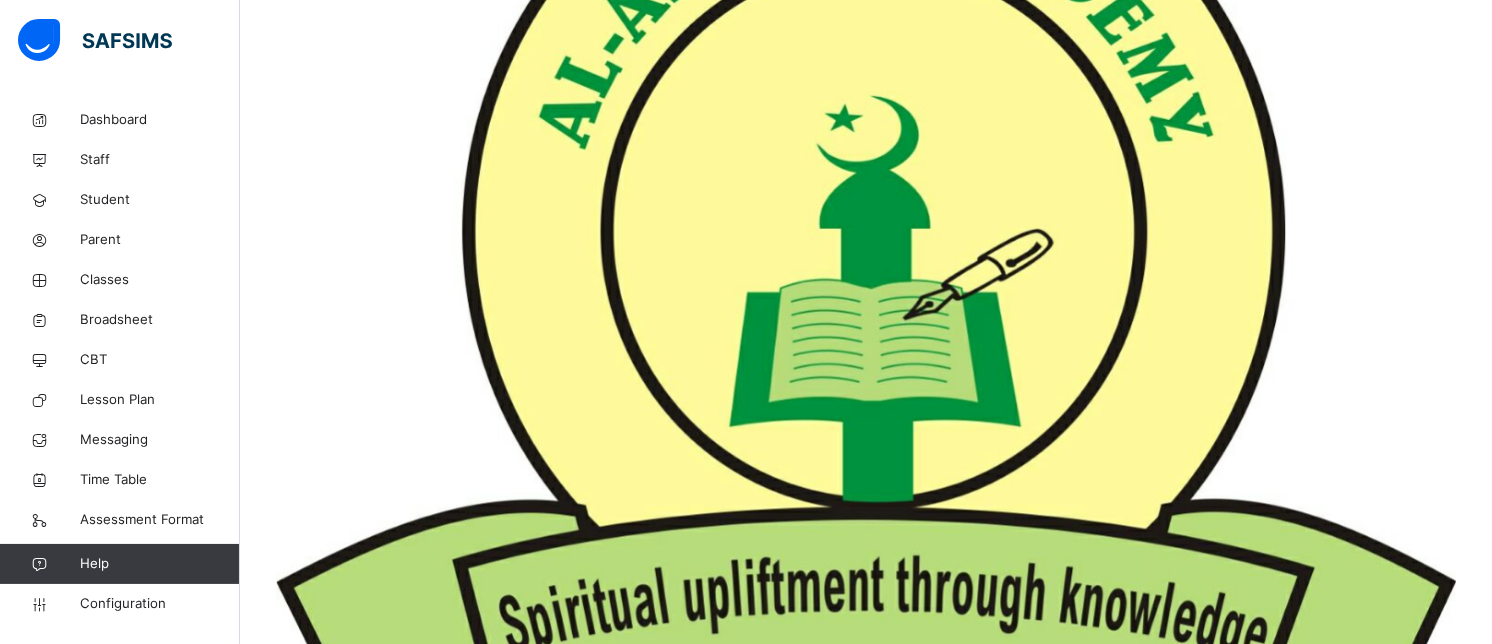 click on "[PERSON_NAME]" at bounding box center (866, 5997) 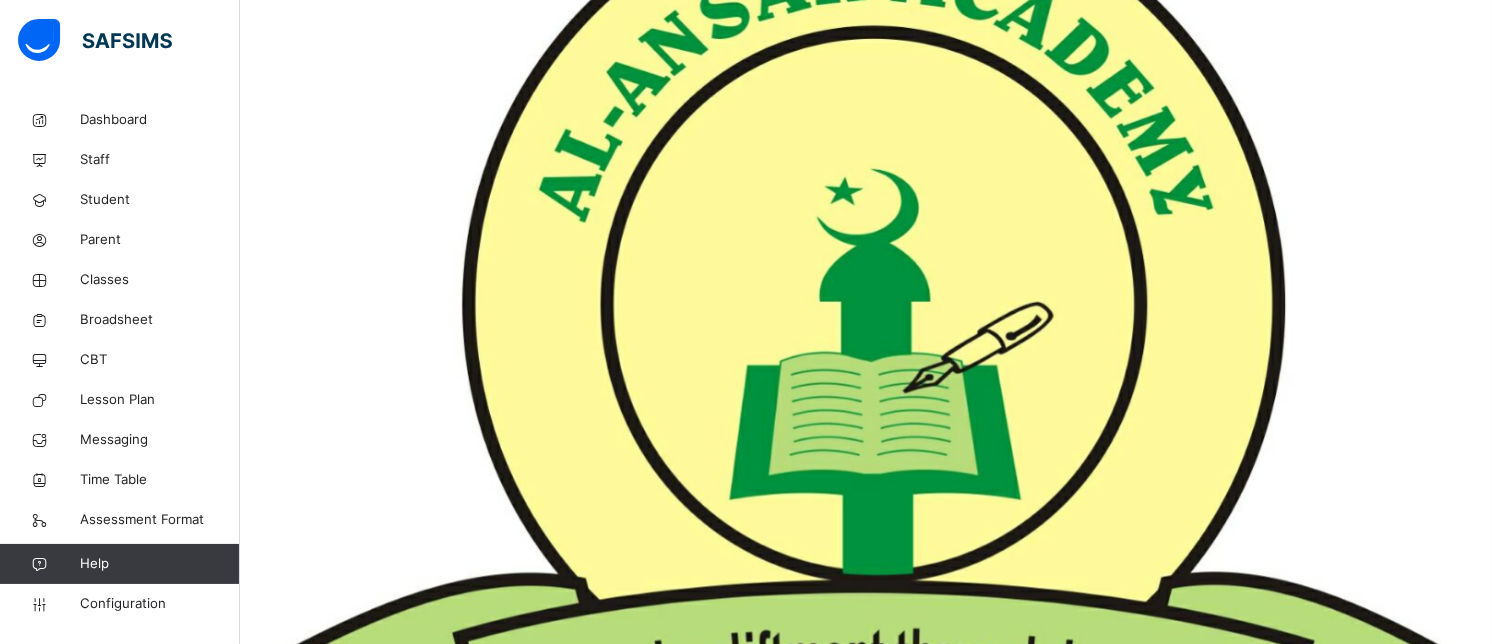 scroll, scrollTop: 505, scrollLeft: 0, axis: vertical 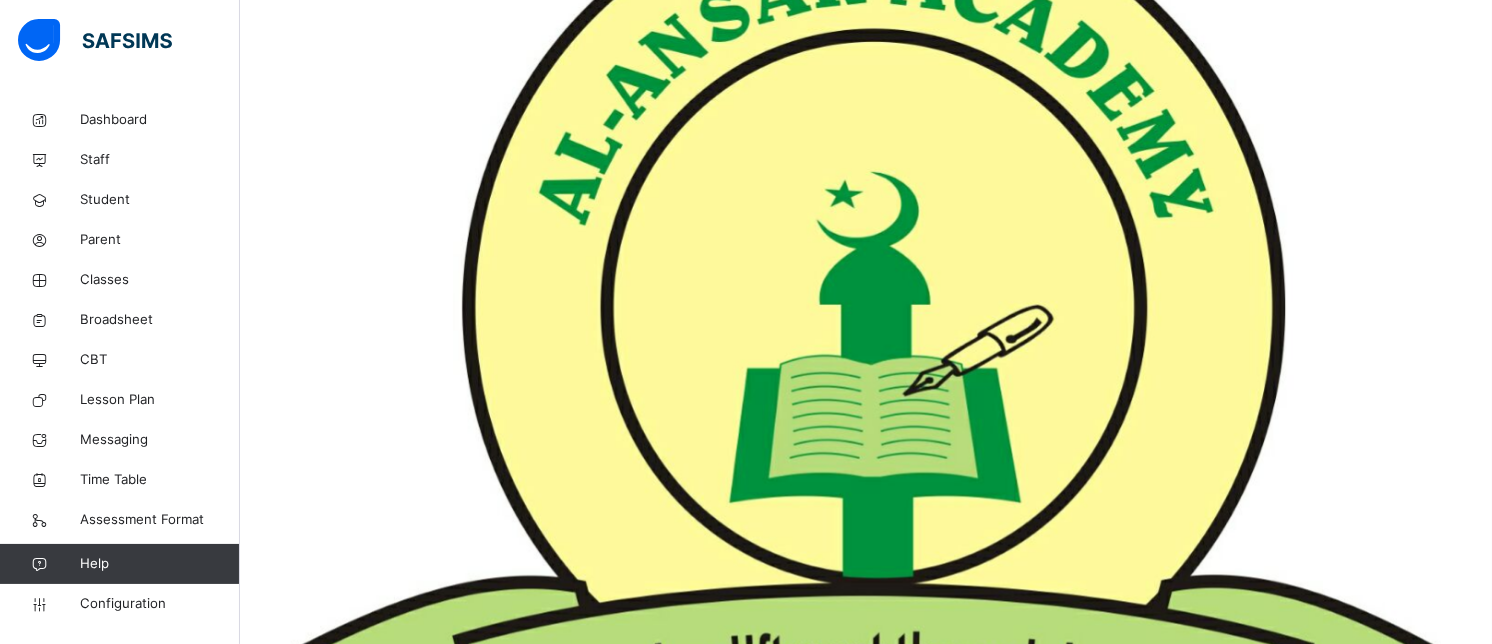 click on "[PERSON_NAME] [PERSON_NAME] R18/0269." at bounding box center (866, 6148) 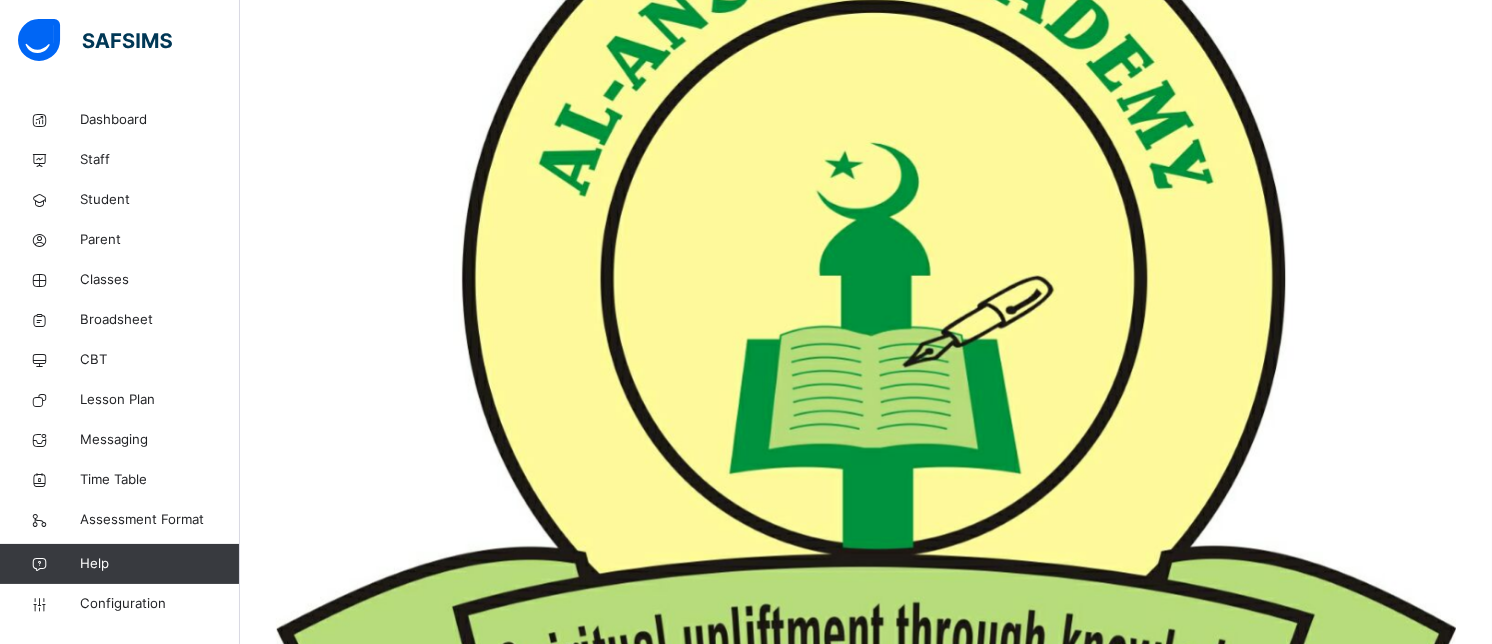 scroll, scrollTop: 563, scrollLeft: 0, axis: vertical 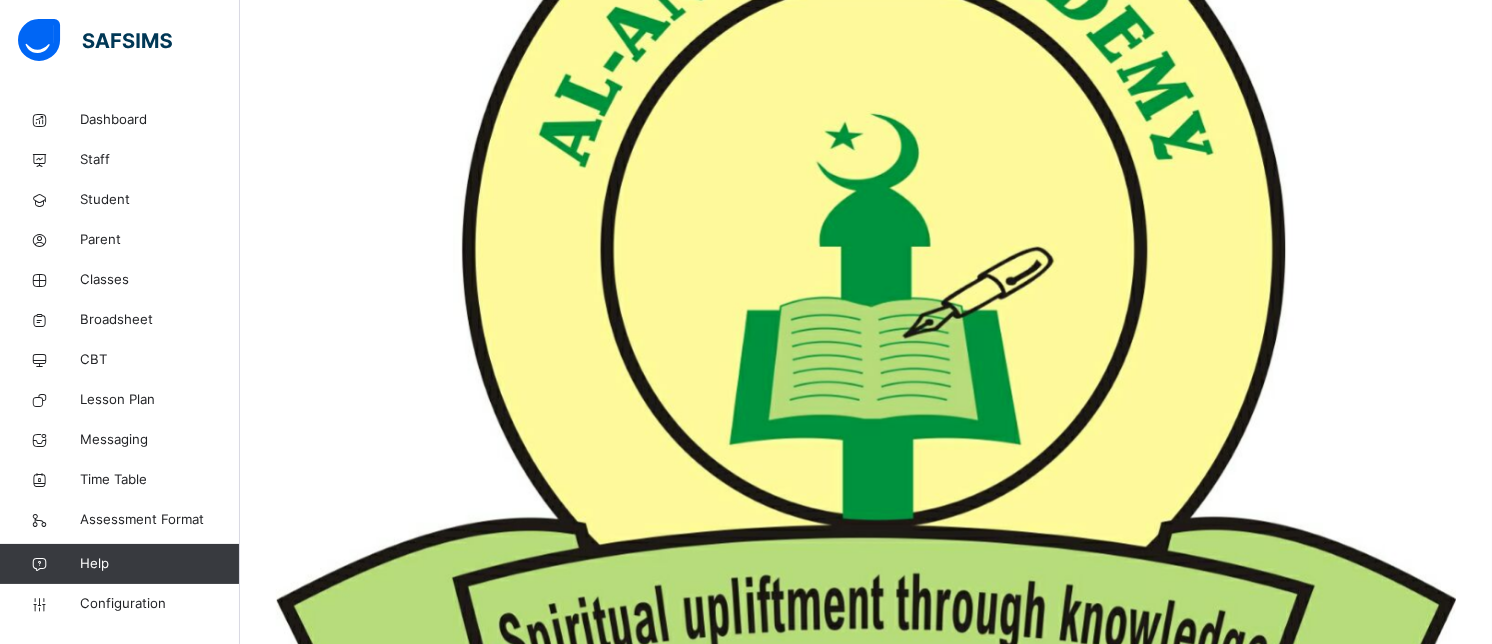 click on "[PERSON_NAME] R19/0342." at bounding box center [866, 6156] 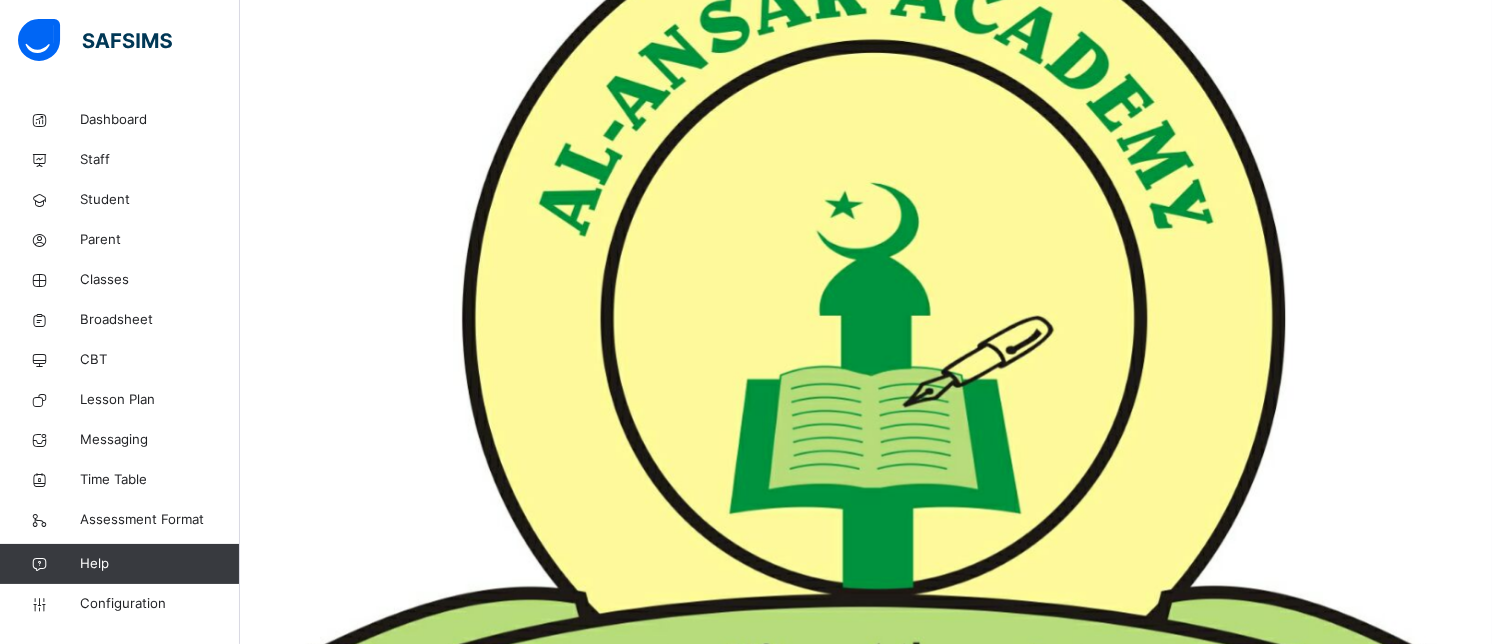 scroll, scrollTop: 497, scrollLeft: 0, axis: vertical 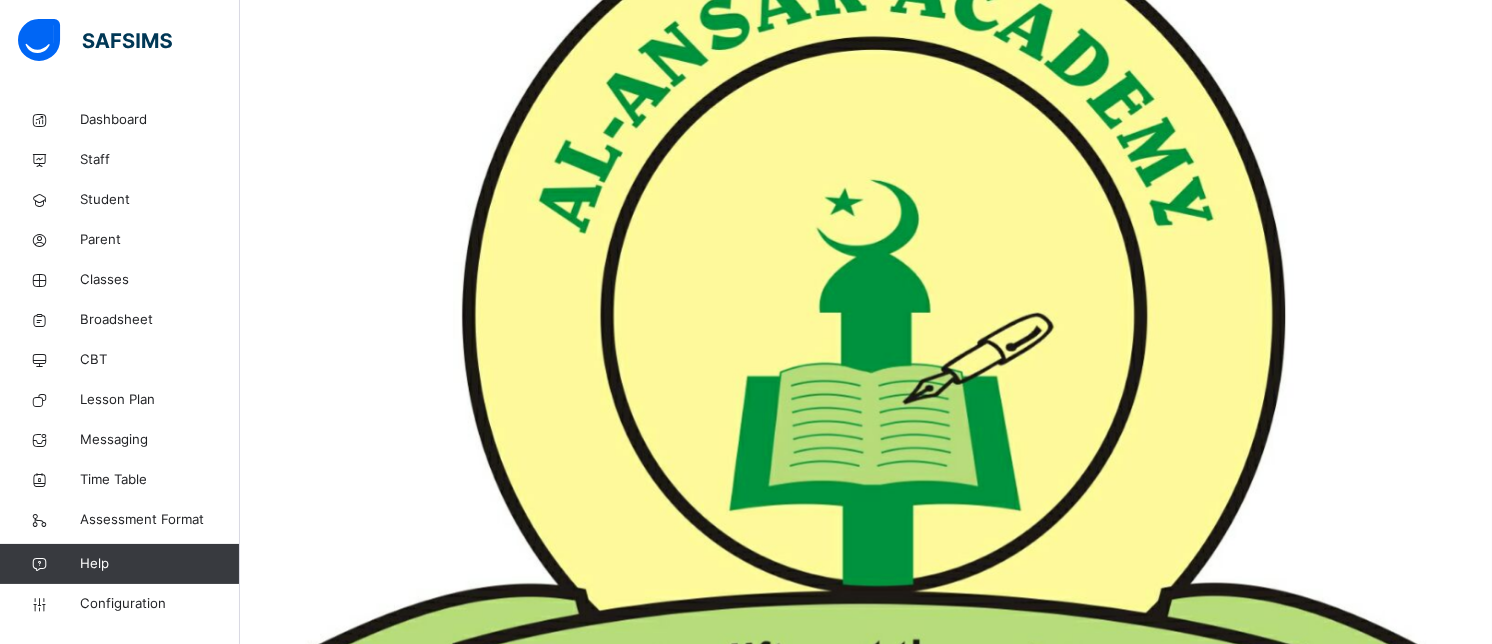 click on "[PERSON_NAME] R21/0455." at bounding box center [866, 6288] 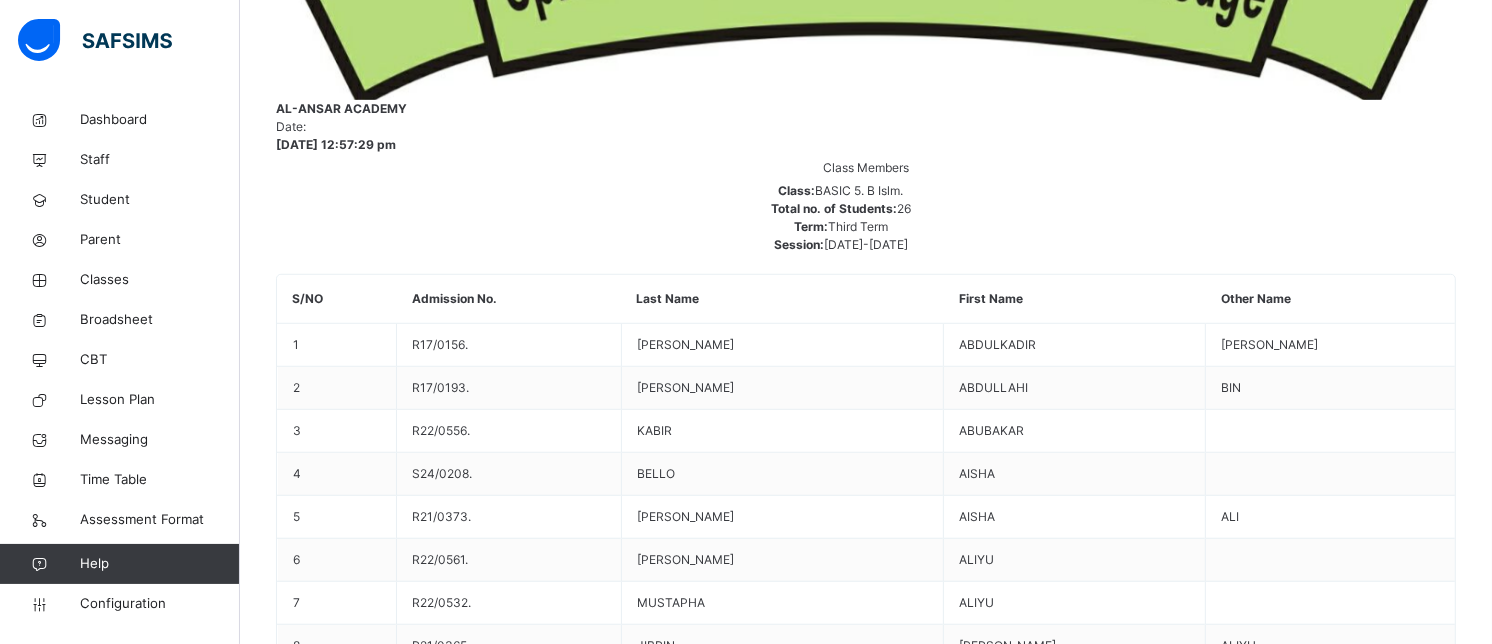 scroll, scrollTop: 1193, scrollLeft: 0, axis: vertical 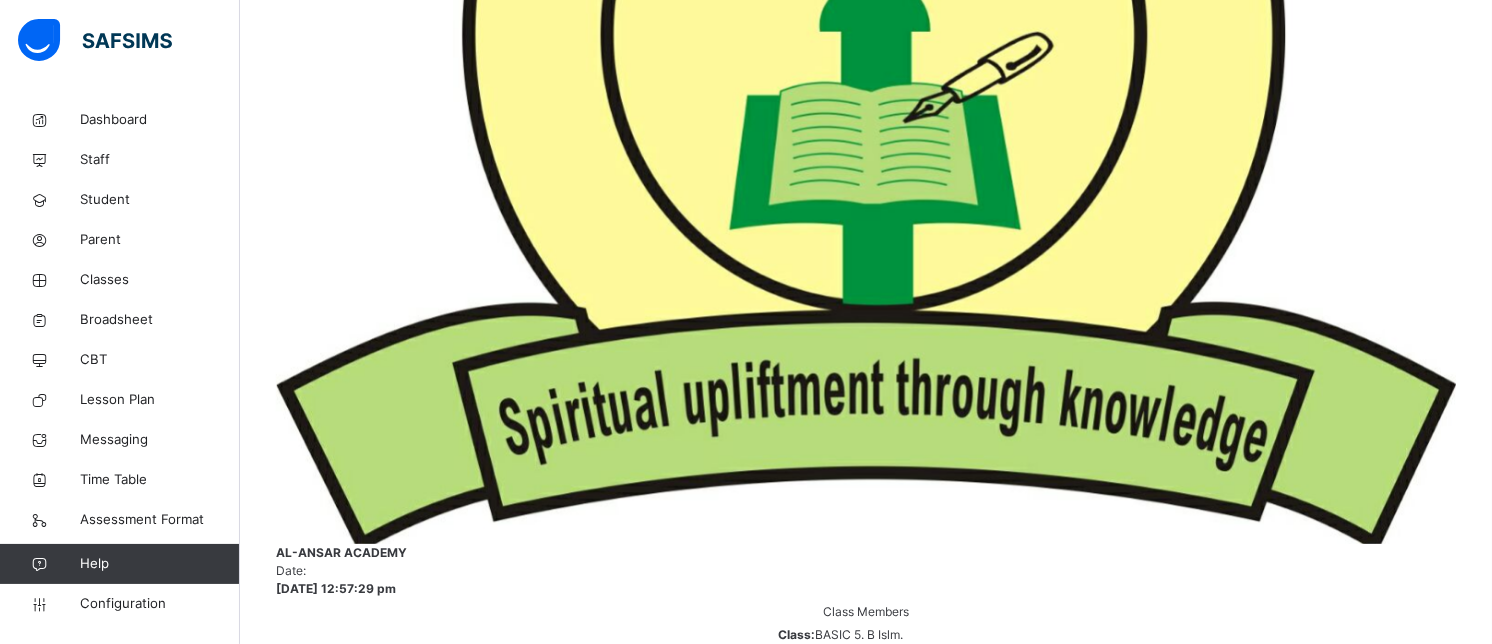 click on "4" at bounding box center [684, 6861] 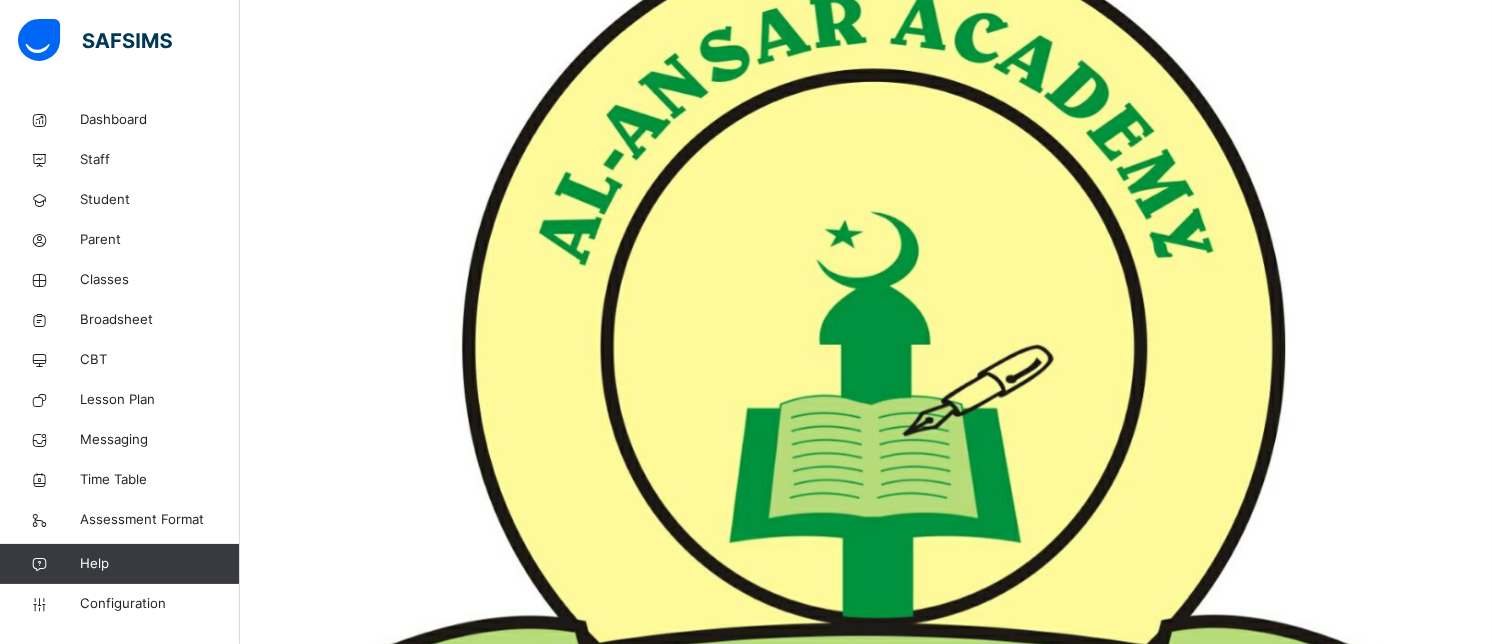 scroll, scrollTop: 361, scrollLeft: 0, axis: vertical 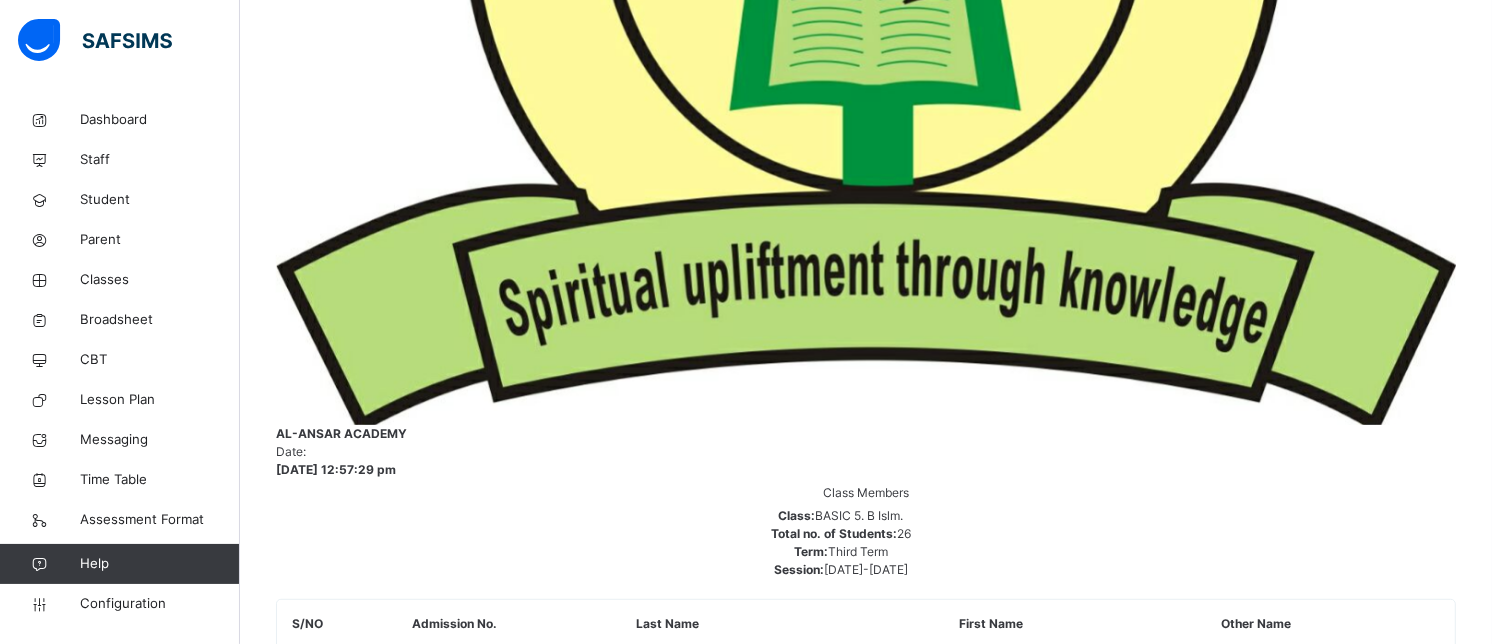 click on "[PERSON_NAME] S25/0228." at bounding box center (866, 6005) 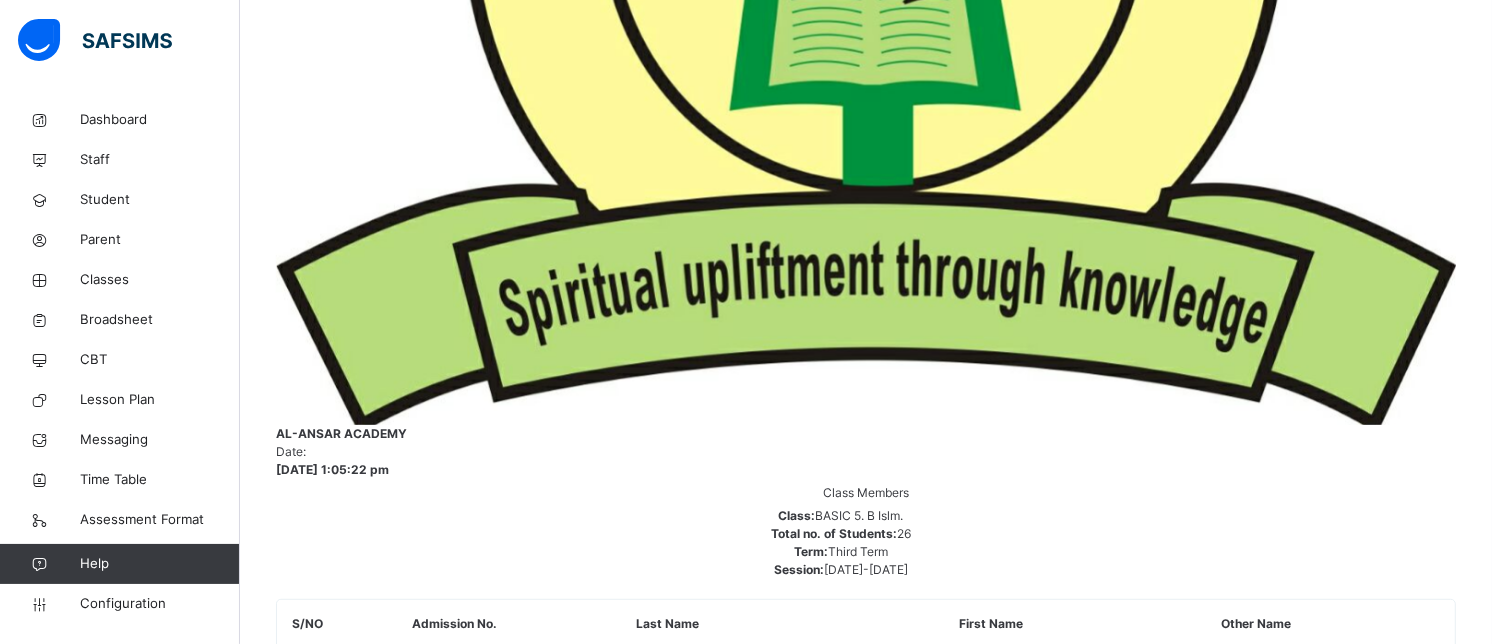 scroll, scrollTop: 581, scrollLeft: 0, axis: vertical 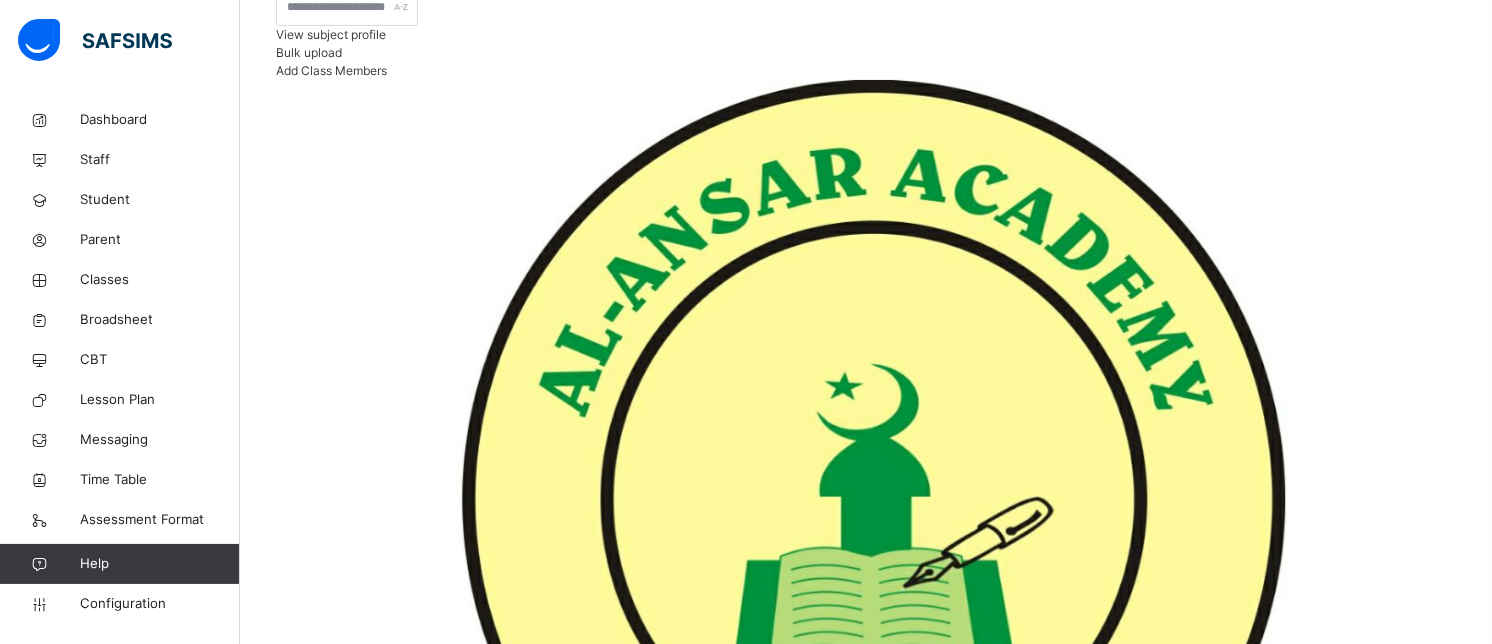 drag, startPoint x: 546, startPoint y: 367, endPoint x: 350, endPoint y: 487, distance: 229.81732 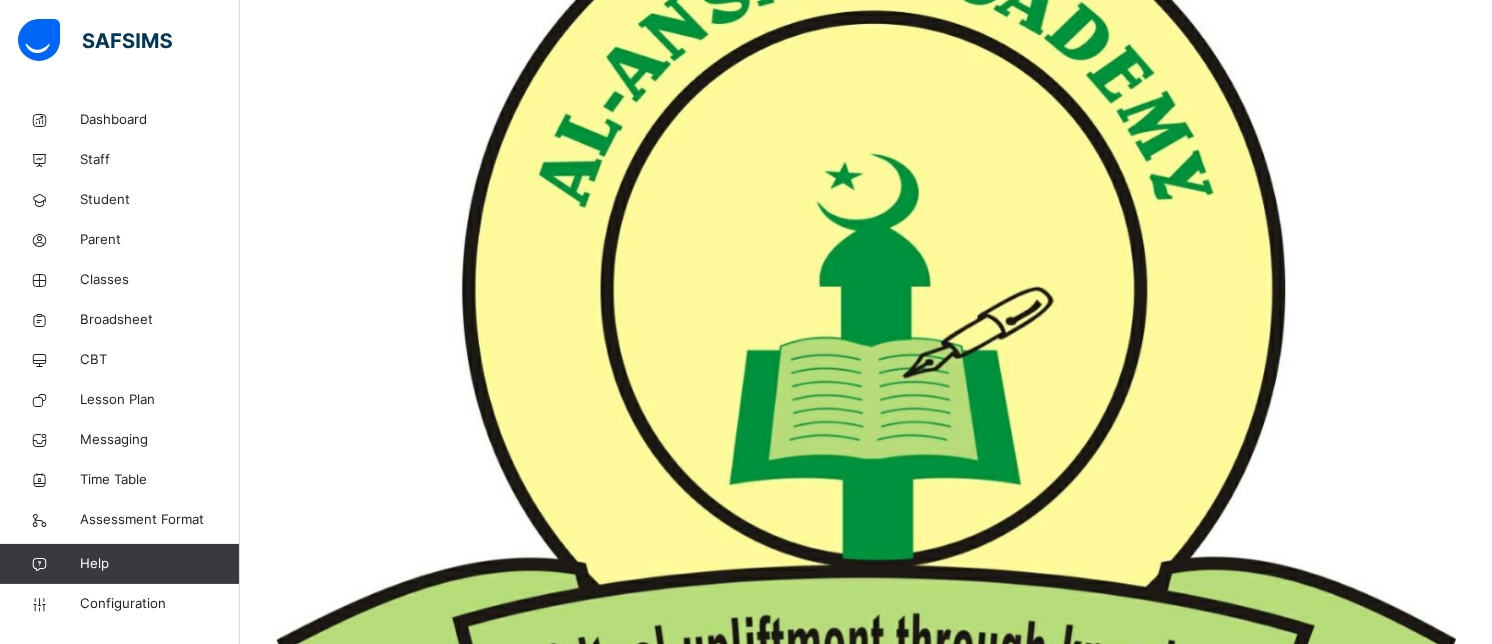 scroll, scrollTop: 535, scrollLeft: 0, axis: vertical 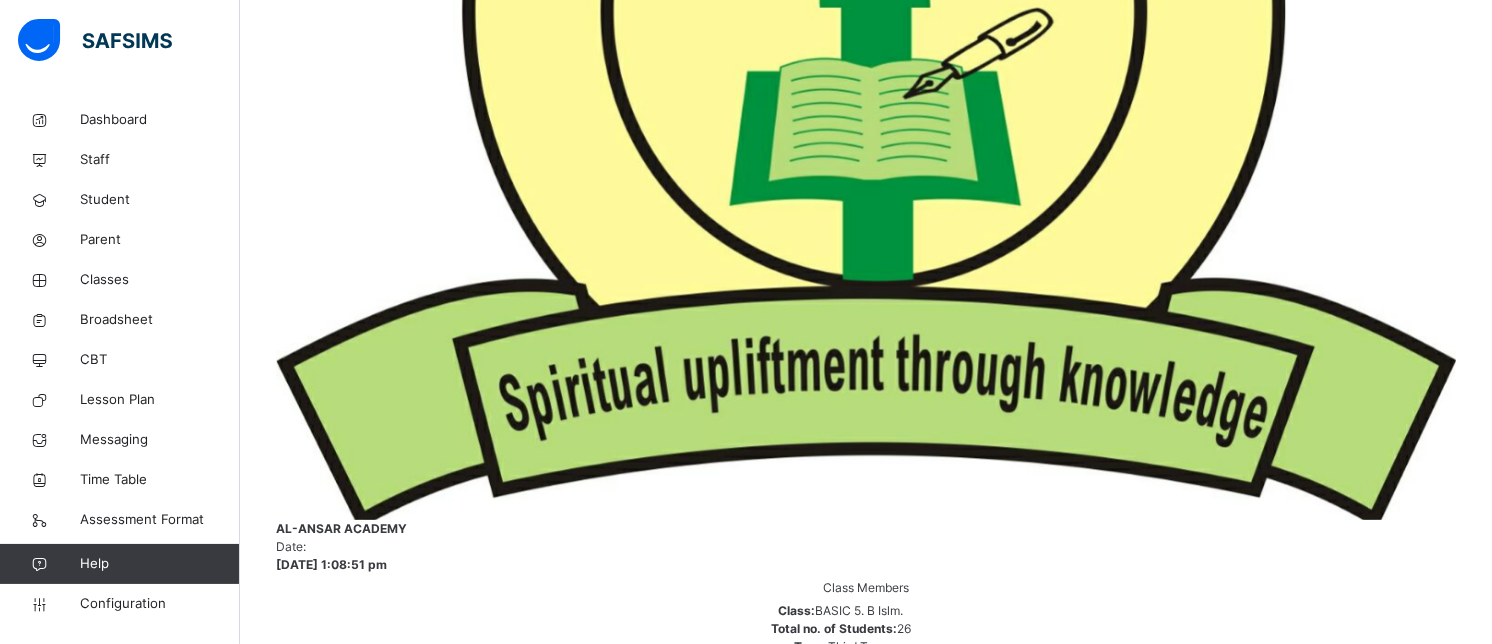 click on "[PERSON_NAME]" at bounding box center (866, 6238) 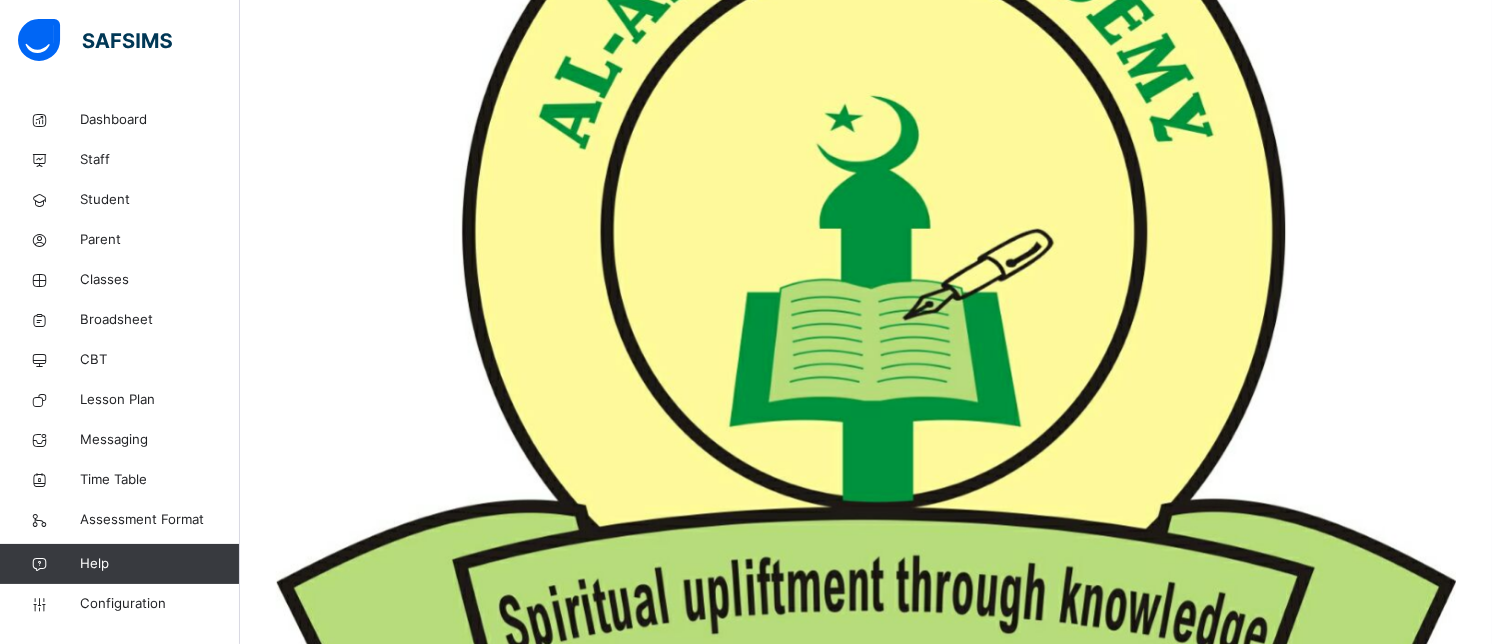 scroll, scrollTop: 802, scrollLeft: 0, axis: vertical 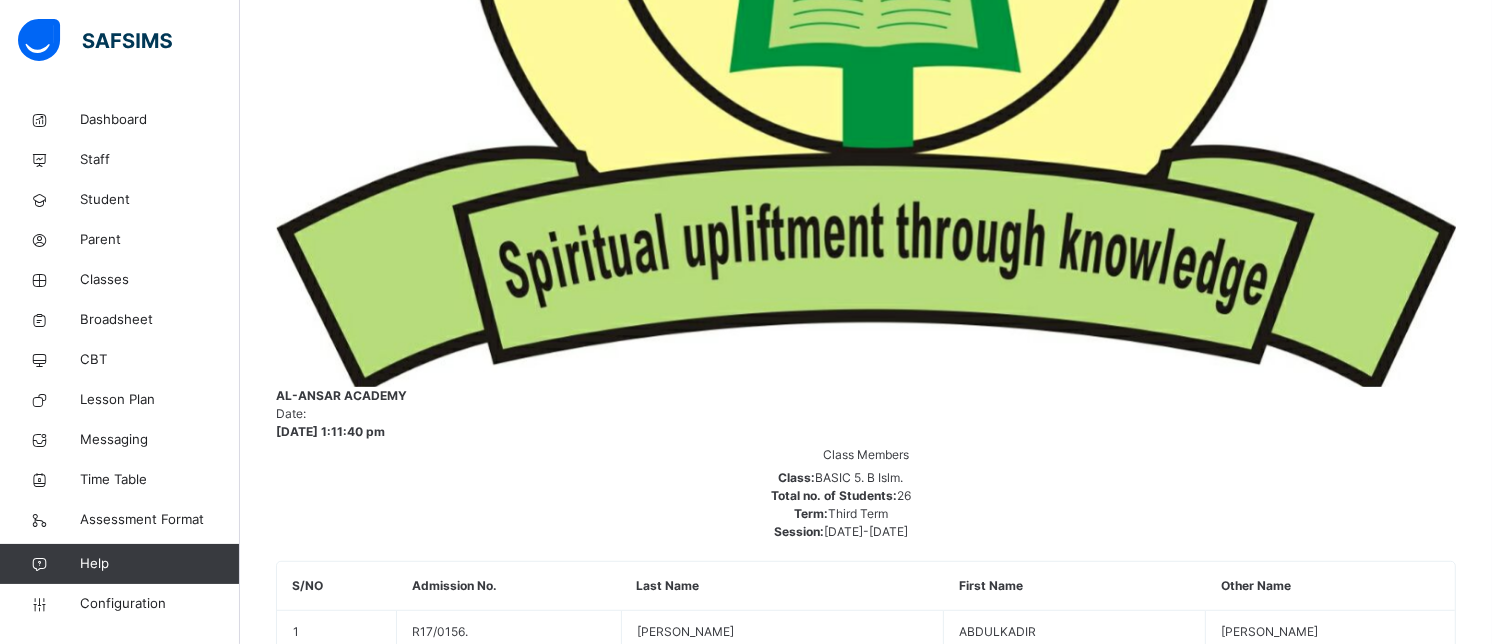 click on "UMMUL-[PERSON_NAME]" at bounding box center [866, 6237] 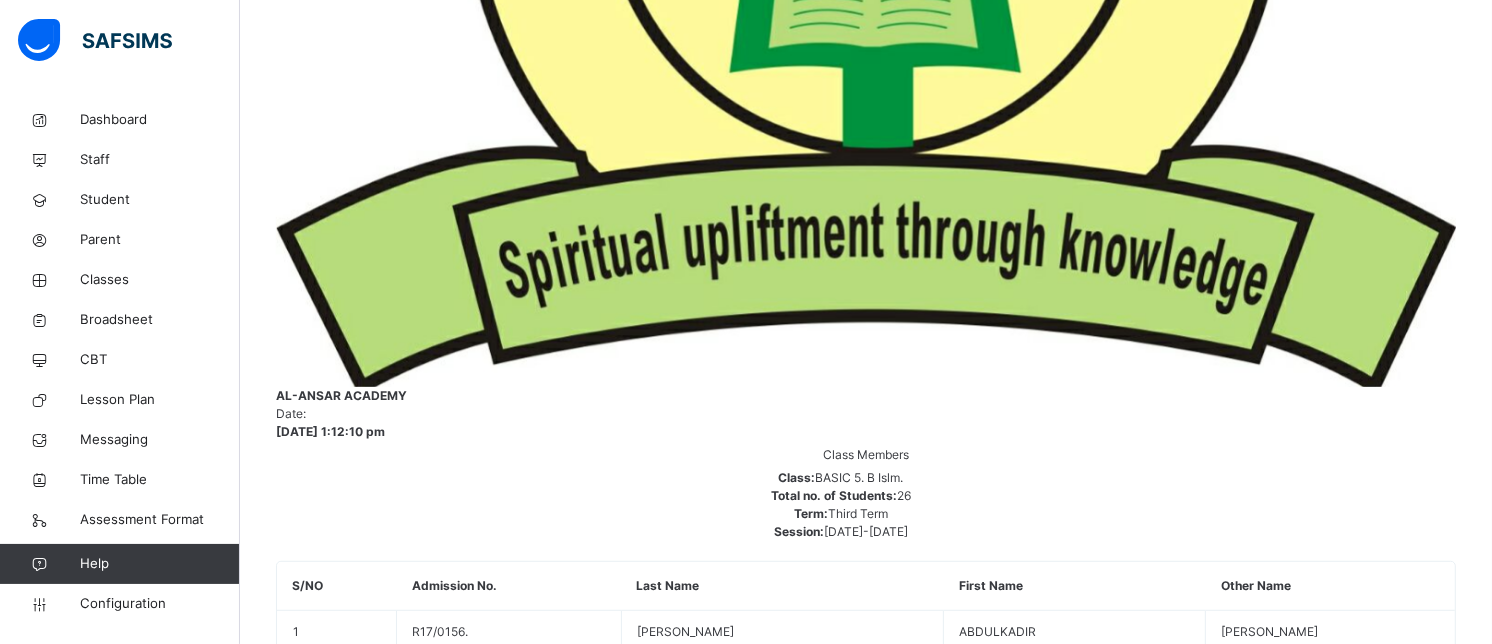 scroll, scrollTop: 581, scrollLeft: 0, axis: vertical 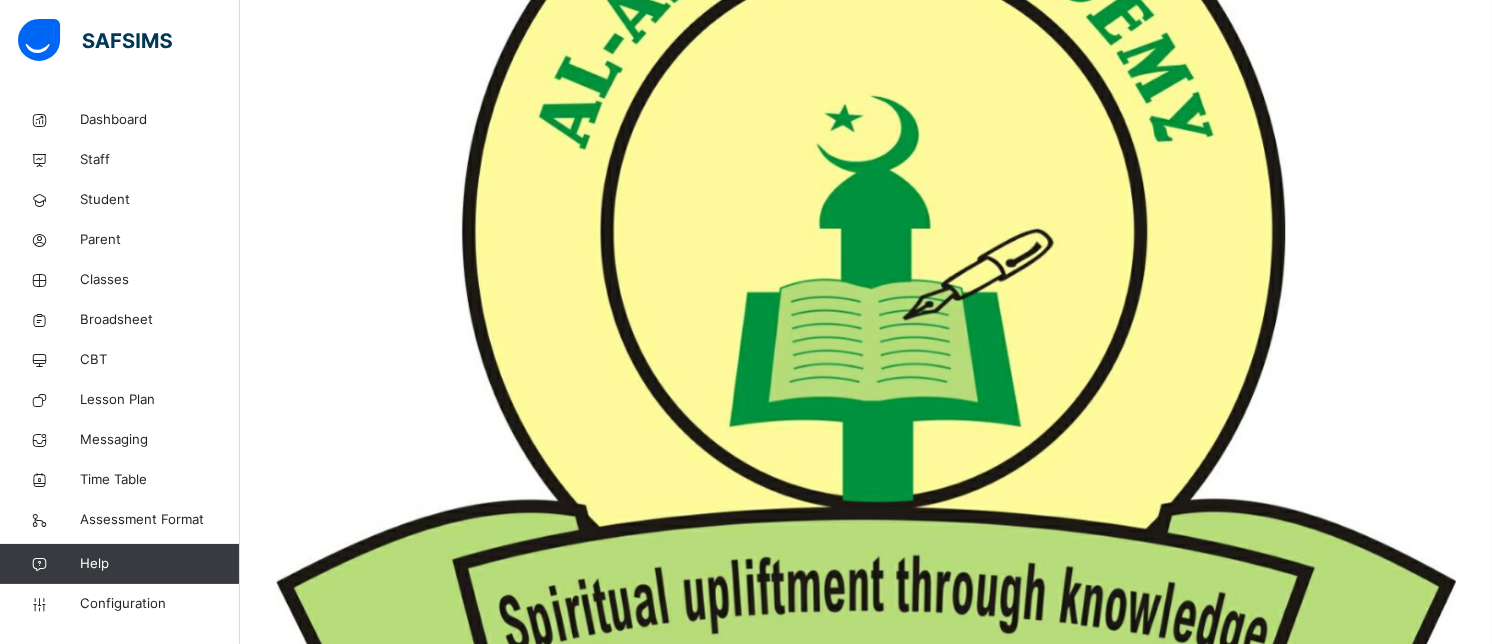 click on "[PERSON_NAME]  R18/0236." at bounding box center [866, 6519] 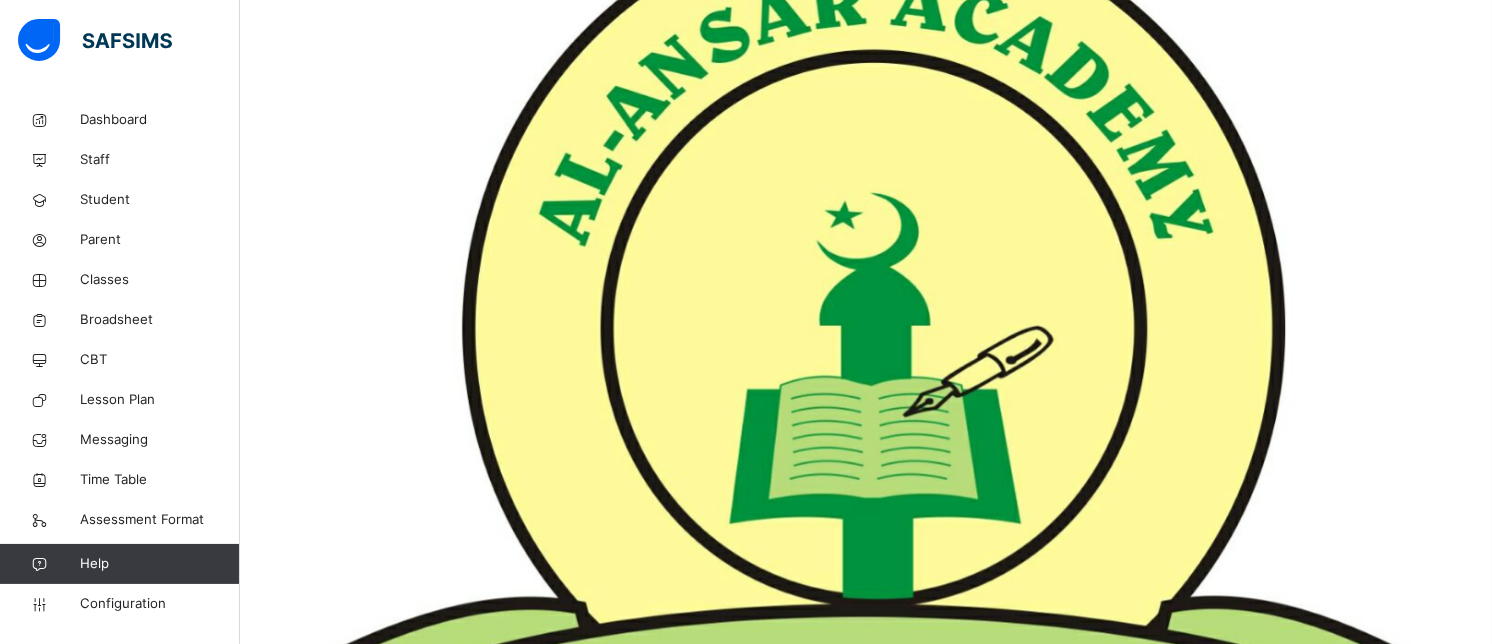 scroll, scrollTop: 440, scrollLeft: 0, axis: vertical 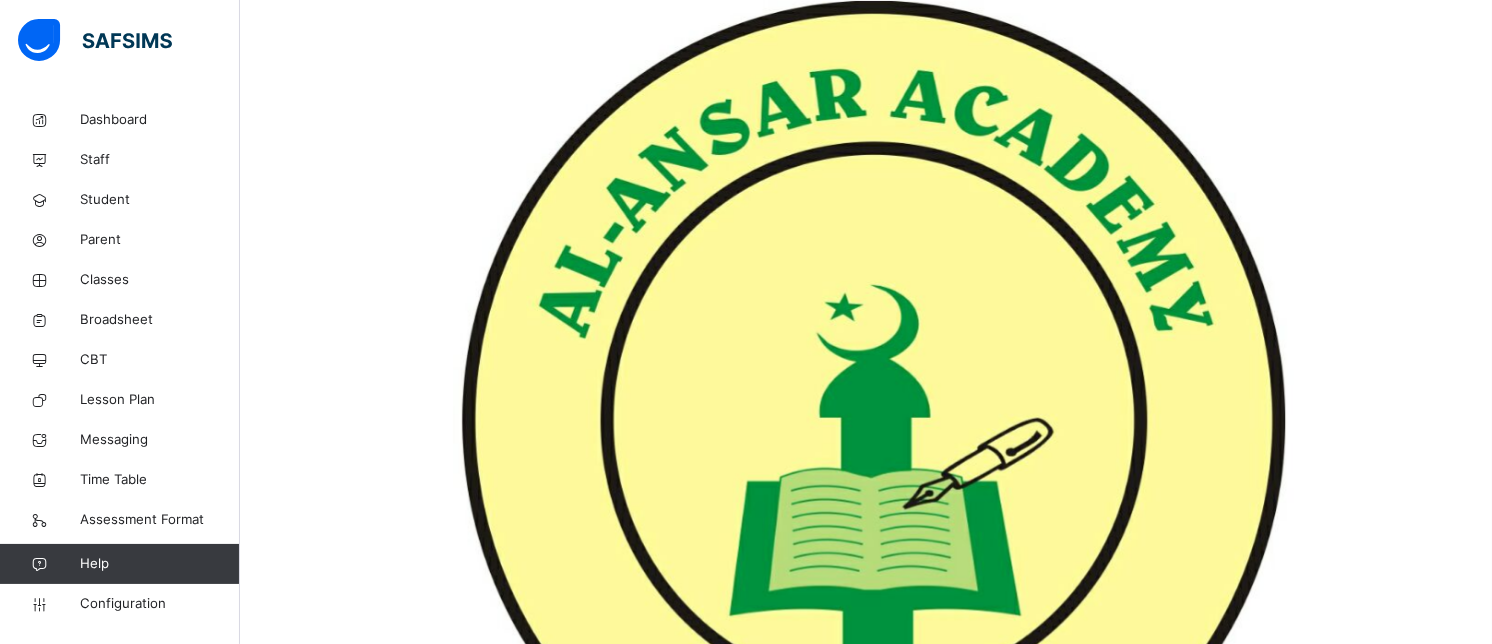 click on "UMMUL-[PERSON_NAME]" at bounding box center (866, 6780) 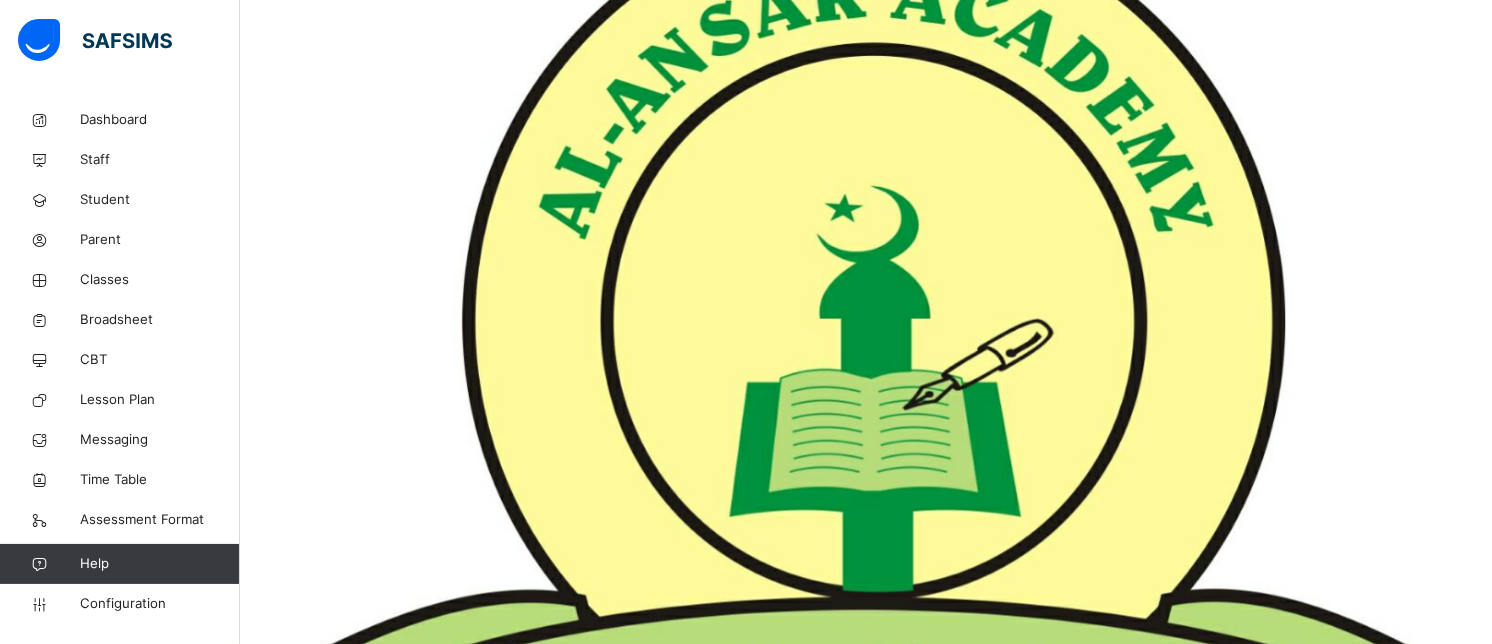 scroll, scrollTop: 432, scrollLeft: 0, axis: vertical 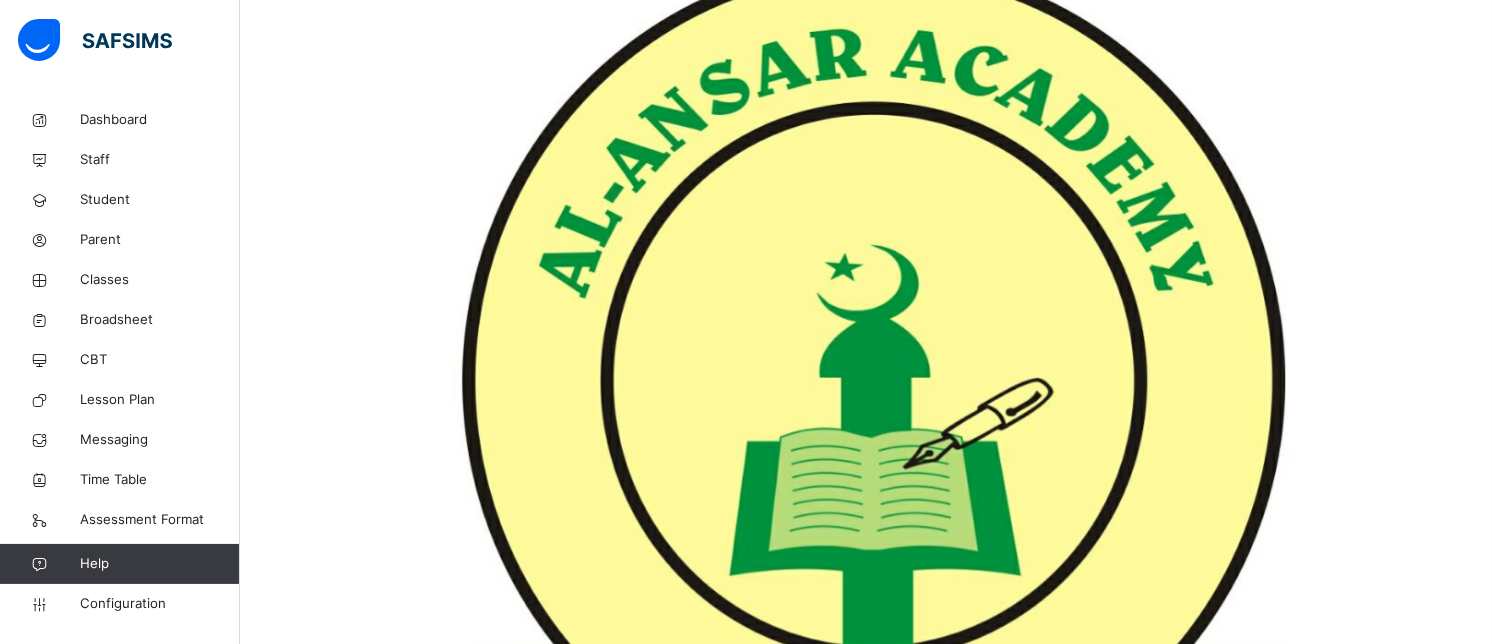 click on "[PERSON_NAME]" at bounding box center (866, 6806) 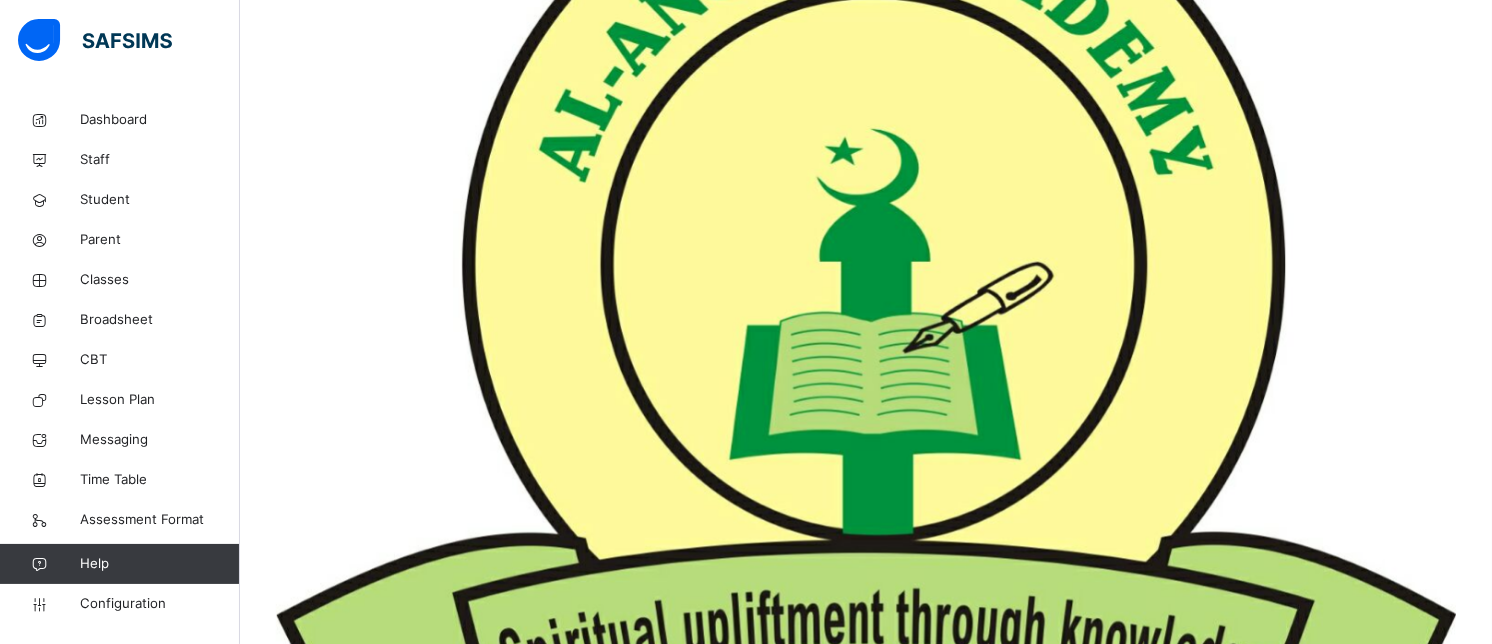 scroll, scrollTop: 490, scrollLeft: 0, axis: vertical 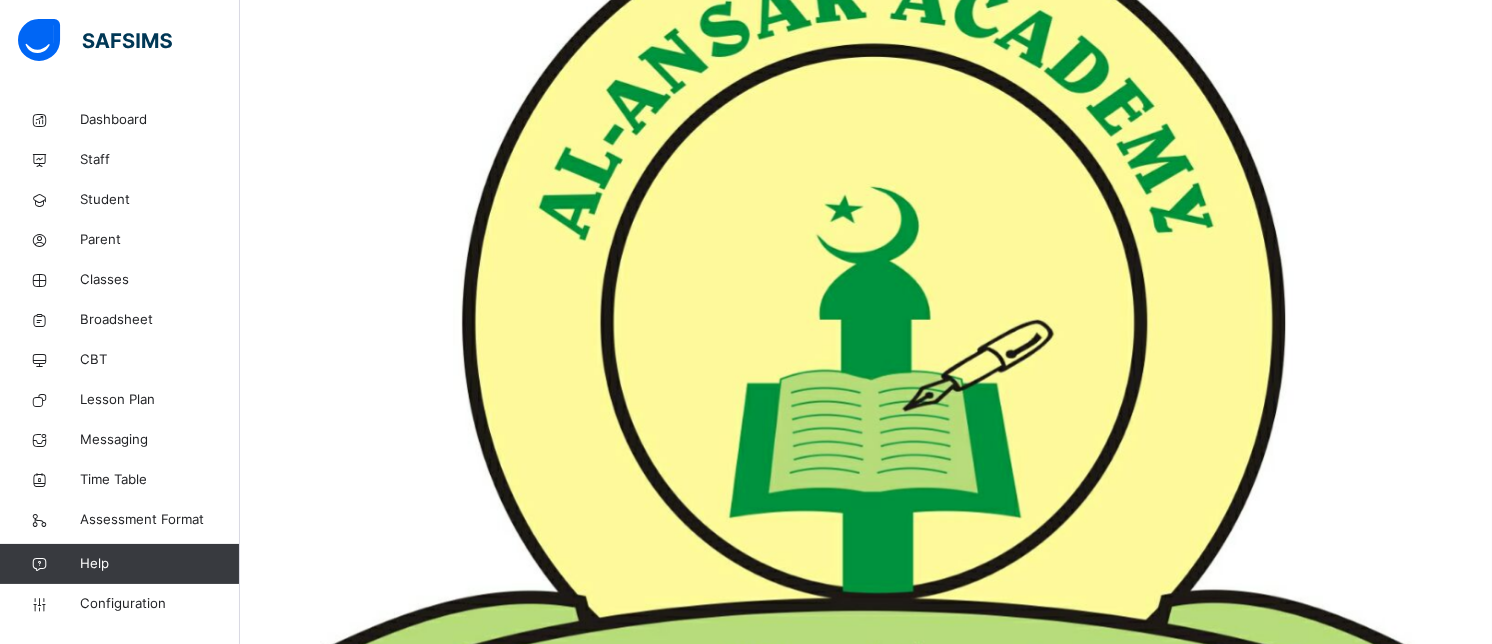 click on "[PERSON_NAME] OLATEJU" at bounding box center (866, 6814) 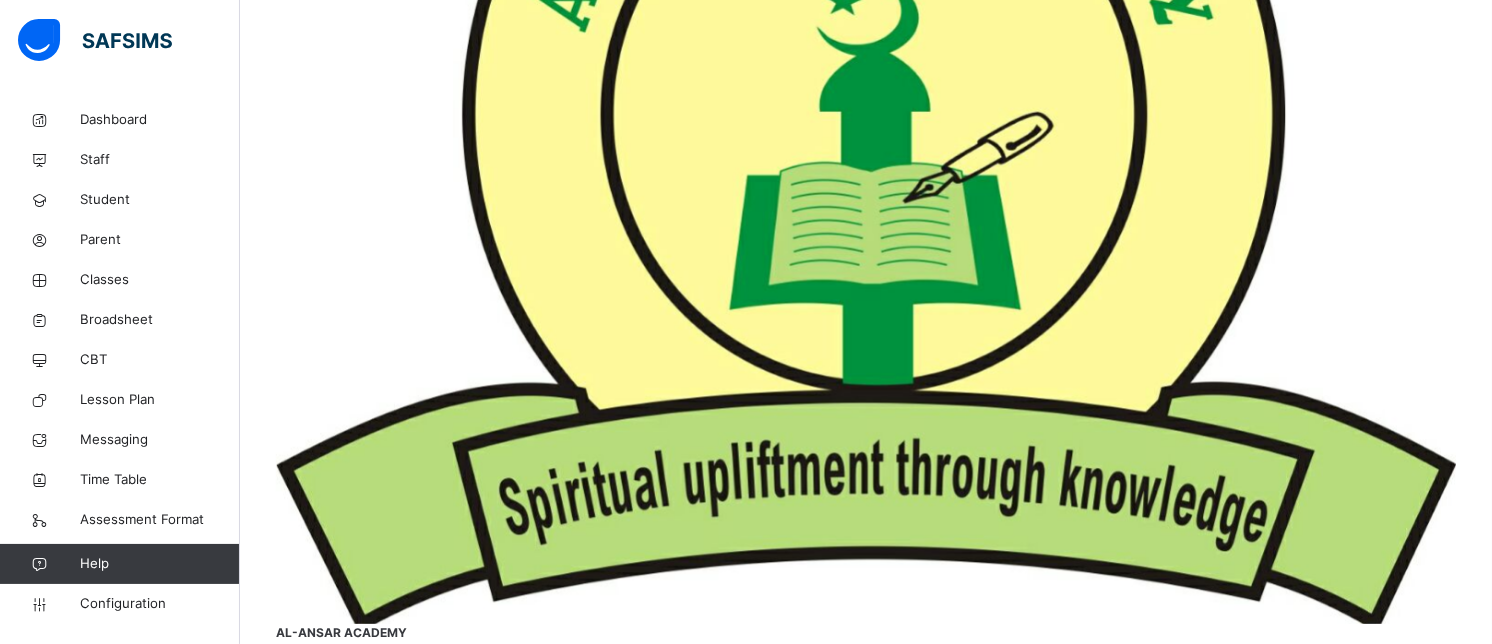 scroll, scrollTop: 640, scrollLeft: 0, axis: vertical 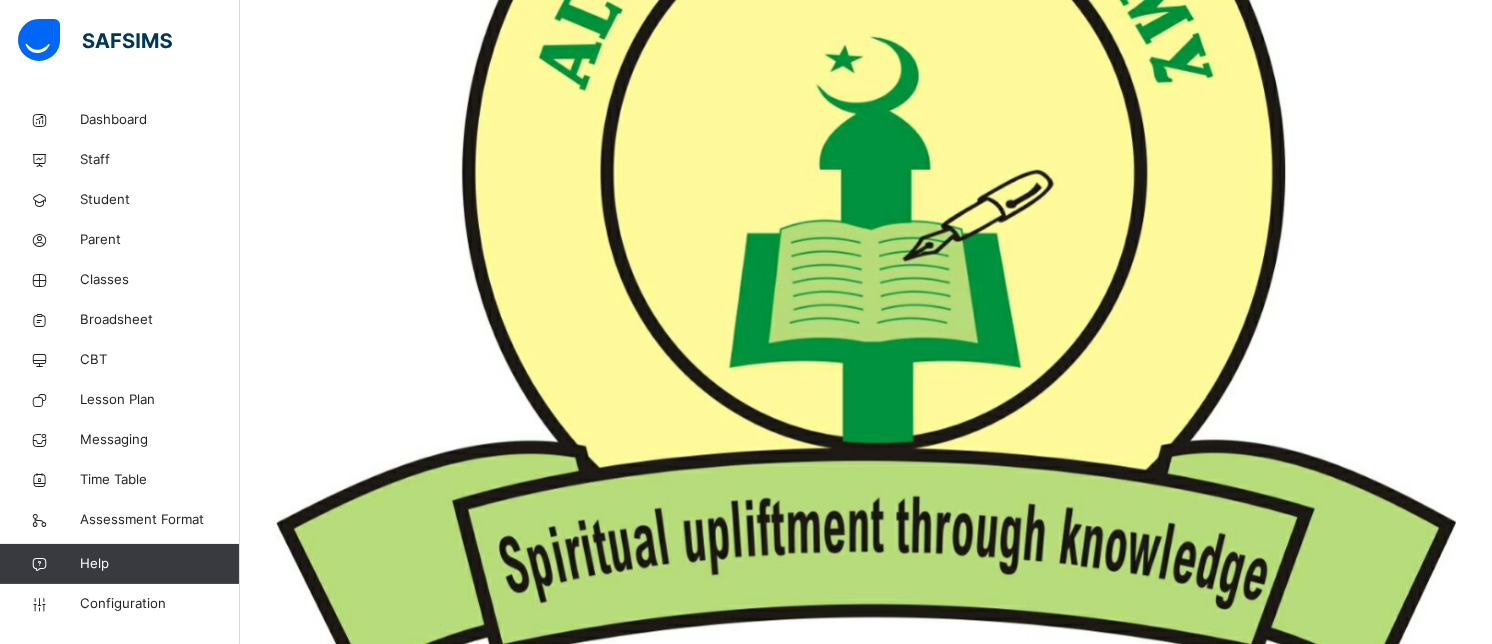 click on "[PERSON_NAME]" at bounding box center (866, 6466) 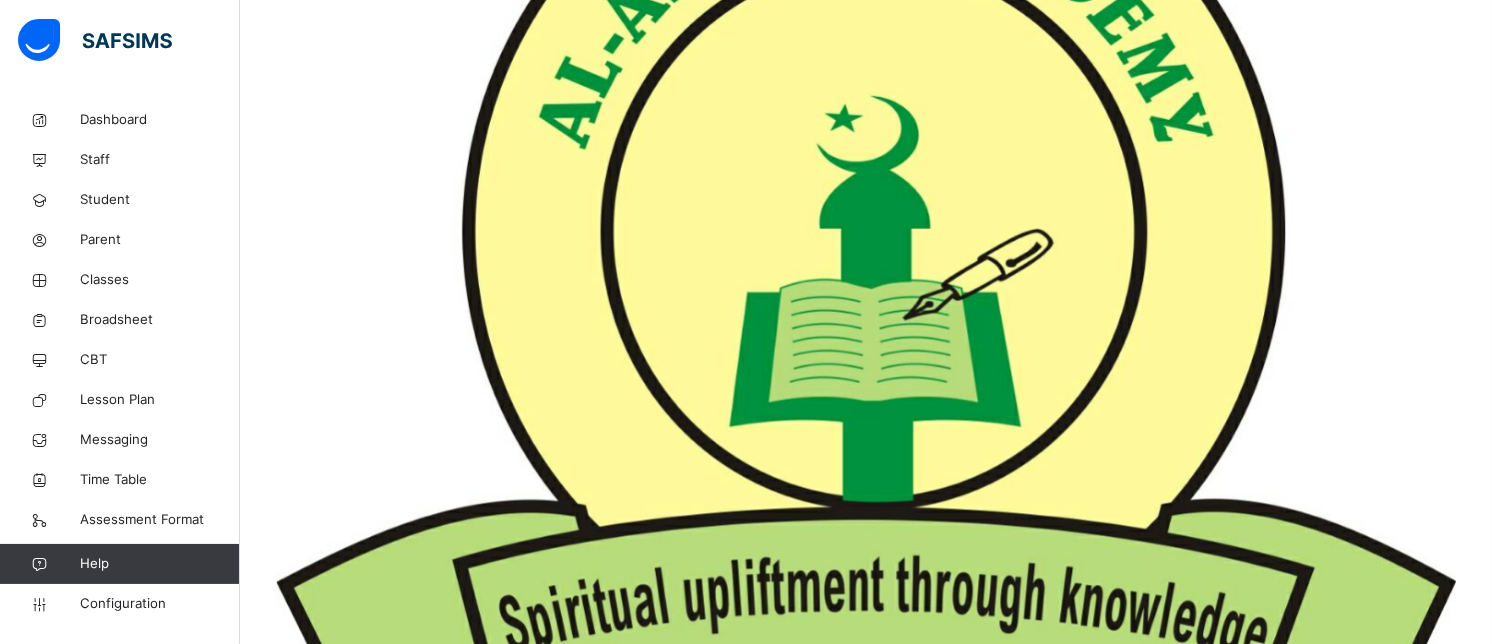 click on "[PERSON_NAME]" at bounding box center [866, 6525] 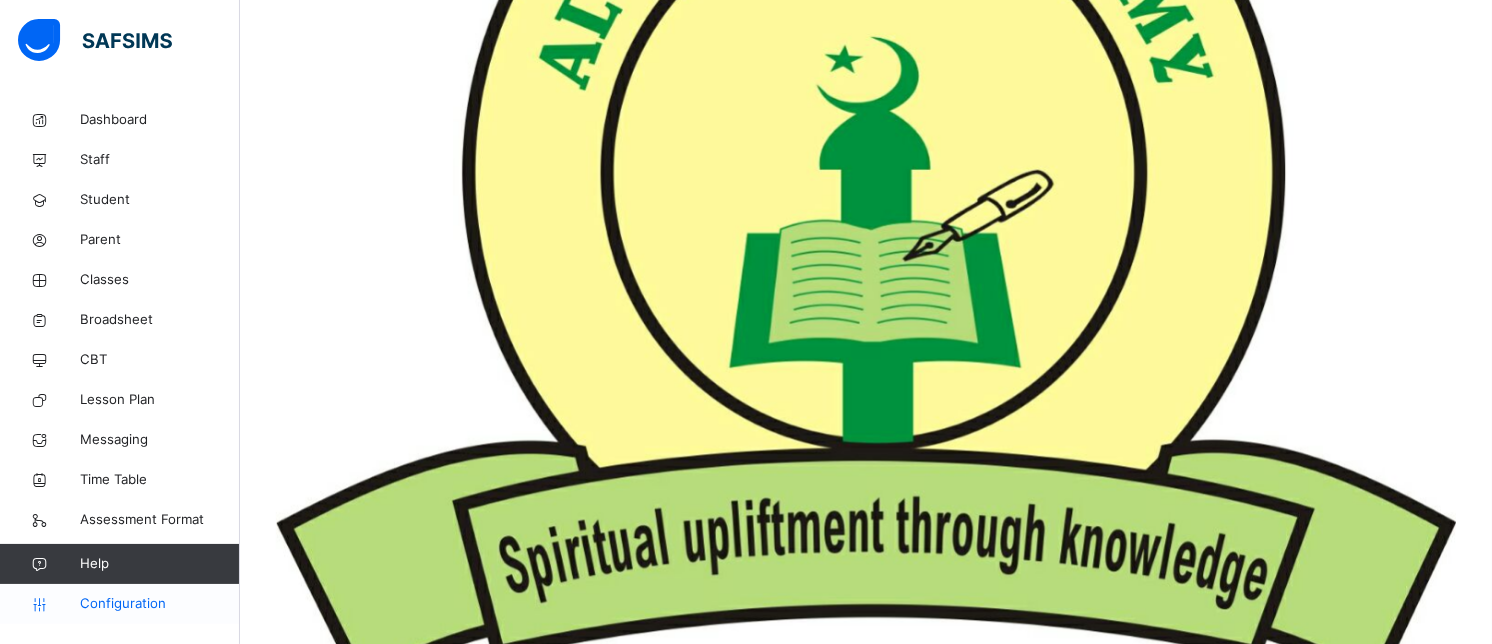 click on "Configuration" at bounding box center [159, 604] 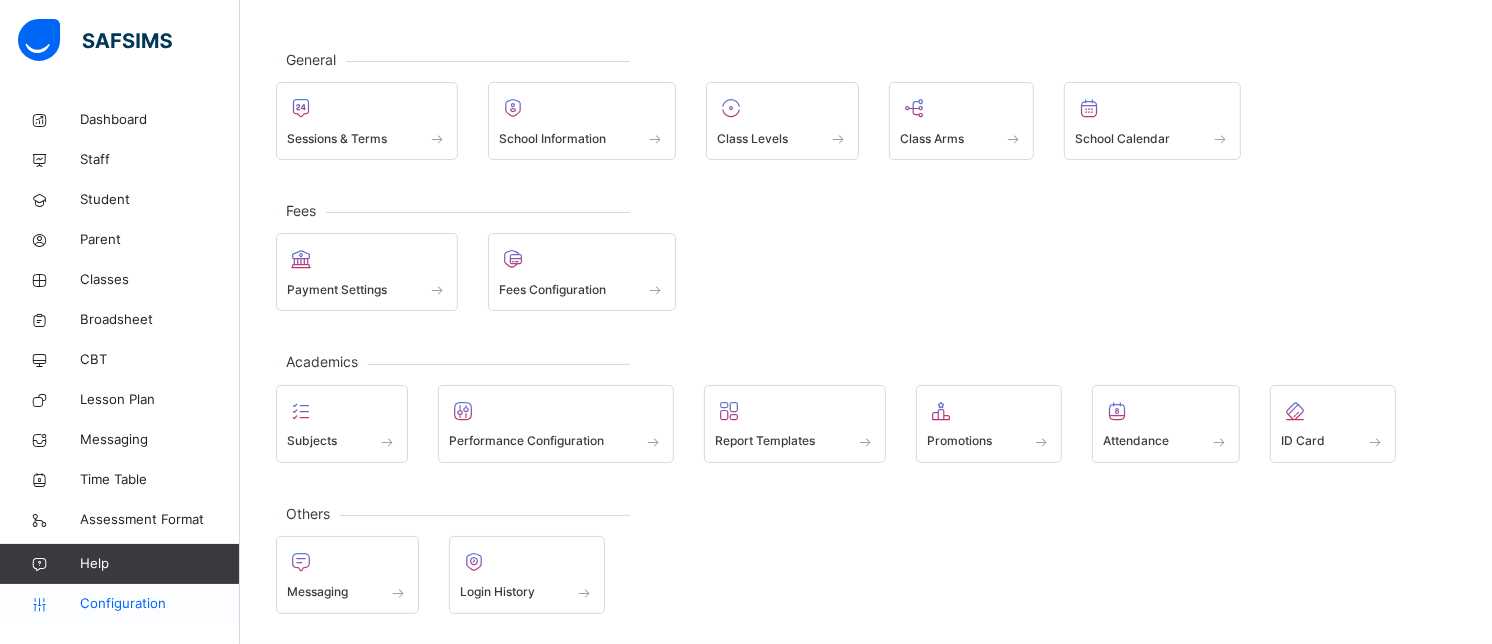 click on "Configuration" at bounding box center (159, 604) 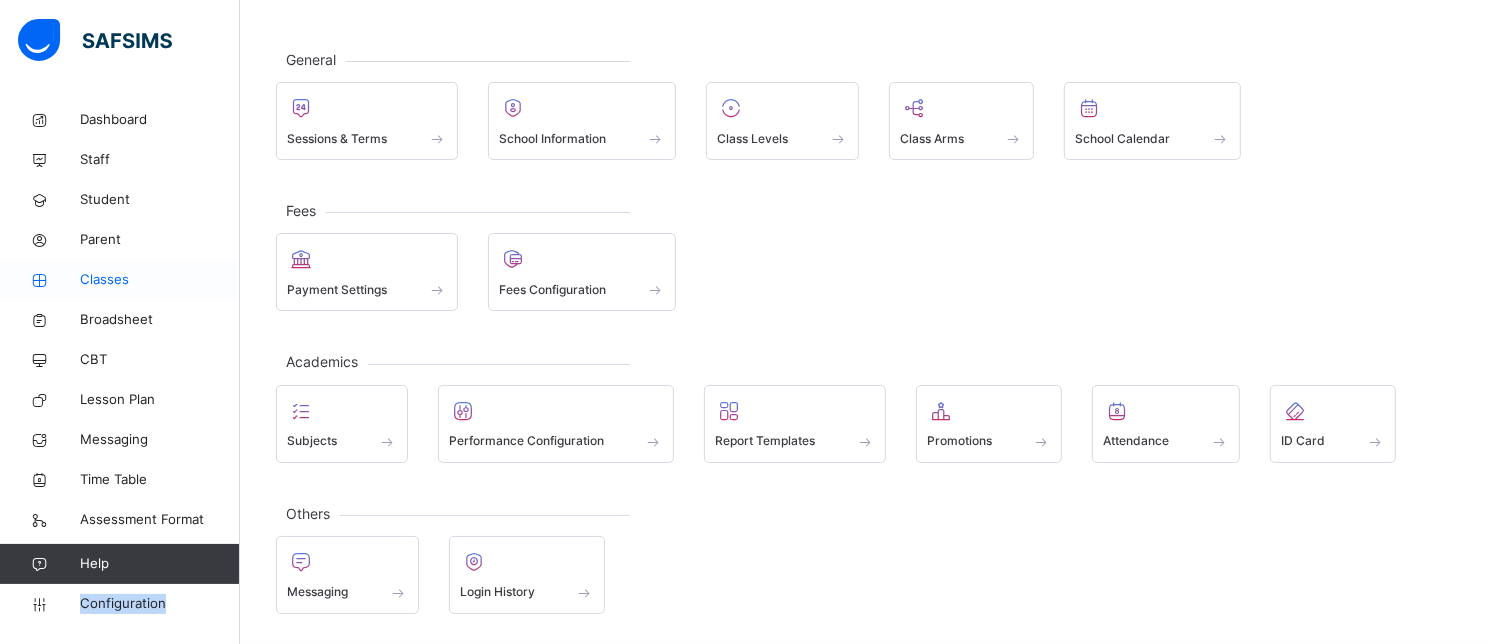 click on "Classes" at bounding box center [160, 280] 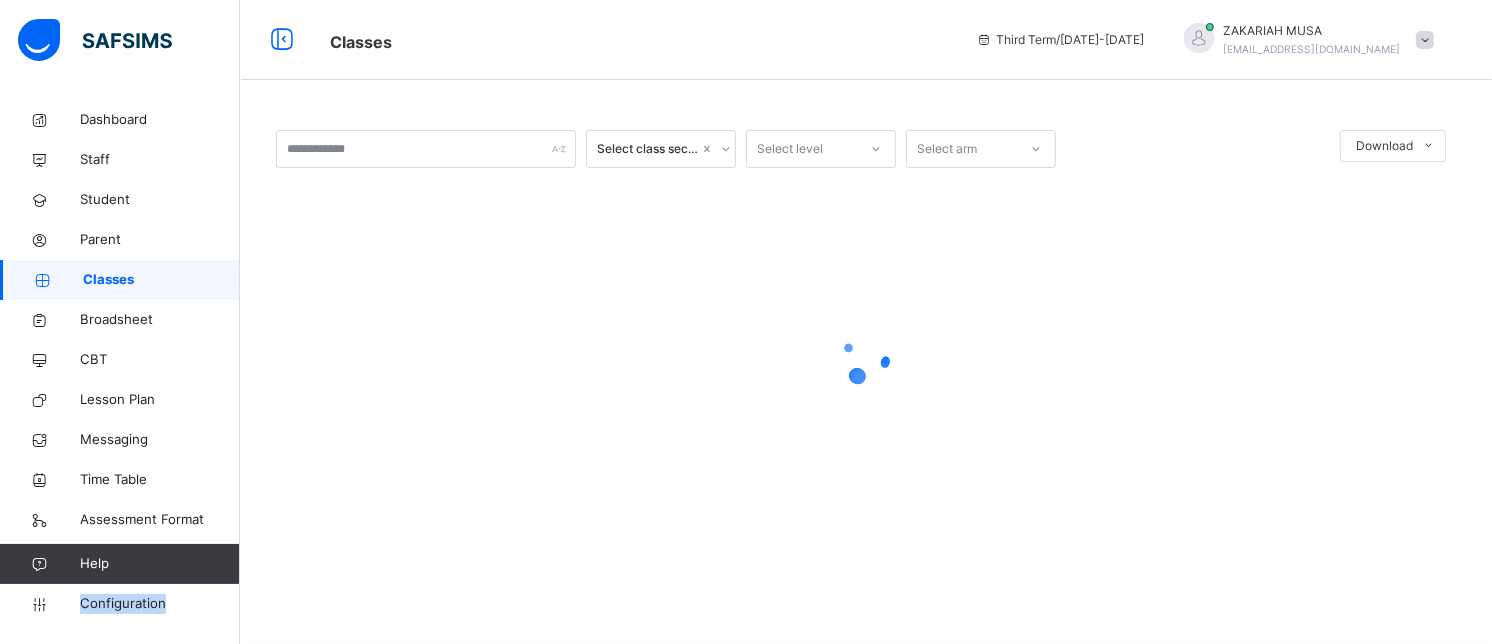 scroll, scrollTop: 0, scrollLeft: 0, axis: both 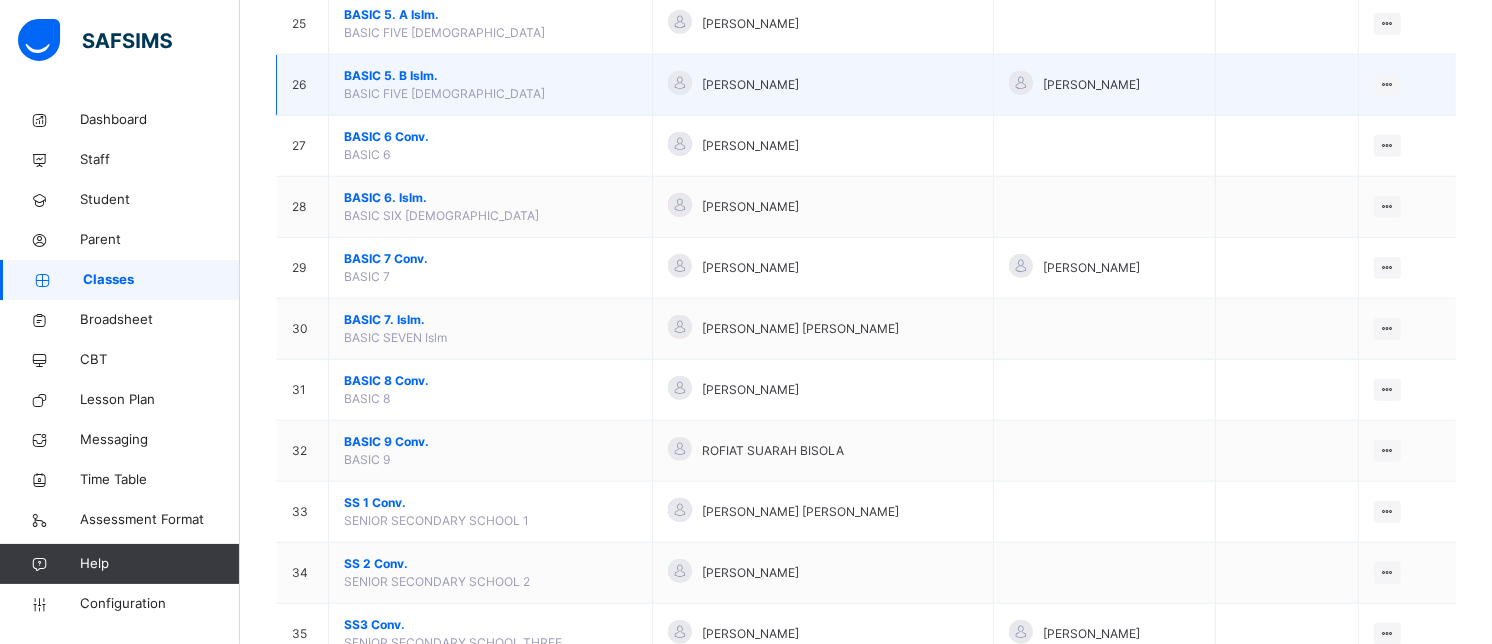 click on "BASIC 5.   B Islm." at bounding box center [490, 76] 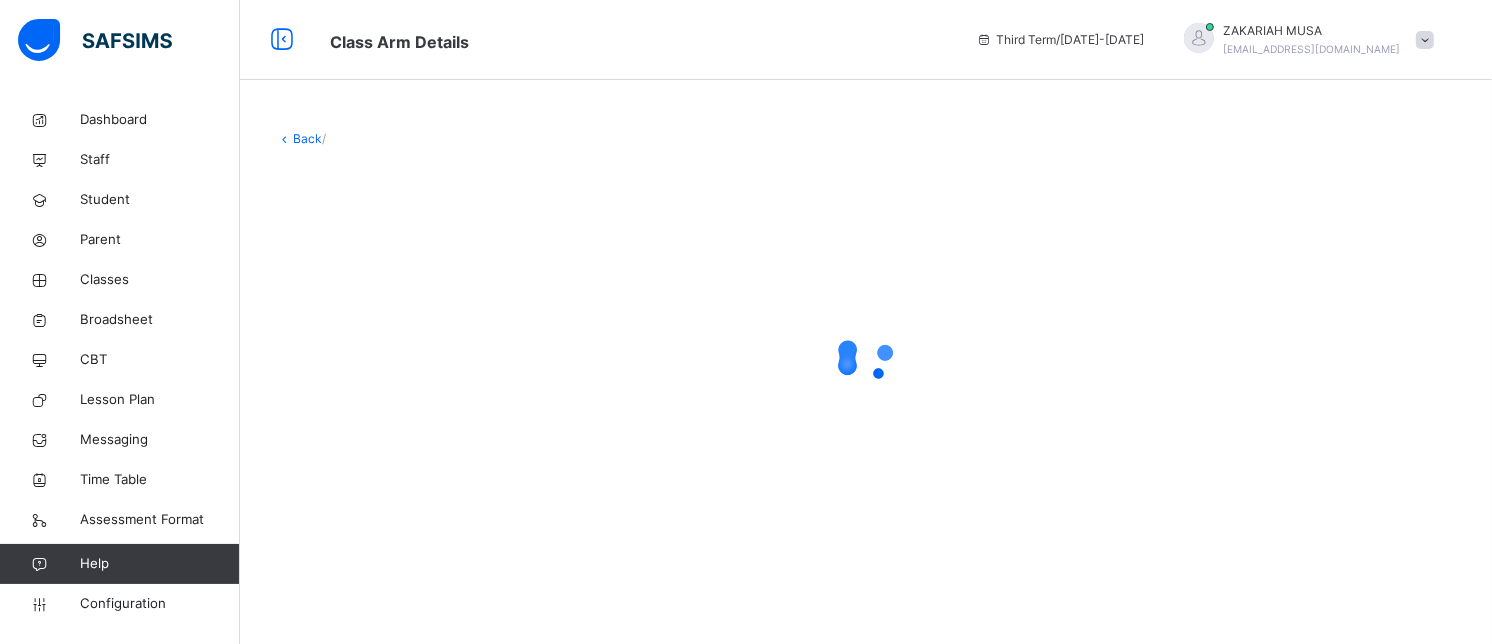 click on "Class Arm Details     Third Term  /  [DATE]-[DATE]   [PERSON_NAME] [EMAIL_ADDRESS][DOMAIN_NAME]" at bounding box center [746, 40] 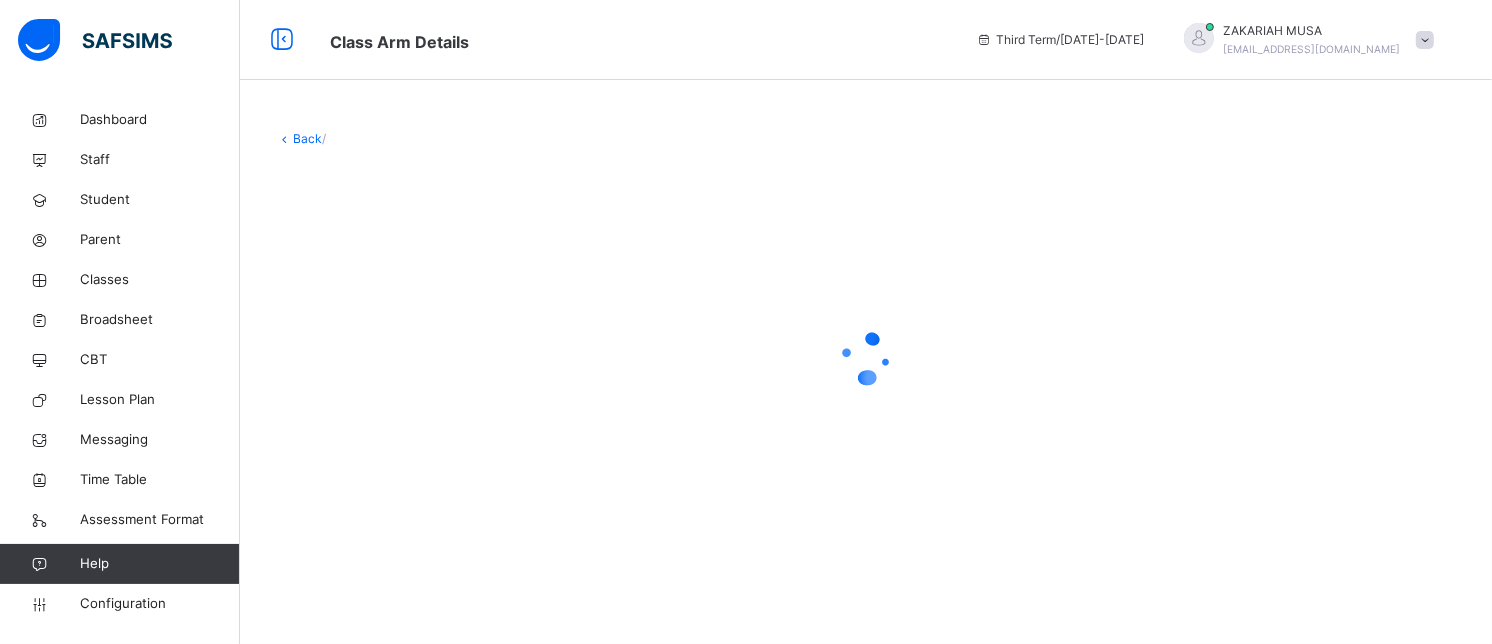 scroll, scrollTop: 0, scrollLeft: 0, axis: both 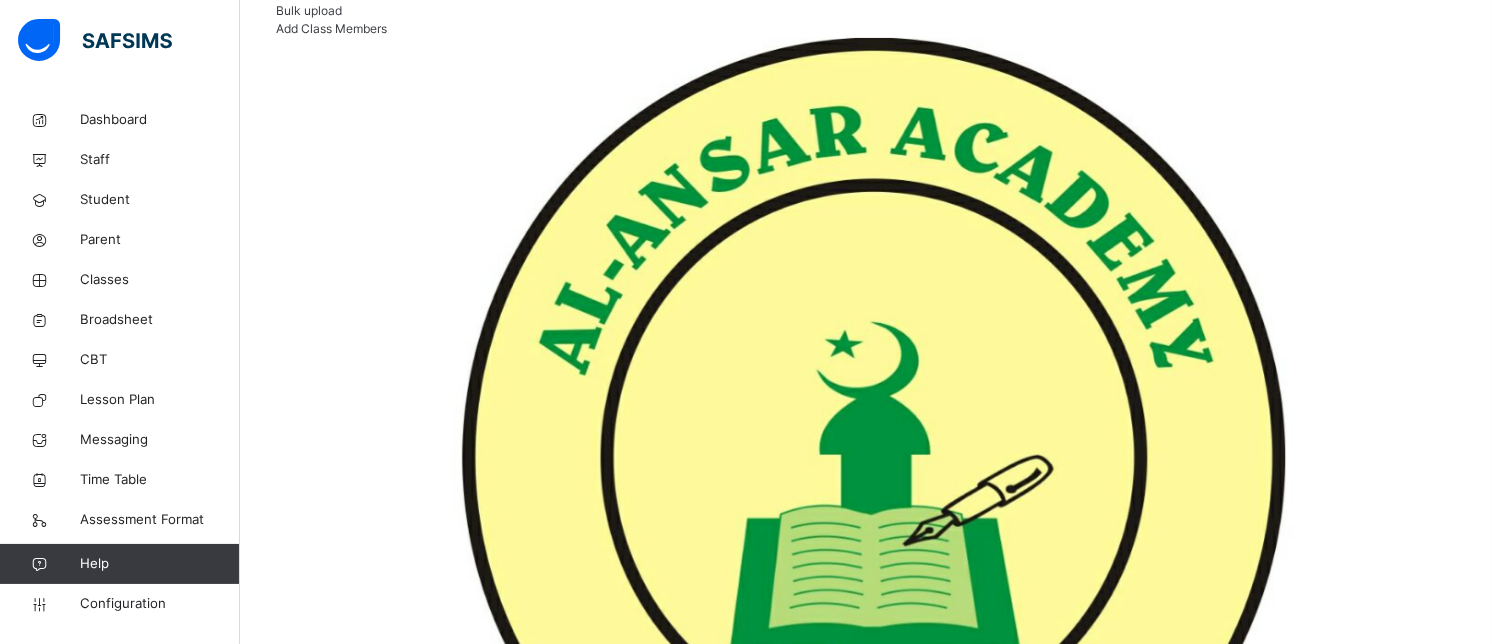 click on "Subjects" at bounding box center (416, -149) 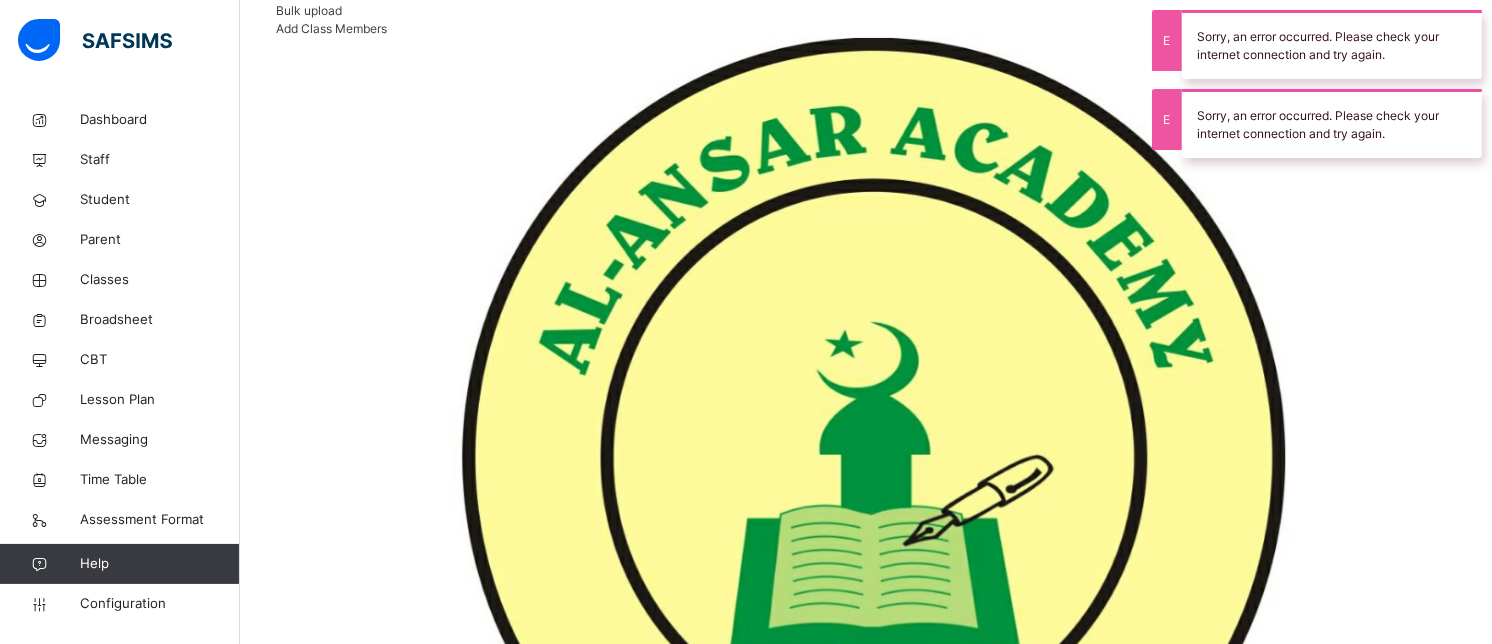 click on "×" at bounding box center [866, 5175] 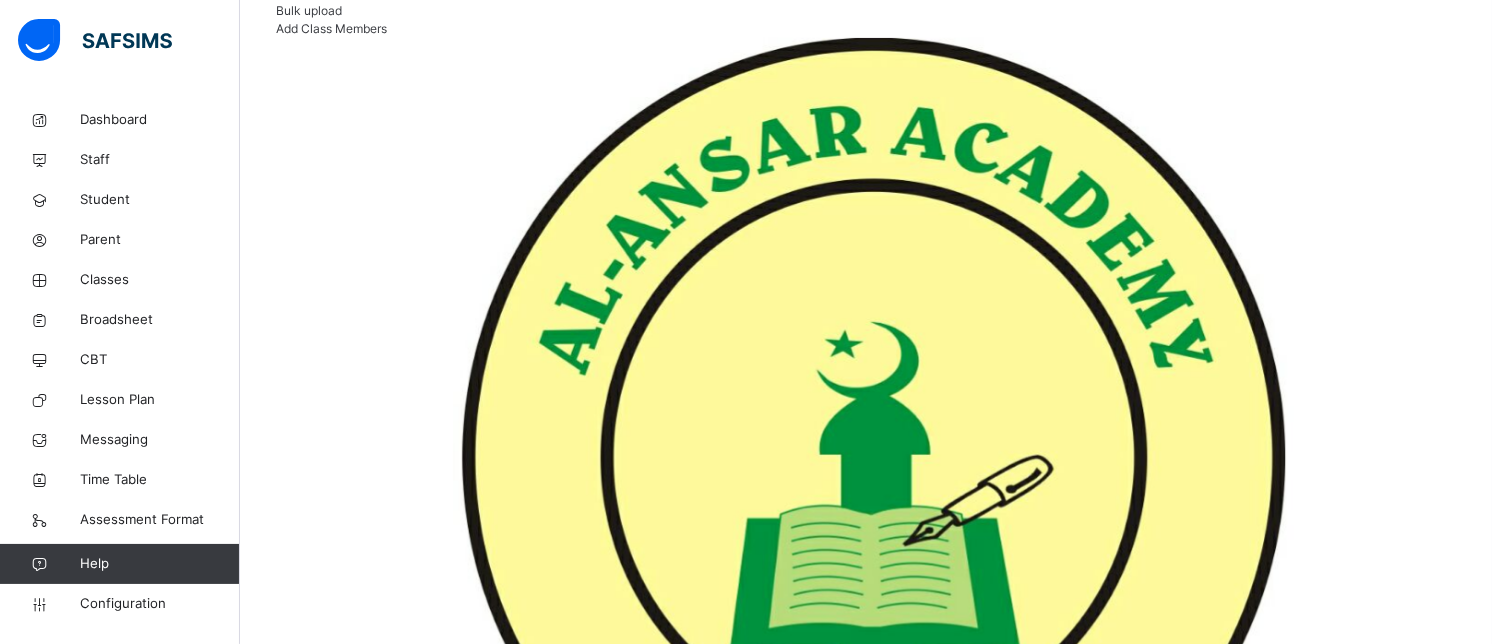 click on "Results" at bounding box center (481, -149) 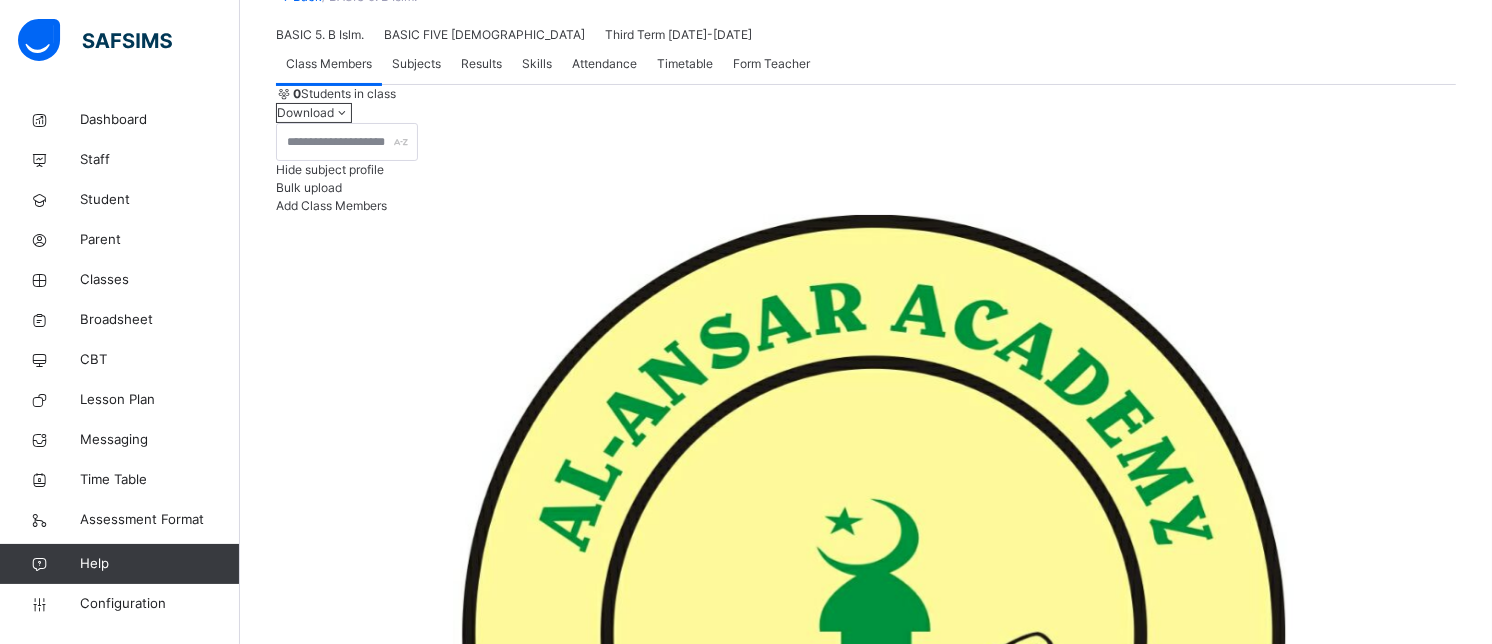 scroll, scrollTop: 108, scrollLeft: 0, axis: vertical 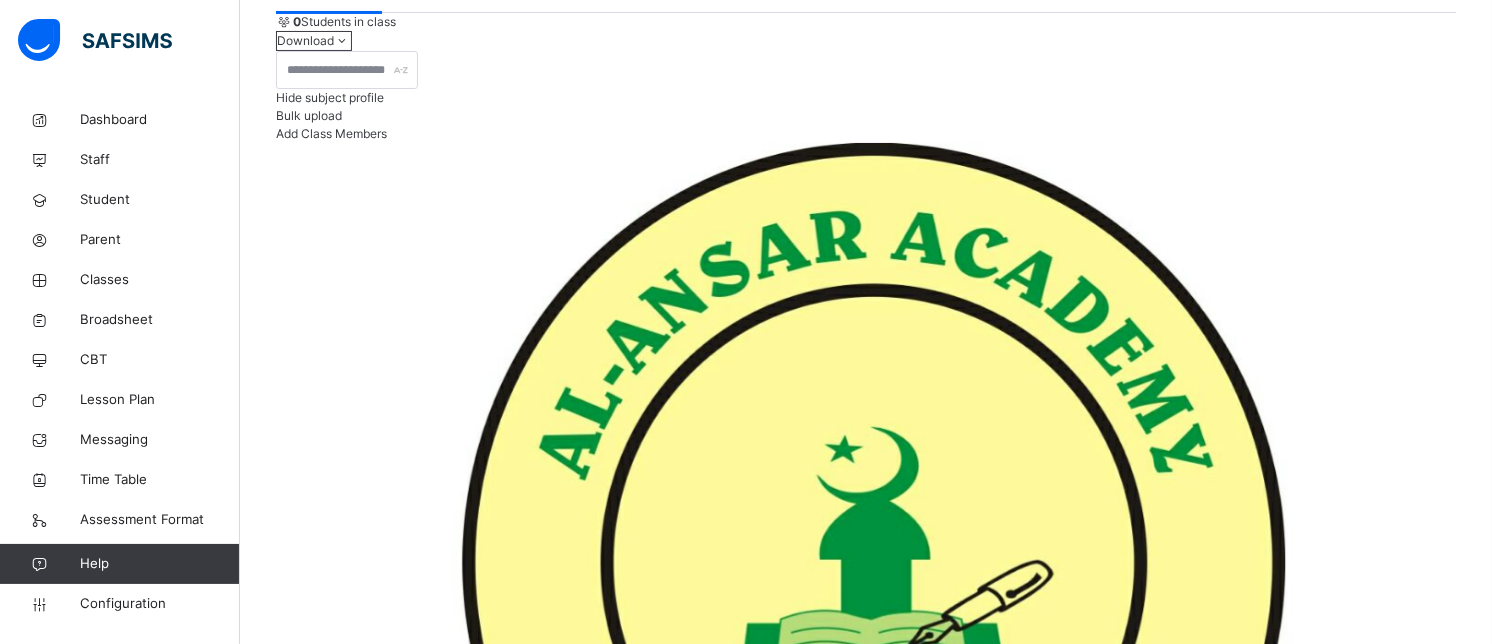 click on "Subjects" at bounding box center (416, -8) 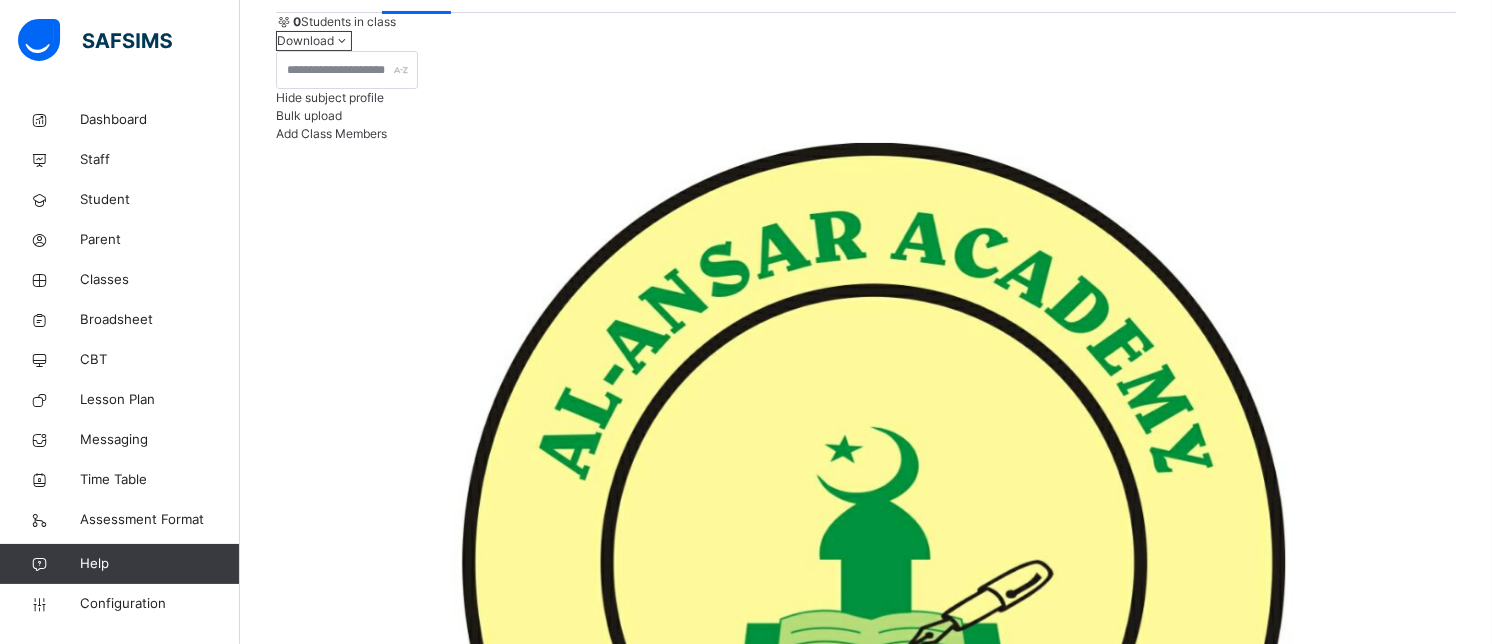 click on "Change Teacher" at bounding box center (1393, 3130) 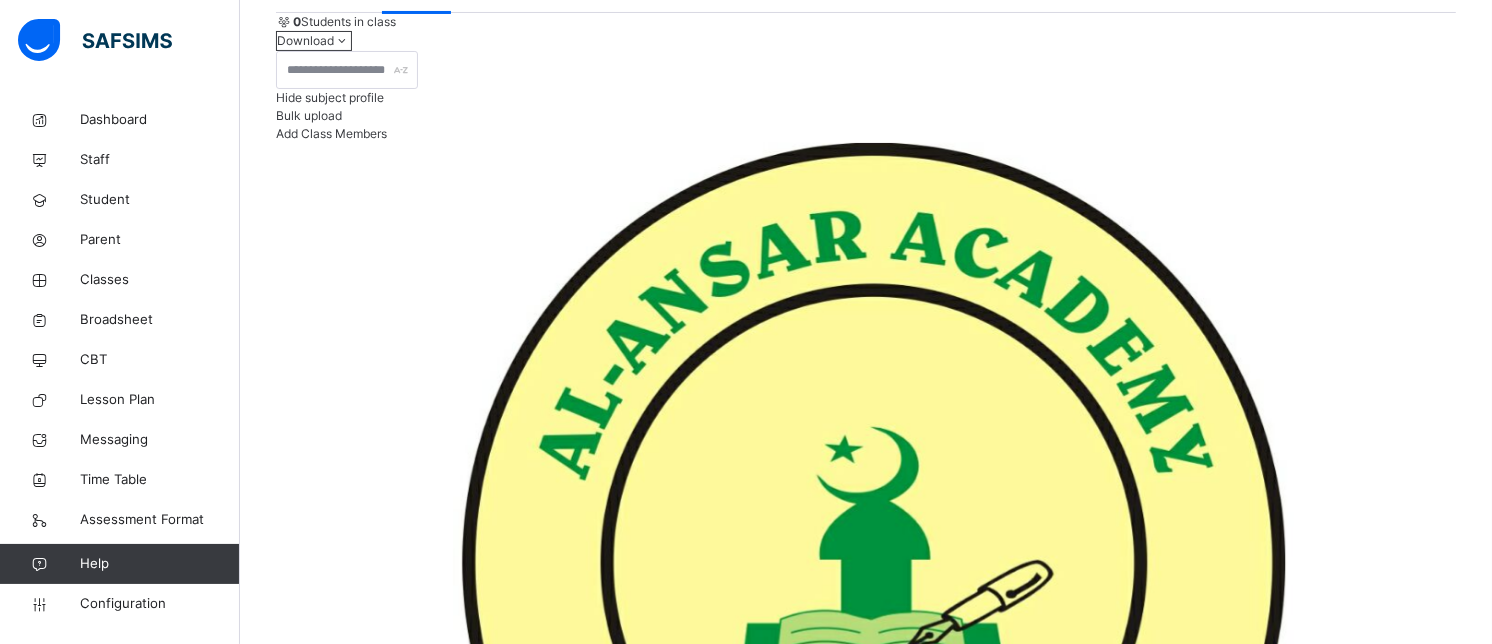type on "****" 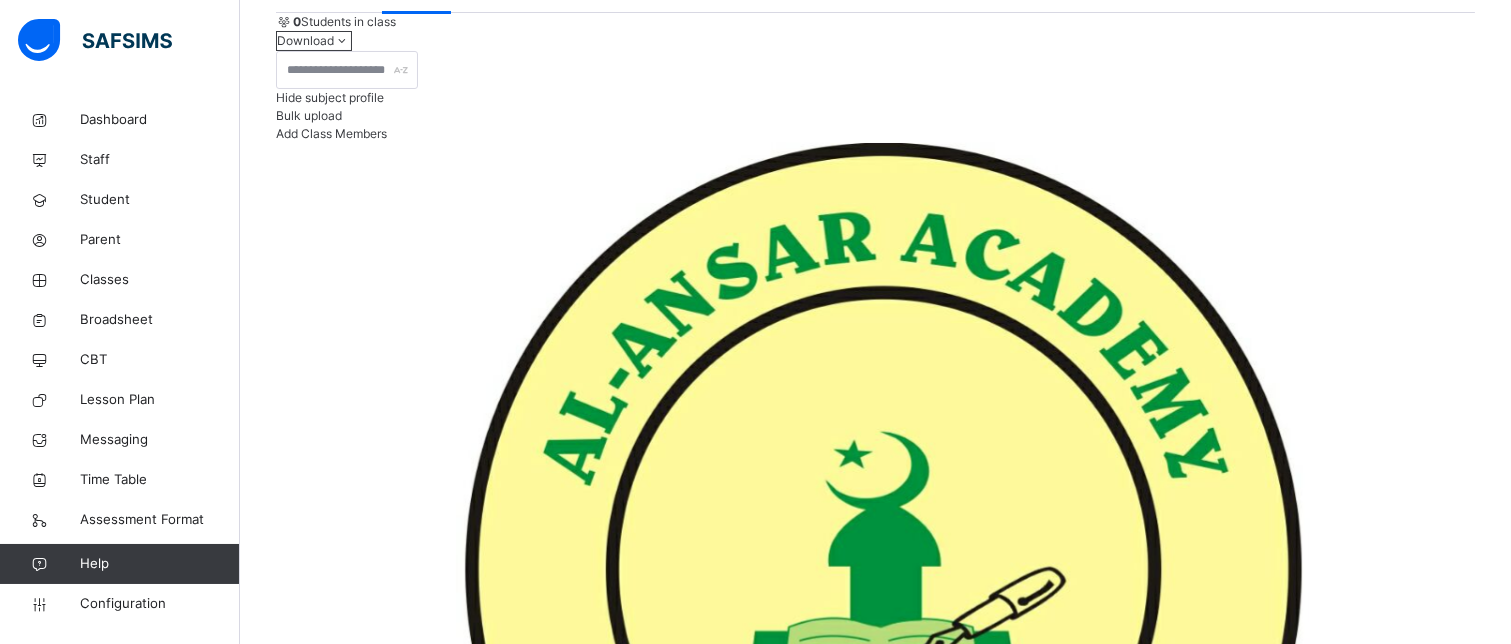 click on "Add Subject Teacher" at bounding box center (875, 4799) 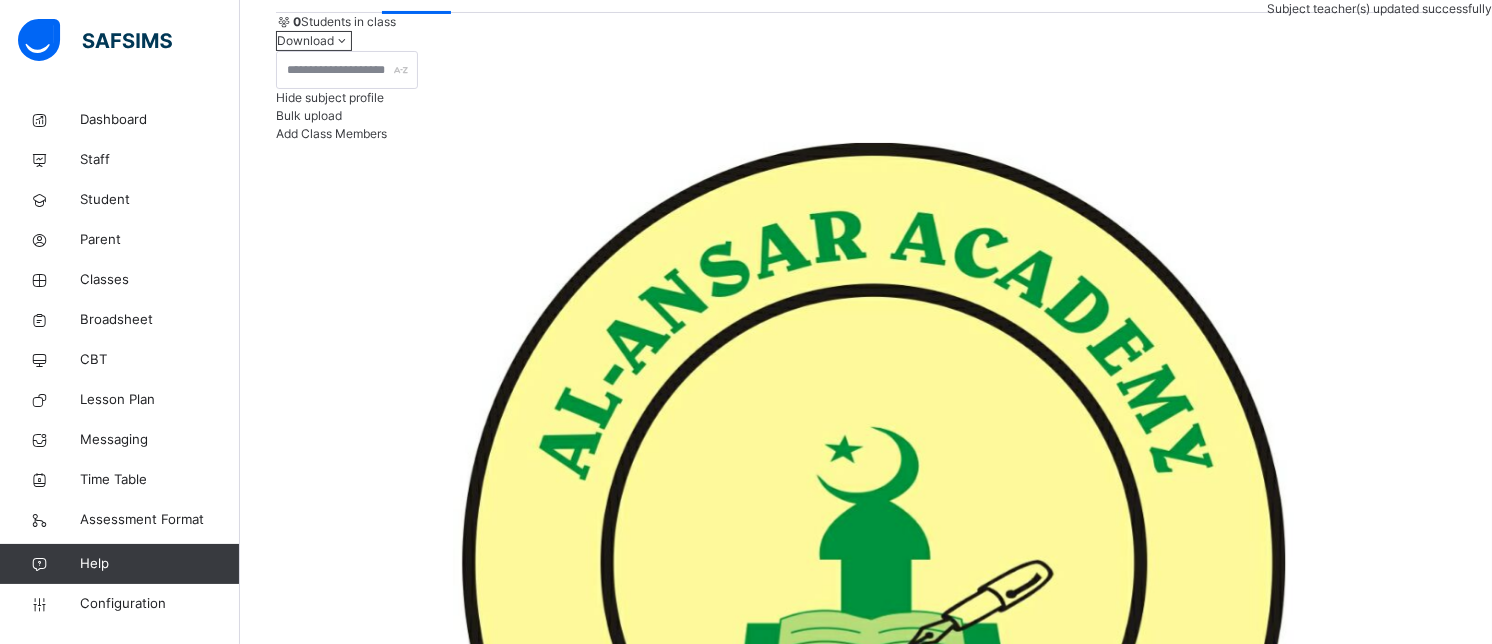 click on "Results" at bounding box center (481, -8) 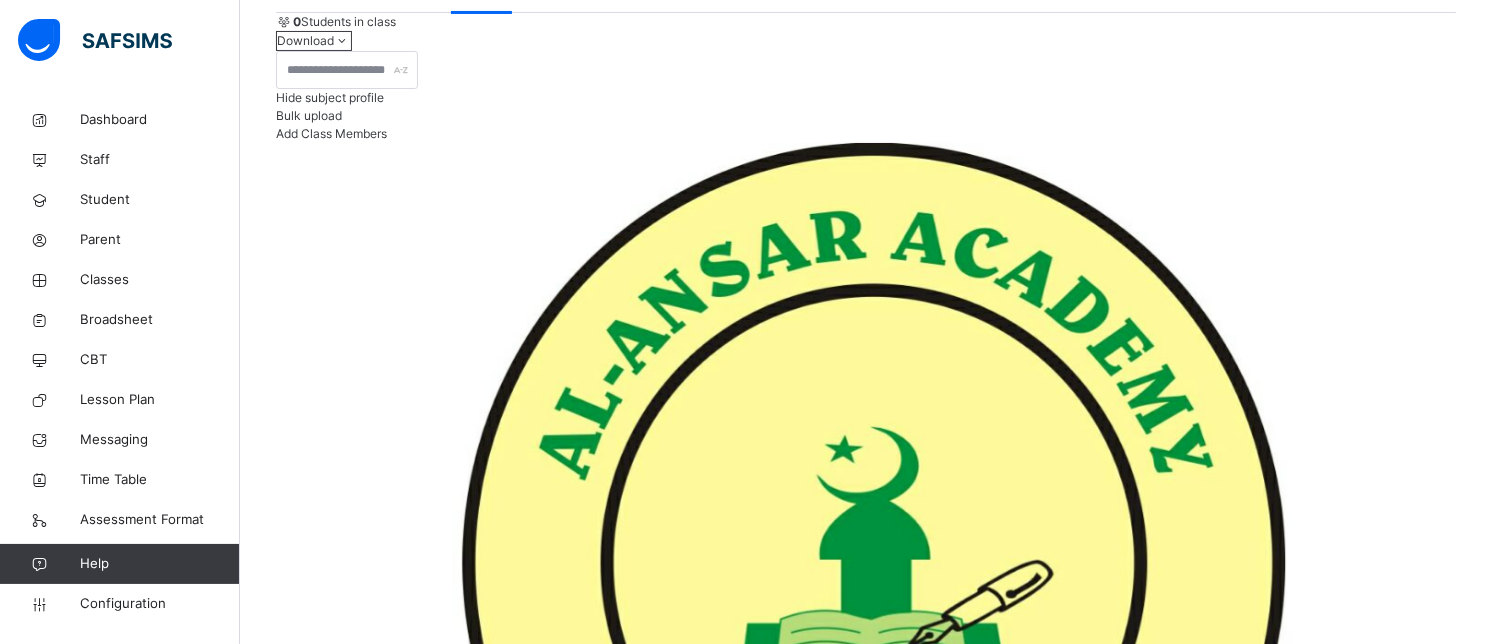 scroll, scrollTop: 155, scrollLeft: 0, axis: vertical 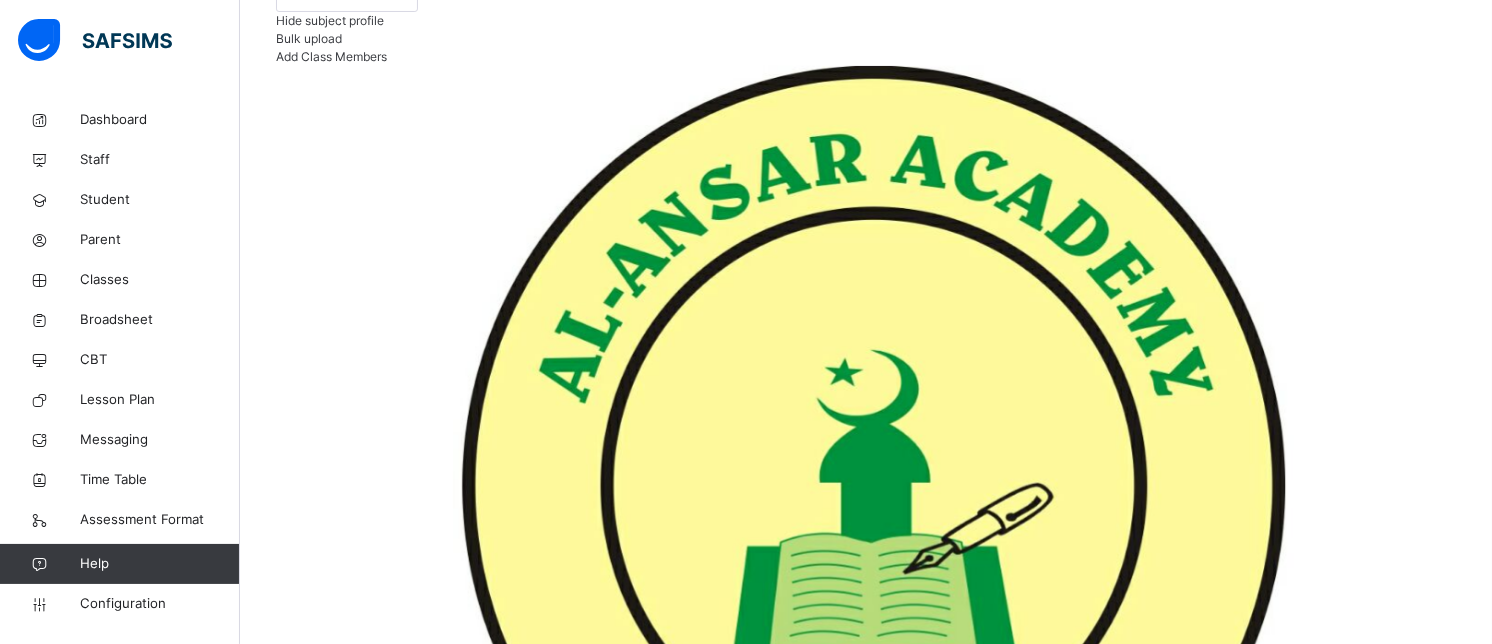 click on "Assessment Scores" at bounding box center (373, 4709) 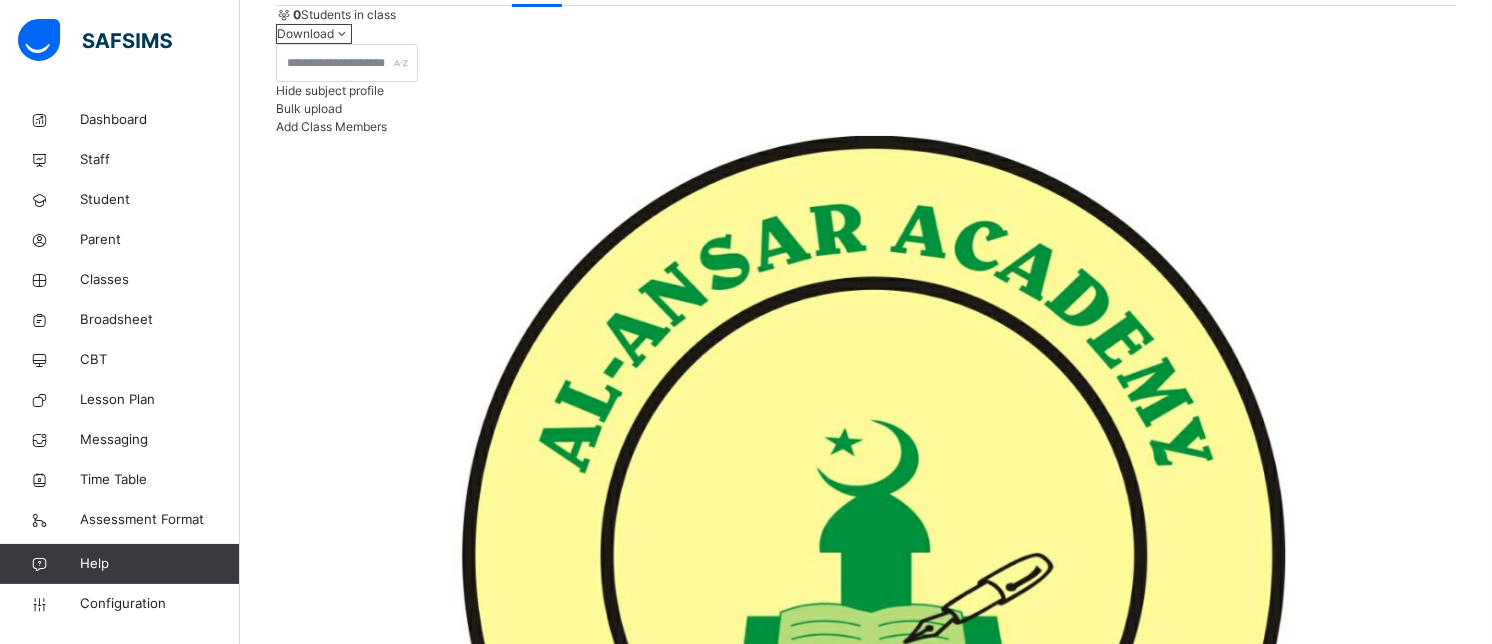 click on "Subjects" at bounding box center [416, -15] 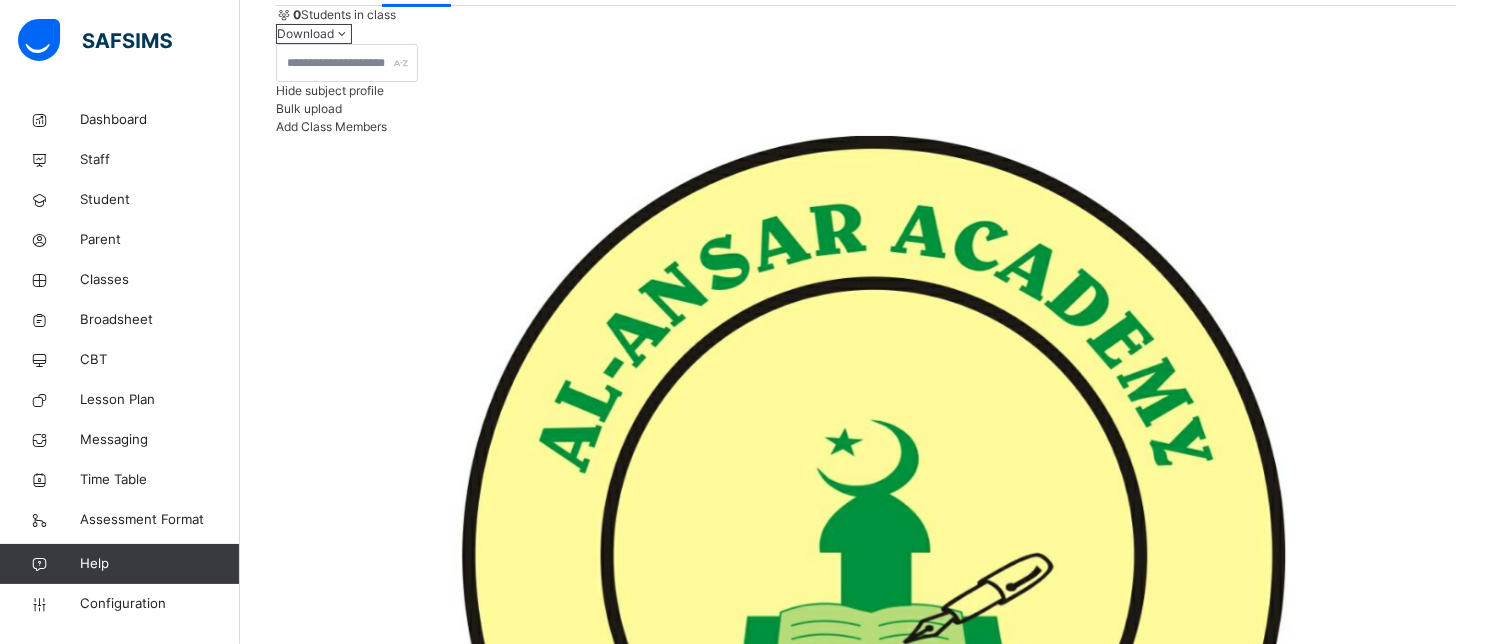 scroll, scrollTop: 291, scrollLeft: 0, axis: vertical 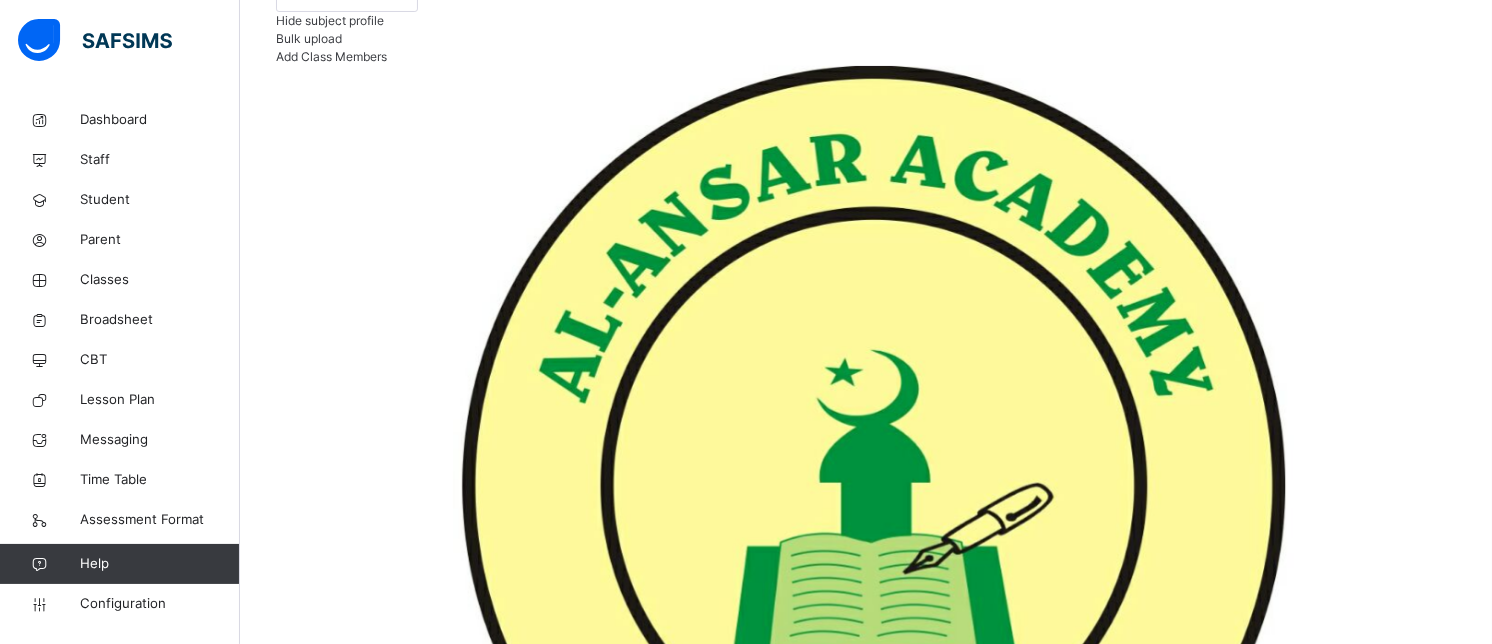 click on "Change Teacher" at bounding box center (1393, 3863) 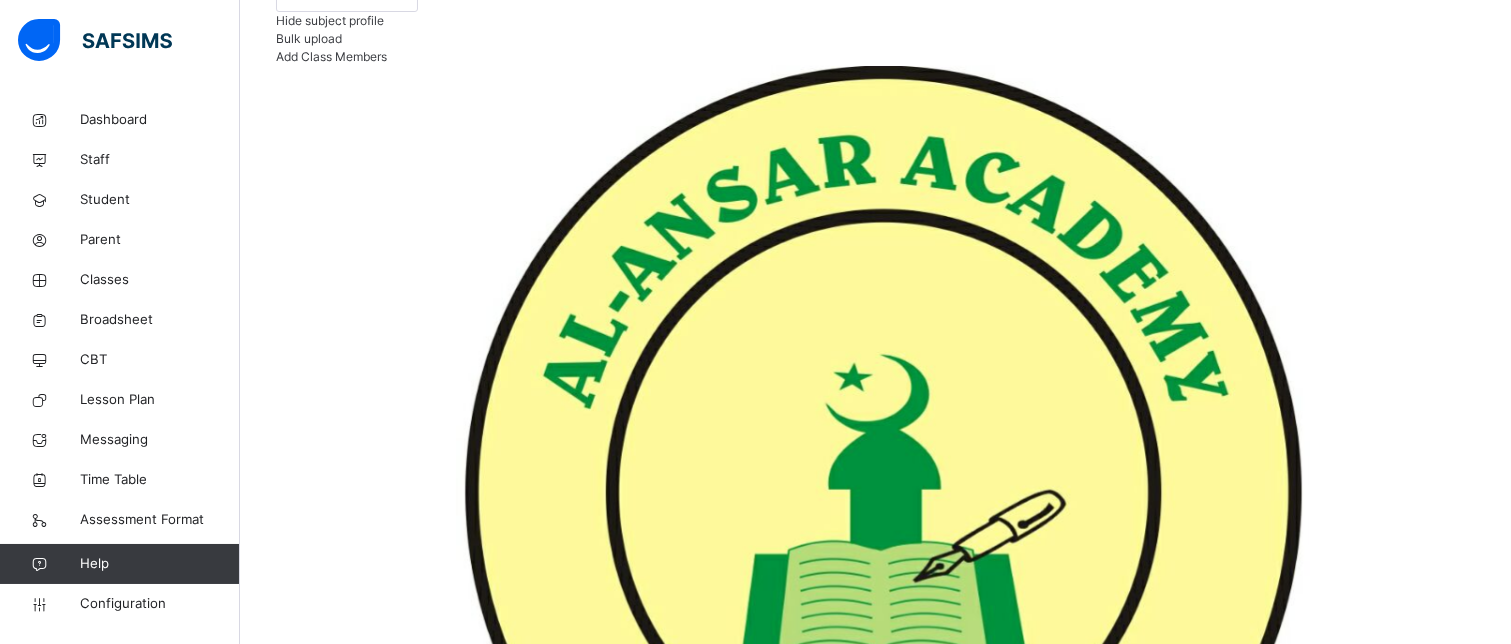 click on "Add Subject Teacher" at bounding box center [875, 4722] 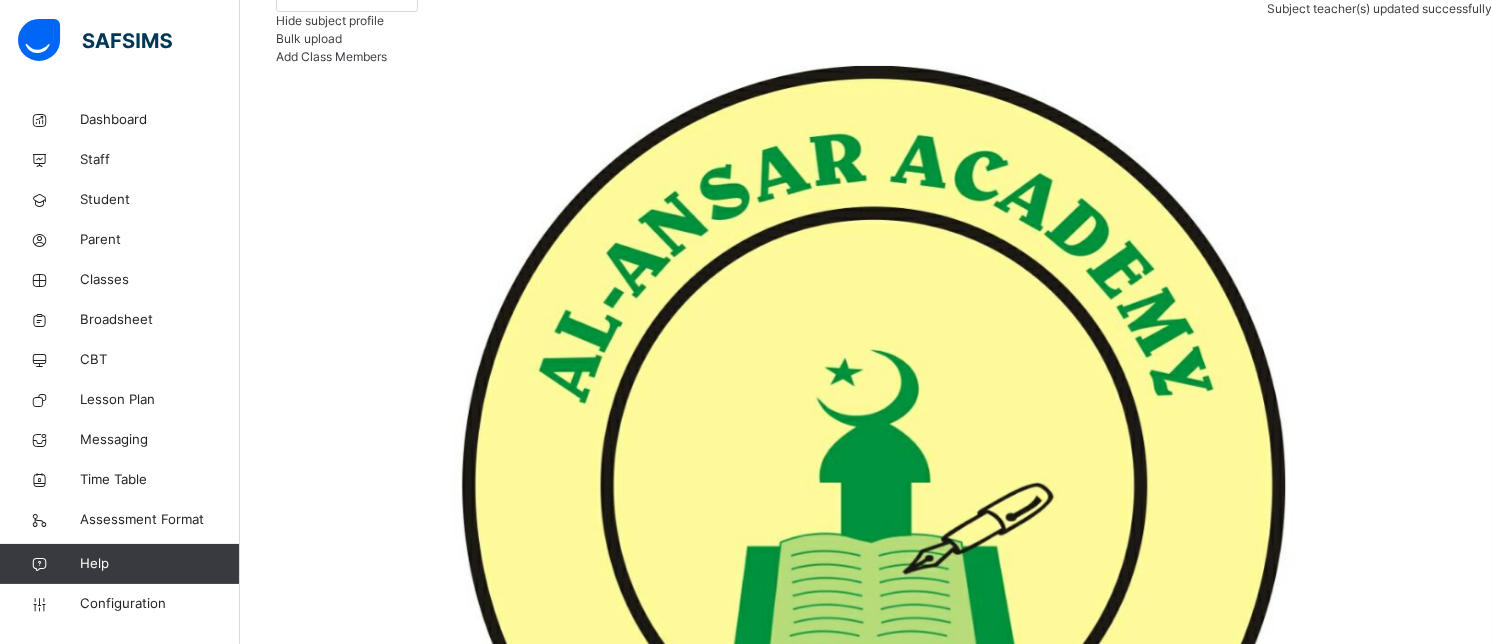 click on "Class Members" at bounding box center (329, -85) 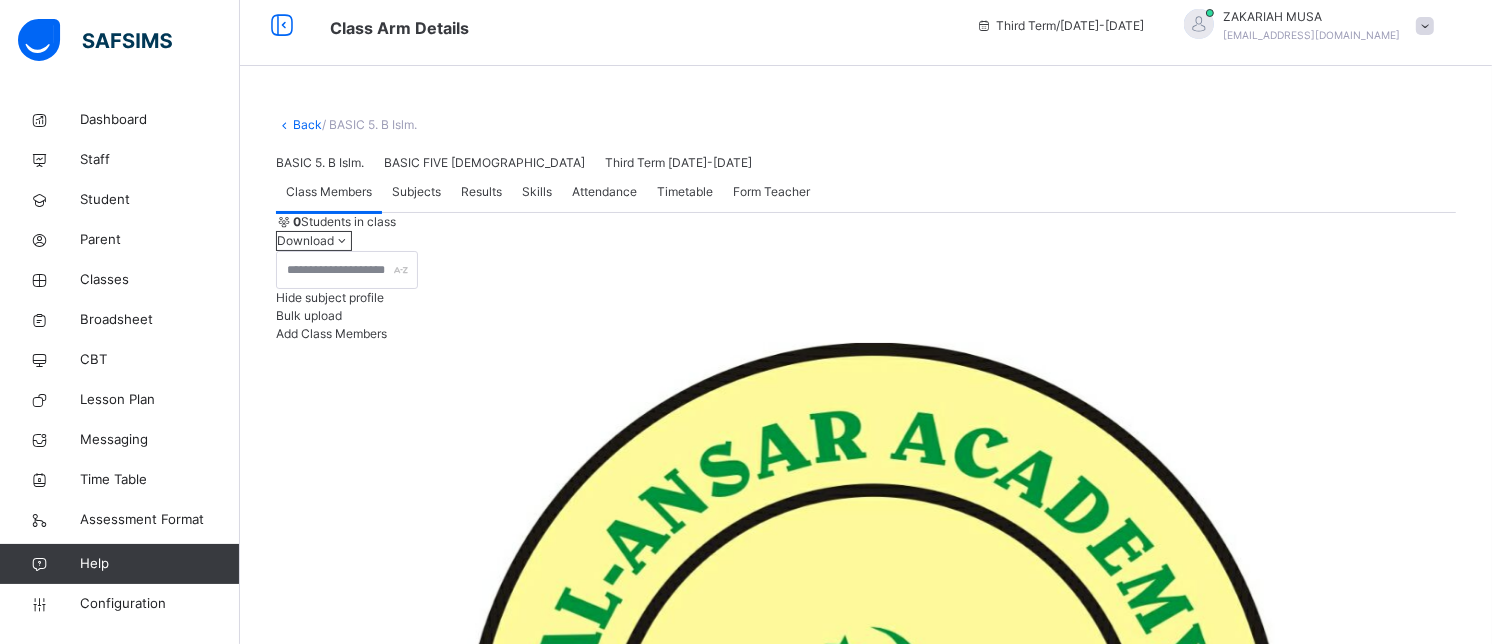 scroll, scrollTop: 0, scrollLeft: 0, axis: both 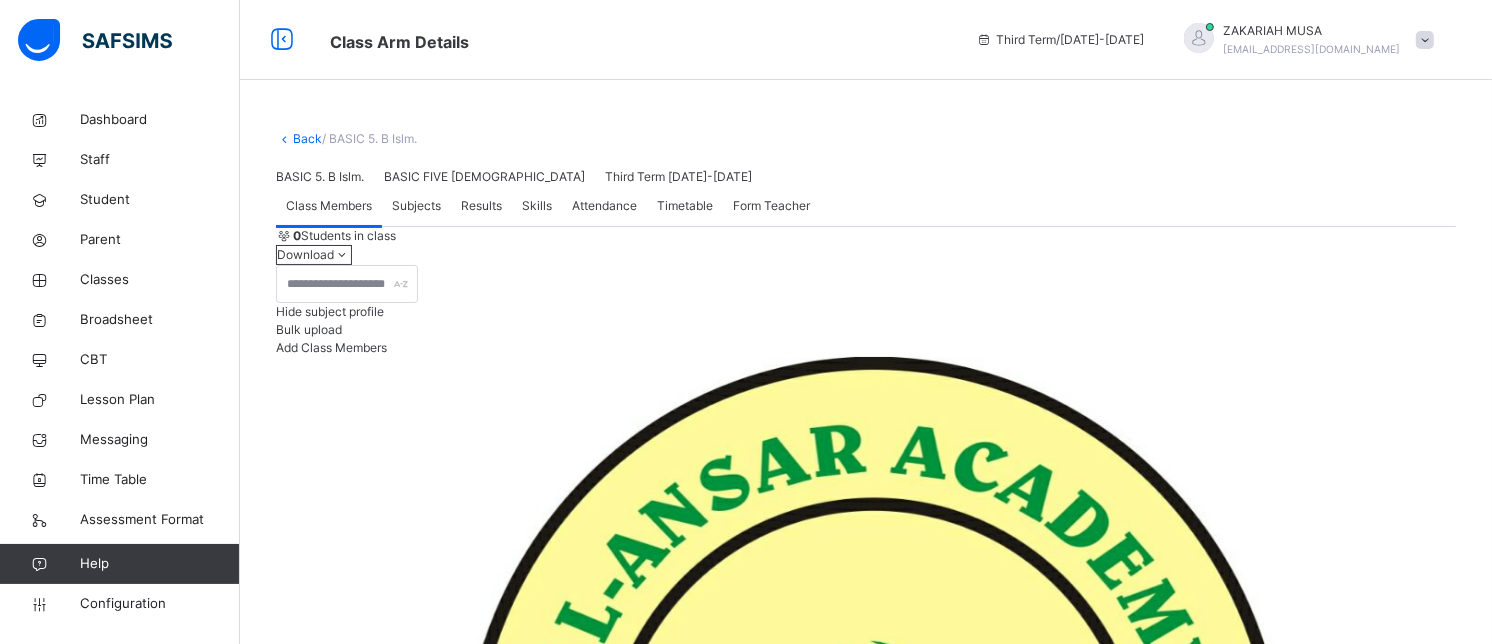 click at bounding box center (1425, 40) 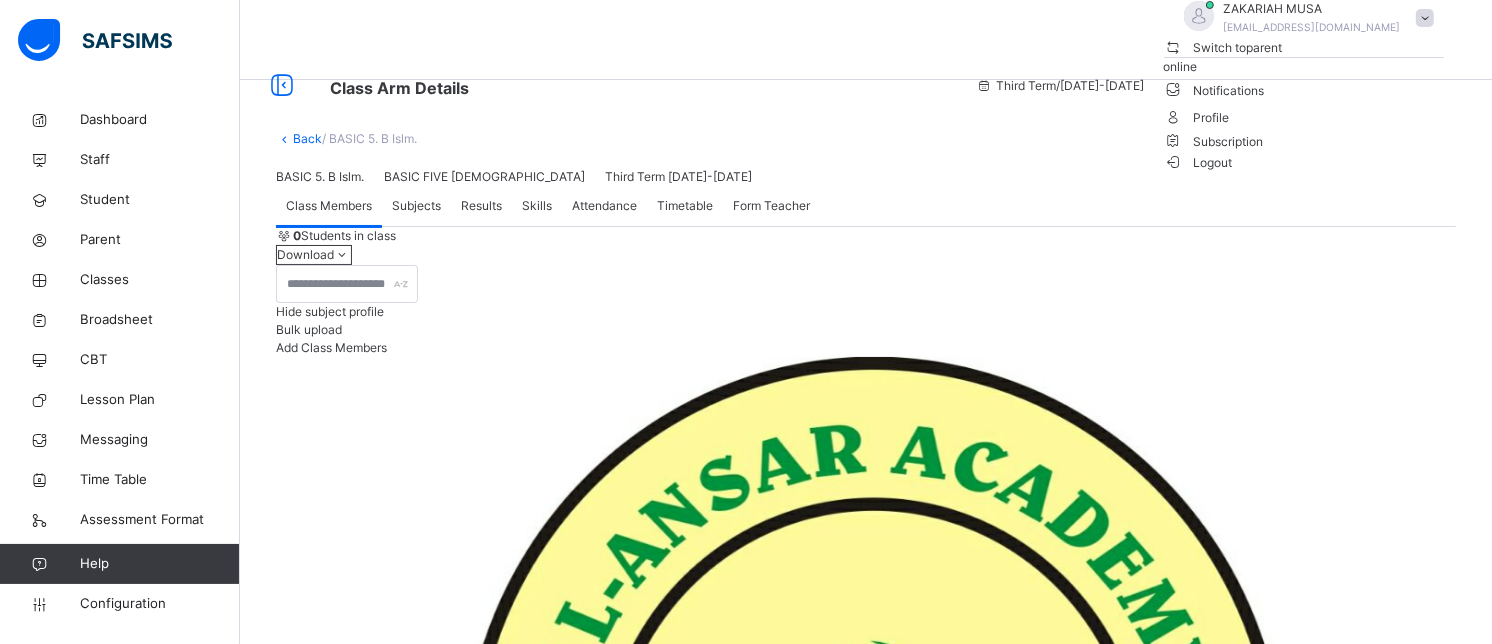 click on "Logout" at bounding box center (1198, 162) 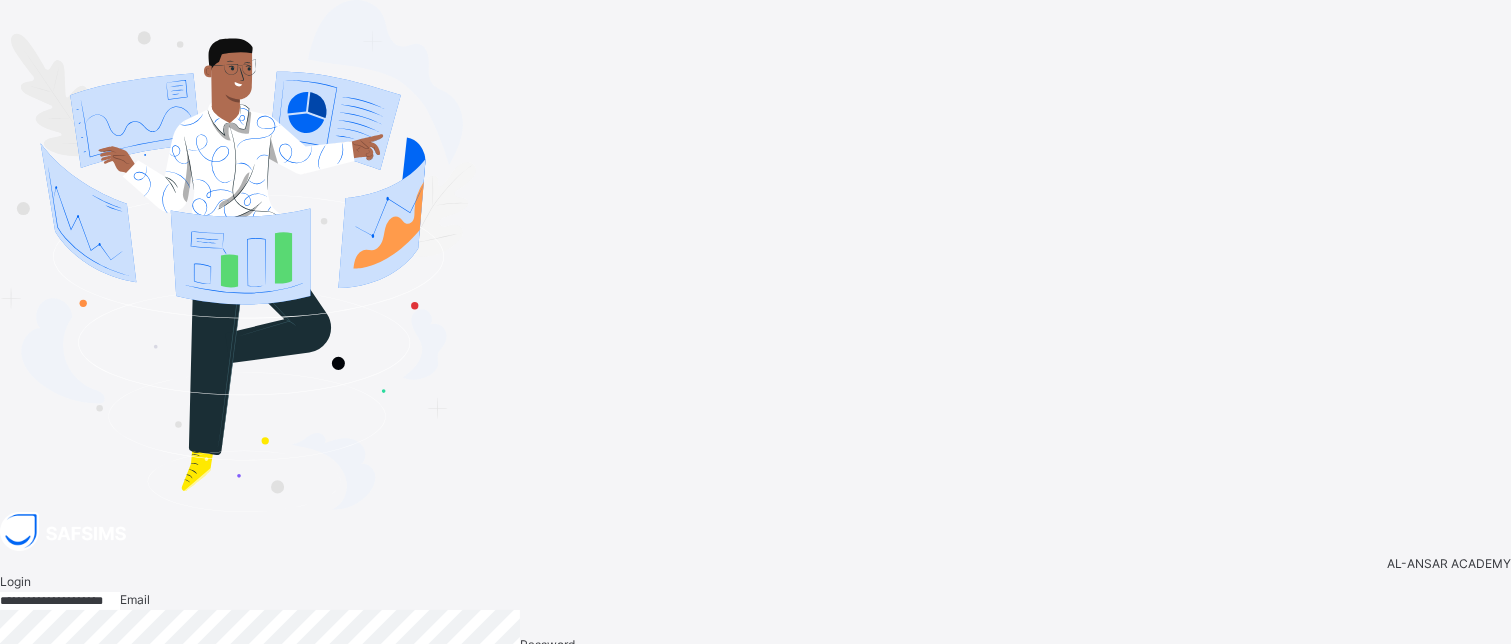 click on "**********" at bounding box center [60, 601] 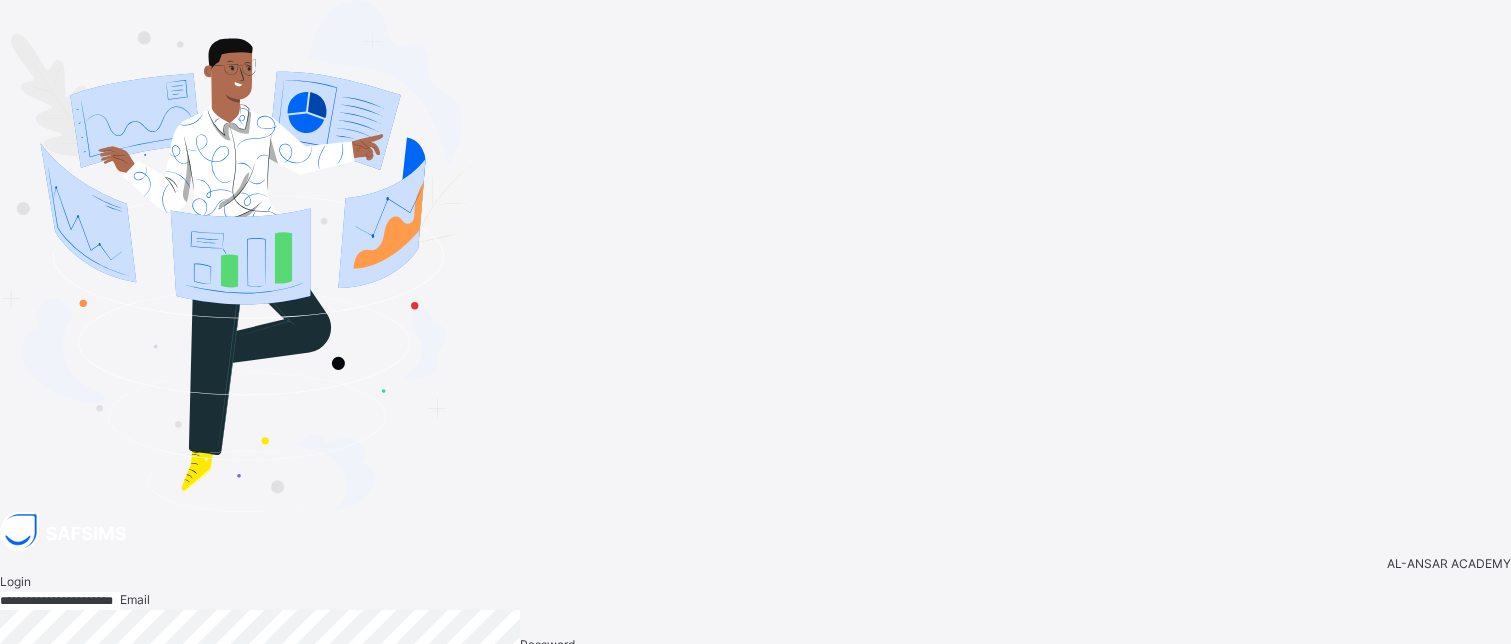 click on "Login" at bounding box center (1478, 730) 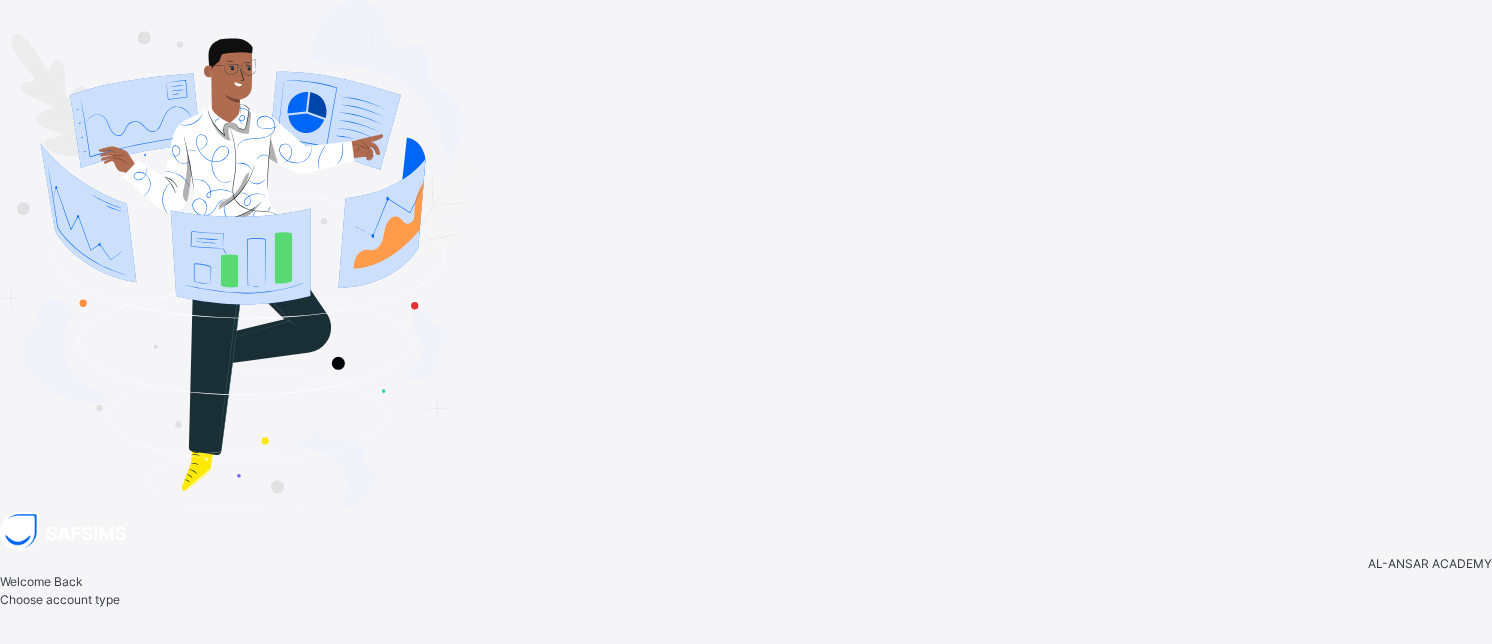 click at bounding box center (722, 701) 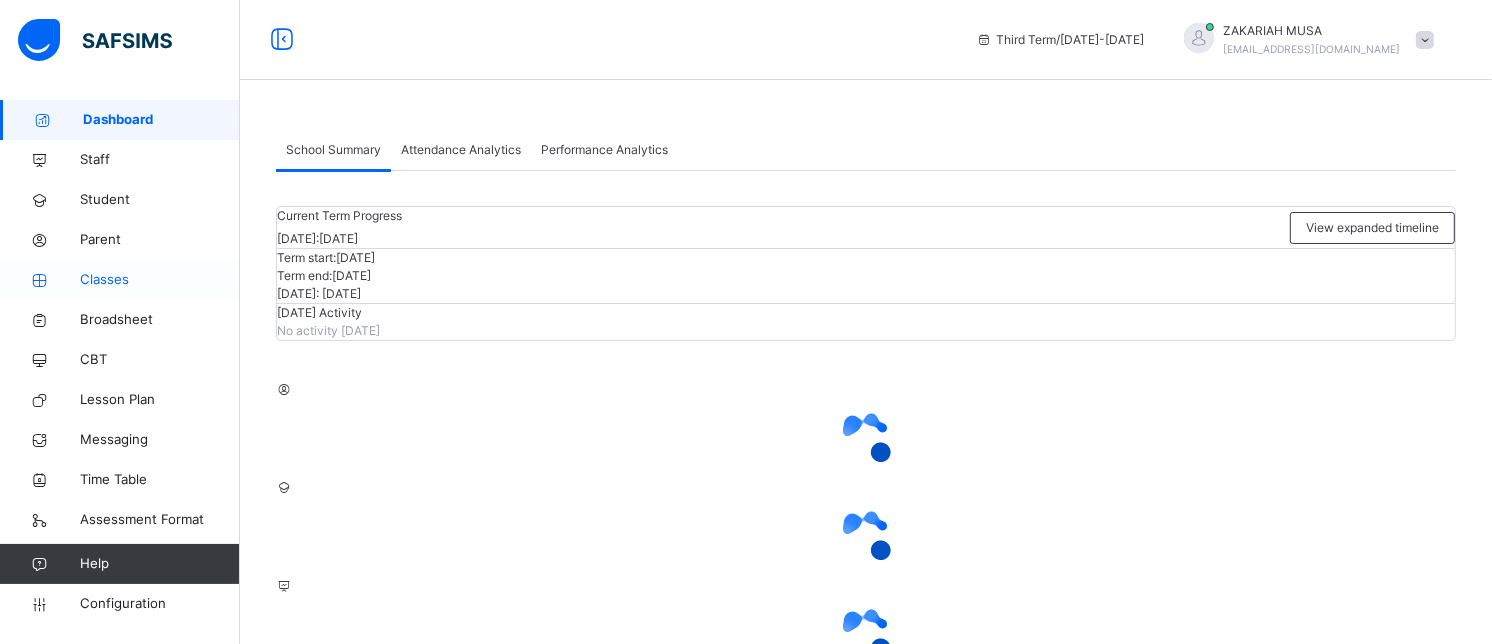click on "Classes" at bounding box center [160, 280] 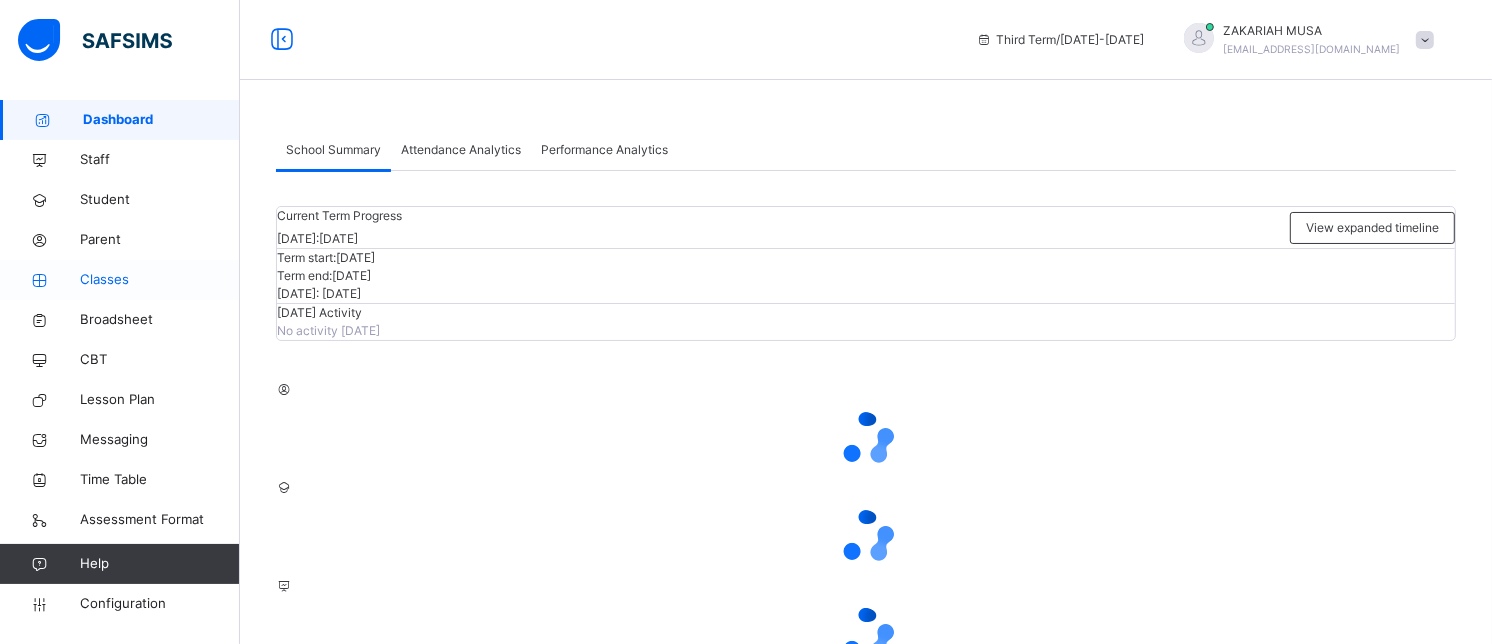click on "Classes" at bounding box center (160, 280) 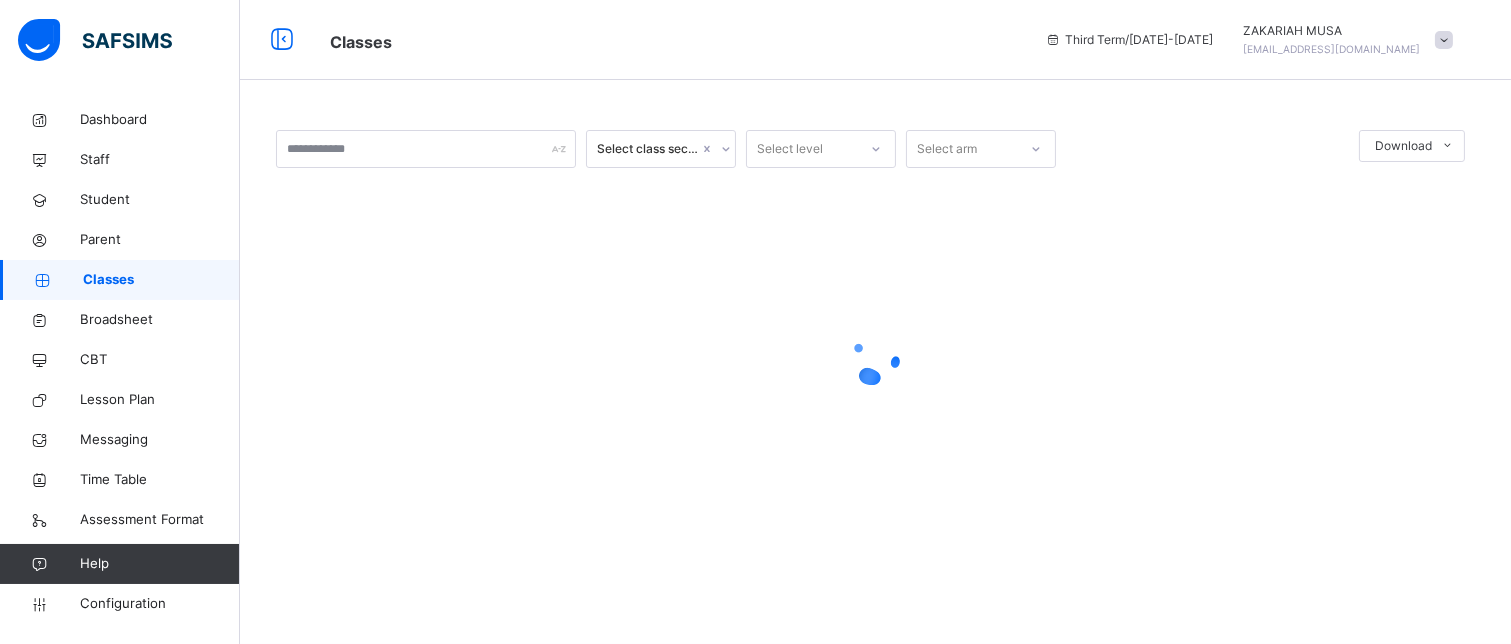 click on "Classes" at bounding box center (161, 280) 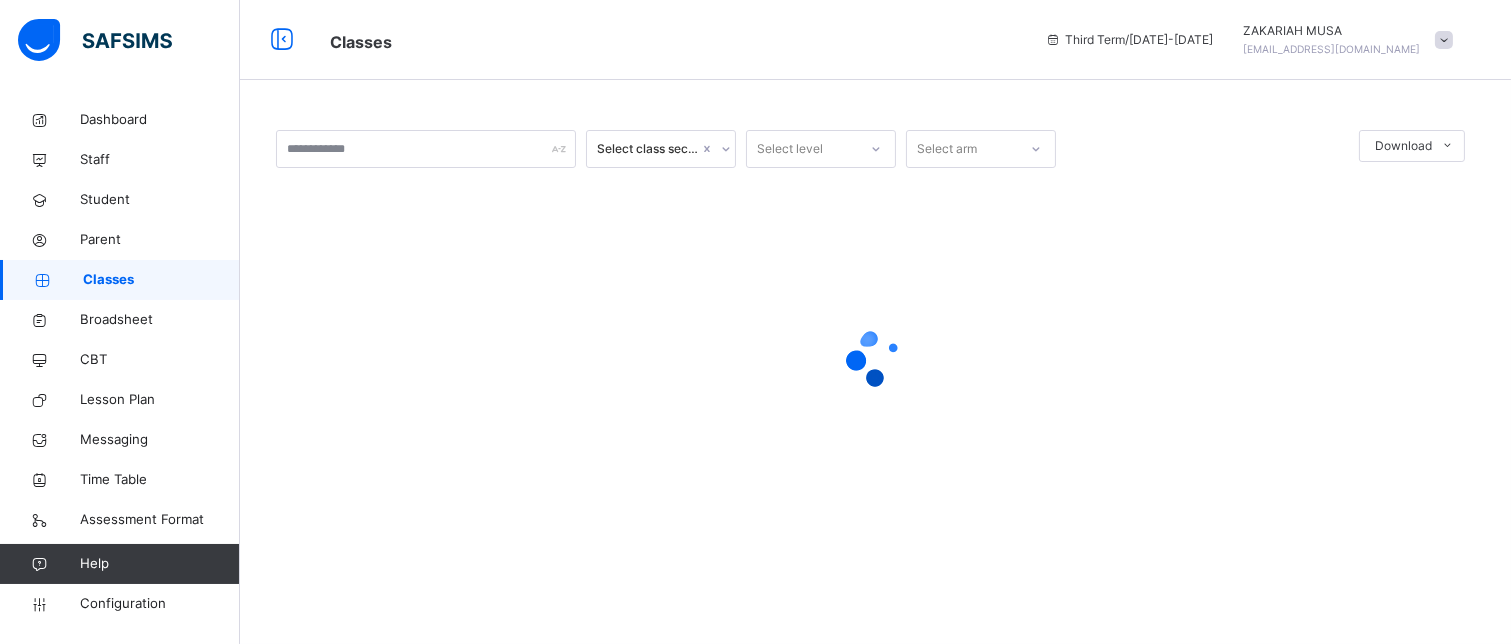 click on "Classes" at bounding box center [161, 280] 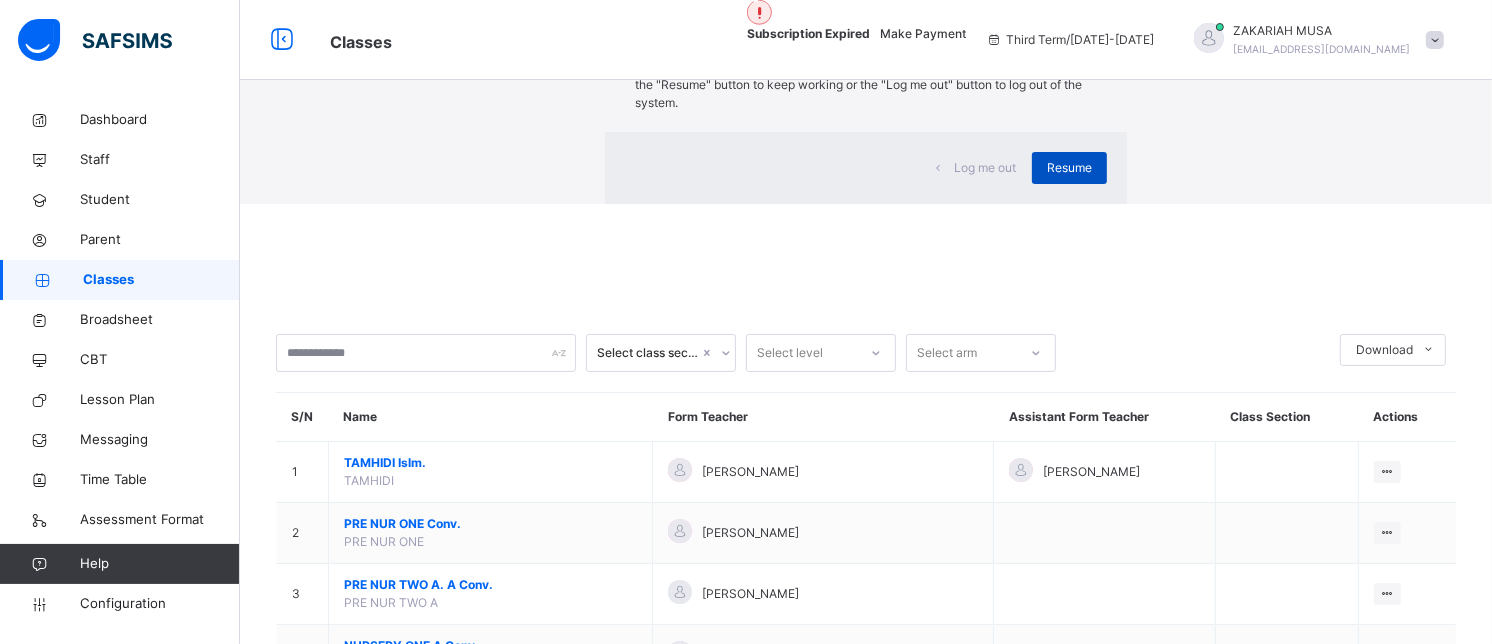 click on "Resume" at bounding box center [1069, 168] 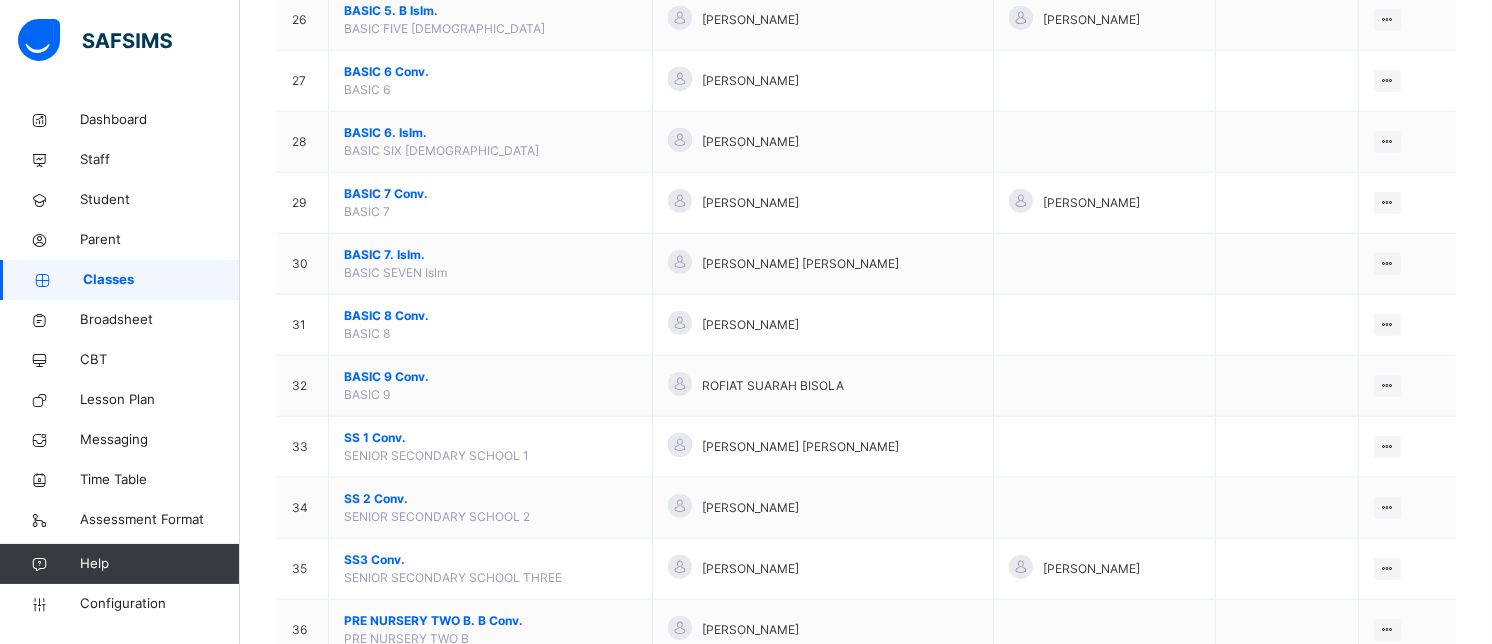 scroll, scrollTop: 1768, scrollLeft: 0, axis: vertical 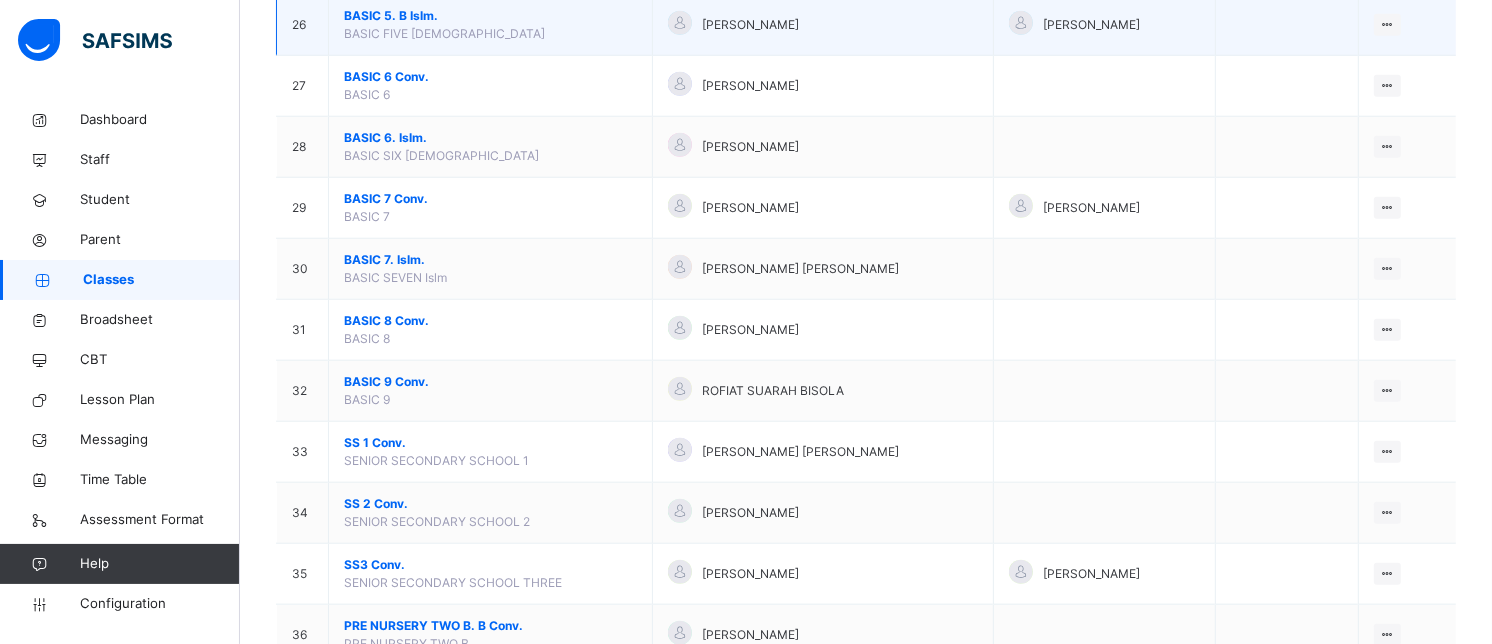 click on "BASIC 5.   B Islm." at bounding box center (490, 16) 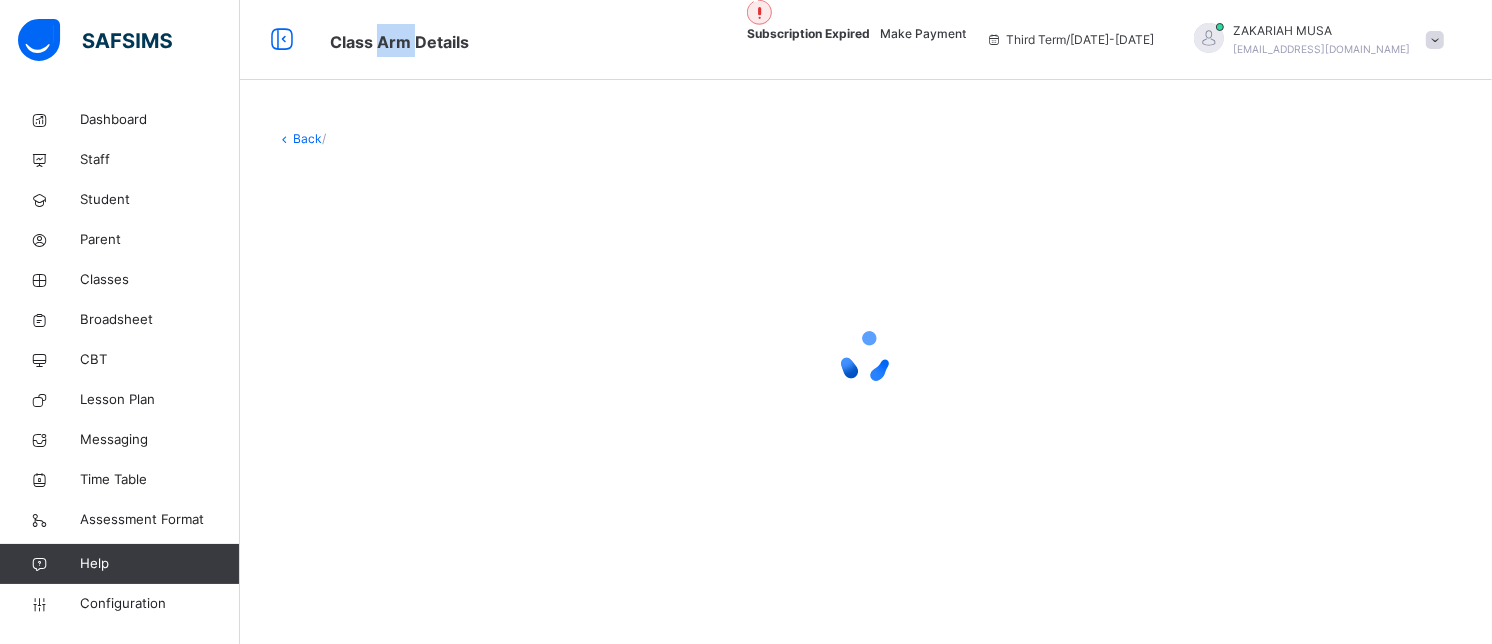 scroll, scrollTop: 0, scrollLeft: 0, axis: both 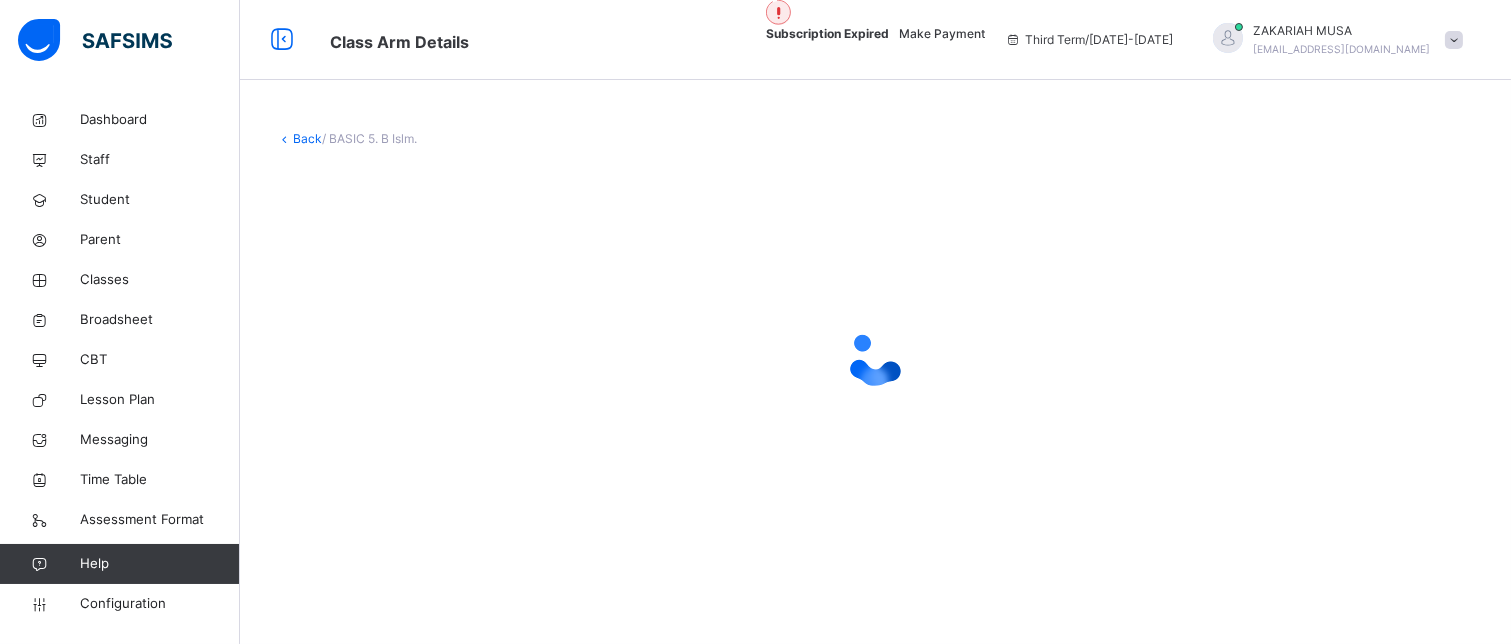 click on "[PERSON_NAME] [EMAIL_ADDRESS][DOMAIN_NAME]" at bounding box center [1333, 40] 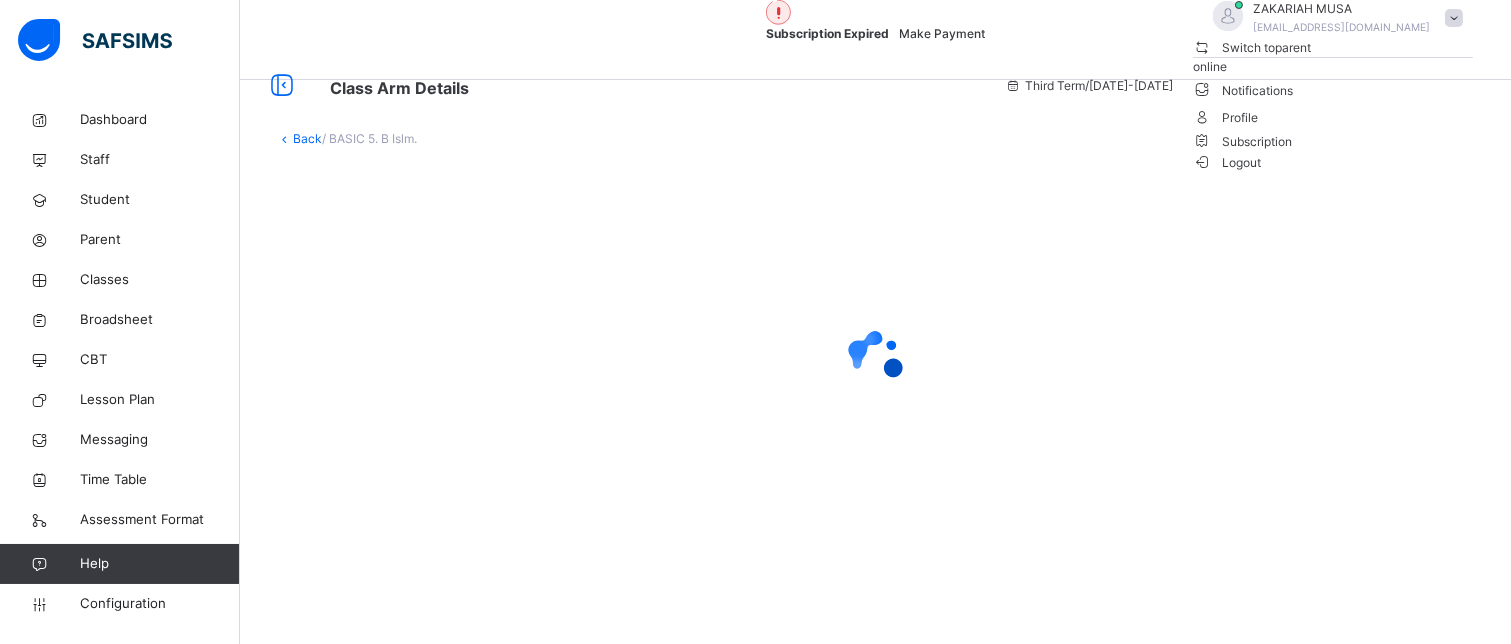 click on "Logout" at bounding box center (1227, 162) 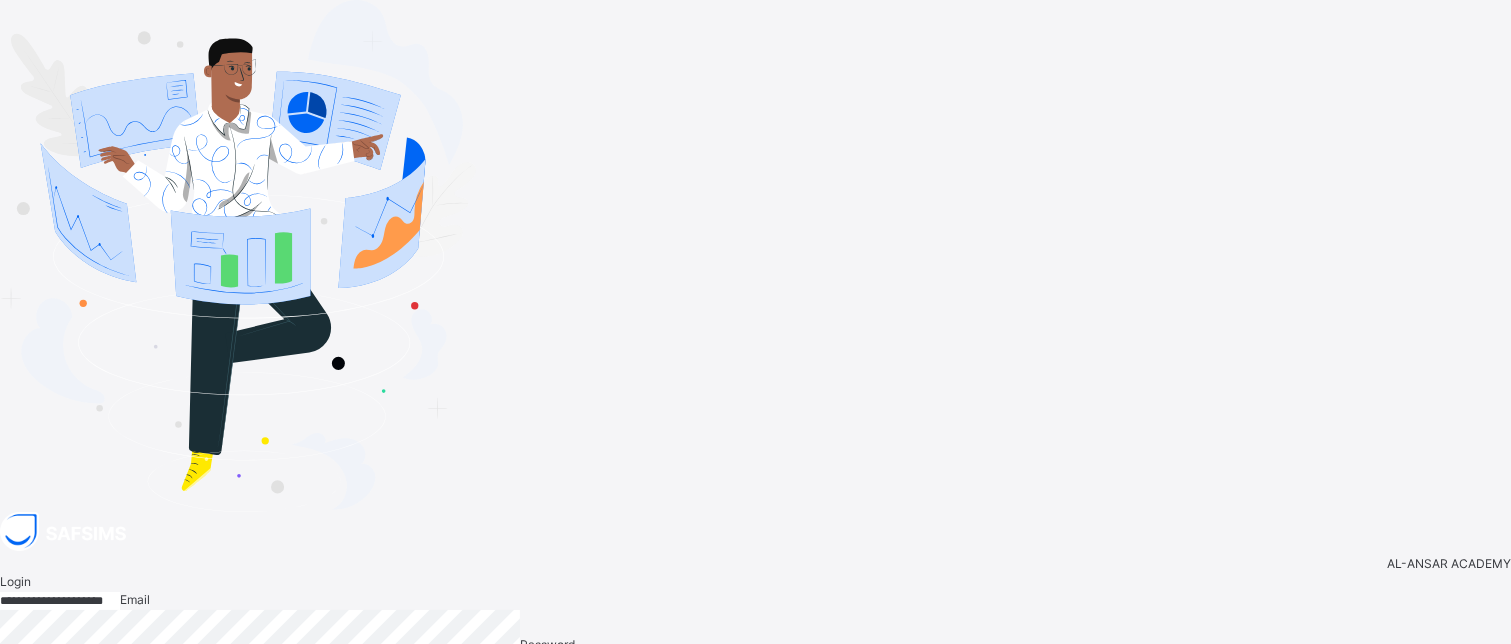 click on "**********" at bounding box center [60, 601] 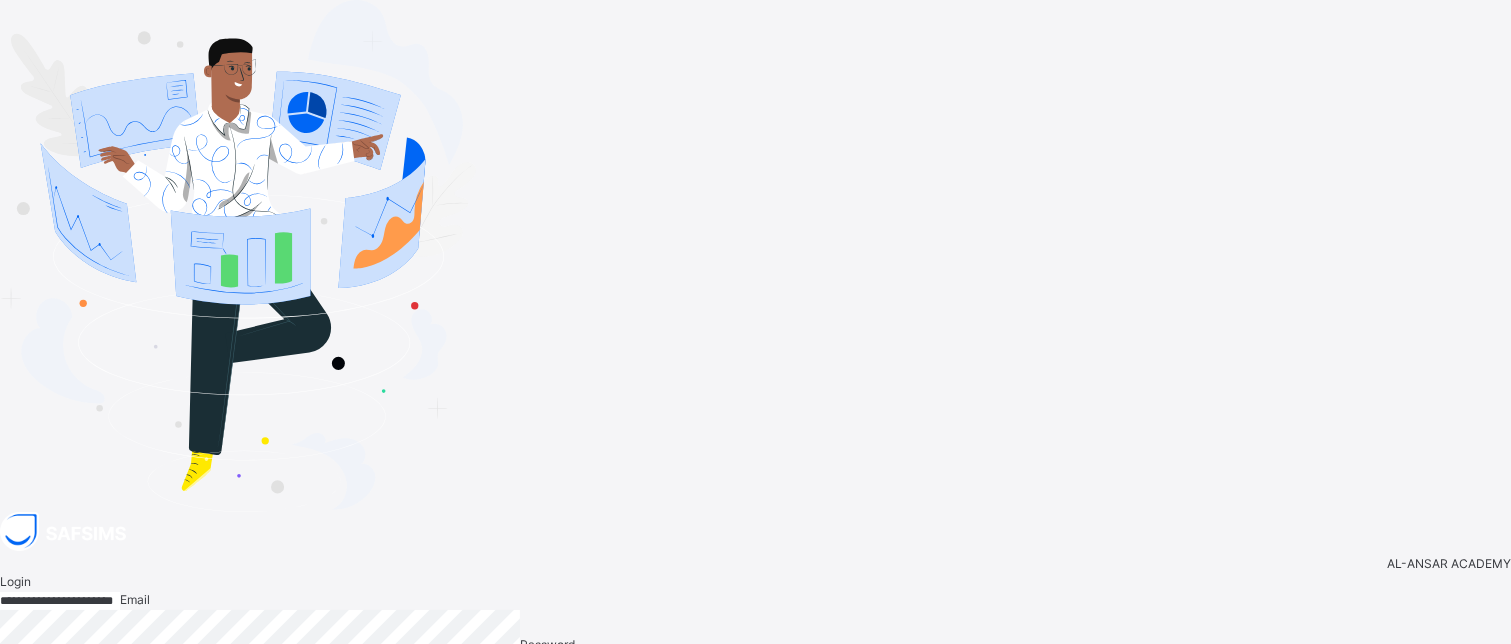 click on "Login" at bounding box center (1487, 781) 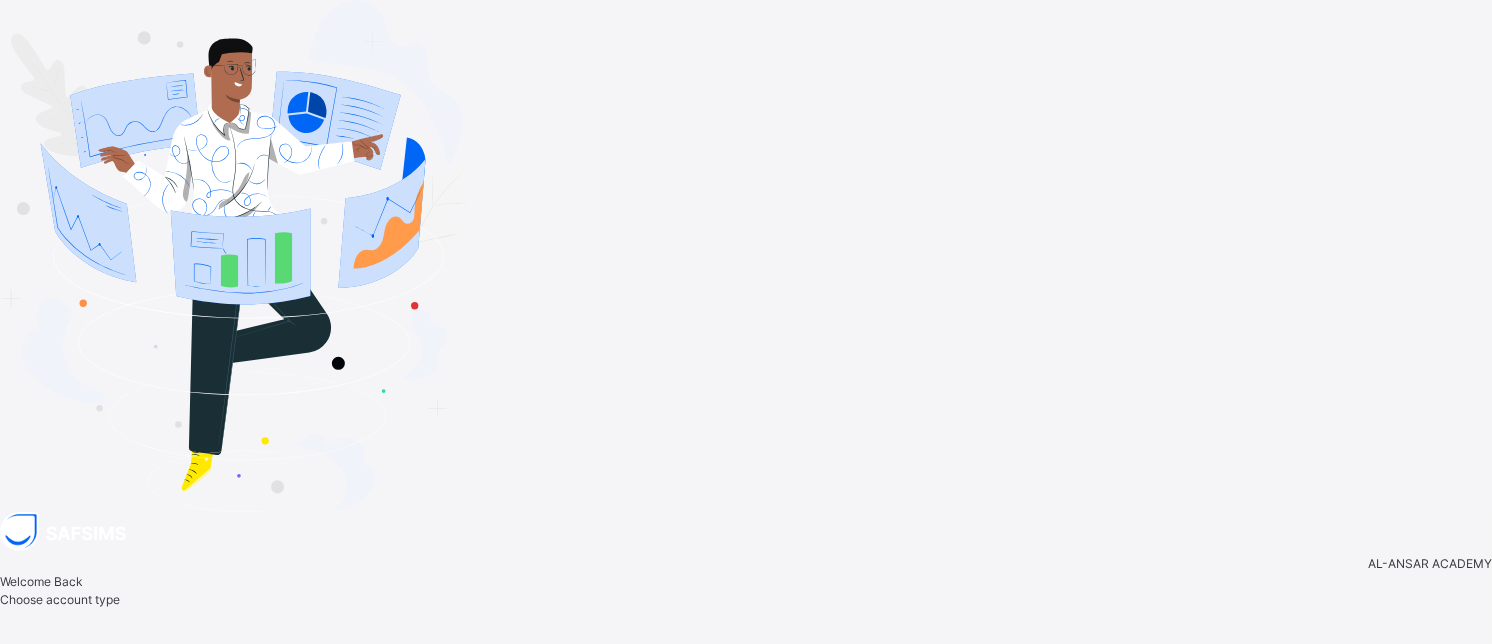 click at bounding box center [722, 701] 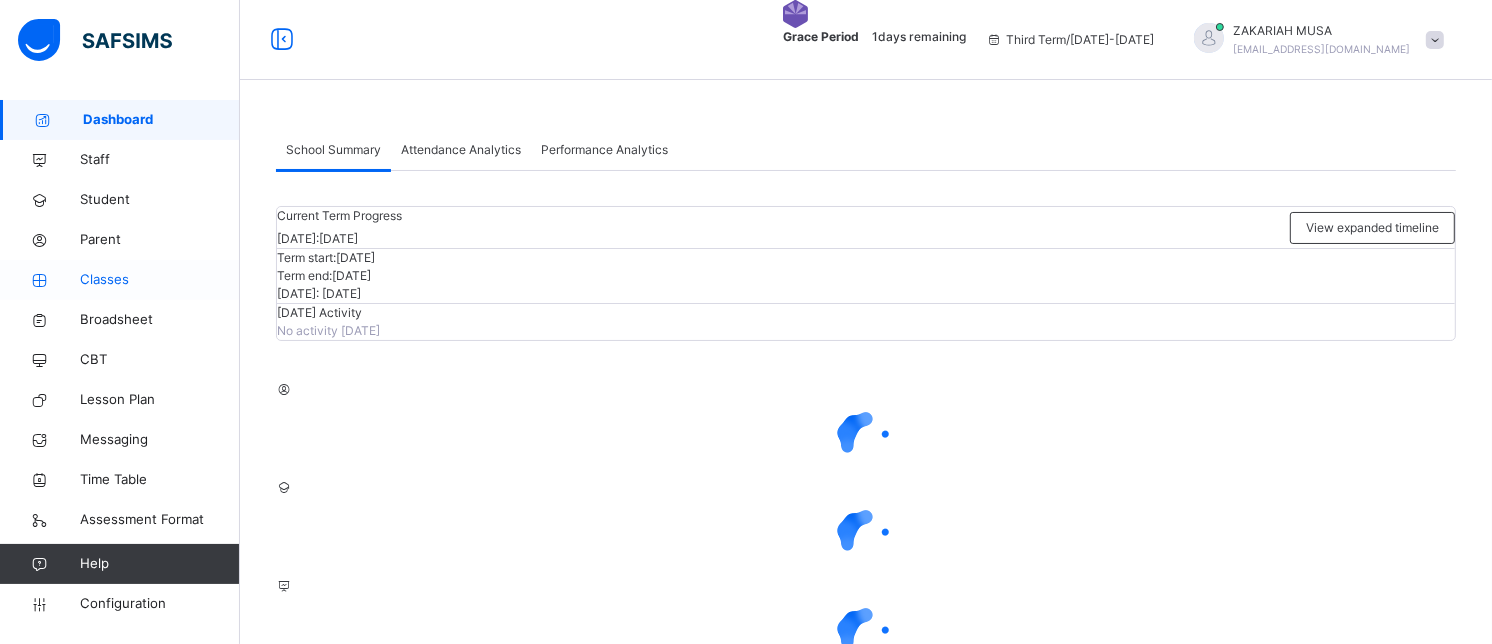 click on "Classes" at bounding box center (160, 280) 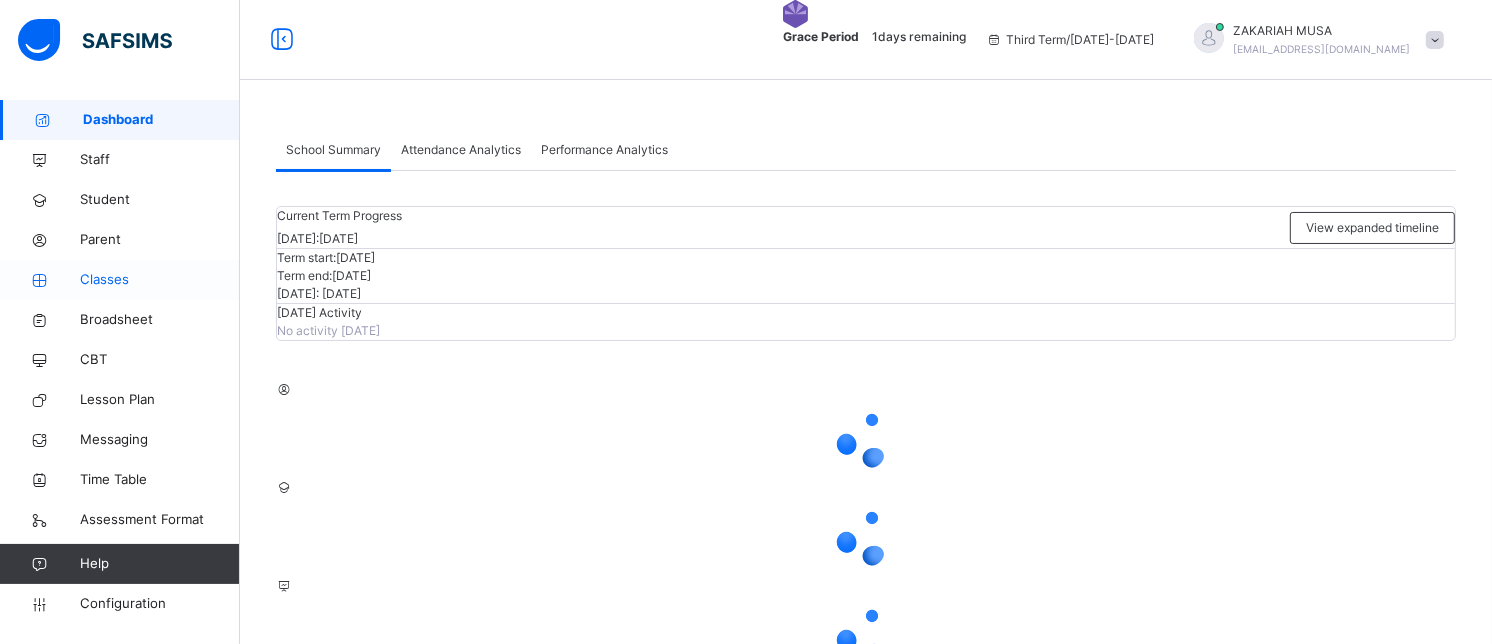 click on "Classes" at bounding box center [160, 280] 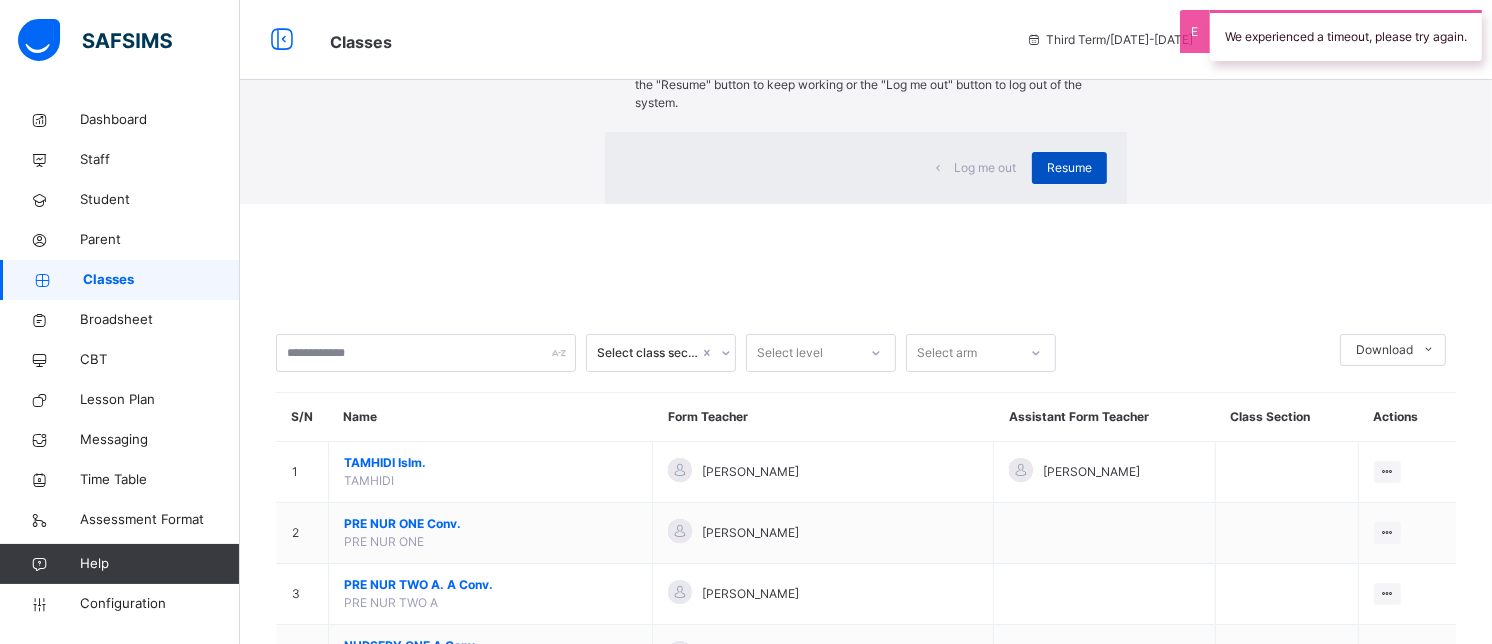 click on "Resume" at bounding box center [1069, 168] 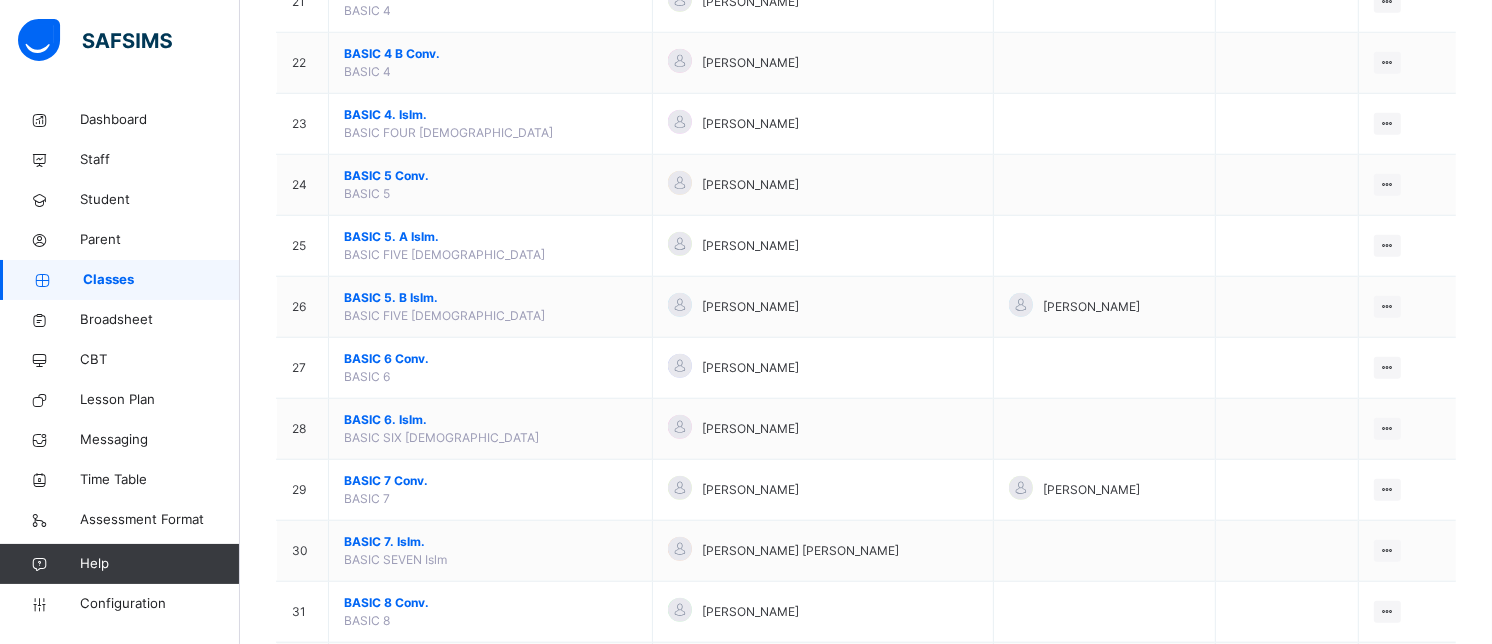 scroll, scrollTop: 1491, scrollLeft: 0, axis: vertical 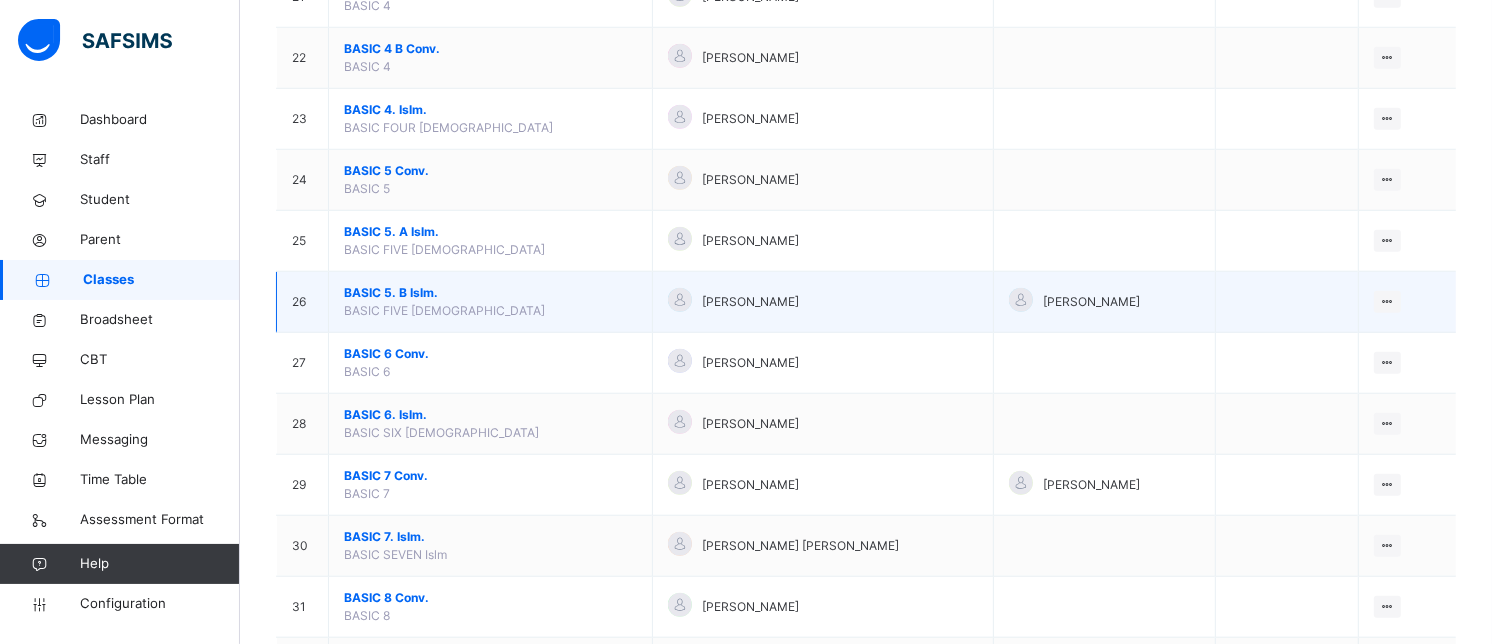 click on "BASIC 5.   B Islm." at bounding box center (490, 293) 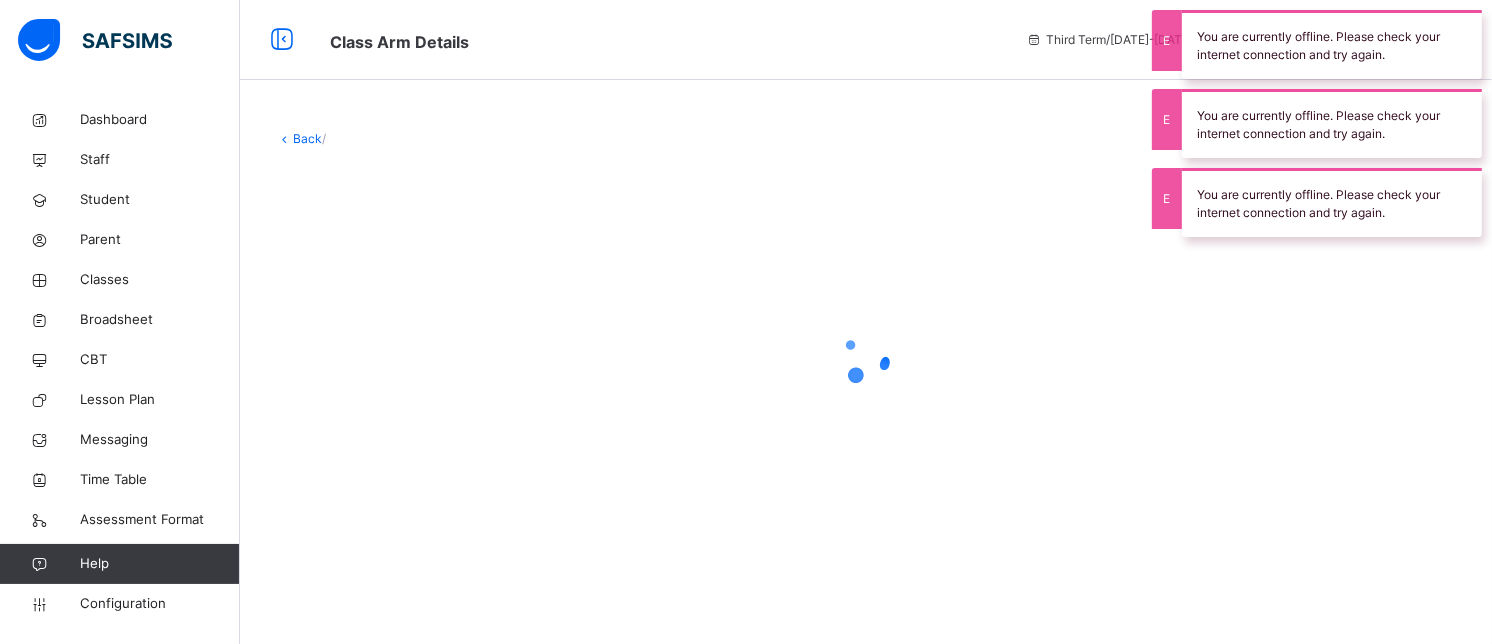 scroll, scrollTop: 0, scrollLeft: 0, axis: both 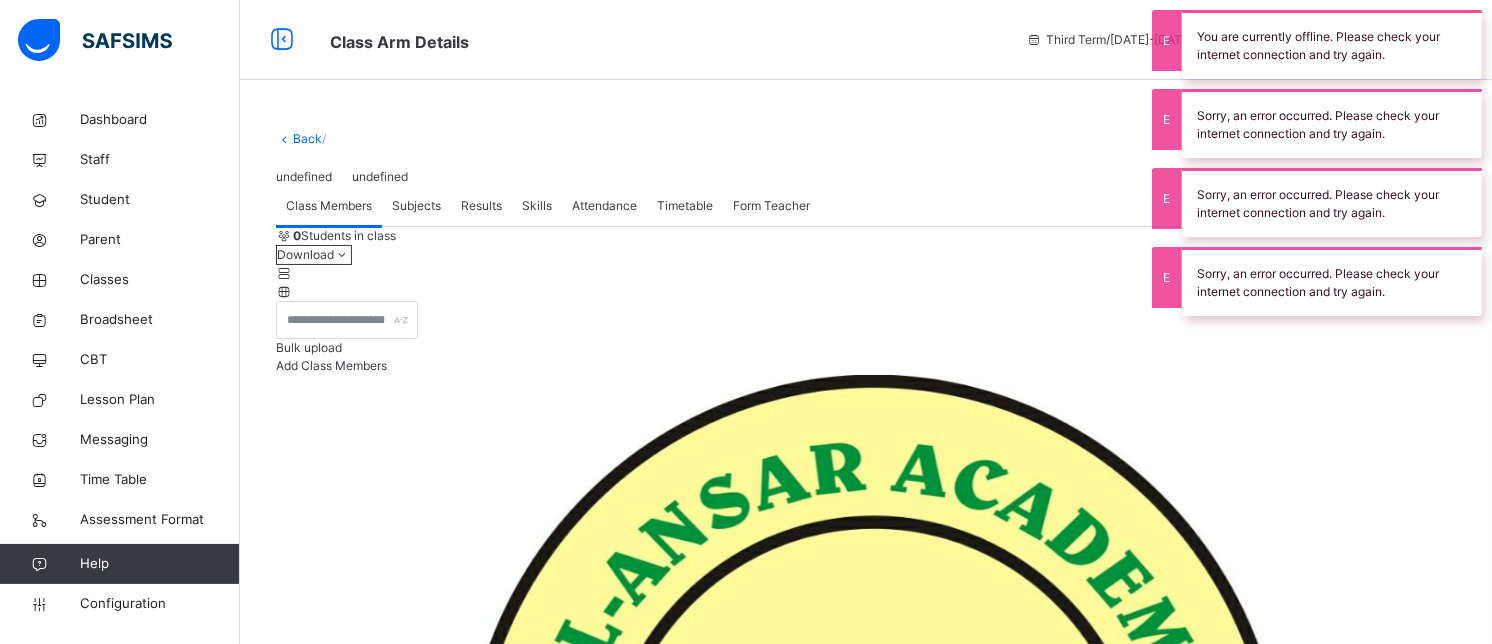 click on "Subjects" at bounding box center [416, 206] 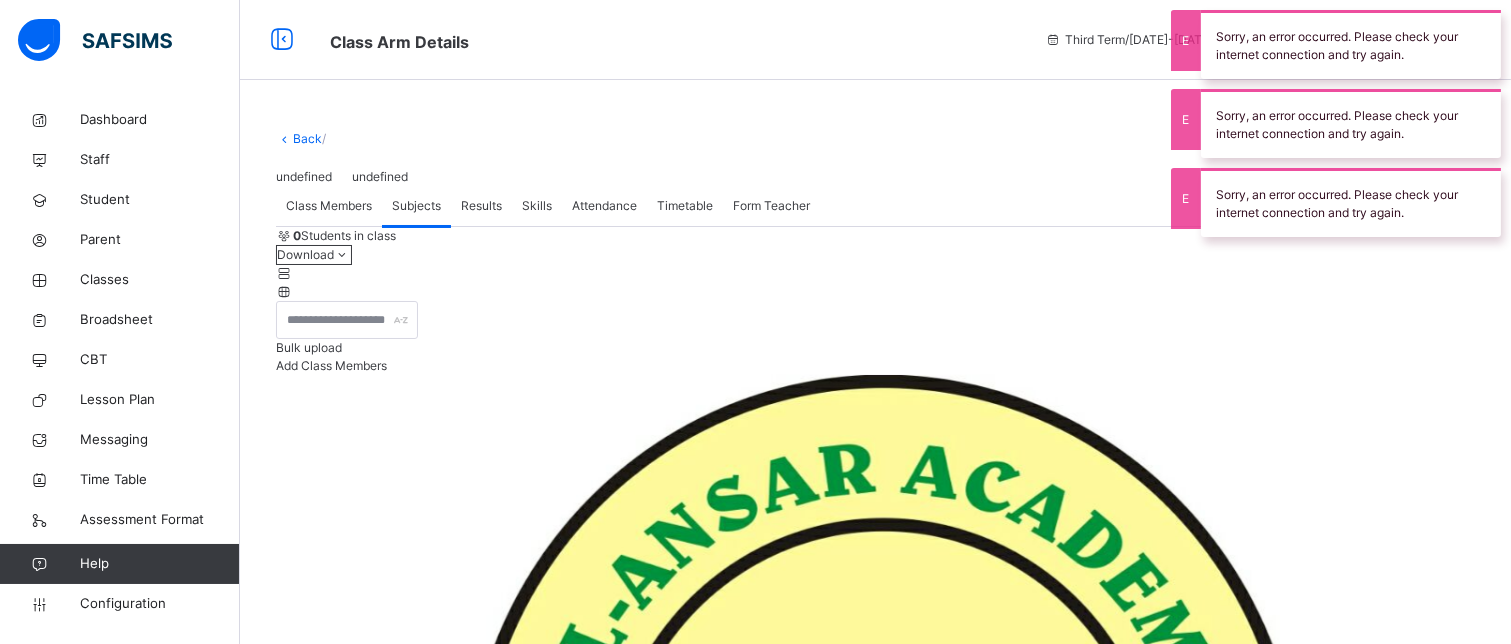 click on "Results" at bounding box center [481, 206] 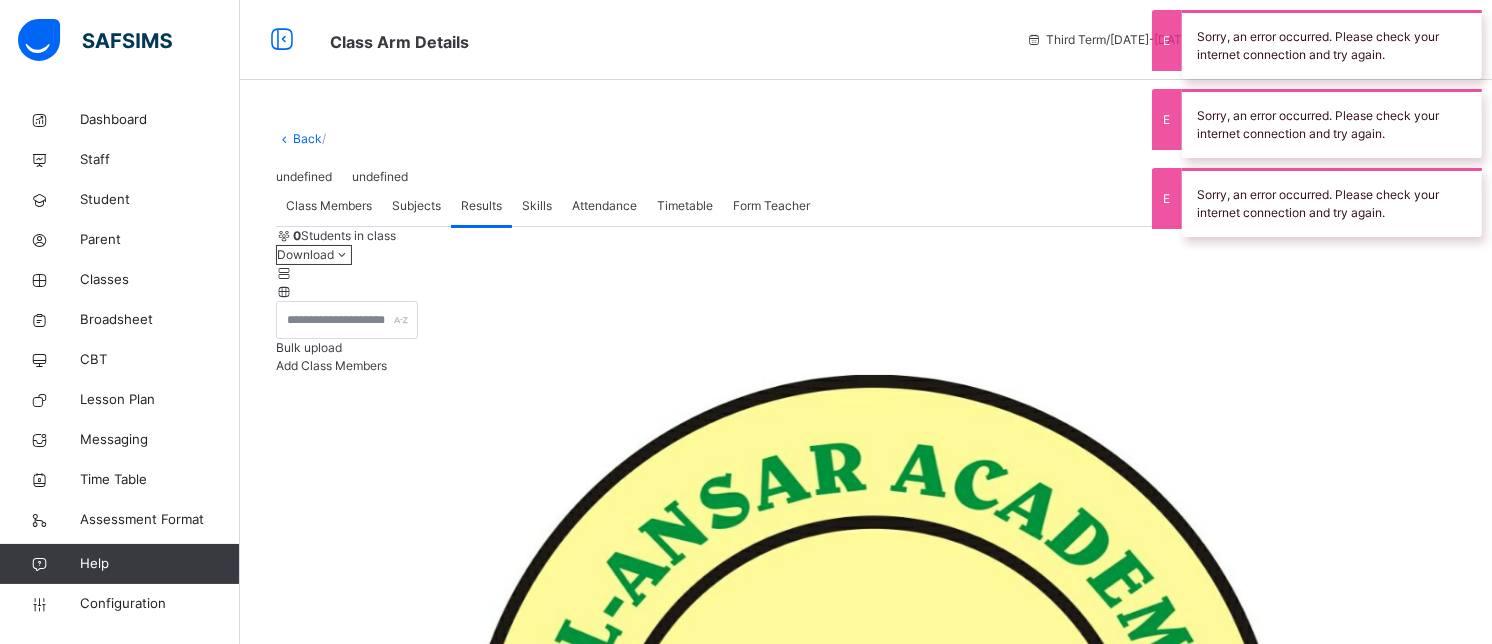 click on "Skills" at bounding box center (537, 206) 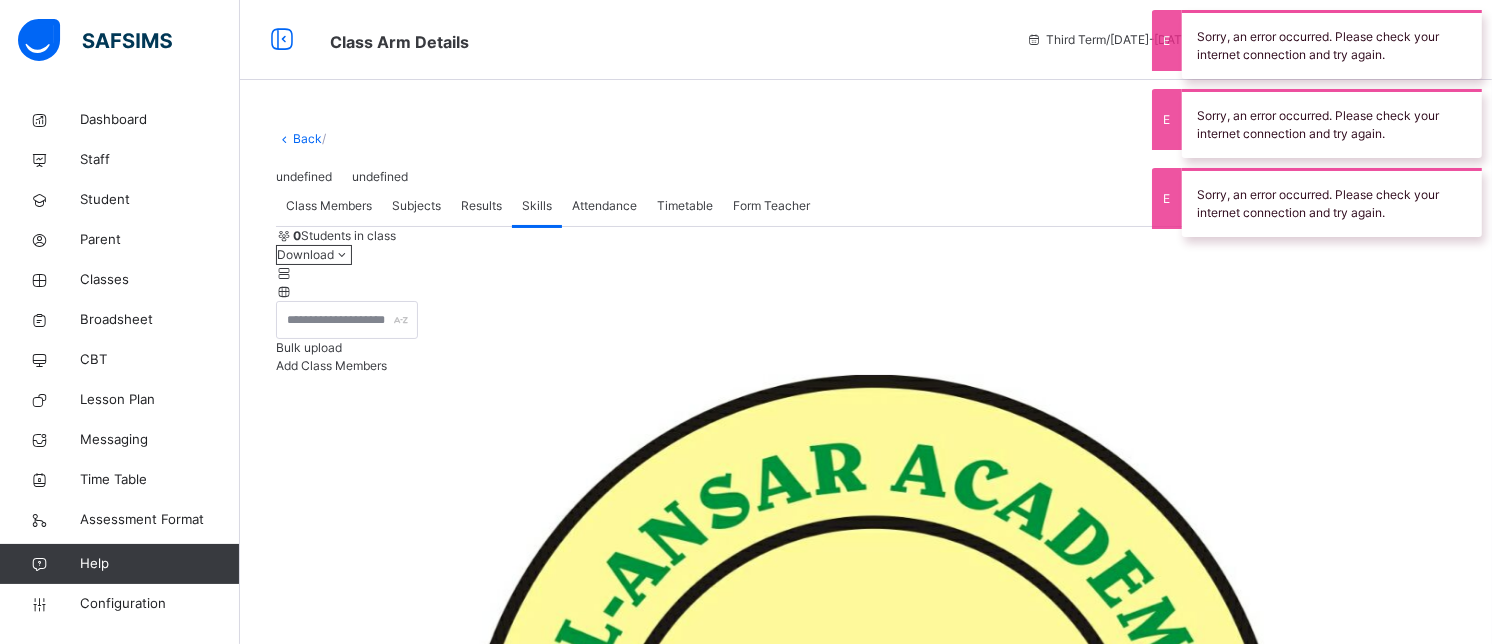 click on "Attendance" at bounding box center (604, 206) 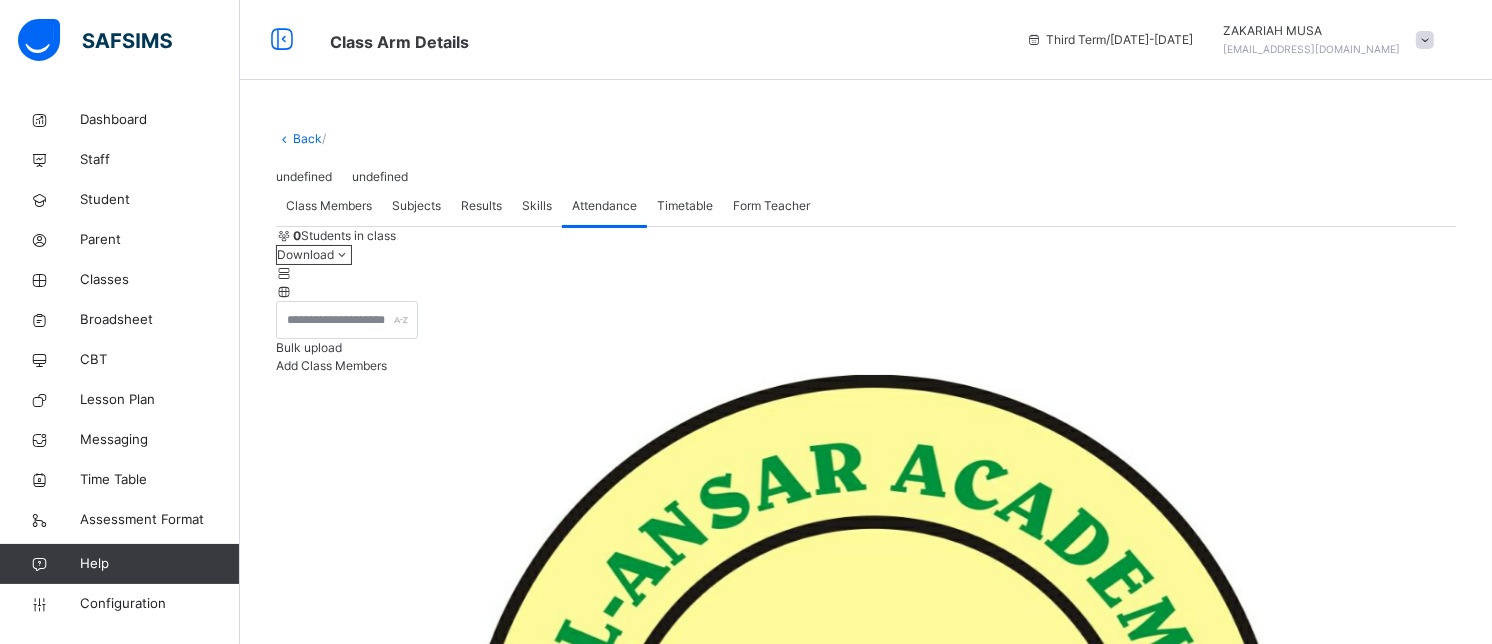 click on "Class Members" at bounding box center [329, 206] 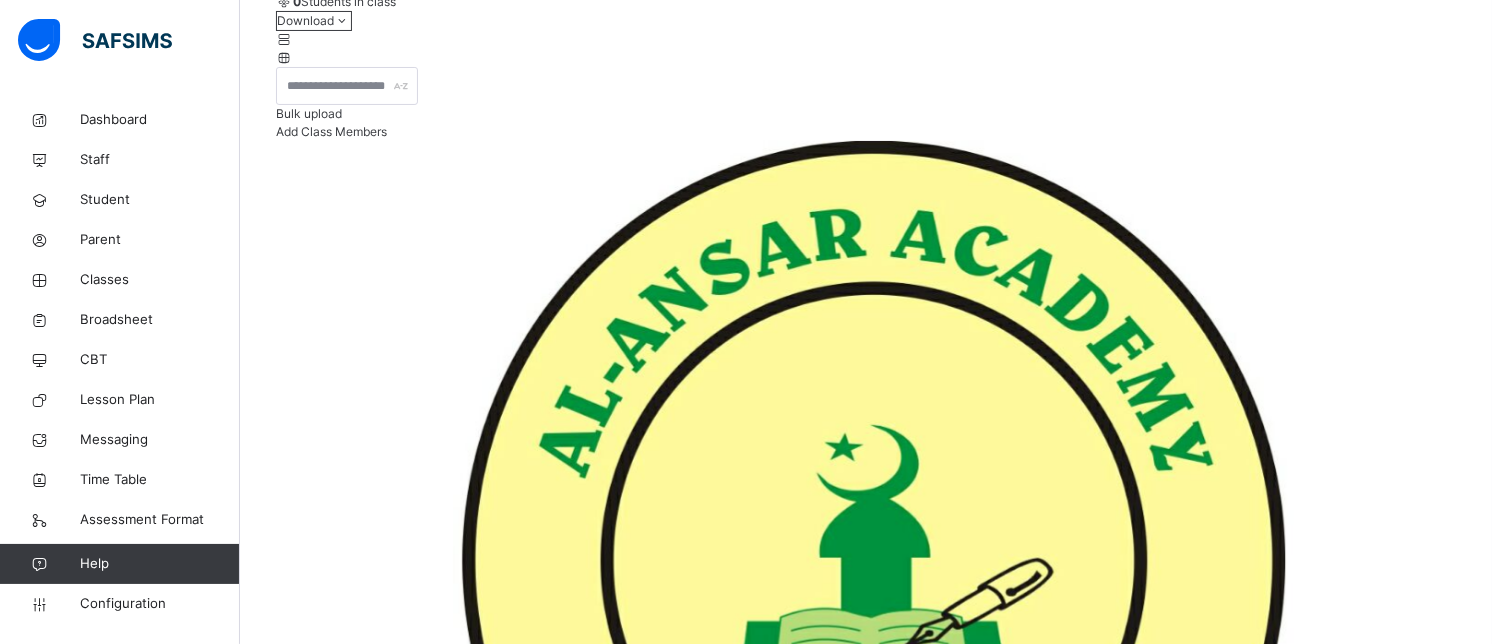 scroll, scrollTop: 343, scrollLeft: 0, axis: vertical 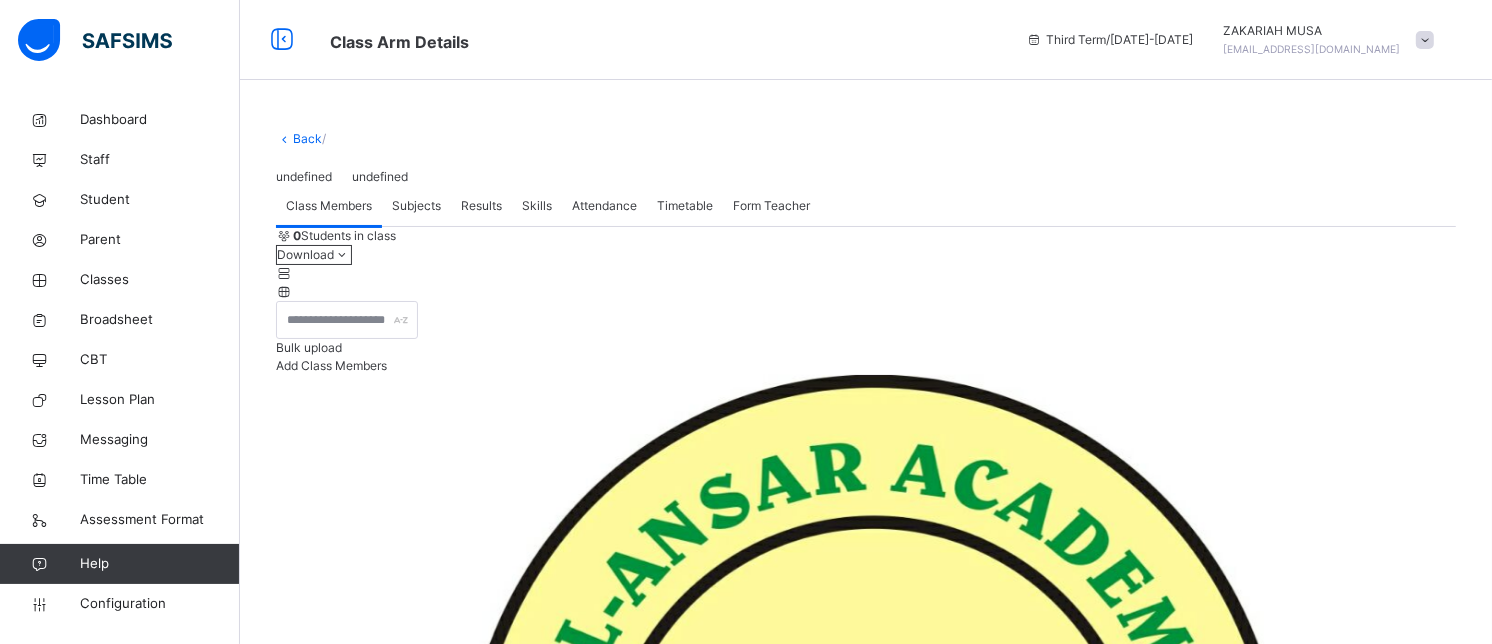 click on "Subjects" at bounding box center [416, 206] 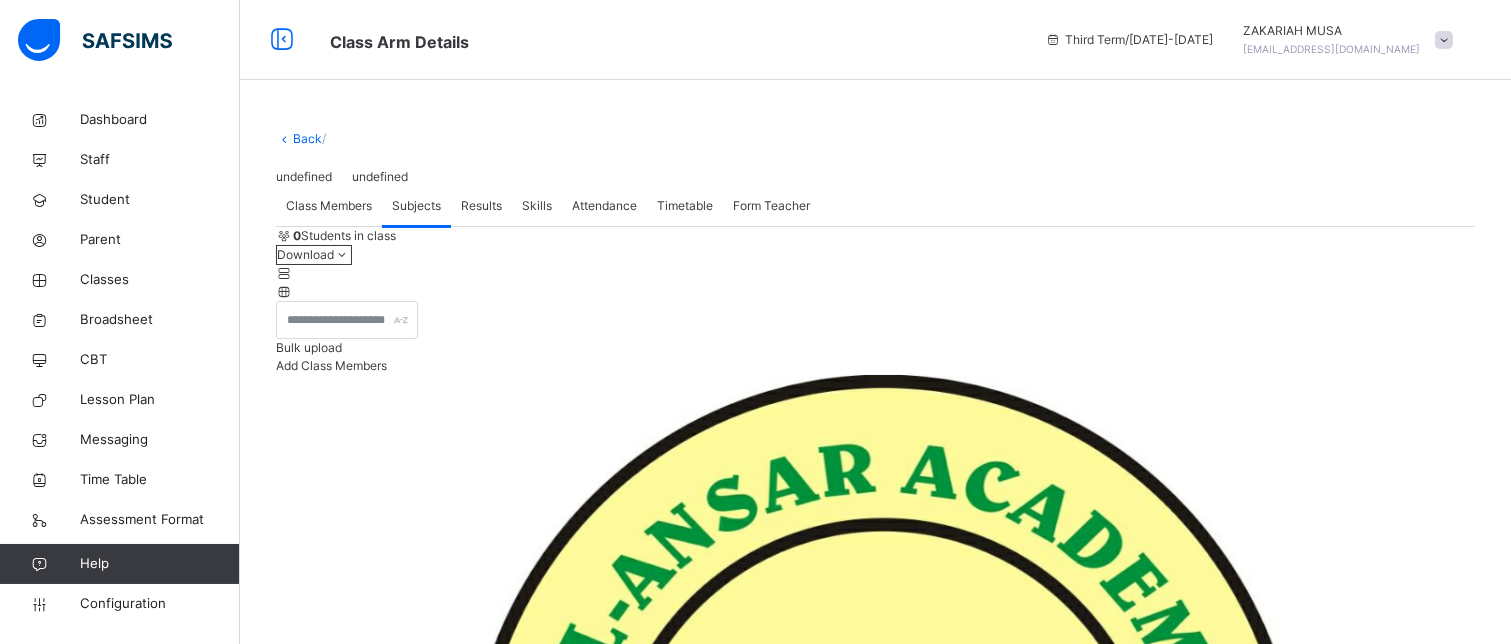 click on "Class Members" at bounding box center [329, 206] 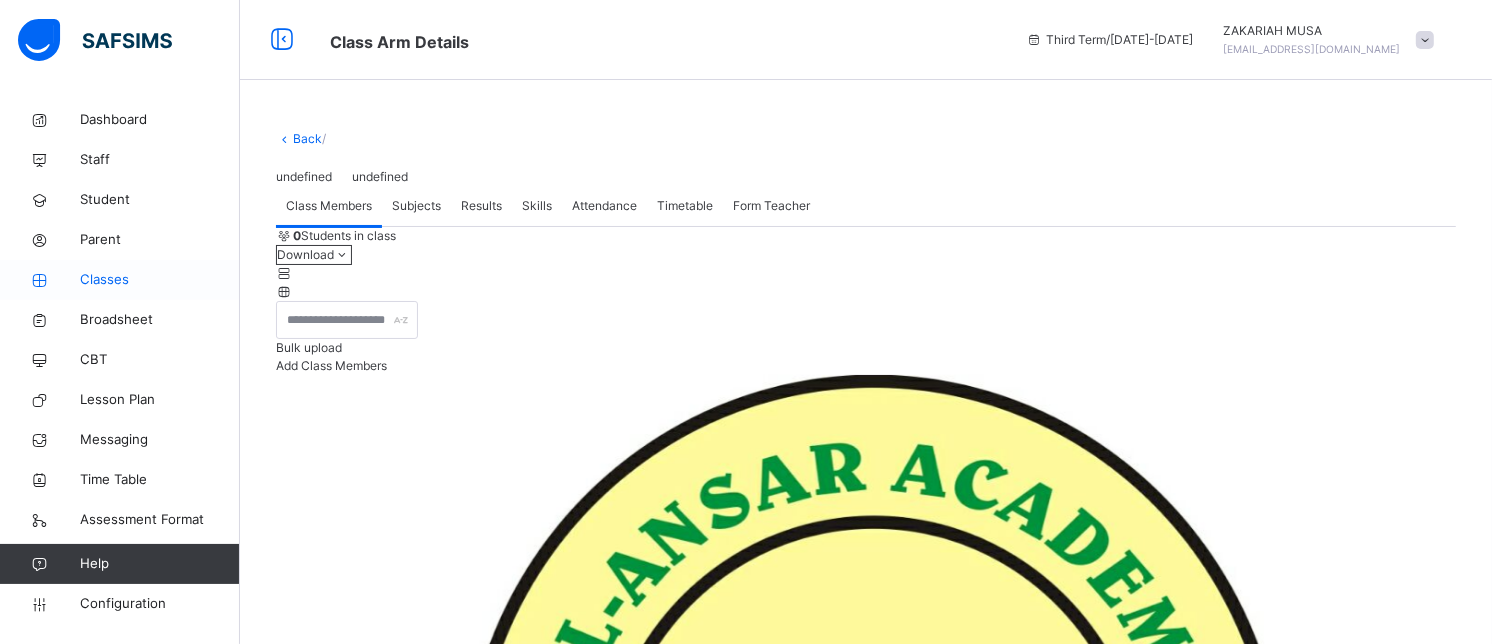 click on "Classes" at bounding box center [160, 280] 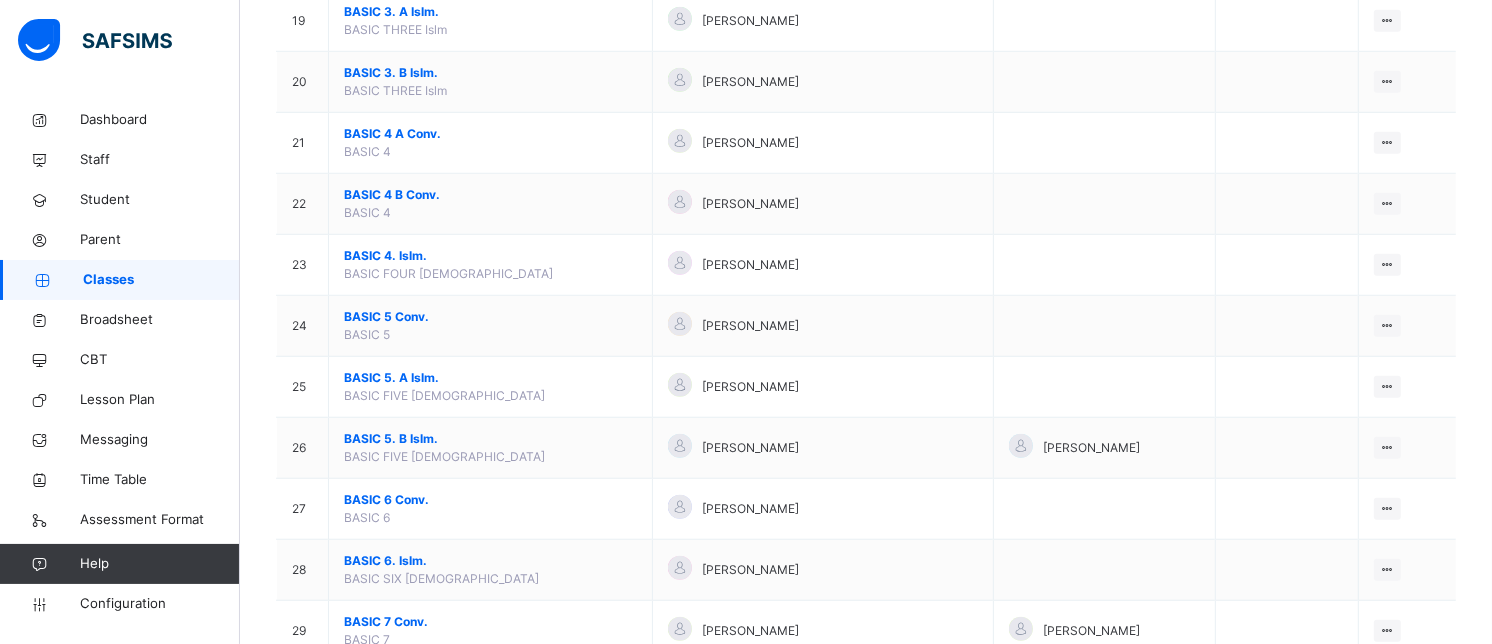 scroll, scrollTop: 1363, scrollLeft: 0, axis: vertical 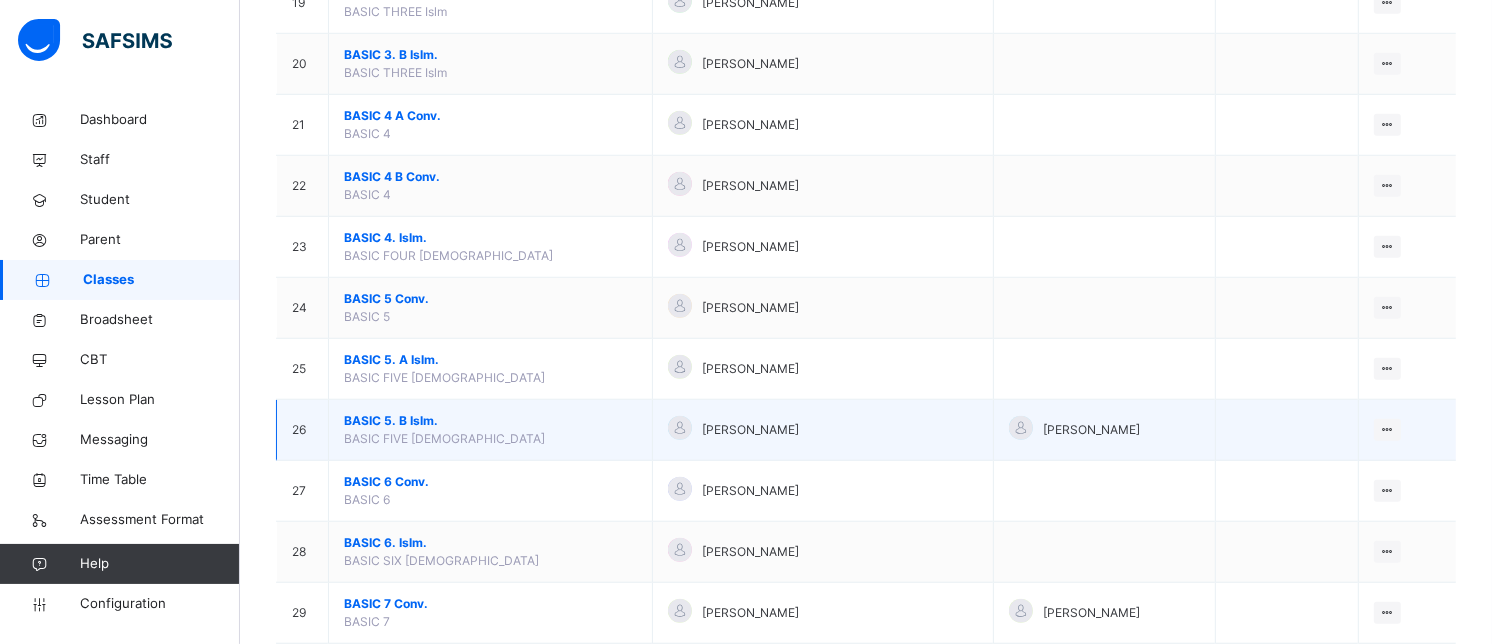 click on "BASIC 5.   B Islm." at bounding box center (490, 421) 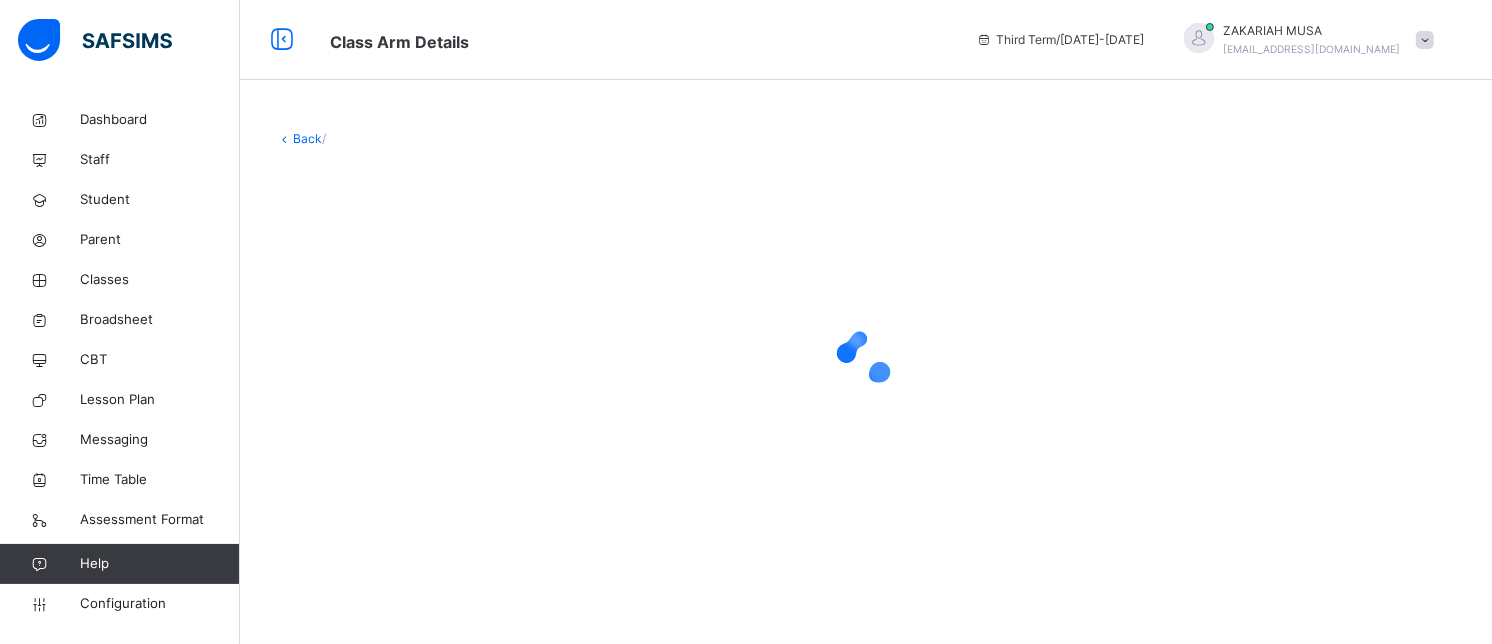 click at bounding box center [866, 358] 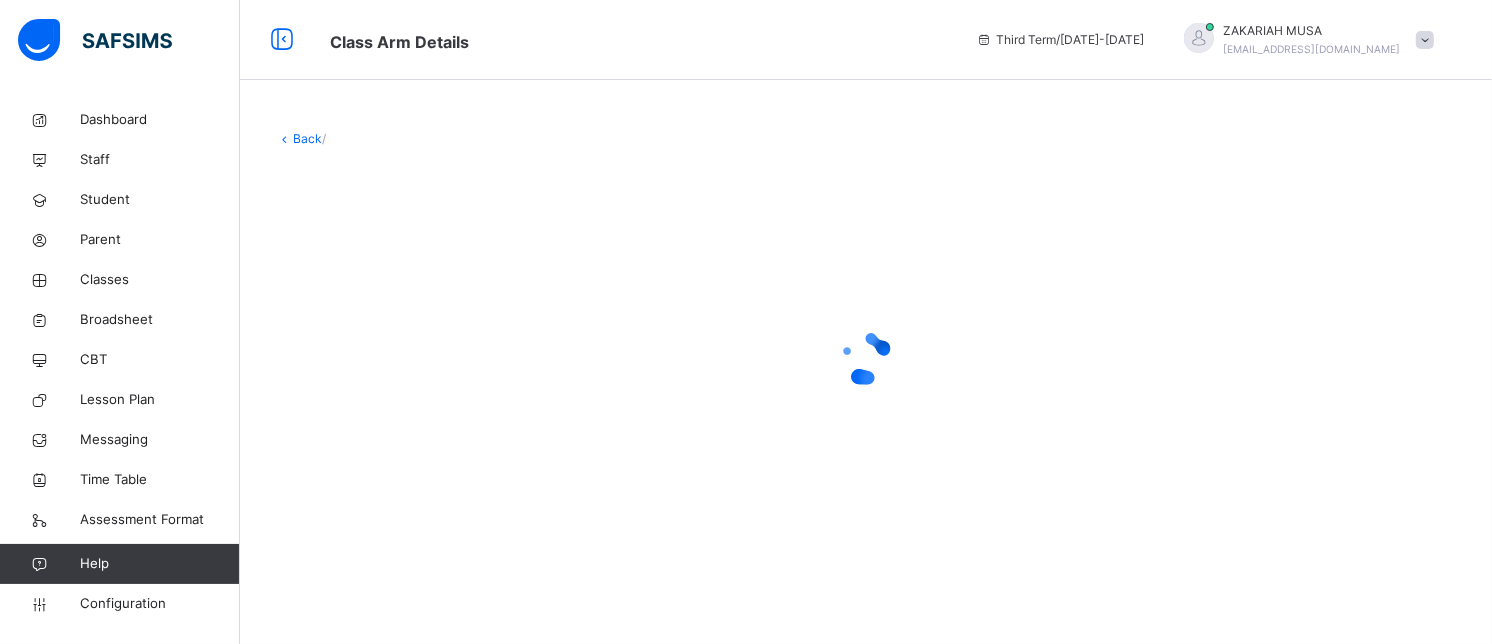 scroll, scrollTop: 0, scrollLeft: 0, axis: both 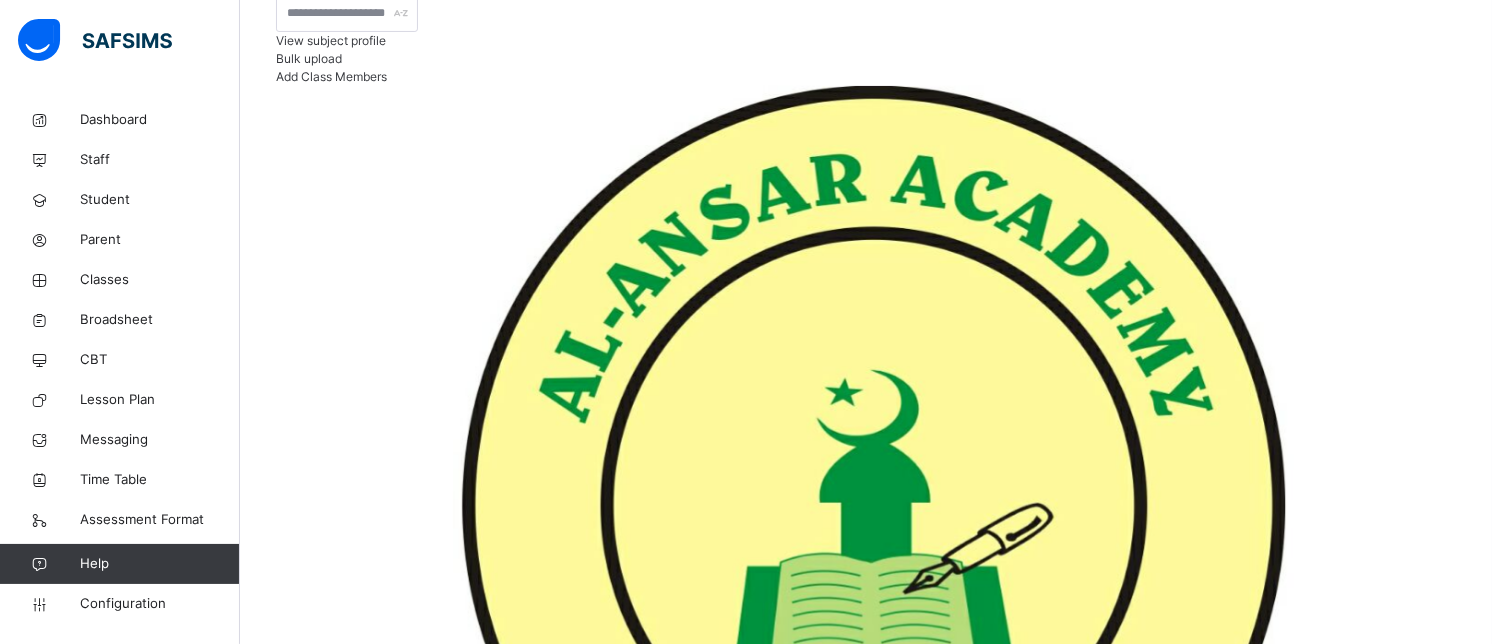 click on "Subjects" at bounding box center [416, -101] 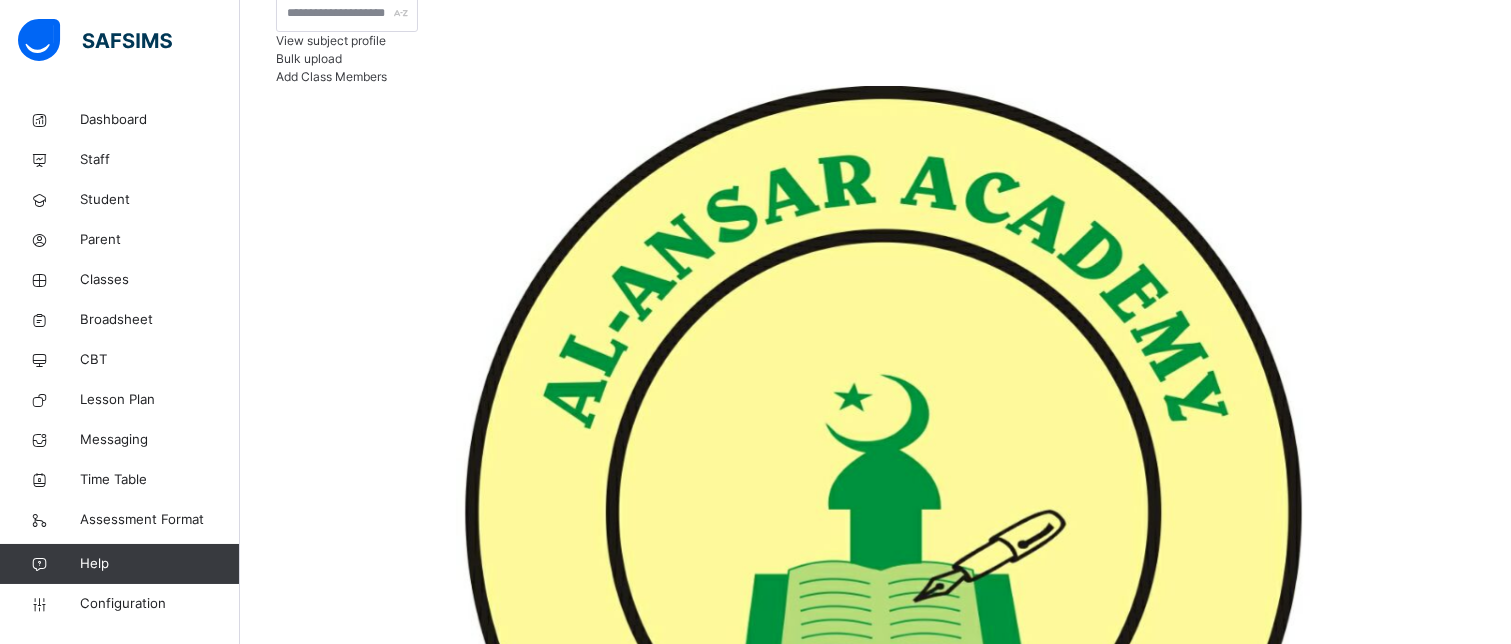 click on "×" at bounding box center (1445, 7645) 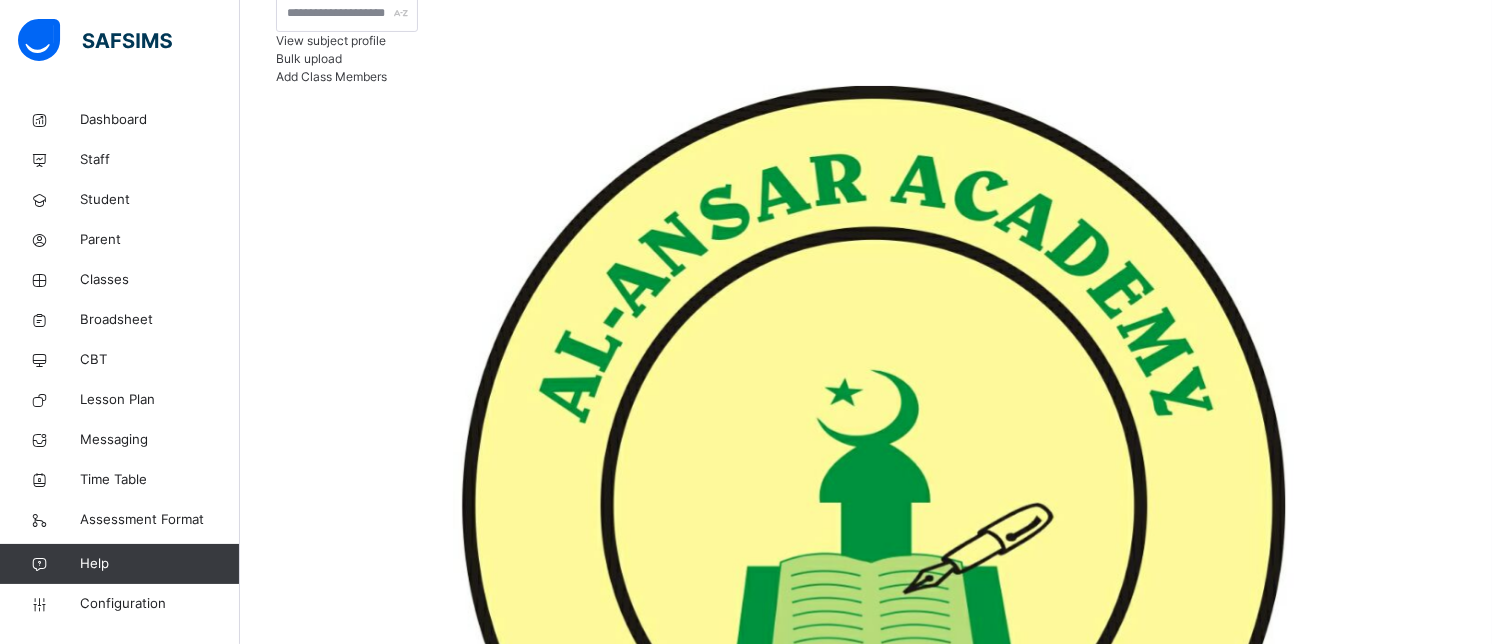 scroll, scrollTop: 686, scrollLeft: 0, axis: vertical 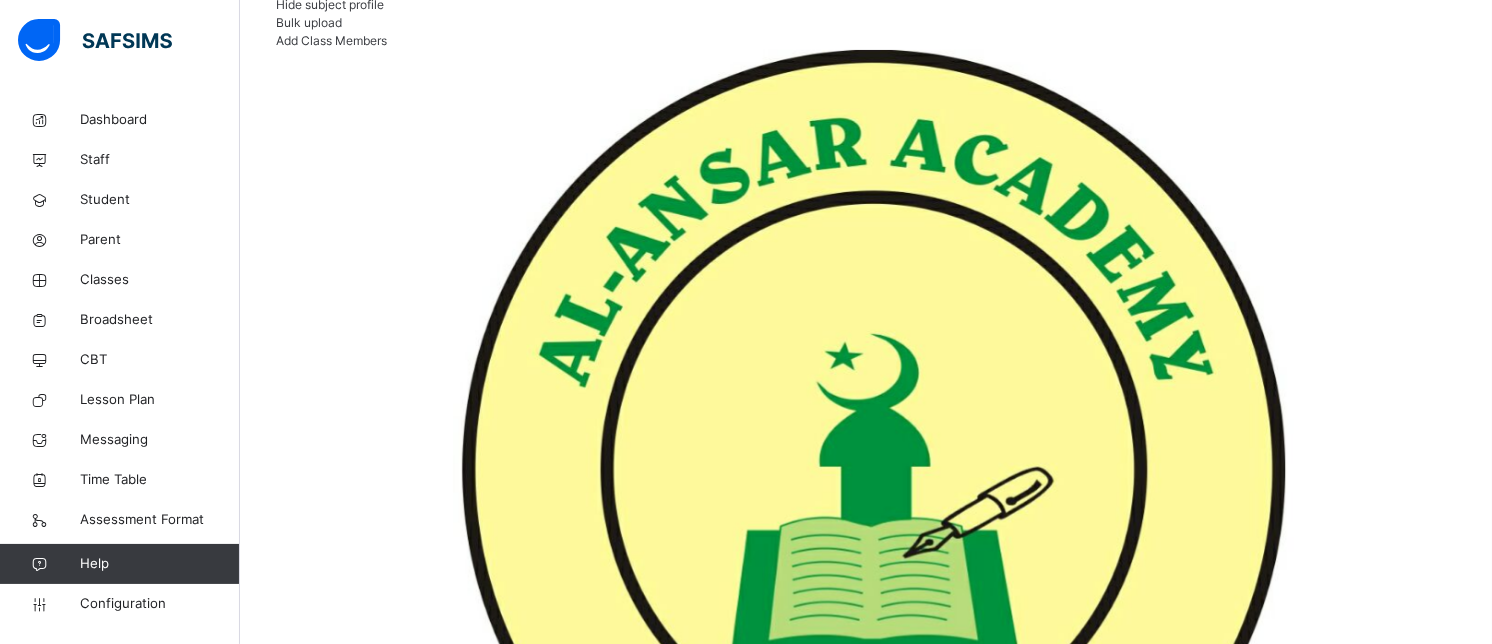click on "Subjects" at bounding box center (416, -101) 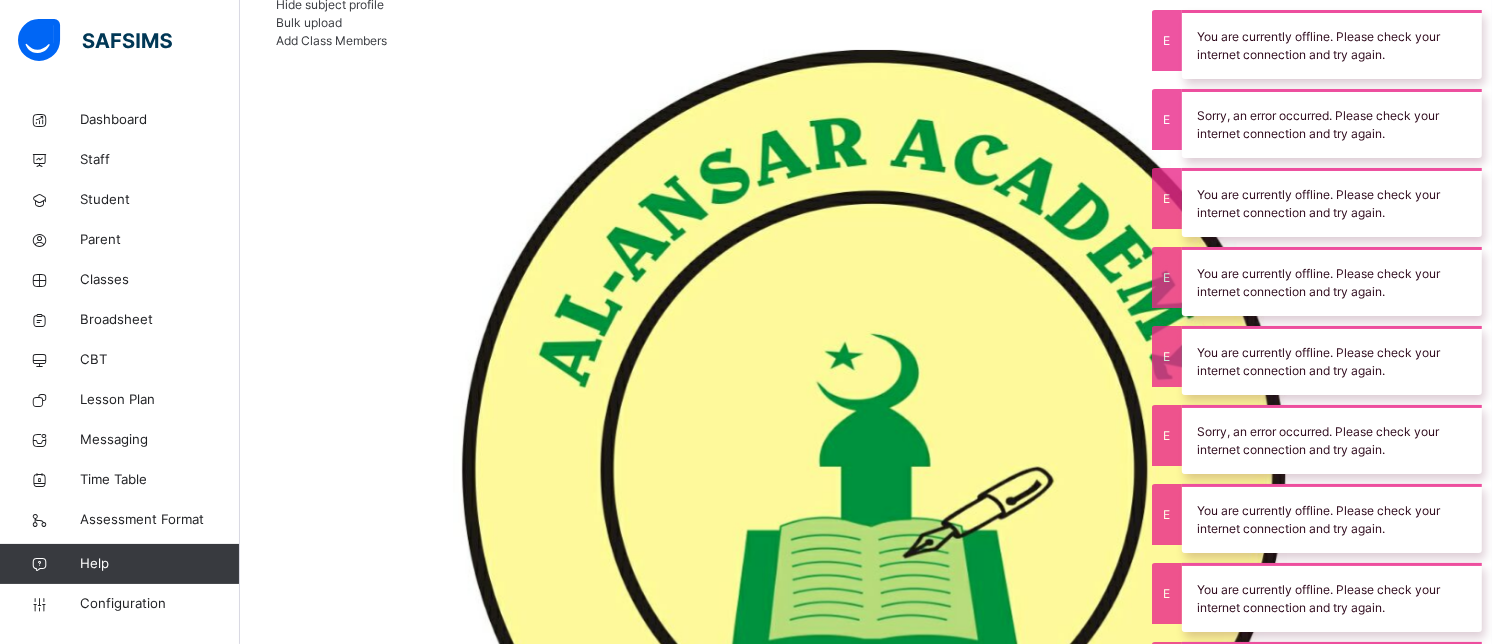 click at bounding box center (1337, 3028) 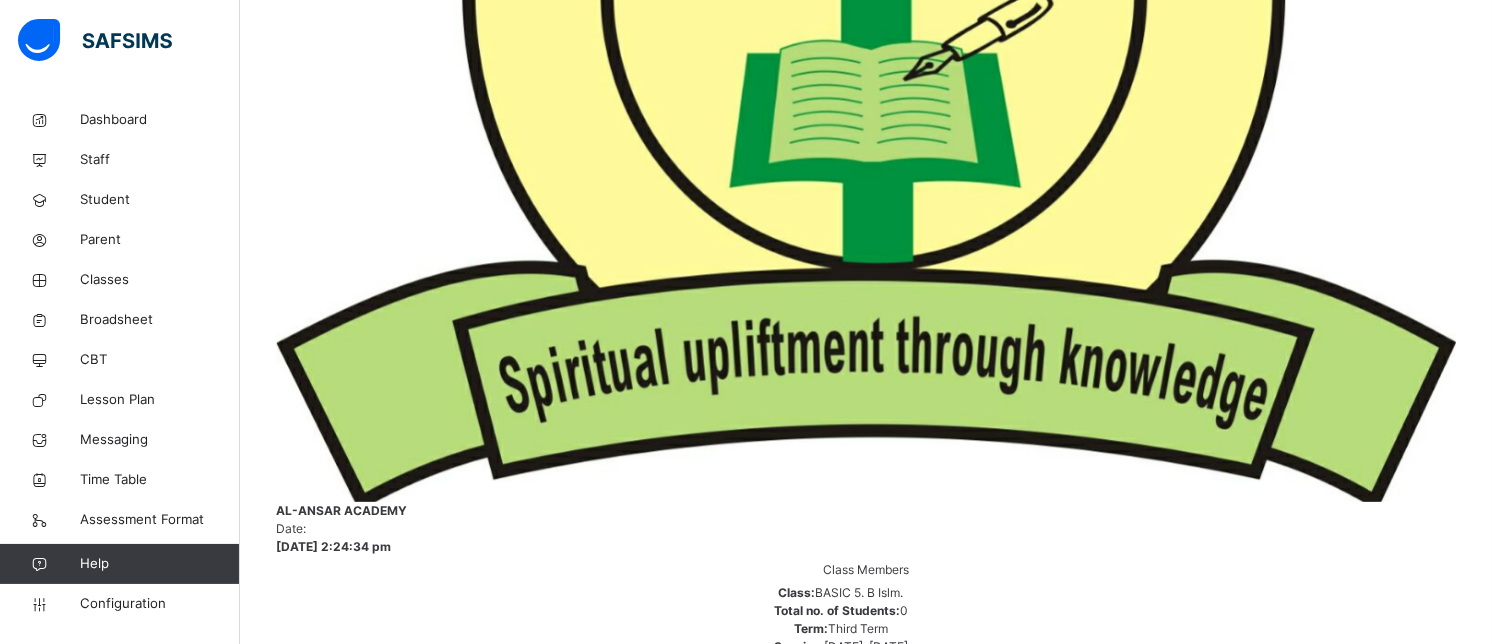 scroll, scrollTop: 731, scrollLeft: 0, axis: vertical 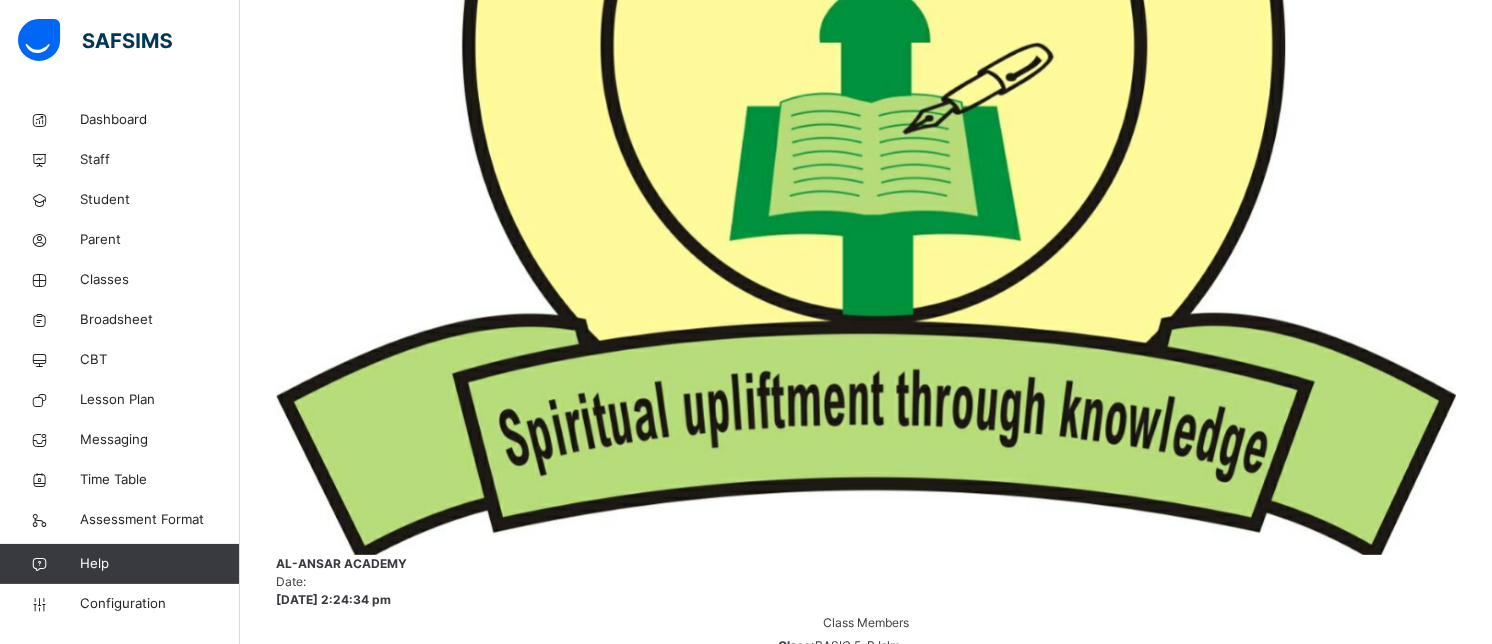 click on "×" at bounding box center [866, 3482] 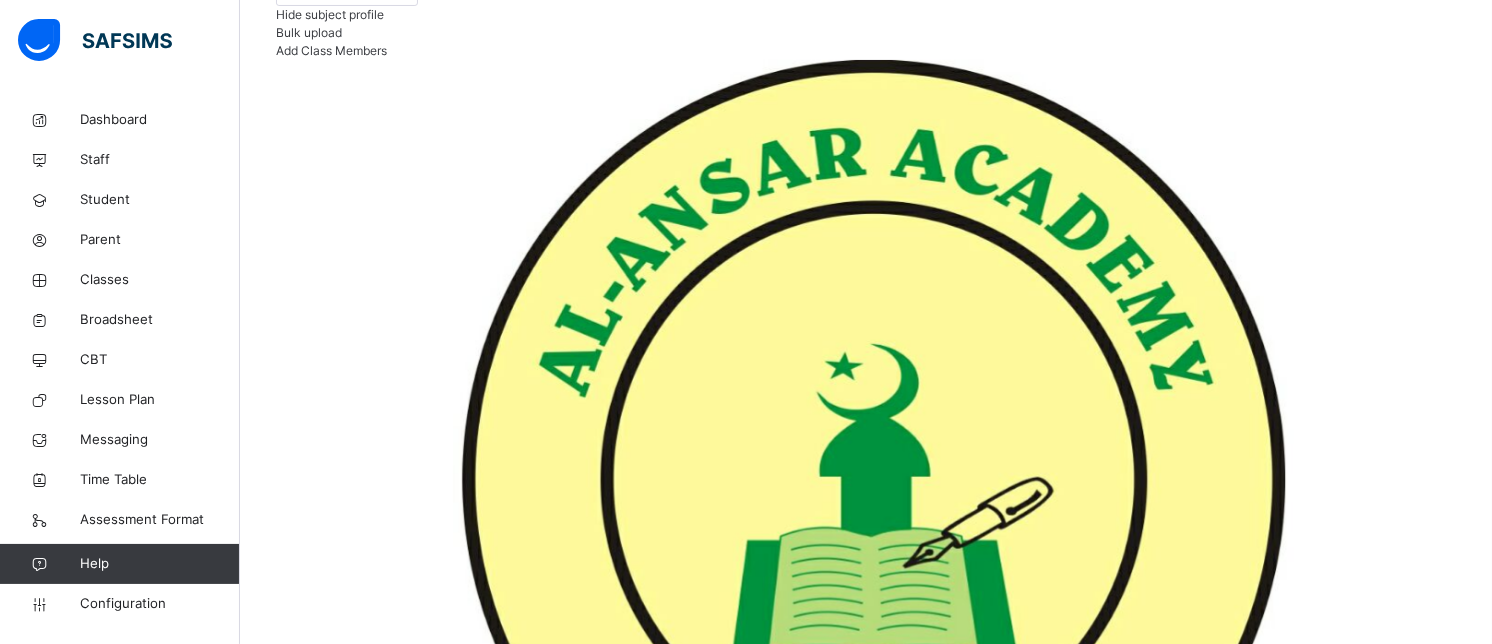 scroll, scrollTop: 294, scrollLeft: 0, axis: vertical 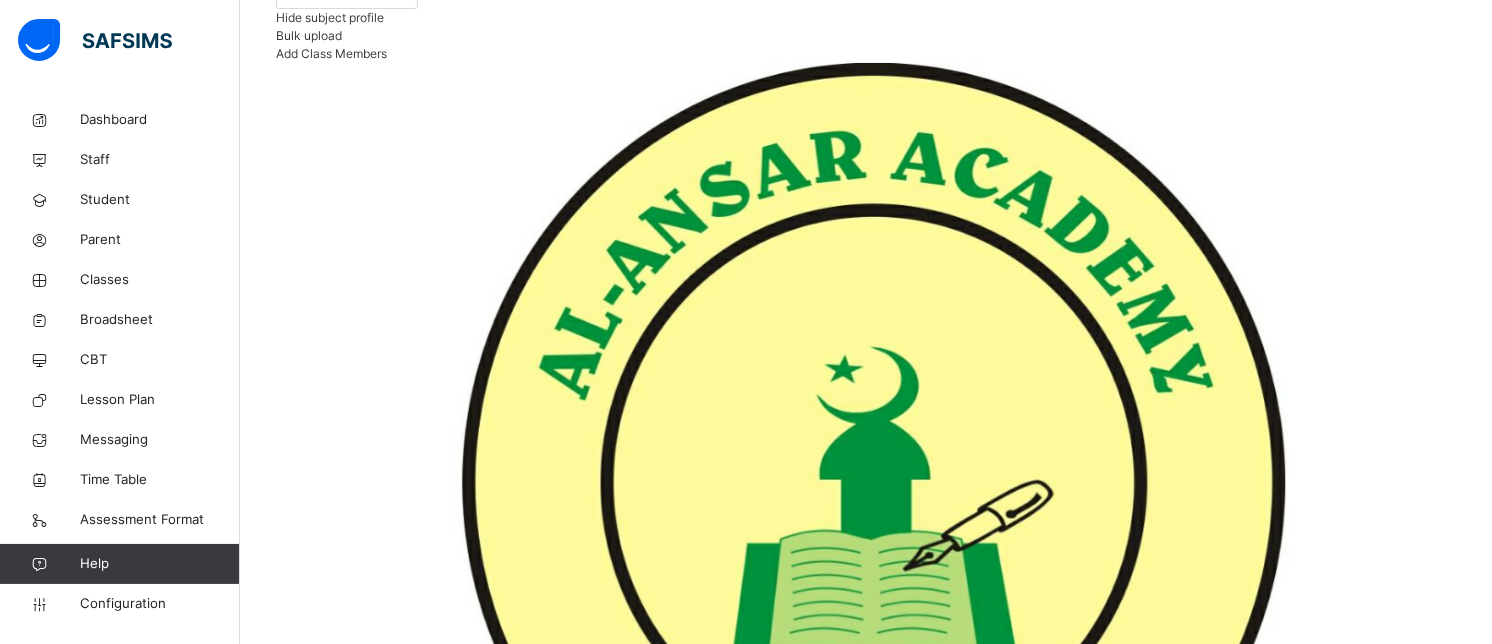 click on "Assess Students" at bounding box center (1394, 3041) 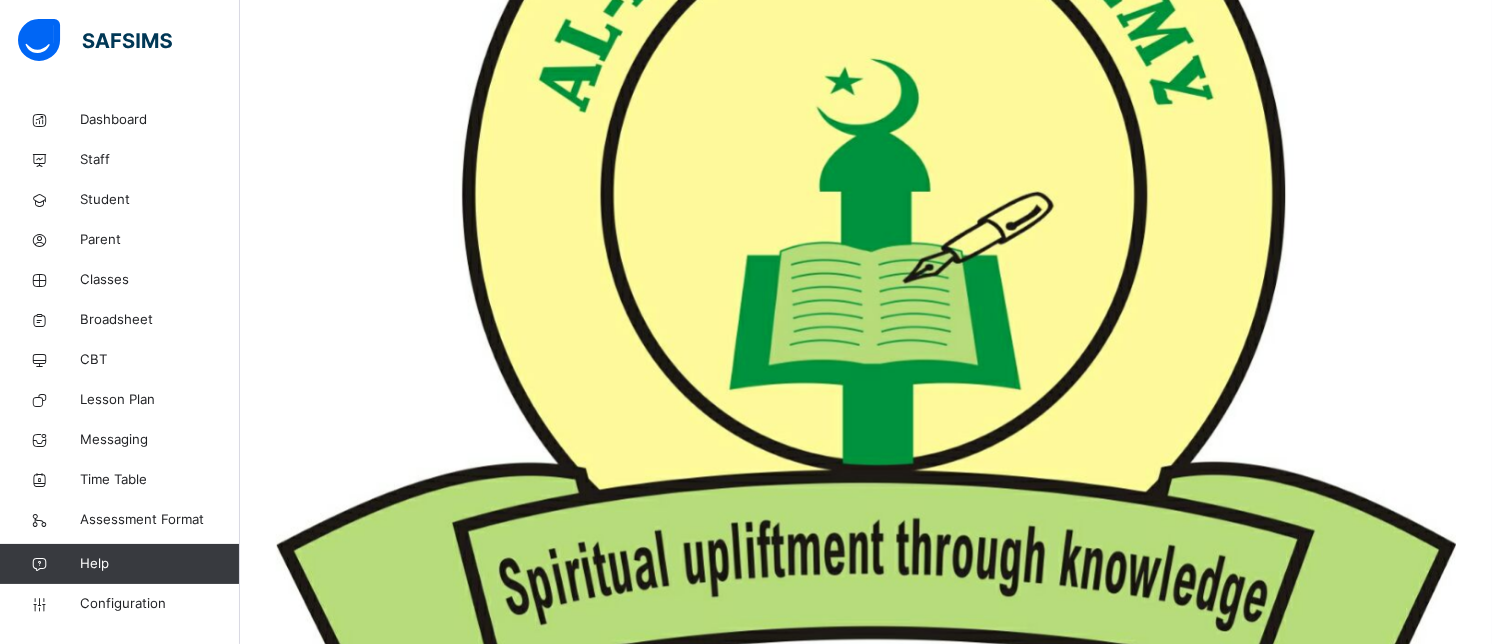 scroll, scrollTop: 784, scrollLeft: 0, axis: vertical 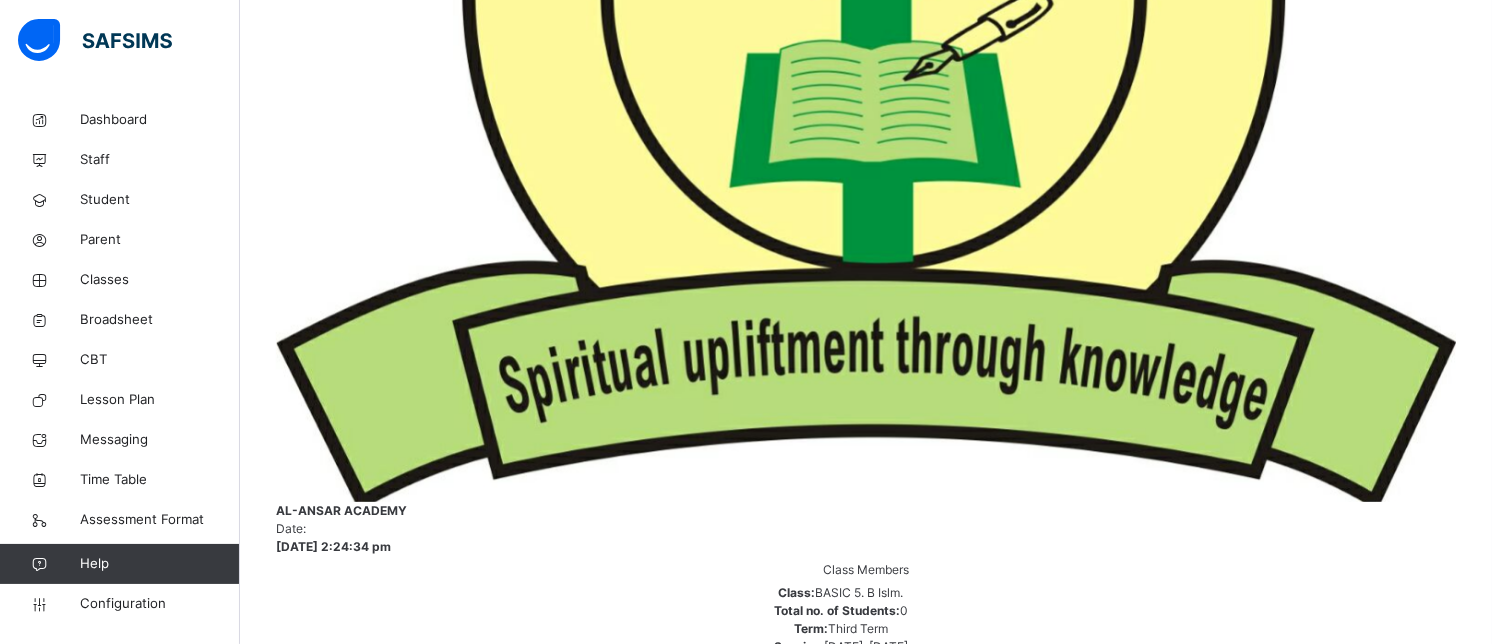 click on "×" at bounding box center (866, 3429) 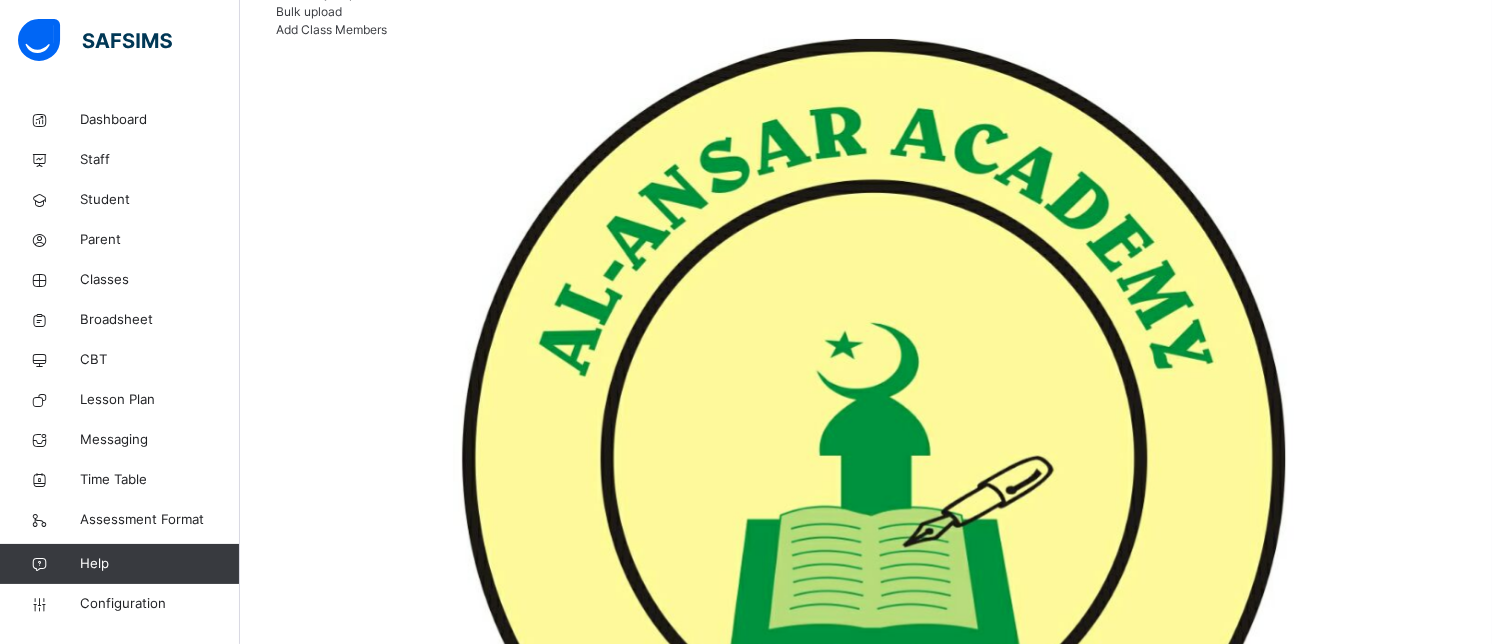 scroll, scrollTop: 237, scrollLeft: 0, axis: vertical 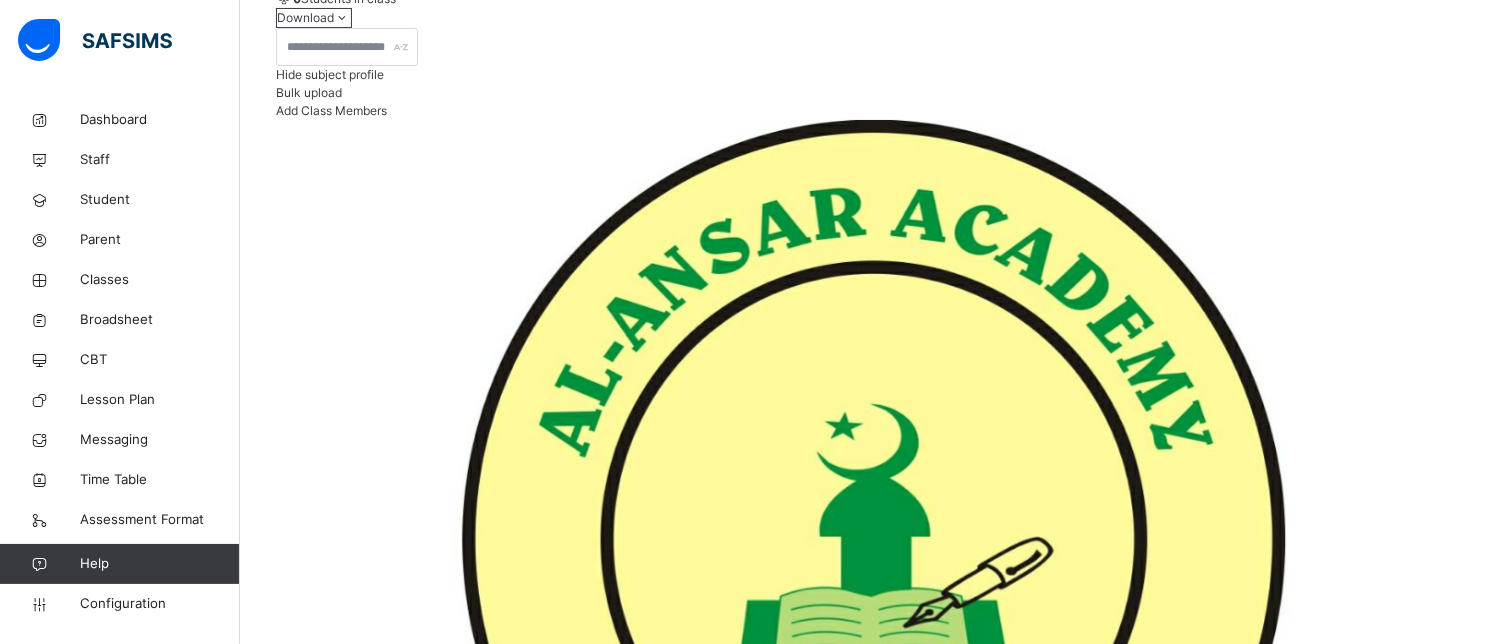 click on "Assess Students" at bounding box center [1394, 3098] 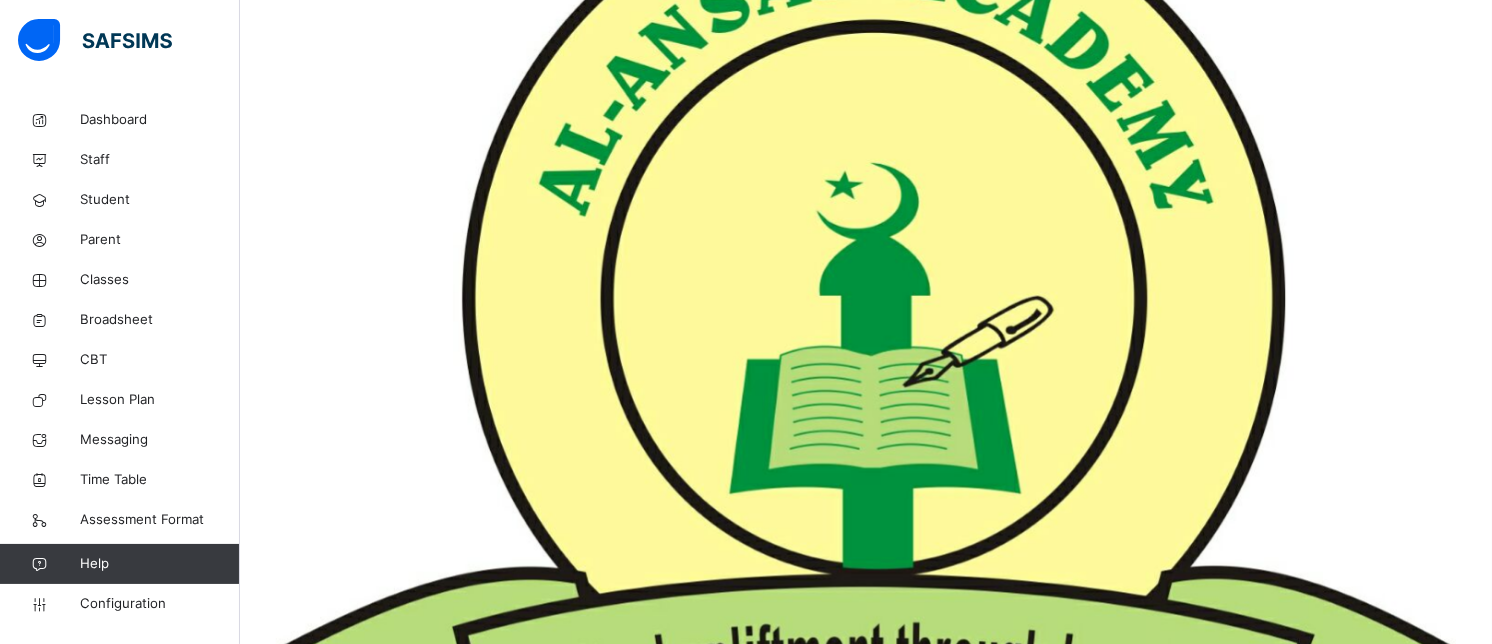 scroll, scrollTop: 498, scrollLeft: 0, axis: vertical 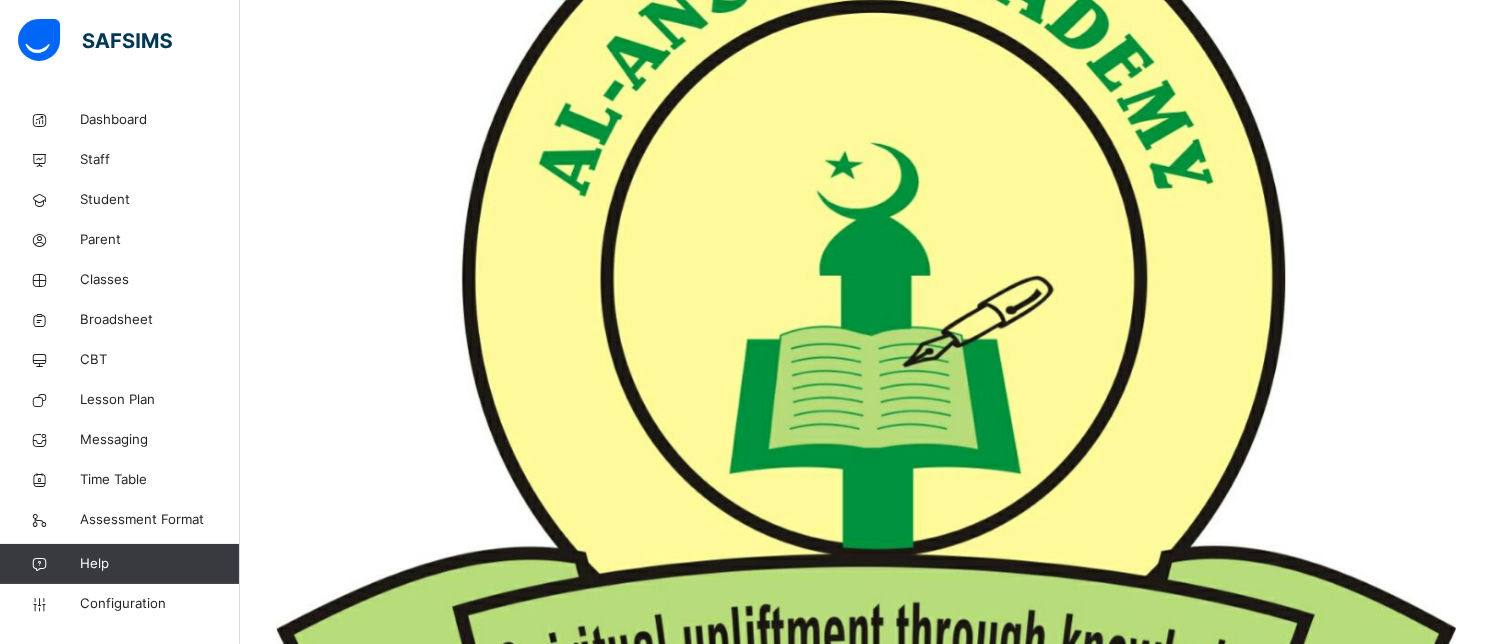 click on "Students" at bounding box center [304, 5065] 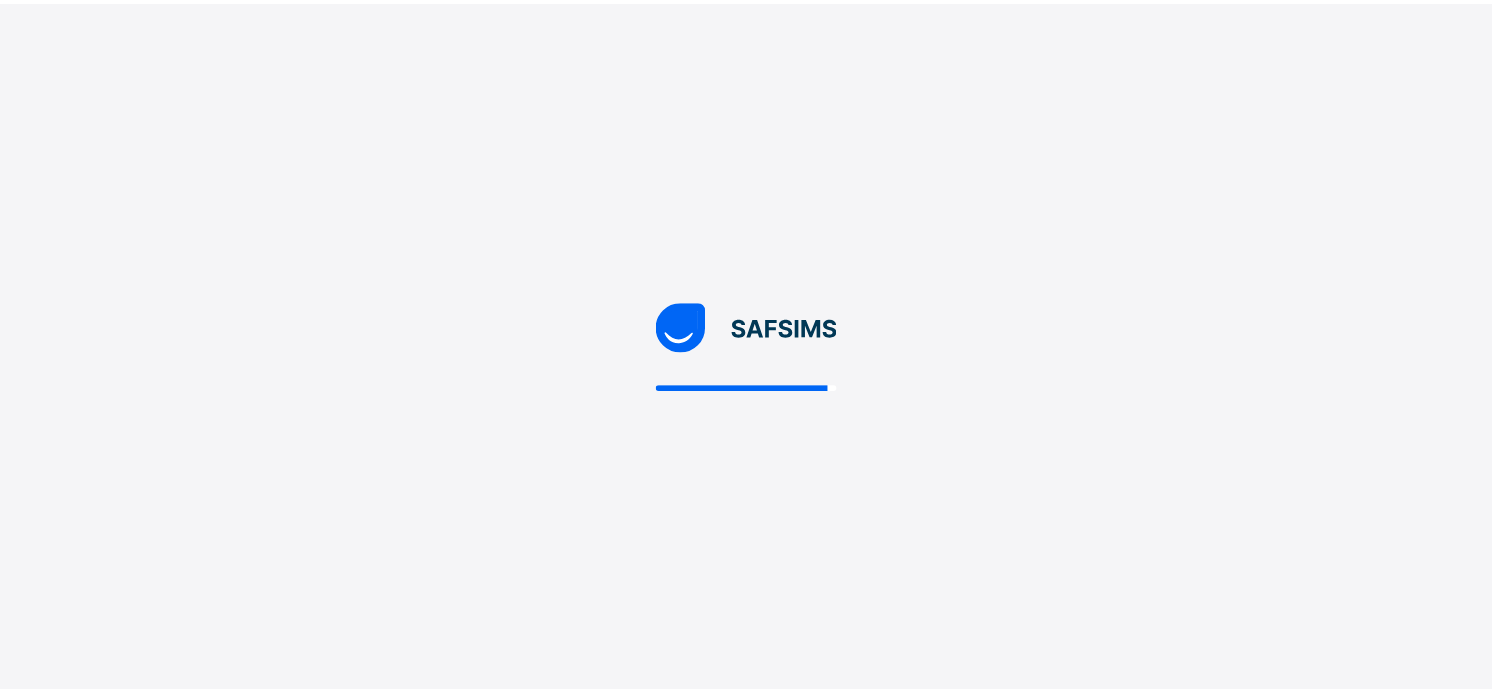 scroll, scrollTop: 0, scrollLeft: 0, axis: both 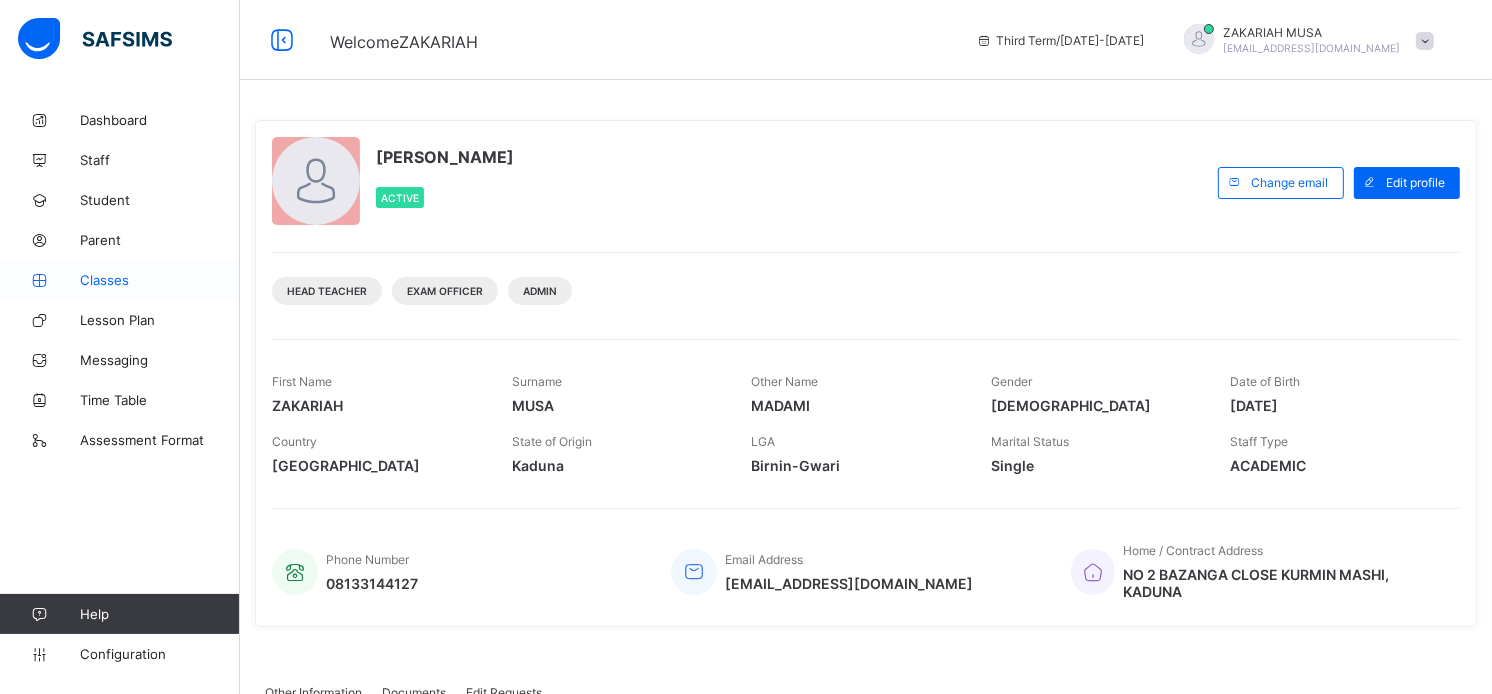 click on "Classes" at bounding box center (160, 280) 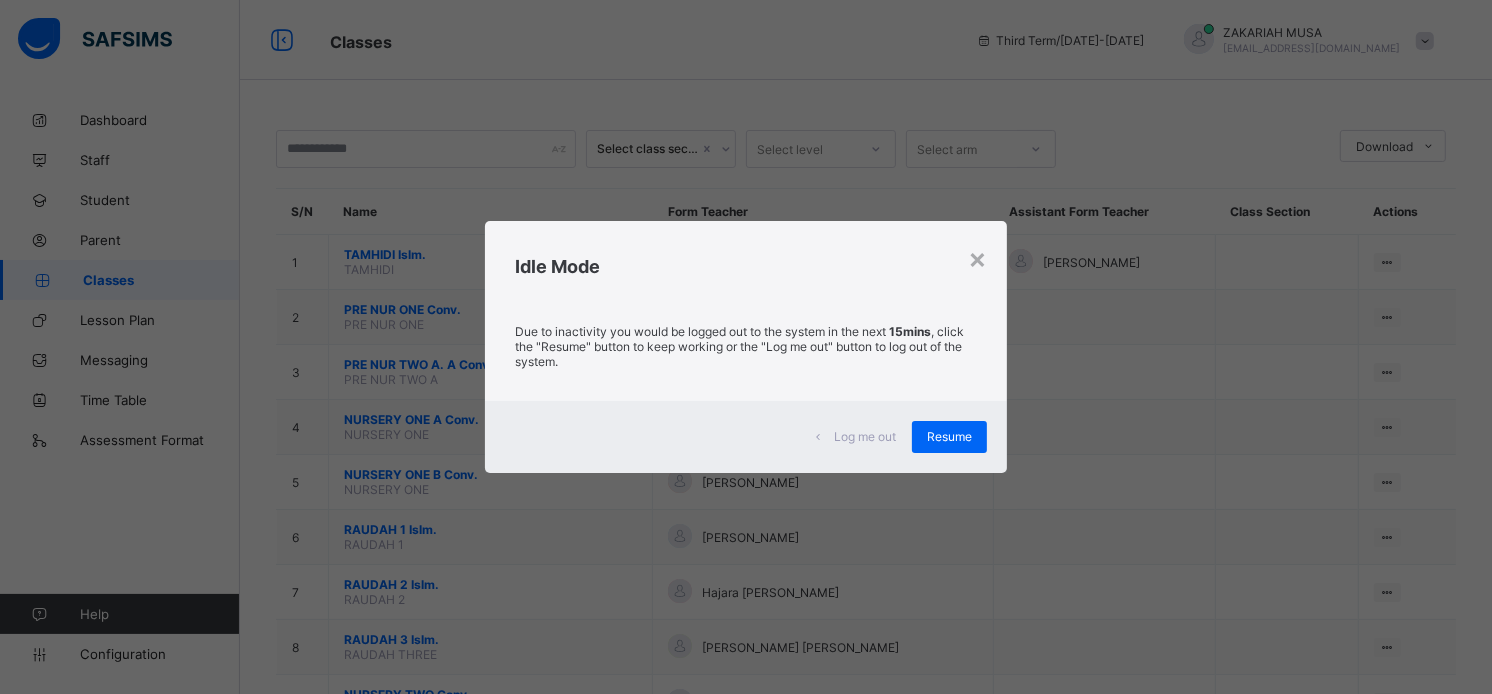scroll, scrollTop: 1213, scrollLeft: 0, axis: vertical 